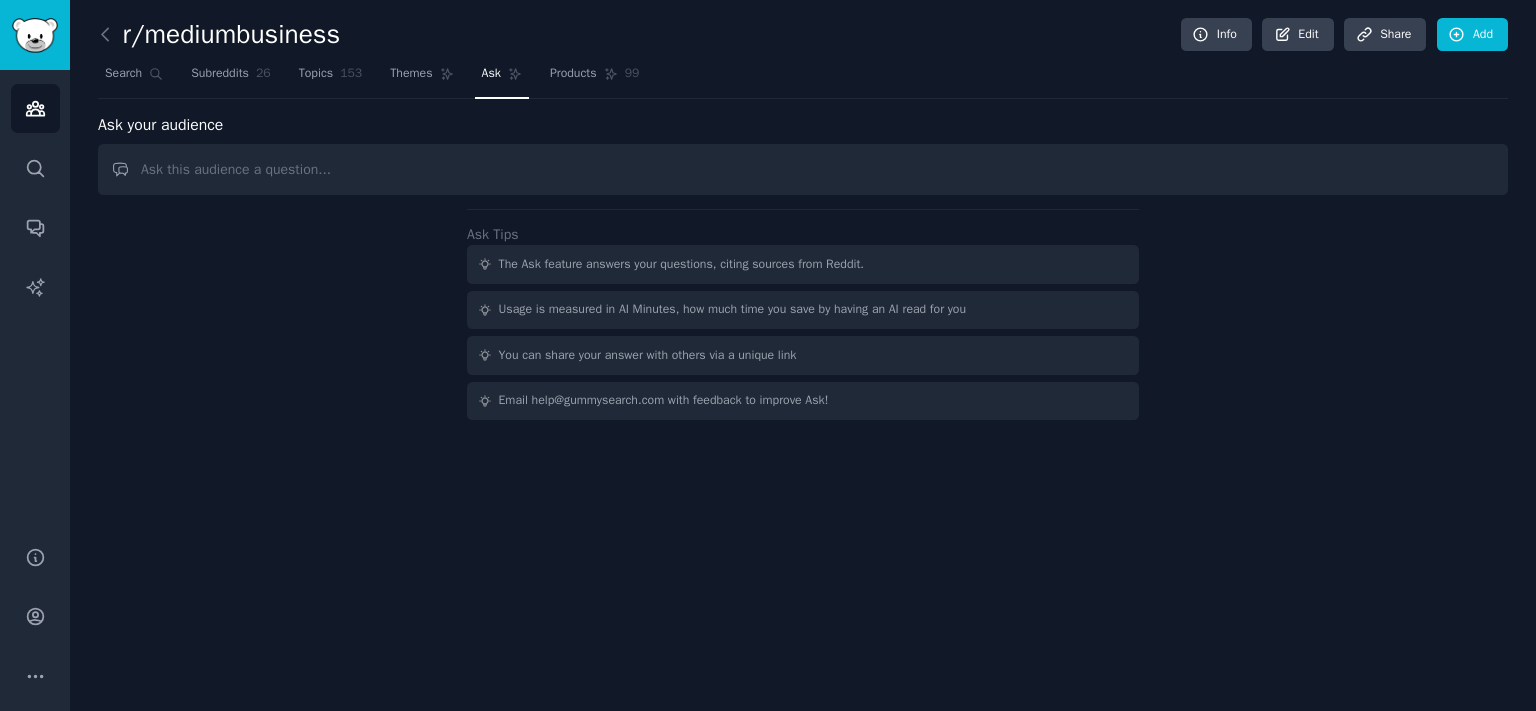 scroll, scrollTop: 0, scrollLeft: 0, axis: both 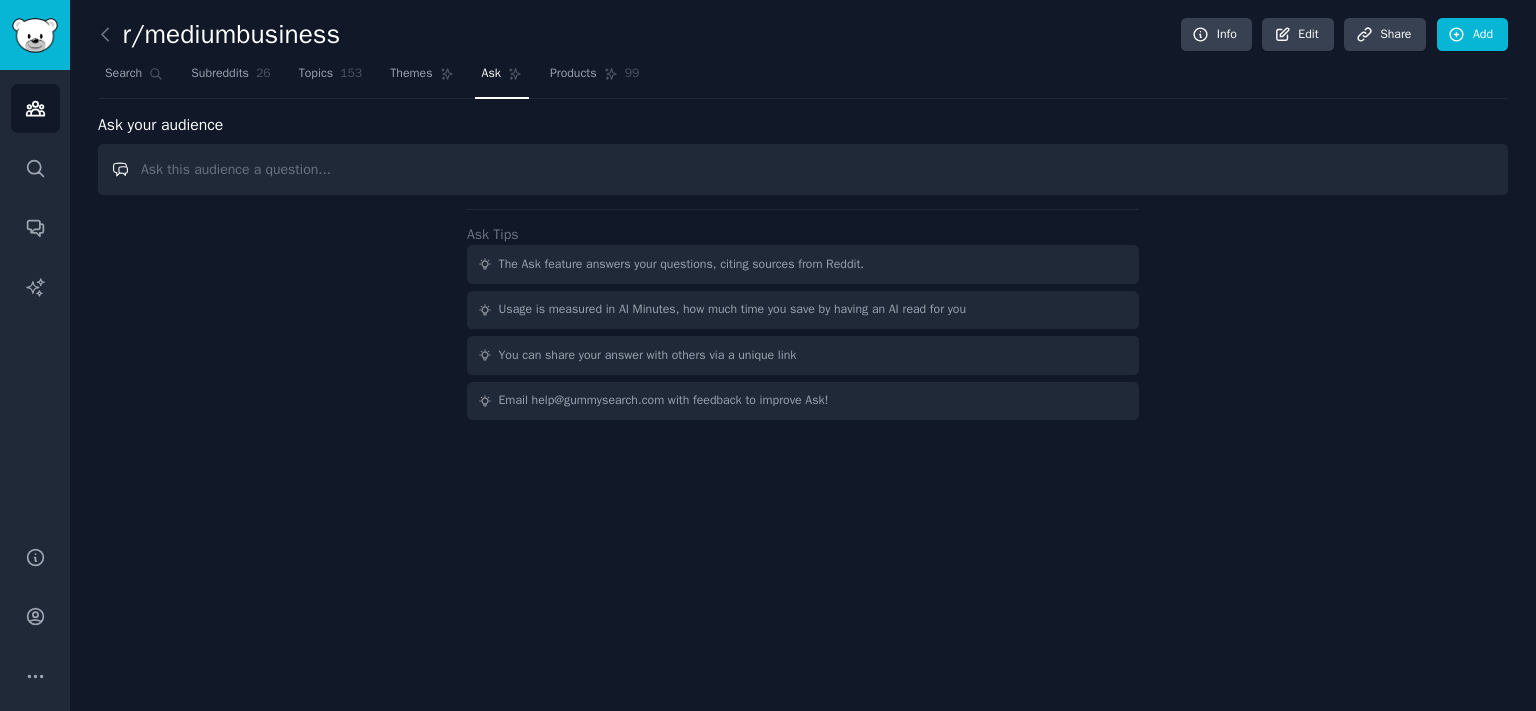click at bounding box center (803, 169) 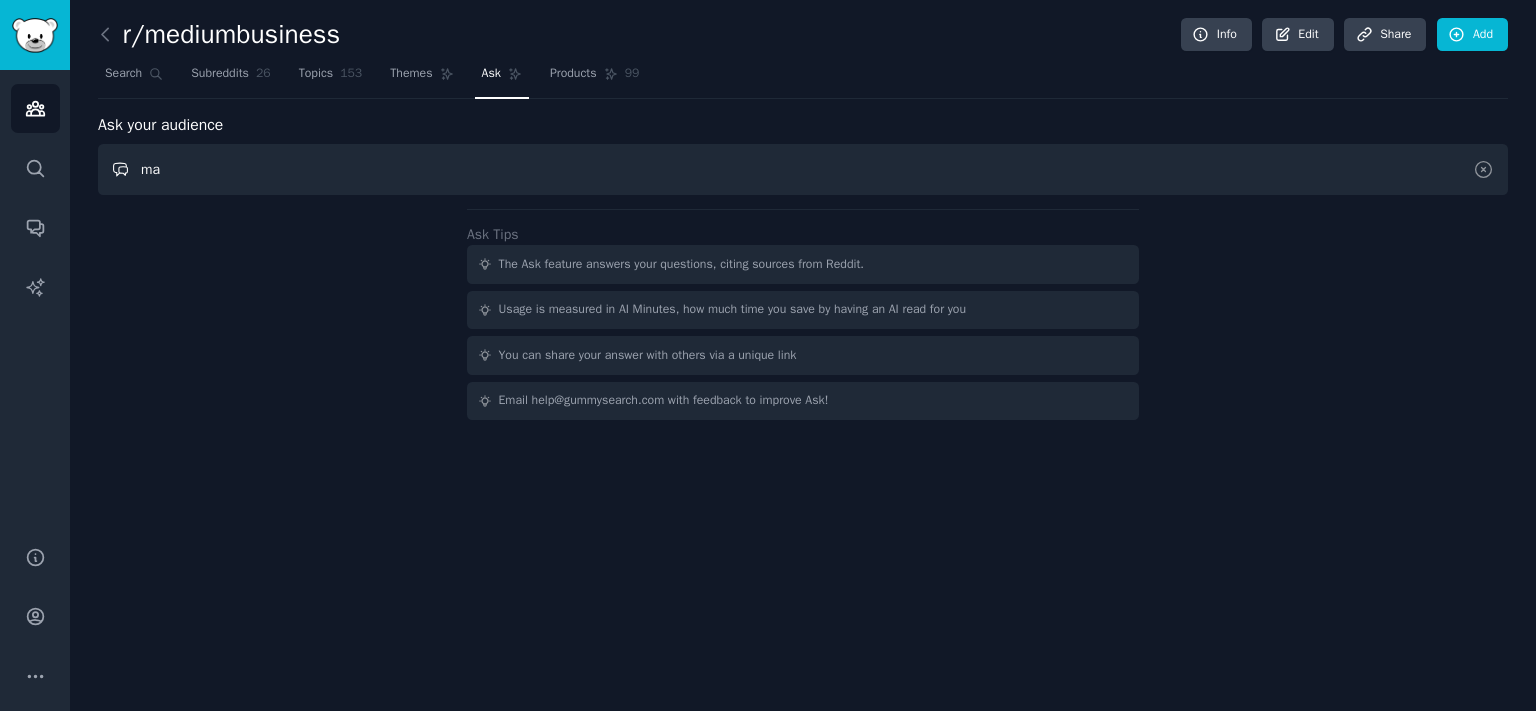 type on "m" 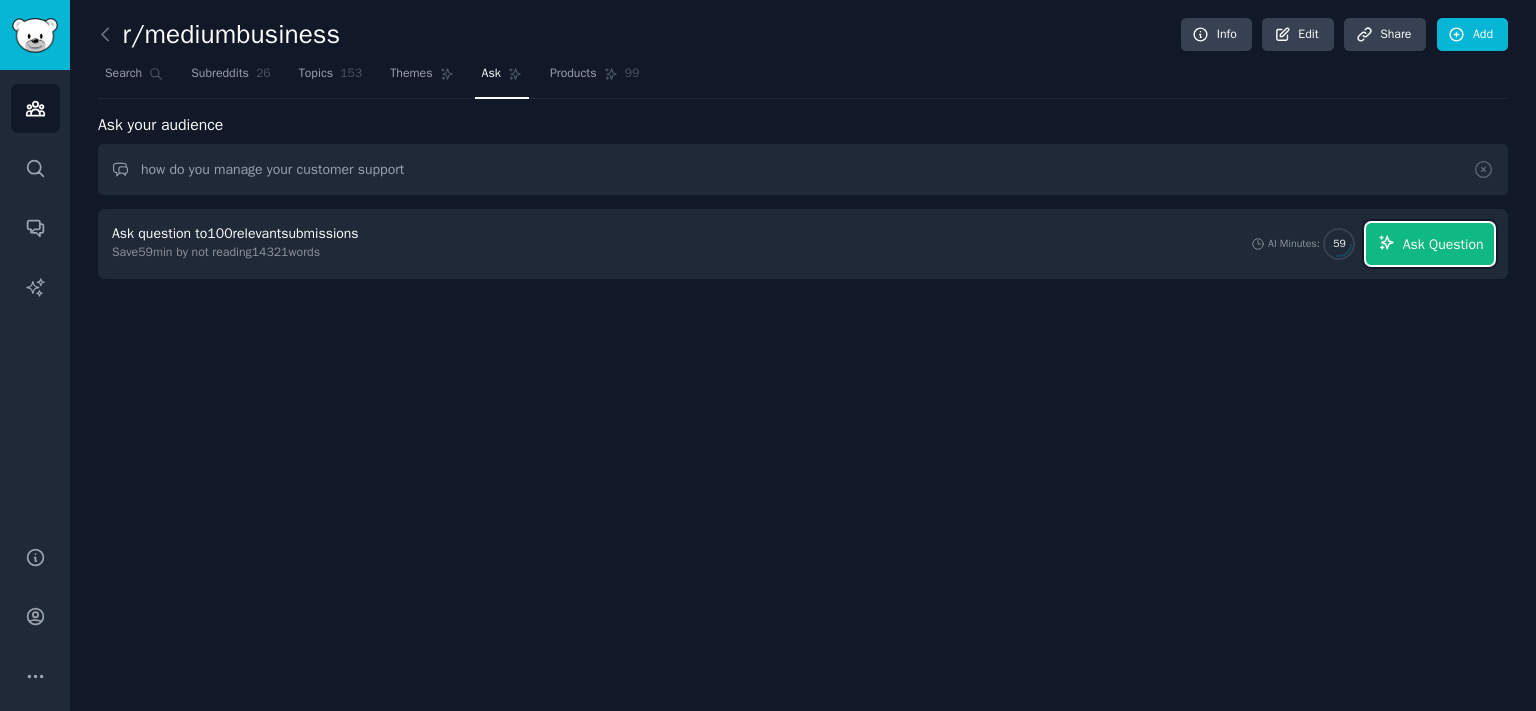 click on "Ask Question" at bounding box center (1443, 244) 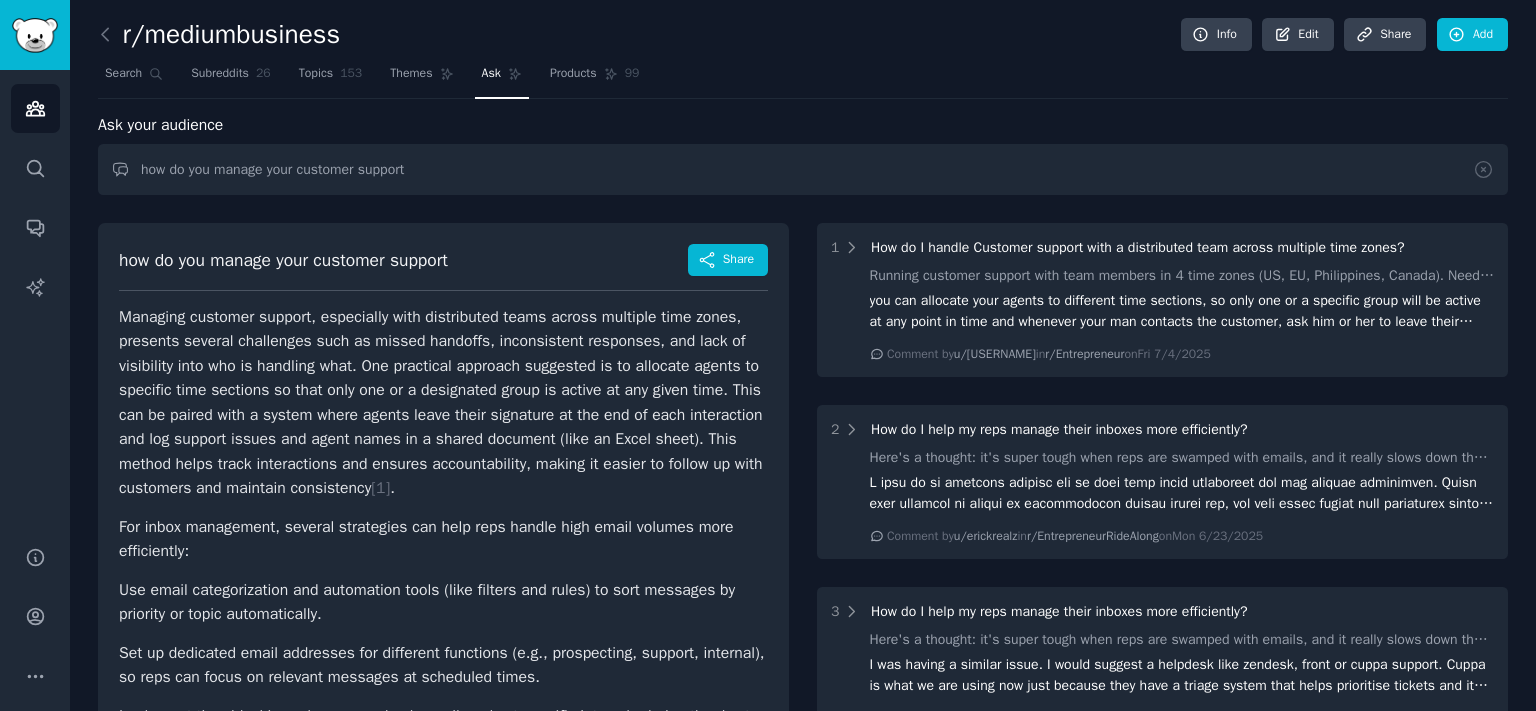 click on "Managing customer support, especially with distributed teams across multiple time zones, presents several challenges such as missed handoffs, inconsistent responses, and lack of visibility into who is handling what. One practical approach suggested is to allocate agents to specific time sections so that only one or a designated group is active at any given time. This can be paired with a system where agents leave their signature at the end of each interaction and log support issues and agent names in a shared document (like an Excel sheet). This method helps track interactions and ensures accountability, making it easier to follow up with customers and maintain consistency [ 1 ] ." at bounding box center [443, 403] 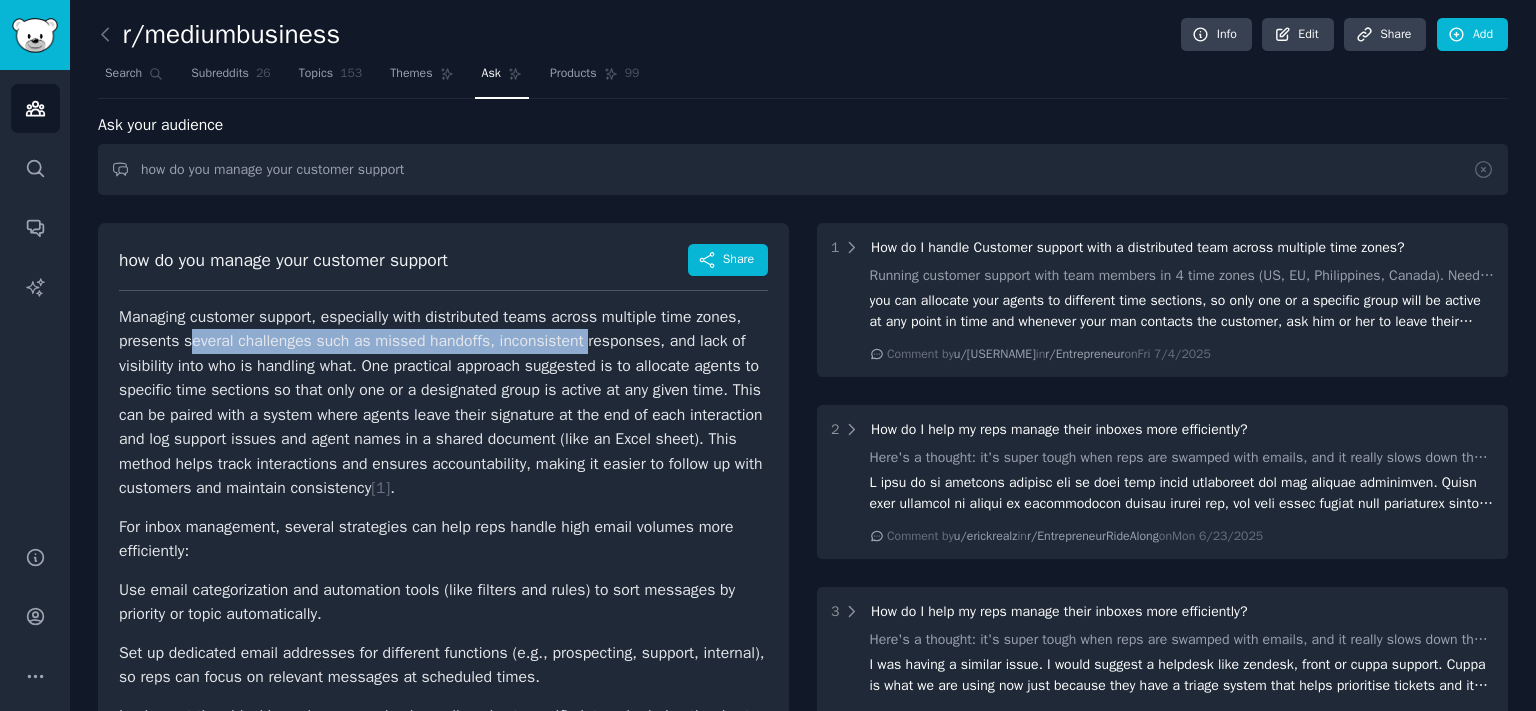 drag, startPoint x: 214, startPoint y: 344, endPoint x: 583, endPoint y: 349, distance: 369.03387 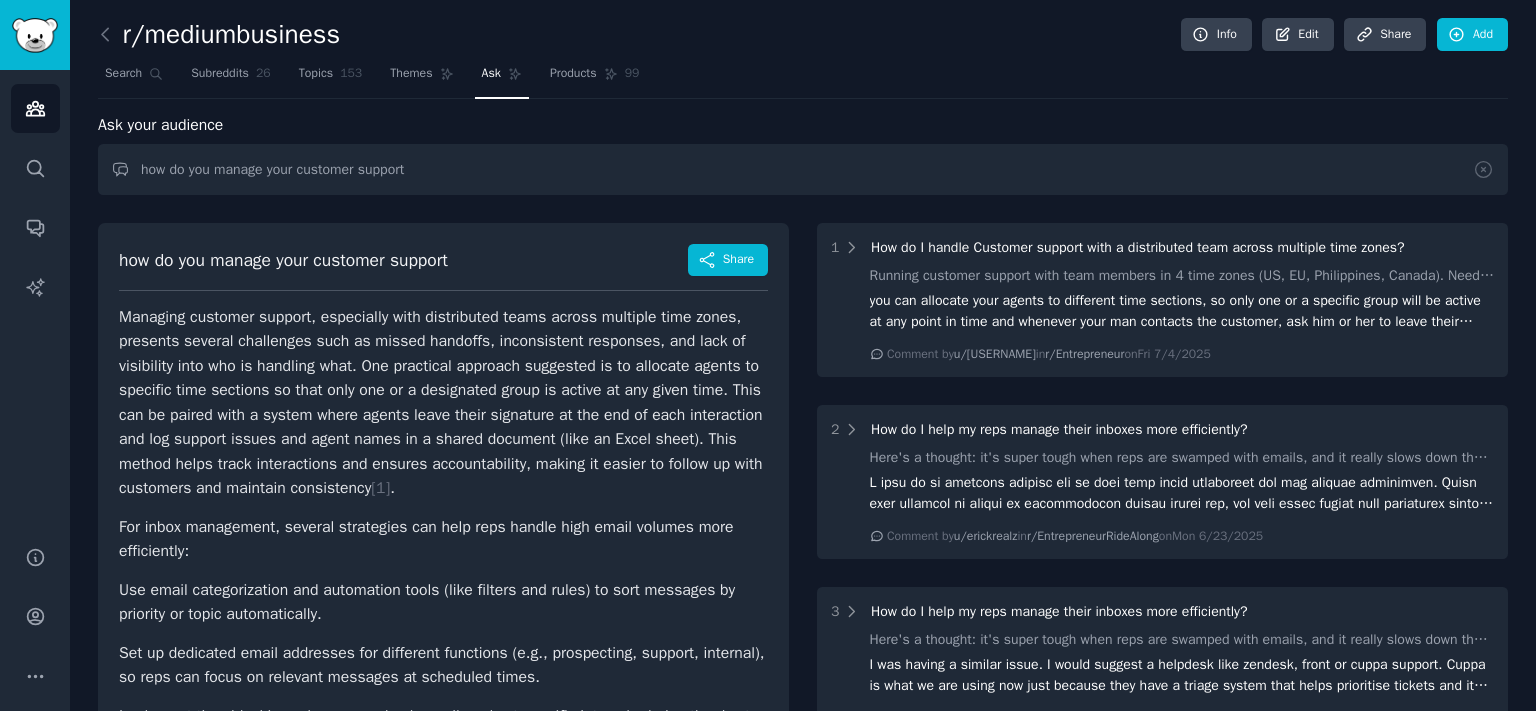 click on "Managing customer support, especially with distributed teams across multiple time zones, presents several challenges such as missed handoffs, inconsistent responses, and lack of visibility into who is handling what. One practical approach suggested is to allocate agents to specific time sections so that only one or a designated group is active at any given time. This can be paired with a system where agents leave their signature at the end of each interaction and log support issues and agent names in a shared document (like an Excel sheet). This method helps track interactions and ensures accountability, making it easier to follow up with customers and maintain consistency [ 1 ] ." at bounding box center (443, 403) 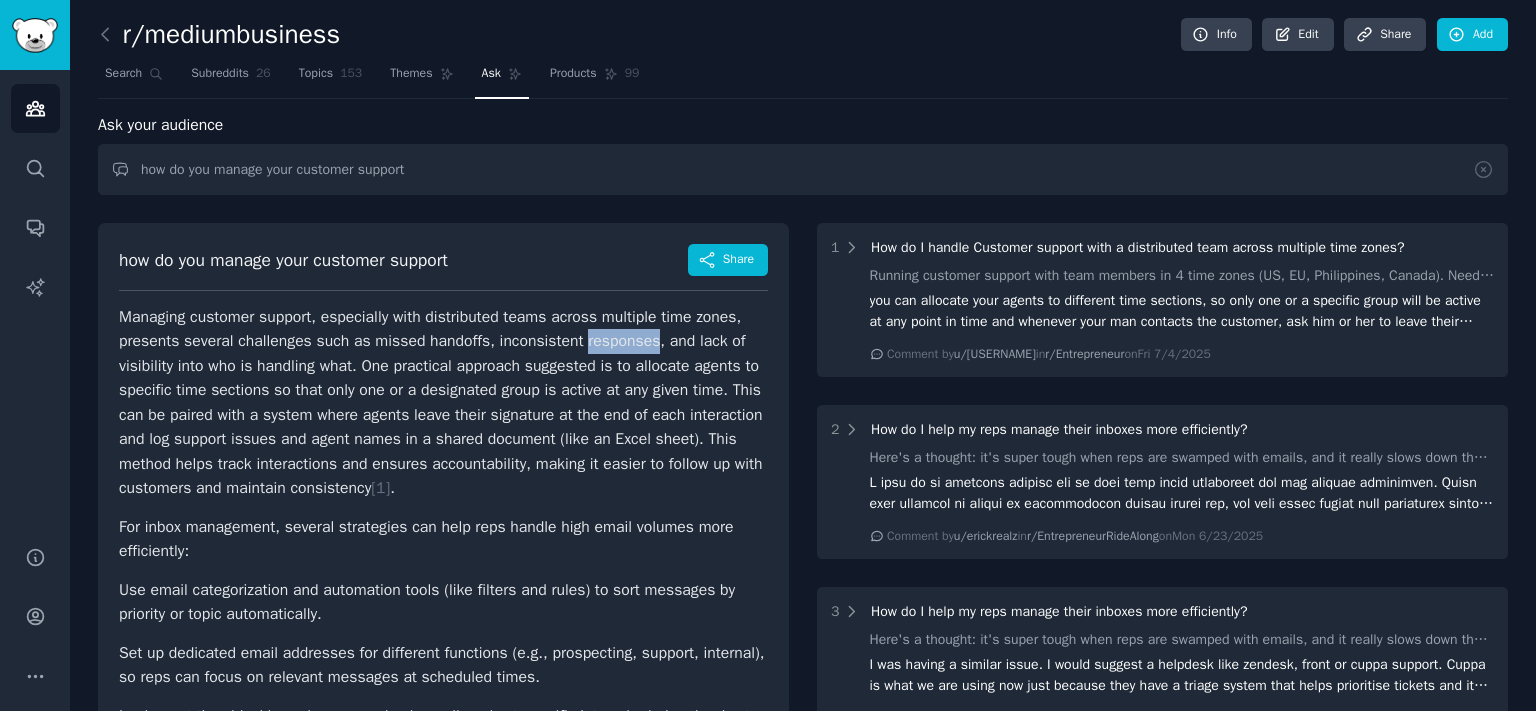 click on "Managing customer support, especially with distributed teams across multiple time zones, presents several challenges such as missed handoffs, inconsistent responses, and lack of visibility into who is handling what. One practical approach suggested is to allocate agents to specific time sections so that only one or a designated group is active at any given time. This can be paired with a system where agents leave their signature at the end of each interaction and log support issues and agent names in a shared document (like an Excel sheet). This method helps track interactions and ensures accountability, making it easier to follow up with customers and maintain consistency [ 1 ] ." at bounding box center (443, 403) 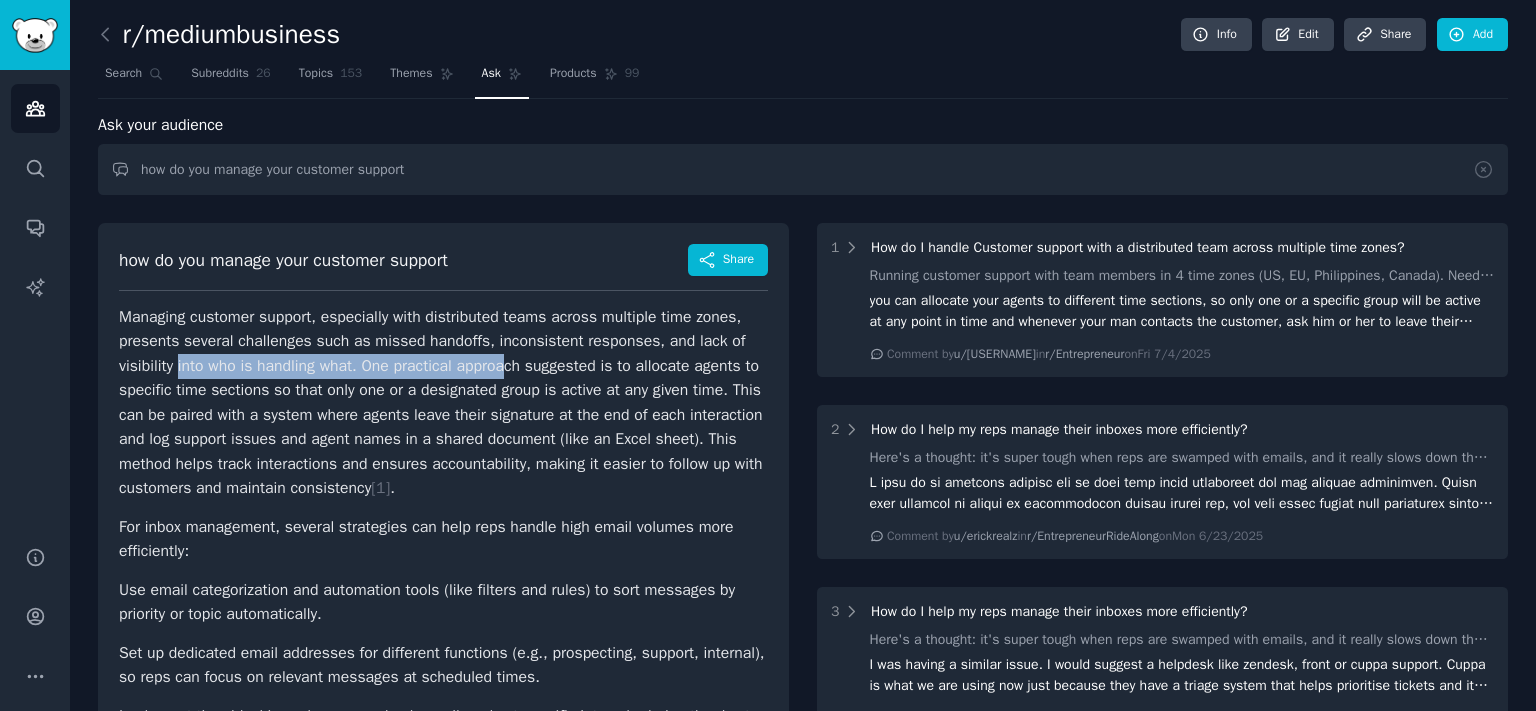 drag, startPoint x: 178, startPoint y: 357, endPoint x: 518, endPoint y: 368, distance: 340.1779 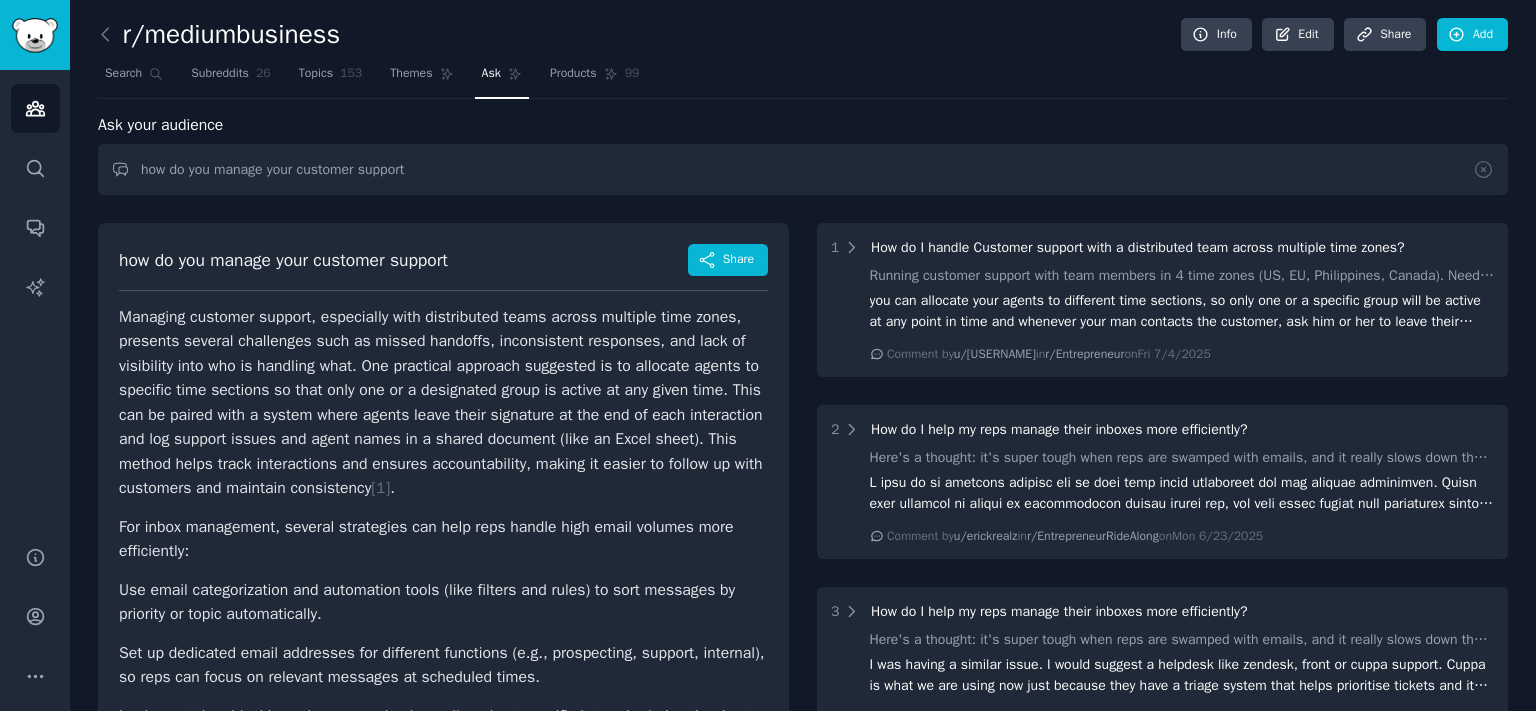 click on "Managing customer support, especially with distributed teams across multiple time zones, presents several challenges such as missed handoffs, inconsistent responses, and lack of visibility into who is handling what. One practical approach suggested is to allocate agents to specific time sections so that only one or a designated group is active at any given time. This can be paired with a system where agents leave their signature at the end of each interaction and log support issues and agent names in a shared document (like an Excel sheet). This method helps track interactions and ensures accountability, making it easier to follow up with customers and maintain consistency [ 1 ] ." at bounding box center [443, 403] 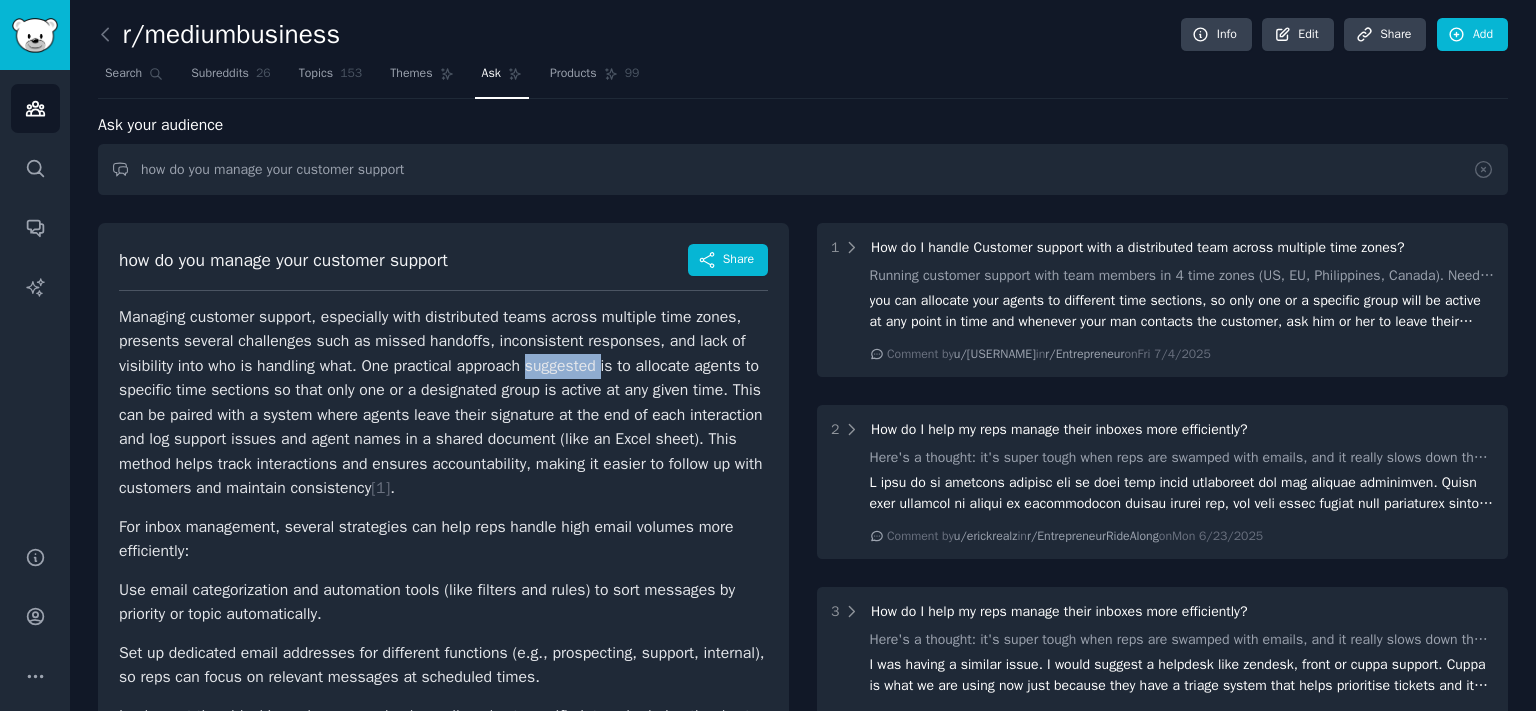 click on "Managing customer support, especially with distributed teams across multiple time zones, presents several challenges such as missed handoffs, inconsistent responses, and lack of visibility into who is handling what. One practical approach suggested is to allocate agents to specific time sections so that only one or a designated group is active at any given time. This can be paired with a system where agents leave their signature at the end of each interaction and log support issues and agent names in a shared document (like an Excel sheet). This method helps track interactions and ensures accountability, making it easier to follow up with customers and maintain consistency [ 1 ] ." at bounding box center (443, 403) 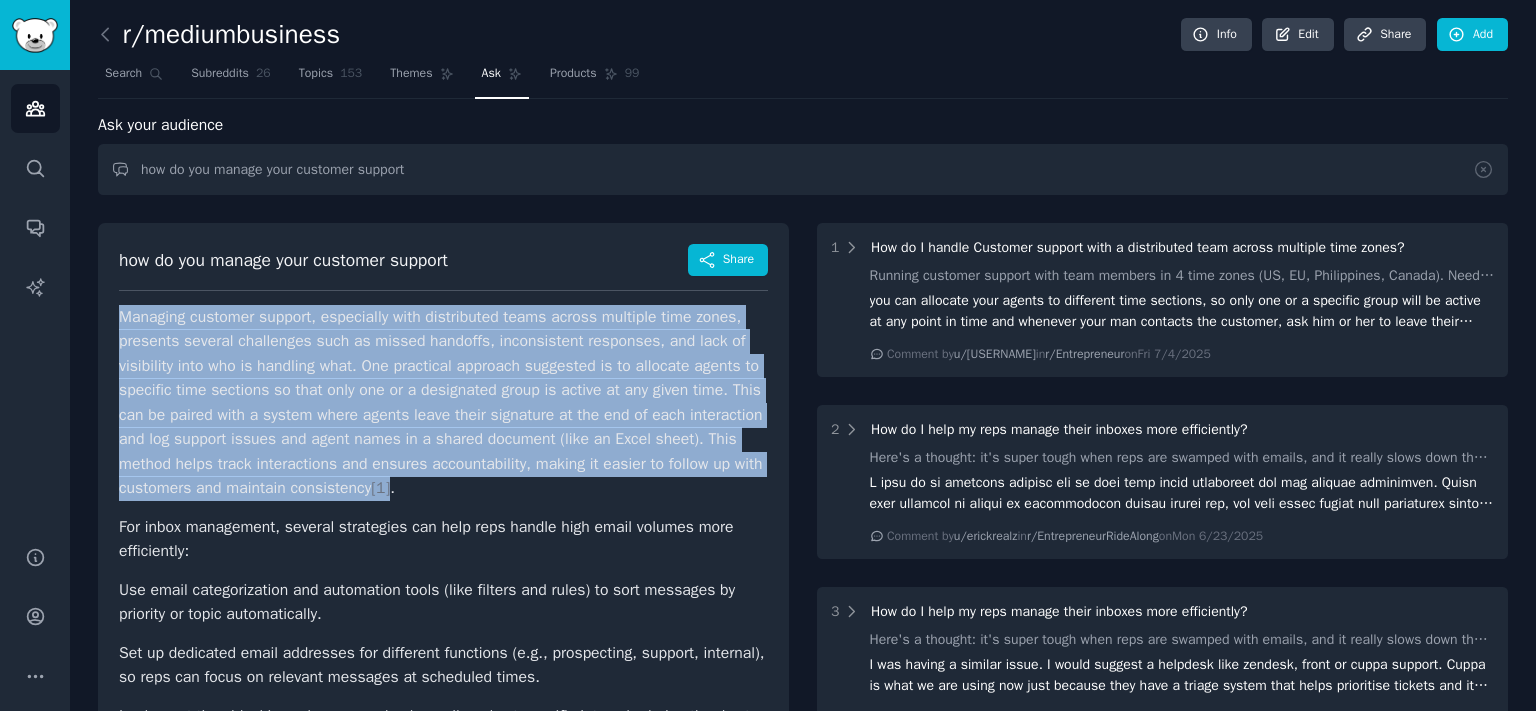 click on "Managing customer support, especially with distributed teams across multiple time zones, presents several challenges such as missed handoffs, inconsistent responses, and lack of visibility into who is handling what. One practical approach suggested is to allocate agents to specific time sections so that only one or a designated group is active at any given time. This can be paired with a system where agents leave their signature at the end of each interaction and log support issues and agent names in a shared document (like an Excel sheet). This method helps track interactions and ensures accountability, making it easier to follow up with customers and maintain consistency [ 1 ] ." at bounding box center (443, 403) 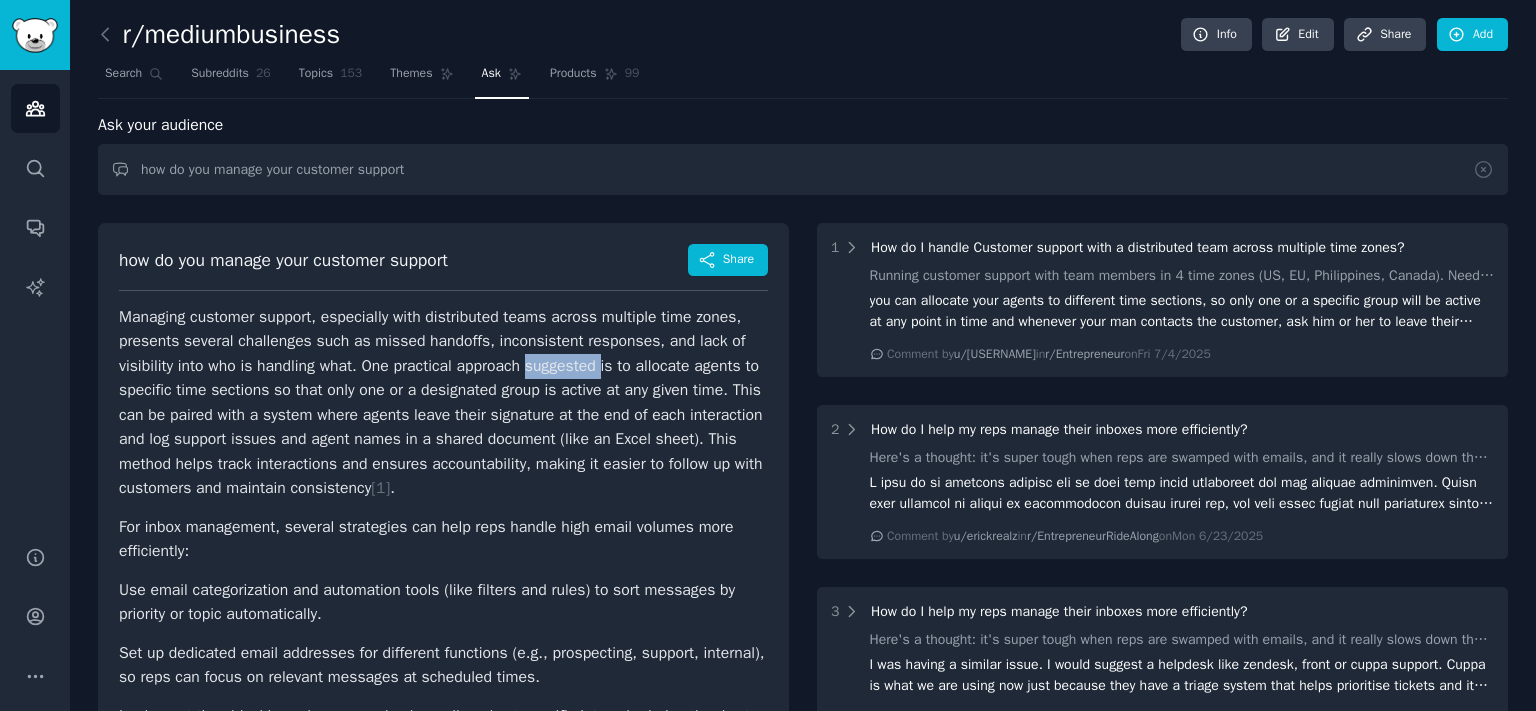 click on "Managing customer support, especially with distributed teams across multiple time zones, presents several challenges such as missed handoffs, inconsistent responses, and lack of visibility into who is handling what. One practical approach suggested is to allocate agents to specific time sections so that only one or a designated group is active at any given time. This can be paired with a system where agents leave their signature at the end of each interaction and log support issues and agent names in a shared document (like an Excel sheet). This method helps track interactions and ensures accountability, making it easier to follow up with customers and maintain consistency [ 1 ] ." at bounding box center [443, 403] 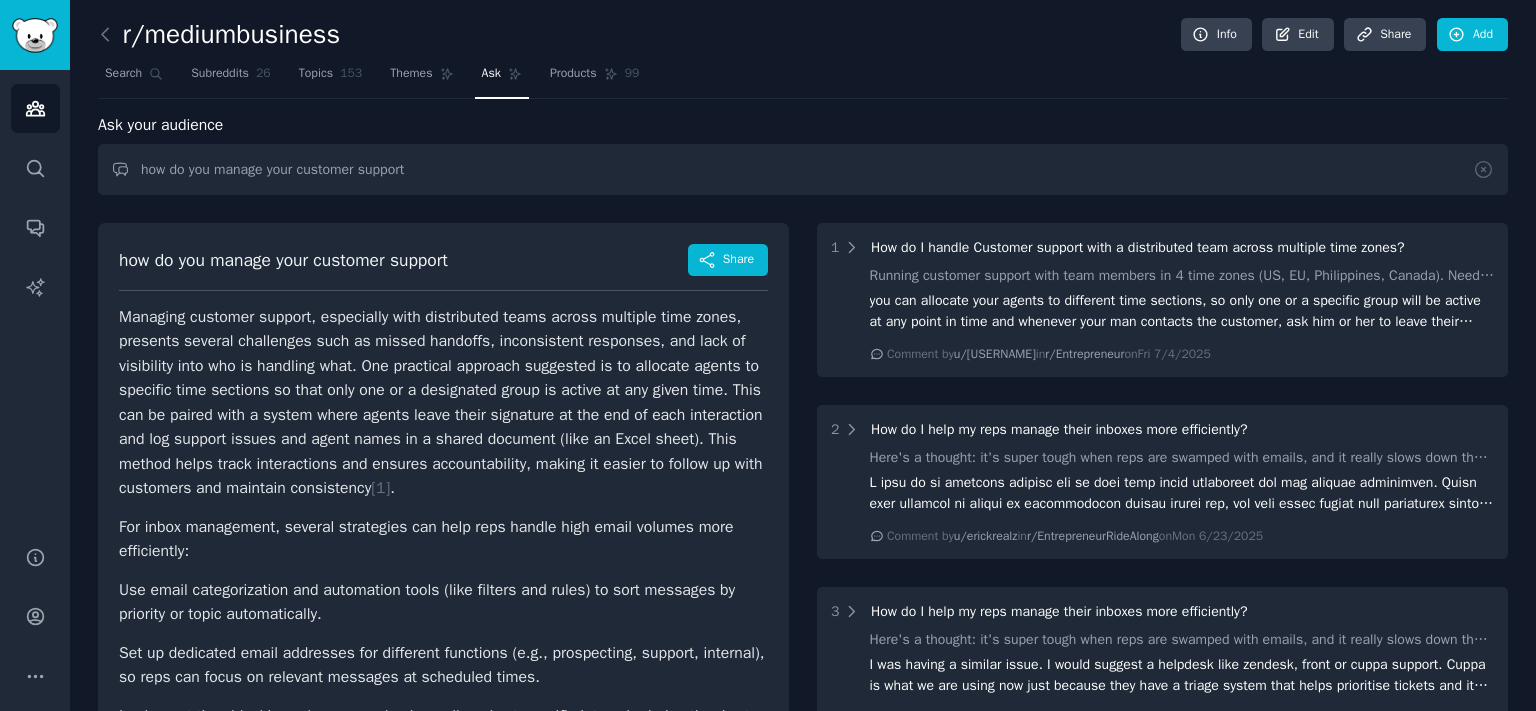 click on "Managing customer support, especially with distributed teams across multiple time zones, presents several challenges such as missed handoffs, inconsistent responses, and lack of visibility into who is handling what. One practical approach suggested is to allocate agents to specific time sections so that only one or a designated group is active at any given time. This can be paired with a system where agents leave their signature at the end of each interaction and log support issues and agent names in a shared document (like an Excel sheet). This method helps track interactions and ensures accountability, making it easier to follow up with customers and maintain consistency [ 1 ] ." at bounding box center [443, 403] 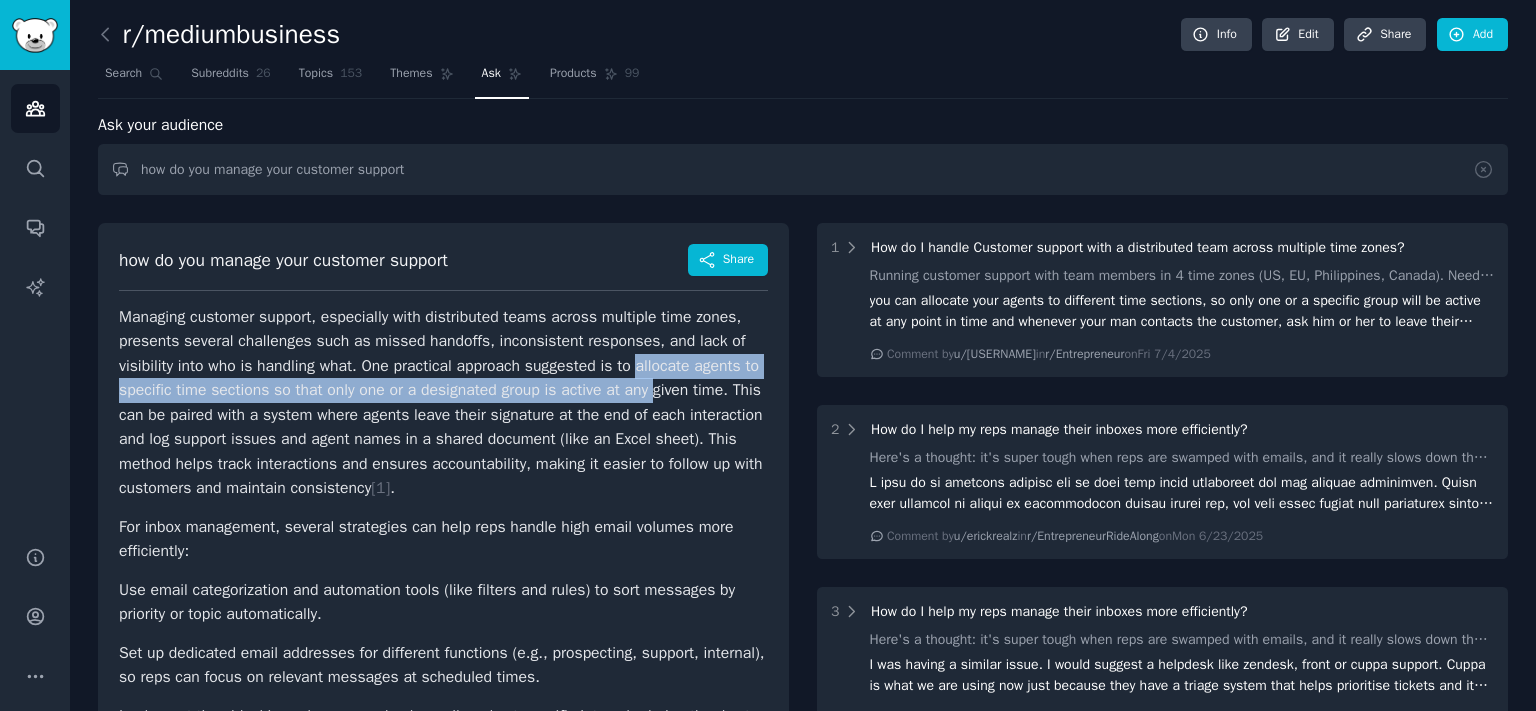 click on "Managing customer support, especially with distributed teams across multiple time zones, presents several challenges such as missed handoffs, inconsistent responses, and lack of visibility into who is handling what. One practical approach suggested is to allocate agents to specific time sections so that only one or a designated group is active at any given time. This can be paired with a system where agents leave their signature at the end of each interaction and log support issues and agent names in a shared document (like an Excel sheet). This method helps track interactions and ensures accountability, making it easier to follow up with customers and maintain consistency [ 1 ] ." at bounding box center [443, 403] 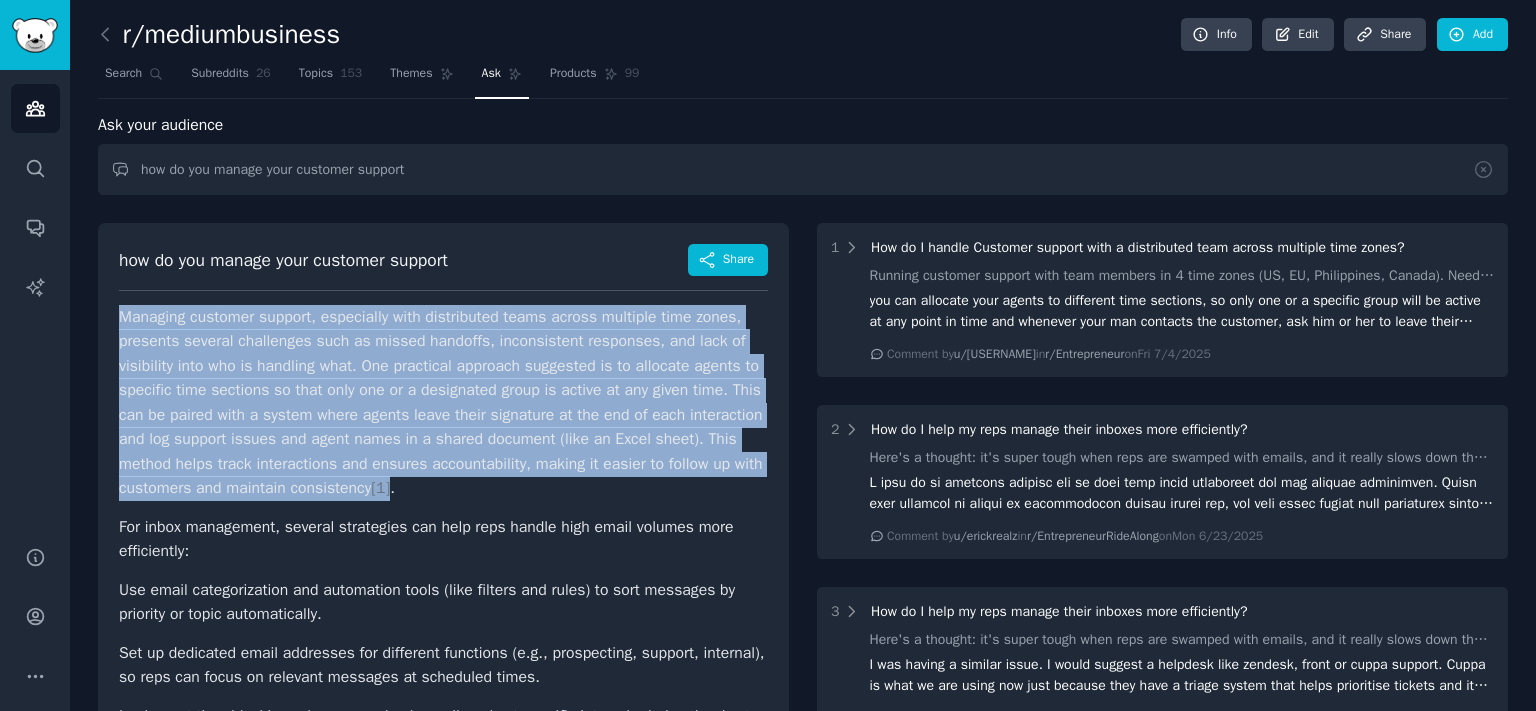 click on "Managing customer support, especially with distributed teams across multiple time zones, presents several challenges such as missed handoffs, inconsistent responses, and lack of visibility into who is handling what. One practical approach suggested is to allocate agents to specific time sections so that only one or a designated group is active at any given time. This can be paired with a system where agents leave their signature at the end of each interaction and log support issues and agent names in a shared document (like an Excel sheet). This method helps track interactions and ensures accountability, making it easier to follow up with customers and maintain consistency [ 1 ] ." at bounding box center (443, 403) 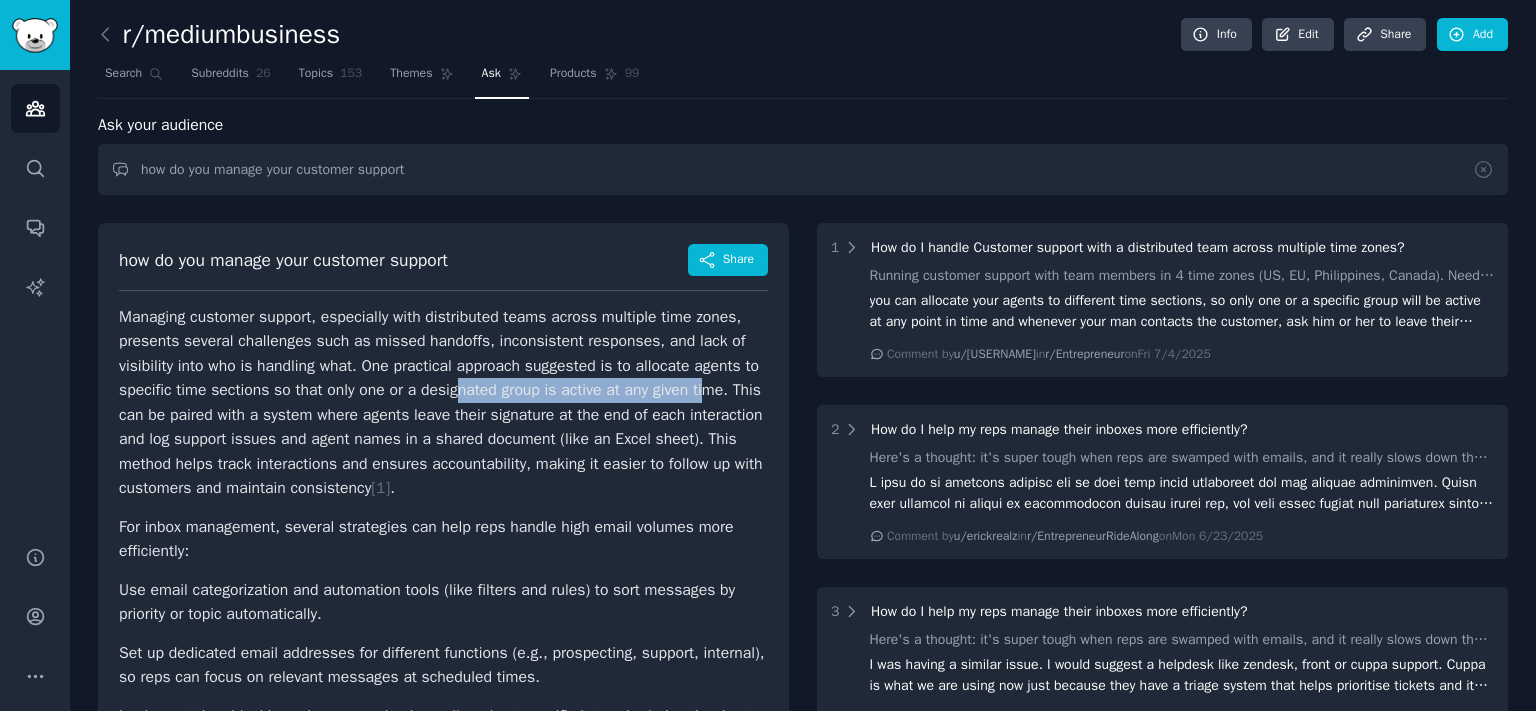 drag, startPoint x: 560, startPoint y: 398, endPoint x: 730, endPoint y: 397, distance: 170.00294 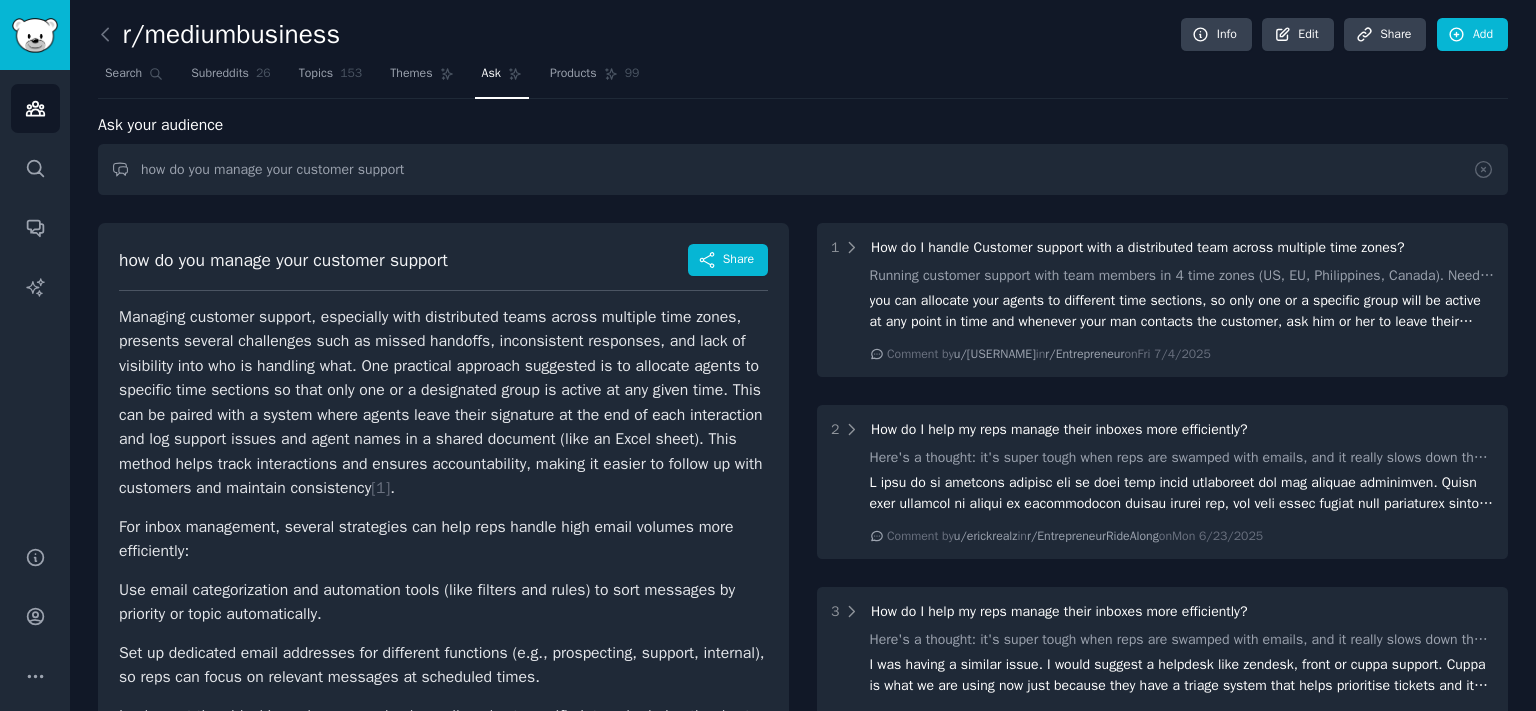 click on "Managing customer support, especially with distributed teams across multiple time zones, presents several challenges such as missed handoffs, inconsistent responses, and lack of visibility into who is handling what. One practical approach suggested is to allocate agents to specific time sections so that only one or a designated group is active at any given time. This can be paired with a system where agents leave their signature at the end of each interaction and log support issues and agent names in a shared document (like an Excel sheet). This method helps track interactions and ensures accountability, making it easier to follow up with customers and maintain consistency [ 1 ] ." at bounding box center [443, 403] 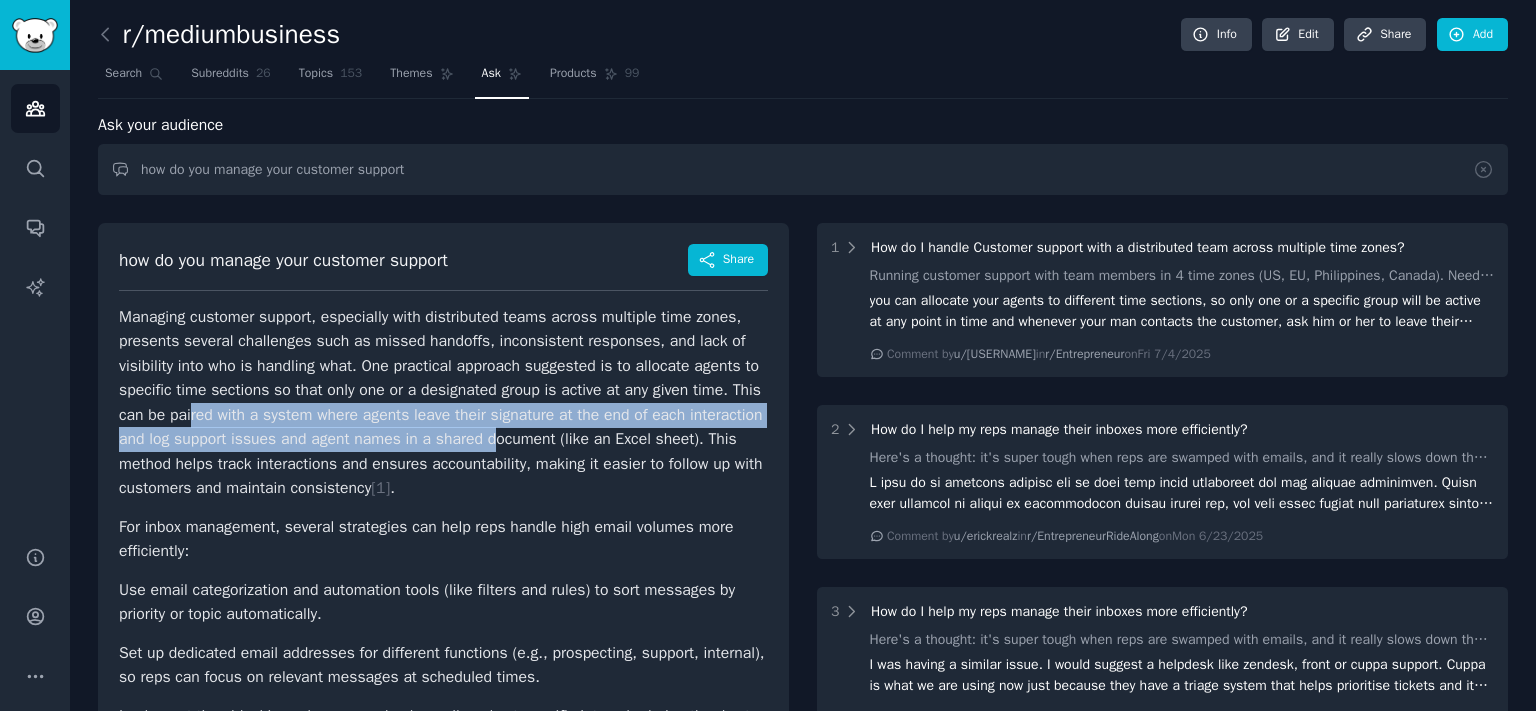 drag, startPoint x: 342, startPoint y: 426, endPoint x: 572, endPoint y: 432, distance: 230.07825 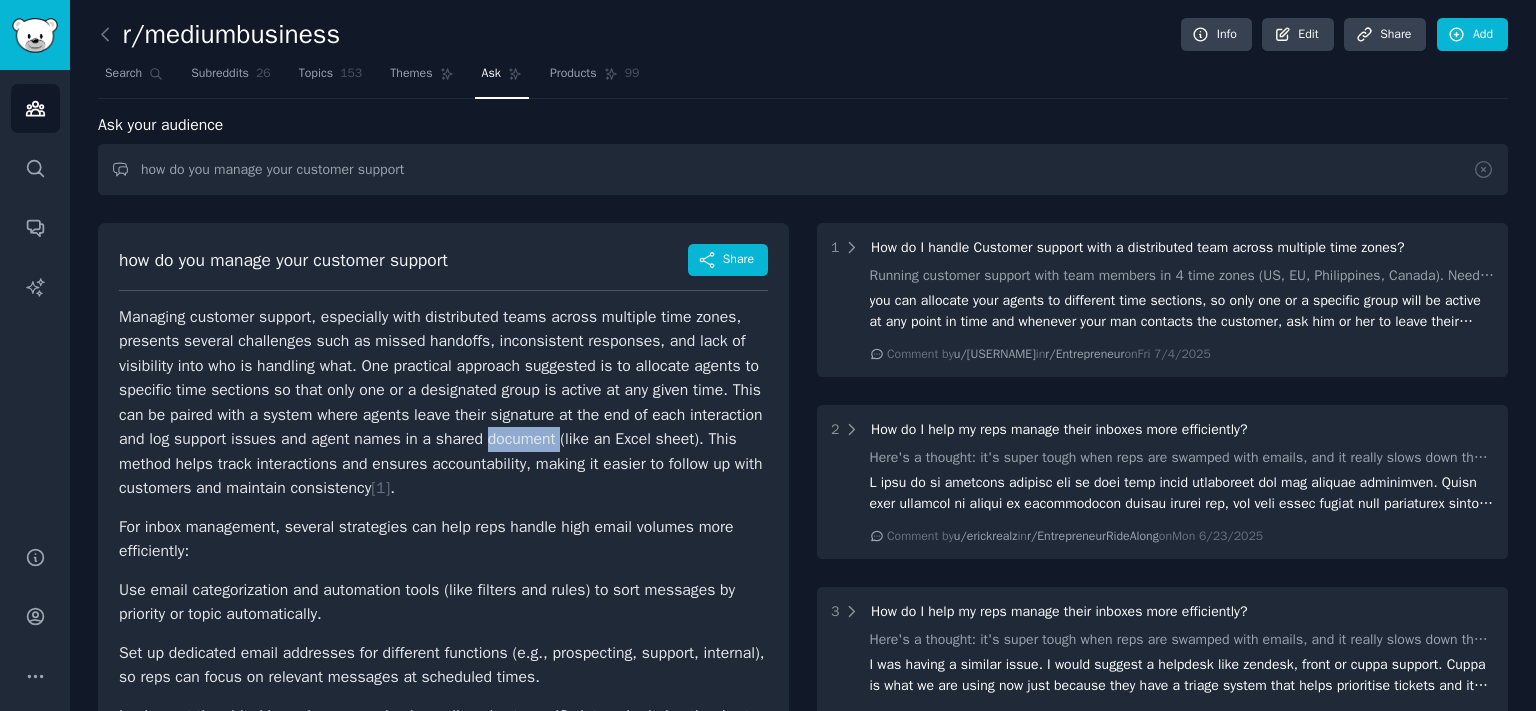 click on "Managing customer support, especially with distributed teams across multiple time zones, presents several challenges such as missed handoffs, inconsistent responses, and lack of visibility into who is handling what. One practical approach suggested is to allocate agents to specific time sections so that only one or a designated group is active at any given time. This can be paired with a system where agents leave their signature at the end of each interaction and log support issues and agent names in a shared document (like an Excel sheet). This method helps track interactions and ensures accountability, making it easier to follow up with customers and maintain consistency [ 1 ] ." at bounding box center (443, 403) 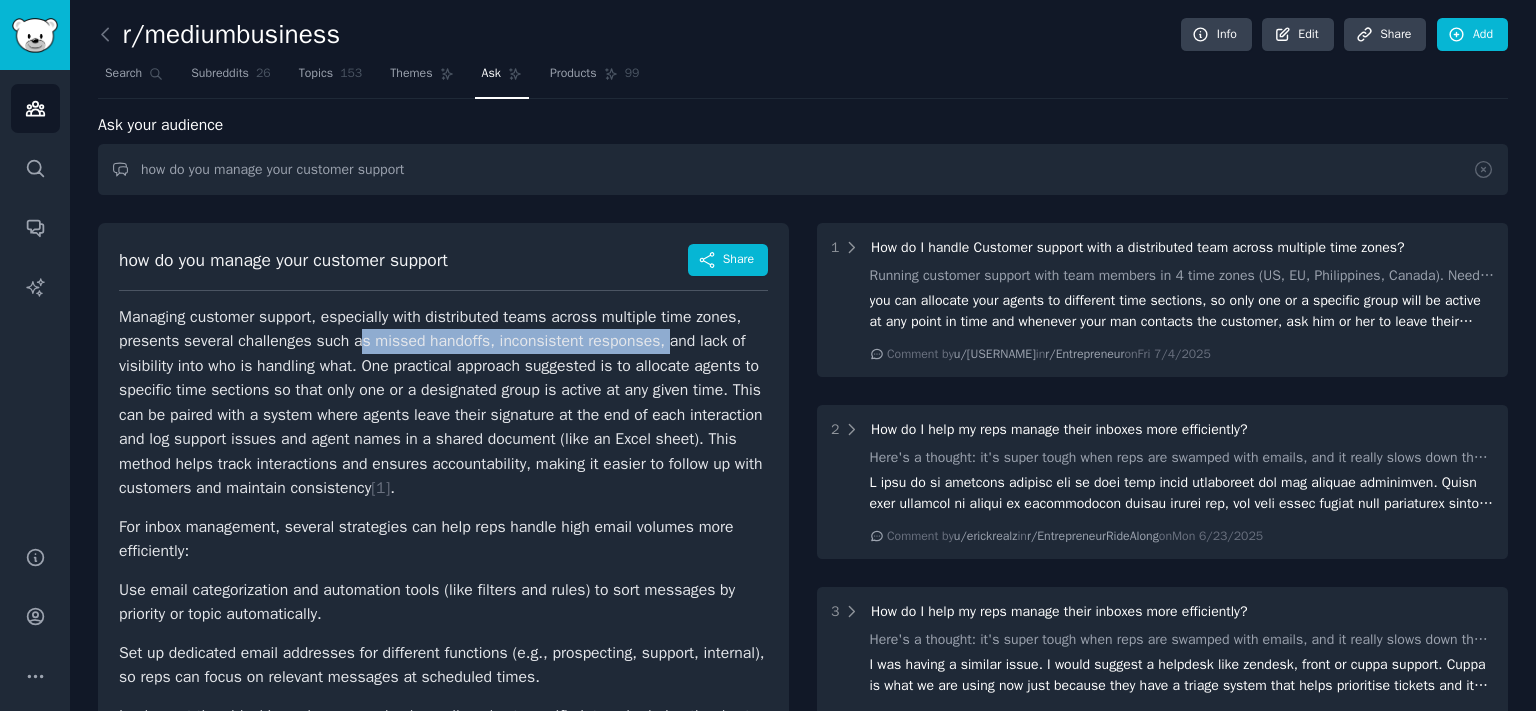 drag, startPoint x: 468, startPoint y: 342, endPoint x: 653, endPoint y: 342, distance: 185 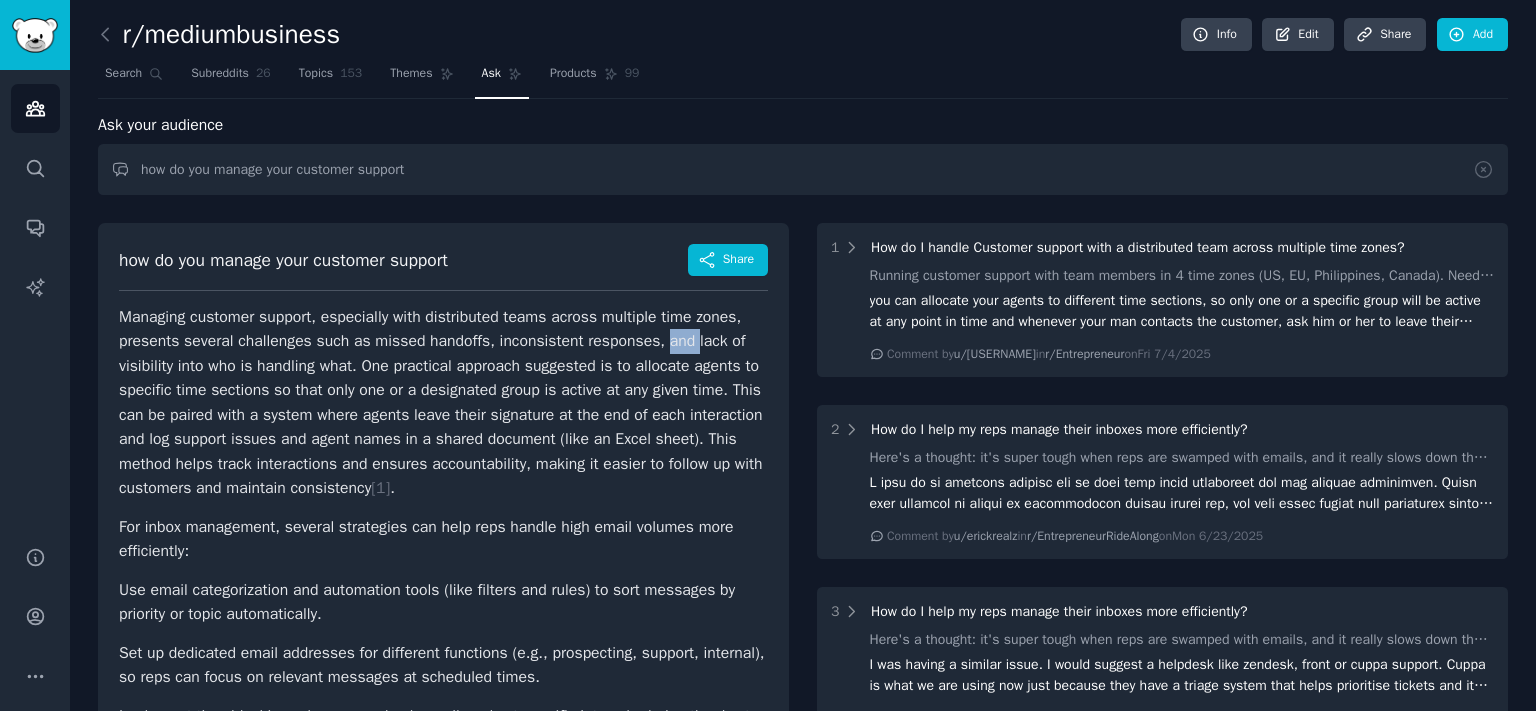 click on "Managing customer support, especially with distributed teams across multiple time zones, presents several challenges such as missed handoffs, inconsistent responses, and lack of visibility into who is handling what. One practical approach suggested is to allocate agents to specific time sections so that only one or a designated group is active at any given time. This can be paired with a system where agents leave their signature at the end of each interaction and log support issues and agent names in a shared document (like an Excel sheet). This method helps track interactions and ensures accountability, making it easier to follow up with customers and maintain consistency [ 1 ] ." at bounding box center [443, 403] 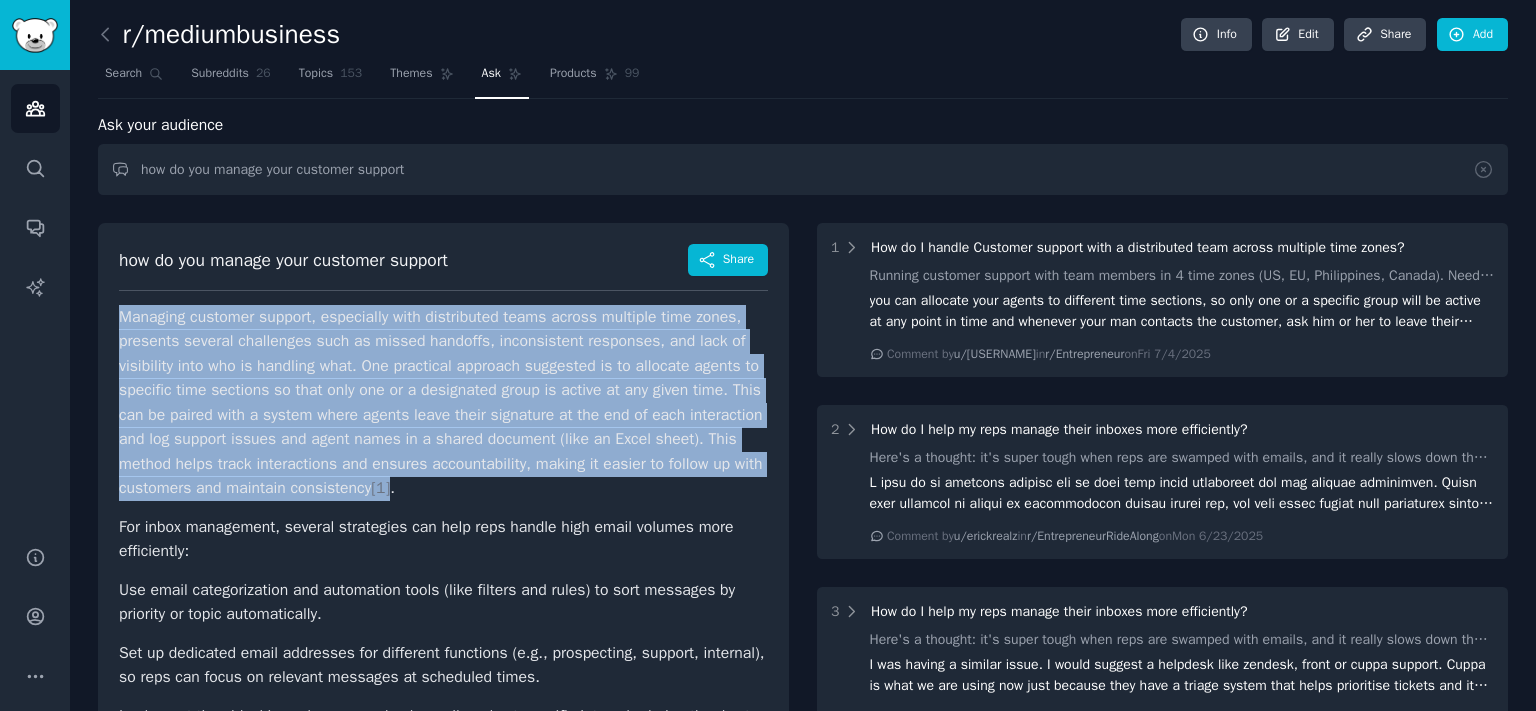 click on "Managing customer support, especially with distributed teams across multiple time zones, presents several challenges such as missed handoffs, inconsistent responses, and lack of visibility into who is handling what. One practical approach suggested is to allocate agents to specific time sections so that only one or a designated group is active at any given time. This can be paired with a system where agents leave their signature at the end of each interaction and log support issues and agent names in a shared document (like an Excel sheet). This method helps track interactions and ensures accountability, making it easier to follow up with customers and maintain consistency [ 1 ] ." at bounding box center [443, 403] 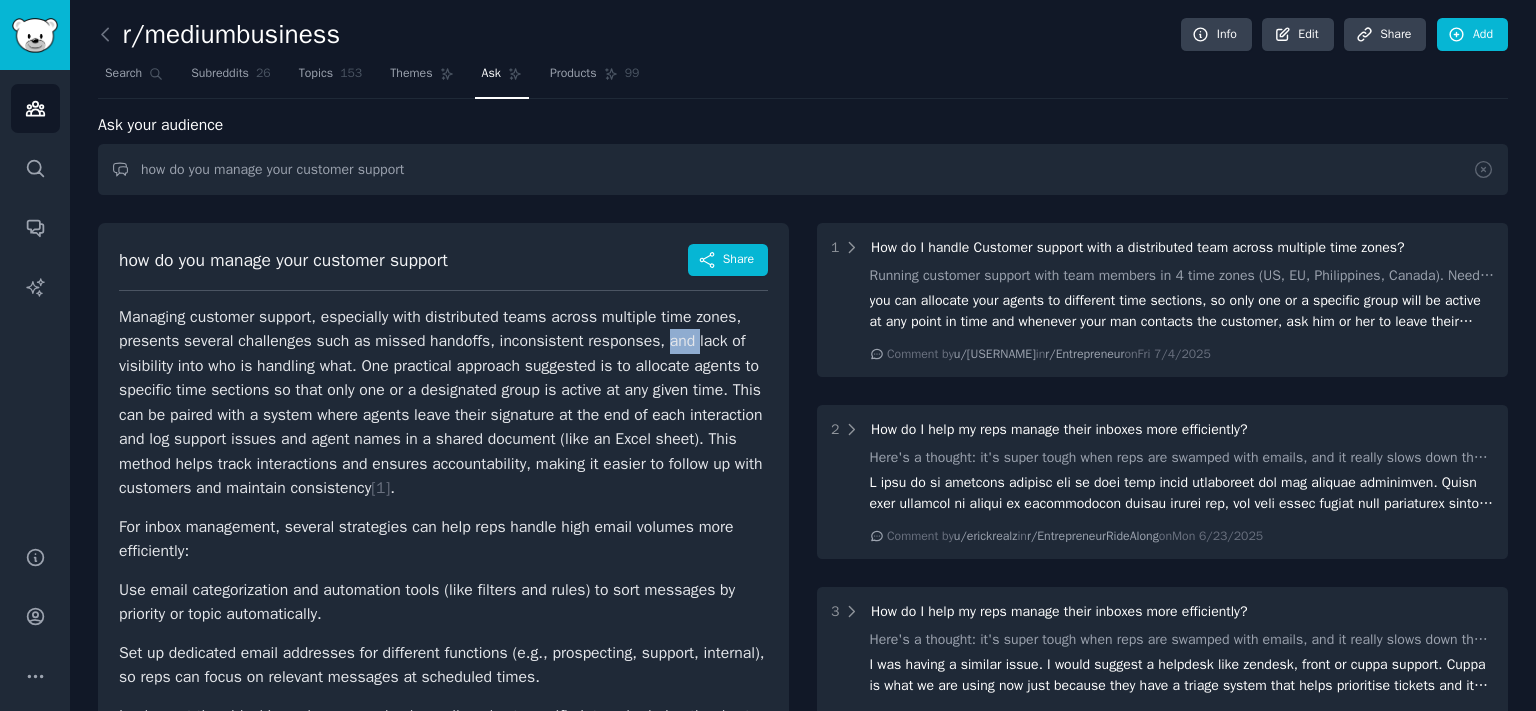click on "Managing customer support, especially with distributed teams across multiple time zones, presents several challenges such as missed handoffs, inconsistent responses, and lack of visibility into who is handling what. One practical approach suggested is to allocate agents to specific time sections so that only one or a designated group is active at any given time. This can be paired with a system where agents leave their signature at the end of each interaction and log support issues and agent names in a shared document (like an Excel sheet). This method helps track interactions and ensures accountability, making it easier to follow up with customers and maintain consistency [ 1 ] ." at bounding box center (443, 403) 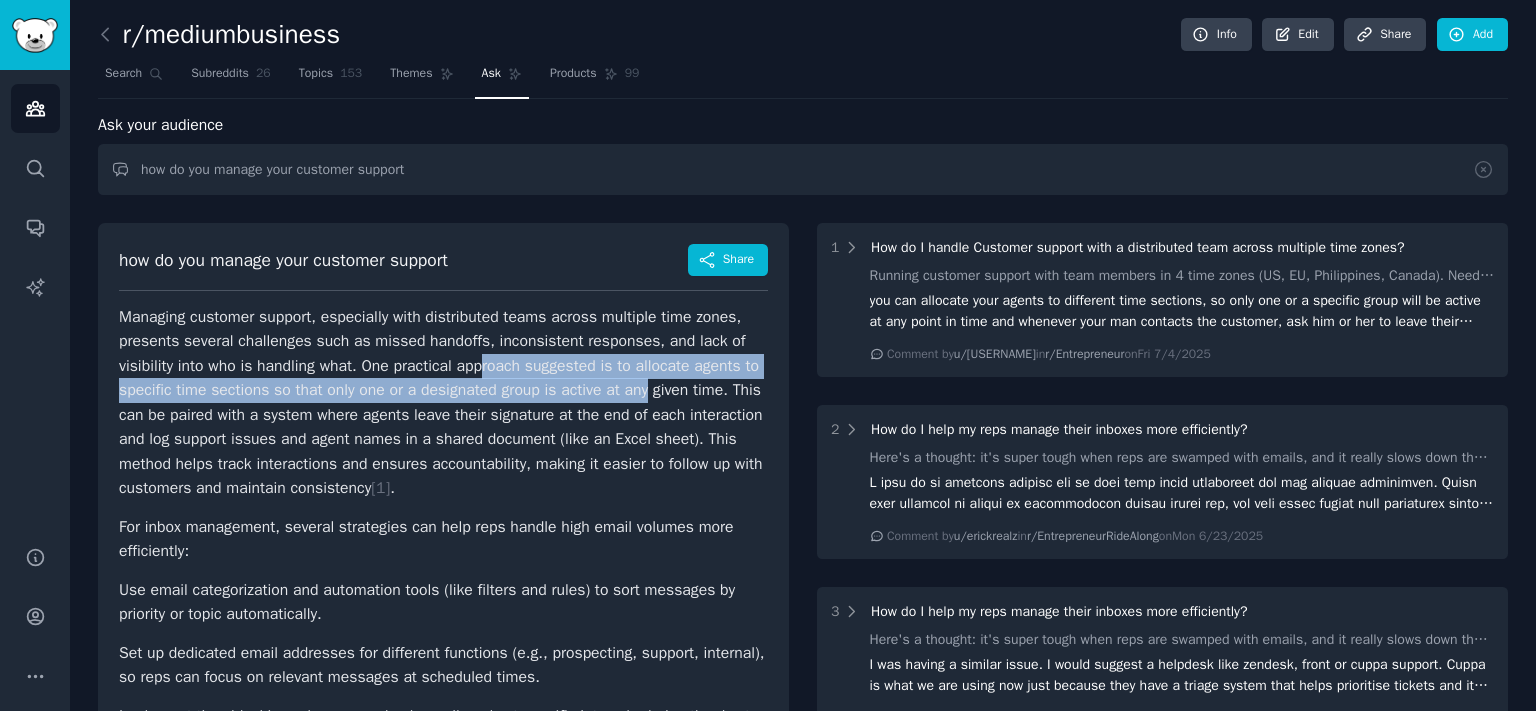 drag, startPoint x: 612, startPoint y: 378, endPoint x: 698, endPoint y: 388, distance: 86.579445 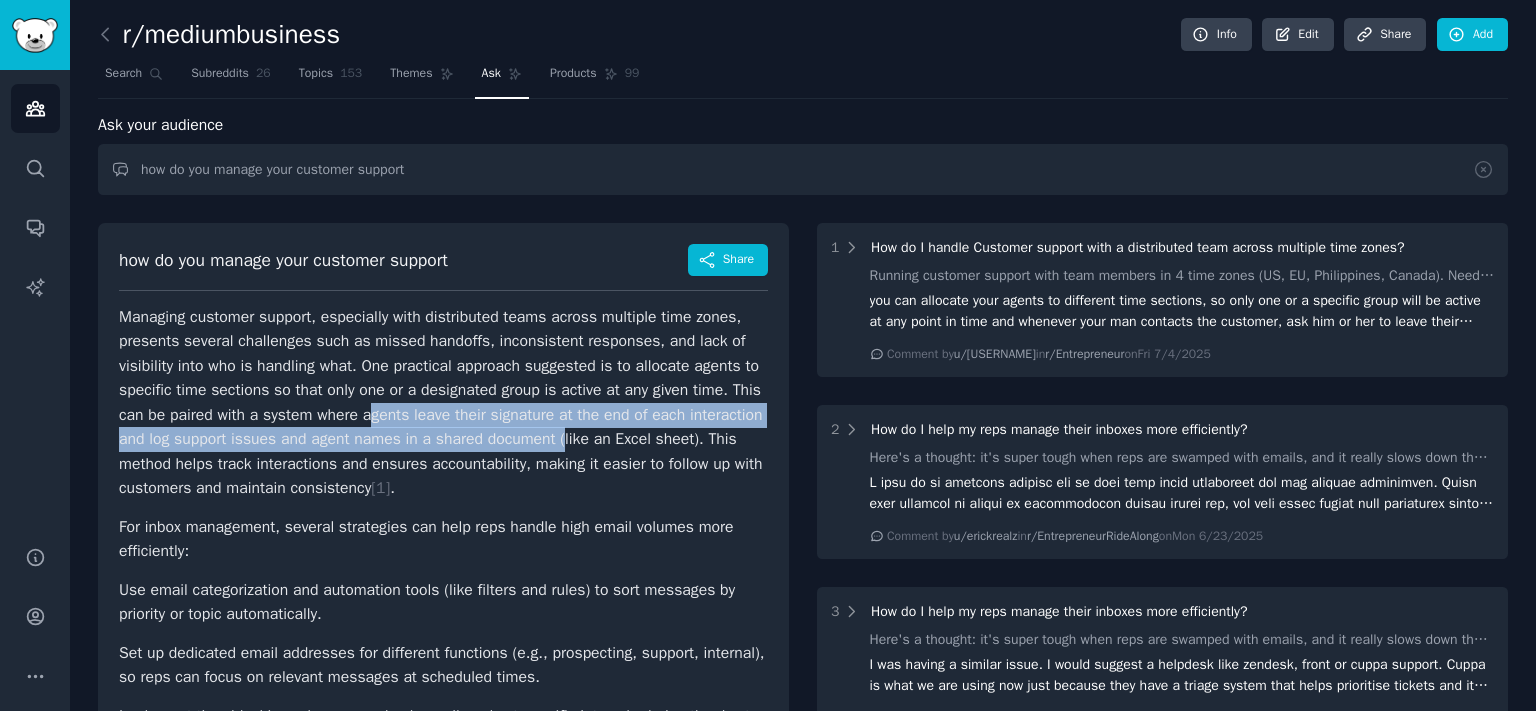 drag, startPoint x: 407, startPoint y: 410, endPoint x: 667, endPoint y: 443, distance: 262.08588 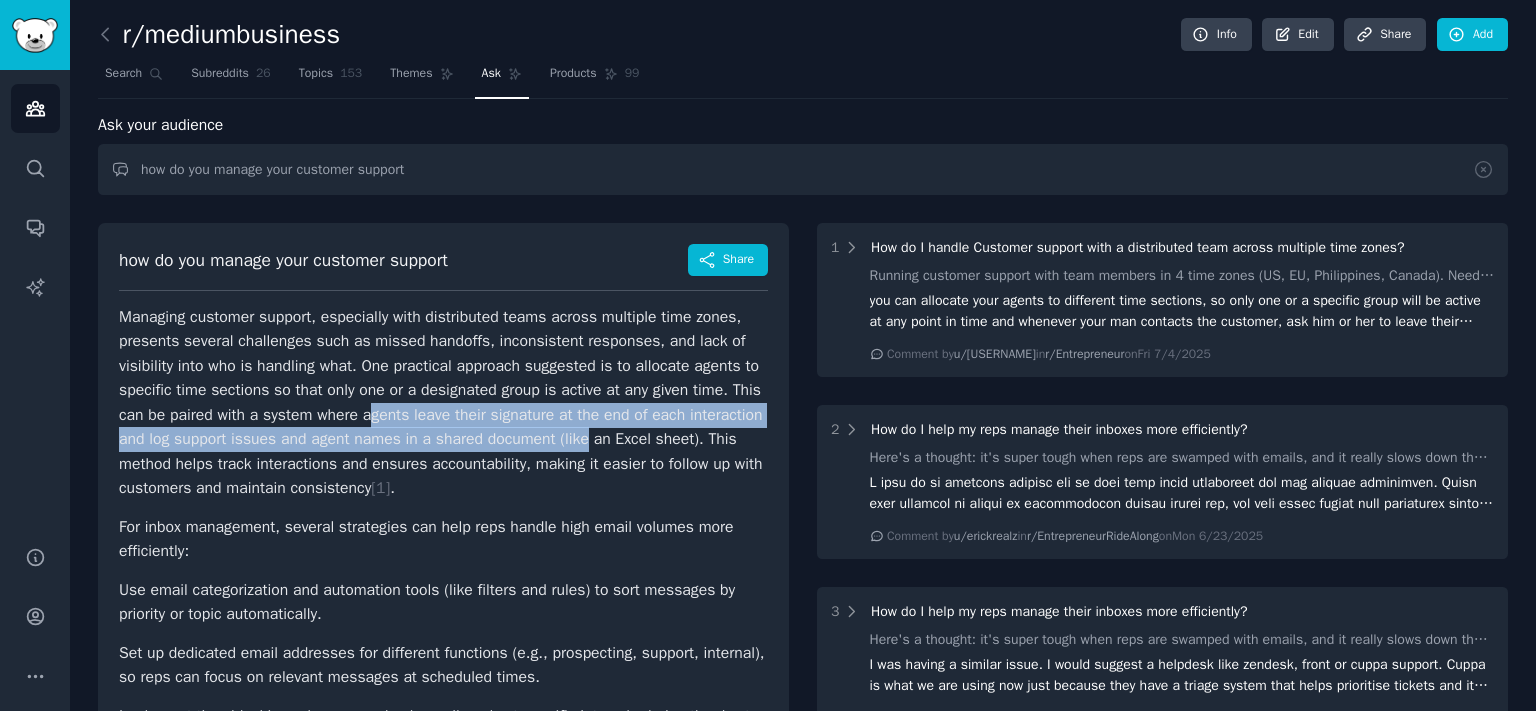 click on "Managing customer support, especially with distributed teams across multiple time zones, presents several challenges such as missed handoffs, inconsistent responses, and lack of visibility into who is handling what. One practical approach suggested is to allocate agents to specific time sections so that only one or a designated group is active at any given time. This can be paired with a system where agents leave their signature at the end of each interaction and log support issues and agent names in a shared document (like an Excel sheet). This method helps track interactions and ensures accountability, making it easier to follow up with customers and maintain consistency [ 1 ] ." at bounding box center (443, 403) 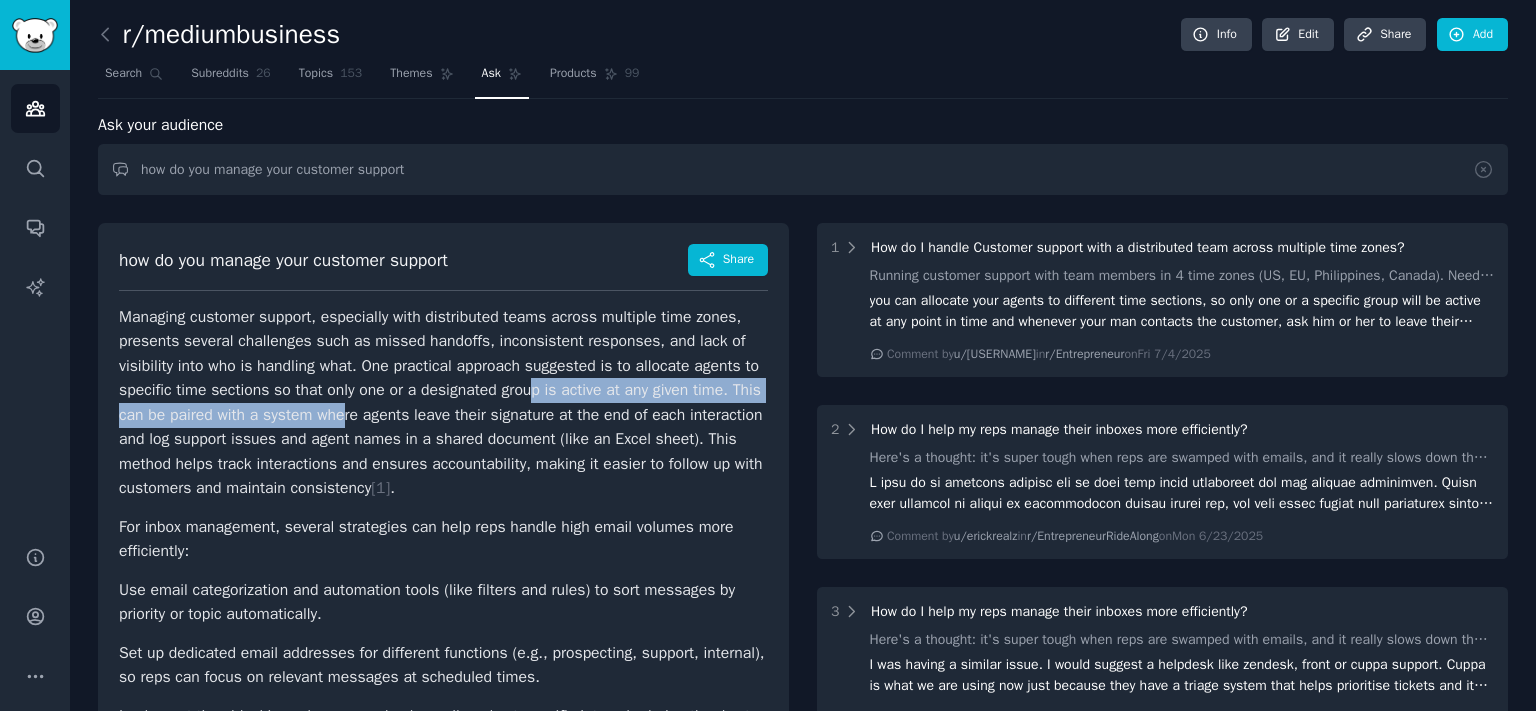 click on "Managing customer support, especially with distributed teams across multiple time zones, presents several challenges such as missed handoffs, inconsistent responses, and lack of visibility into who is handling what. One practical approach suggested is to allocate agents to specific time sections so that only one or a designated group is active at any given time. This can be paired with a system where agents leave their signature at the end of each interaction and log support issues and agent names in a shared document (like an Excel sheet). This method helps track interactions and ensures accountability, making it easier to follow up with customers and maintain consistency [ 1 ] ." at bounding box center (443, 403) 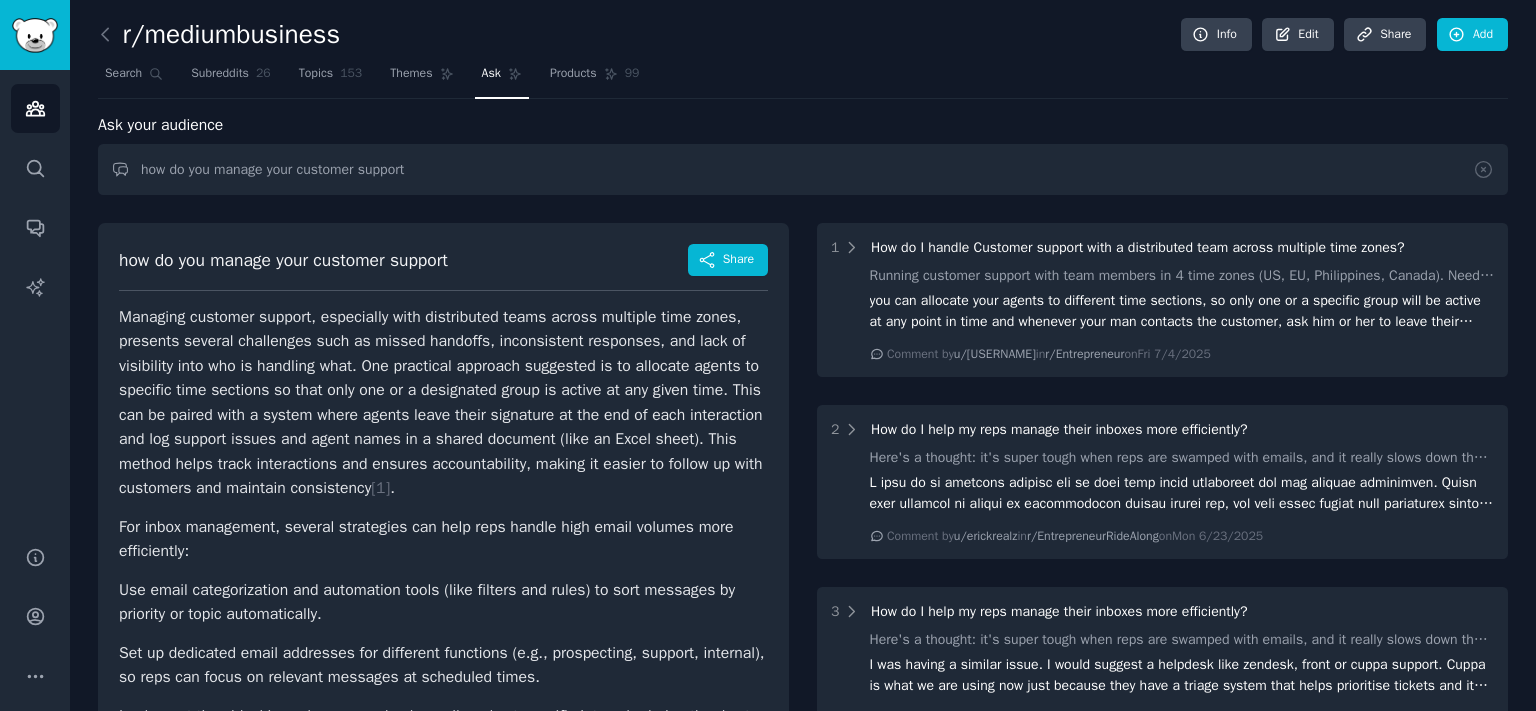 click on "Managing customer support, especially with distributed teams across multiple time zones, presents several challenges such as missed handoffs, inconsistent responses, and lack of visibility into who is handling what. One practical approach suggested is to allocate agents to specific time sections so that only one or a designated group is active at any given time. This can be paired with a system where agents leave their signature at the end of each interaction and log support issues and agent names in a shared document (like an Excel sheet). This method helps track interactions and ensures accountability, making it easier to follow up with customers and maintain consistency [ 1 ] ." at bounding box center [443, 403] 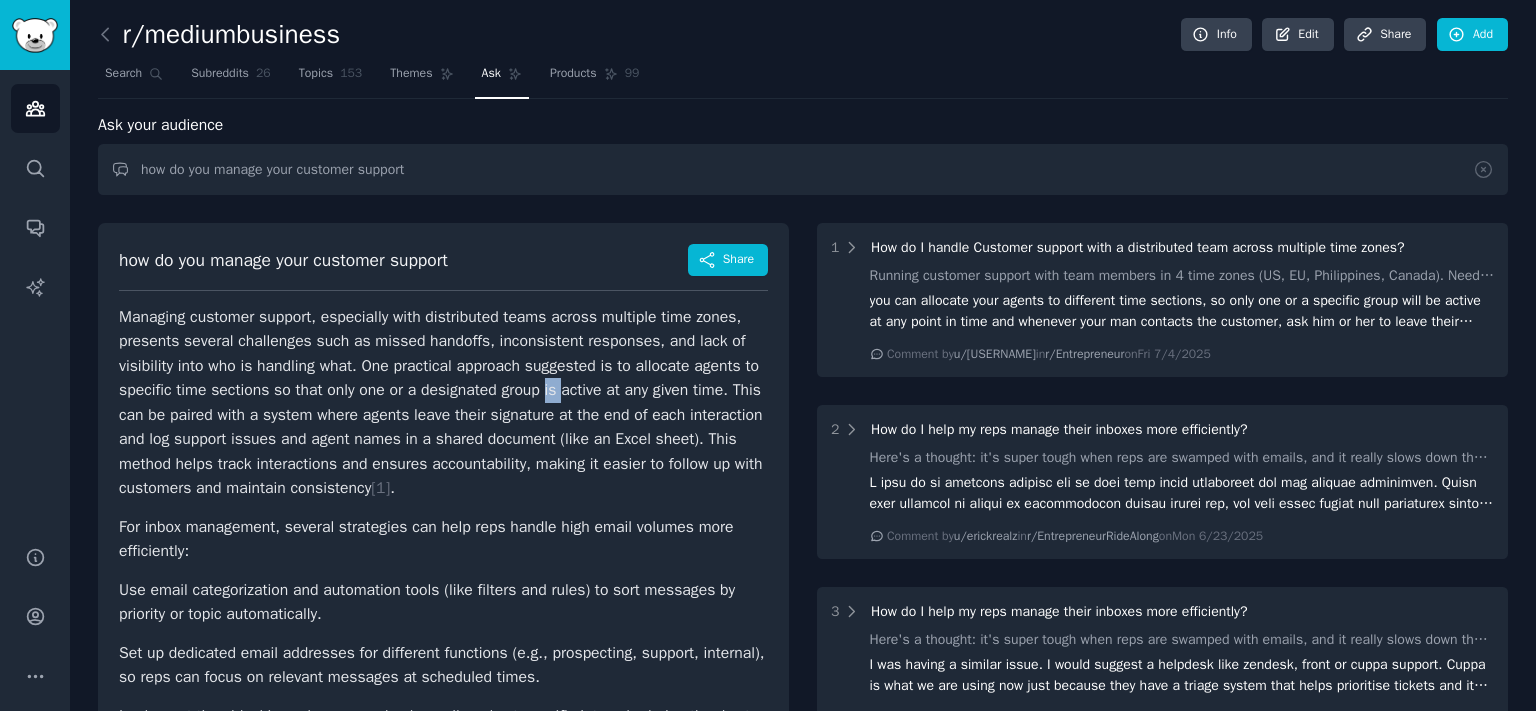 click on "Managing customer support, especially with distributed teams across multiple time zones, presents several challenges such as missed handoffs, inconsistent responses, and lack of visibility into who is handling what. One practical approach suggested is to allocate agents to specific time sections so that only one or a designated group is active at any given time. This can be paired with a system where agents leave their signature at the end of each interaction and log support issues and agent names in a shared document (like an Excel sheet). This method helps track interactions and ensures accountability, making it easier to follow up with customers and maintain consistency [ 1 ] ." at bounding box center (443, 403) 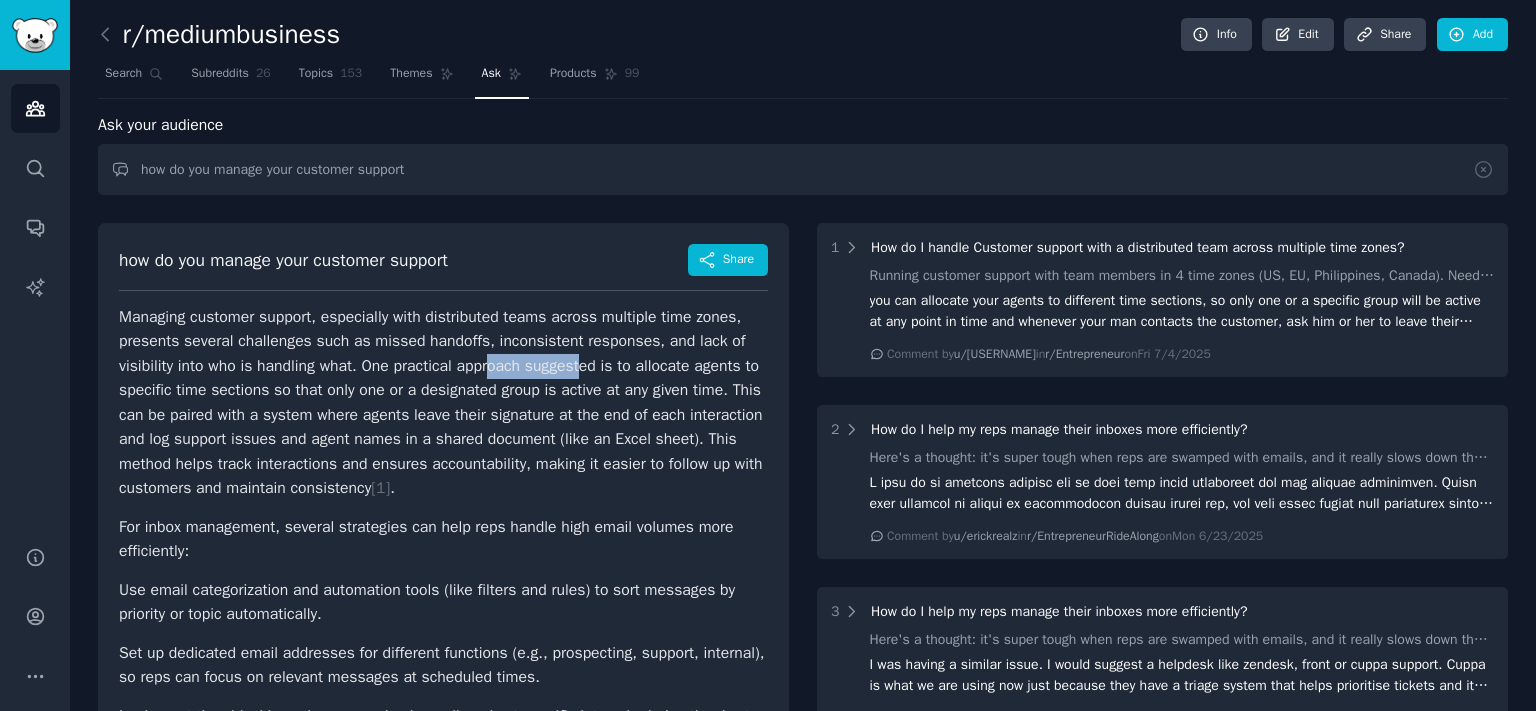 click on "Managing customer support, especially with distributed teams across multiple time zones, presents several challenges such as missed handoffs, inconsistent responses, and lack of visibility into who is handling what. One practical approach suggested is to allocate agents to specific time sections so that only one or a designated group is active at any given time. This can be paired with a system where agents leave their signature at the end of each interaction and log support issues and agent names in a shared document (like an Excel sheet). This method helps track interactions and ensures accountability, making it easier to follow up with customers and maintain consistency [ 1 ] ." at bounding box center [443, 403] 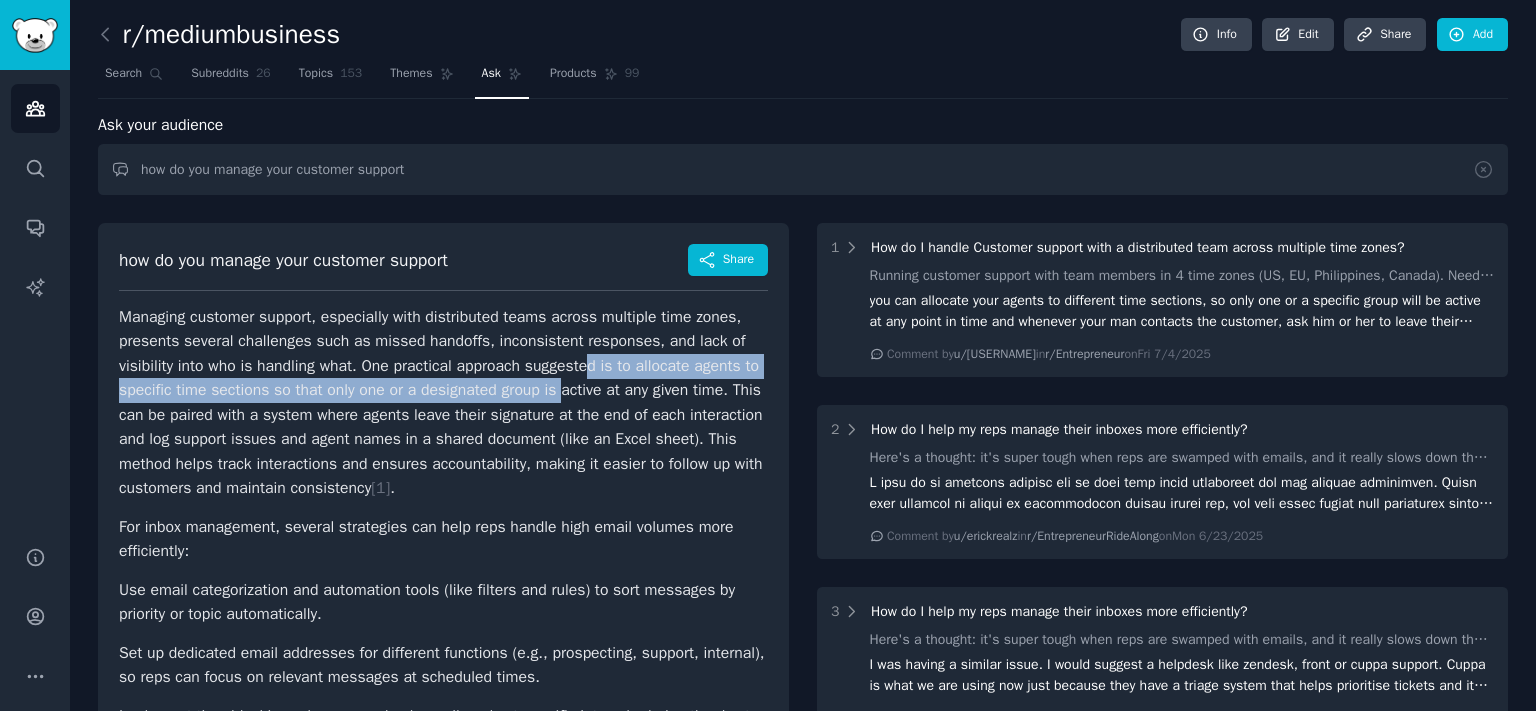 drag, startPoint x: 582, startPoint y: 378, endPoint x: 470, endPoint y: 395, distance: 113.28283 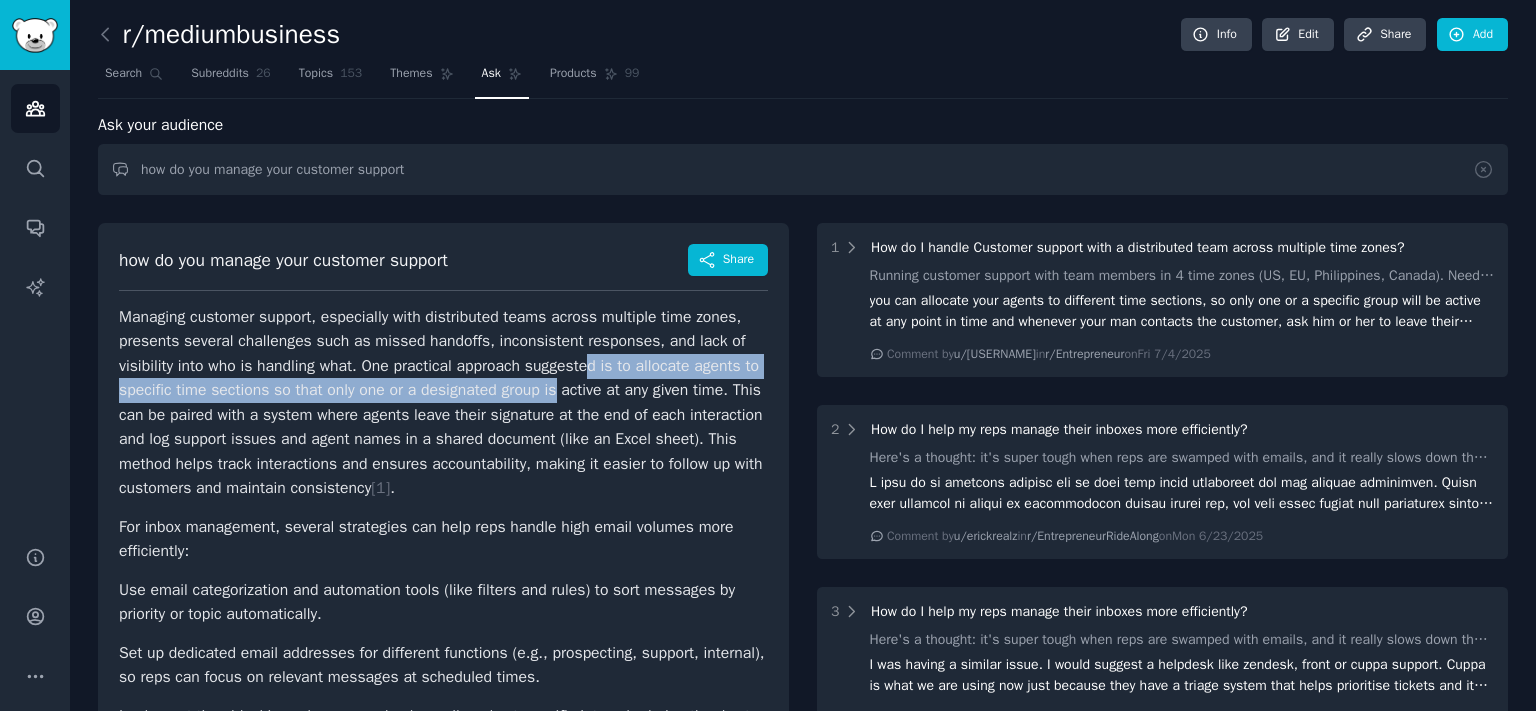 click on "Managing customer support, especially with distributed teams across multiple time zones, presents several challenges such as missed handoffs, inconsistent responses, and lack of visibility into who is handling what. One practical approach suggested is to allocate agents to specific time sections so that only one or a designated group is active at any given time. This can be paired with a system where agents leave their signature at the end of each interaction and log support issues and agent names in a shared document (like an Excel sheet). This method helps track interactions and ensures accountability, making it easier to follow up with customers and maintain consistency [ 1 ] ." at bounding box center [443, 403] 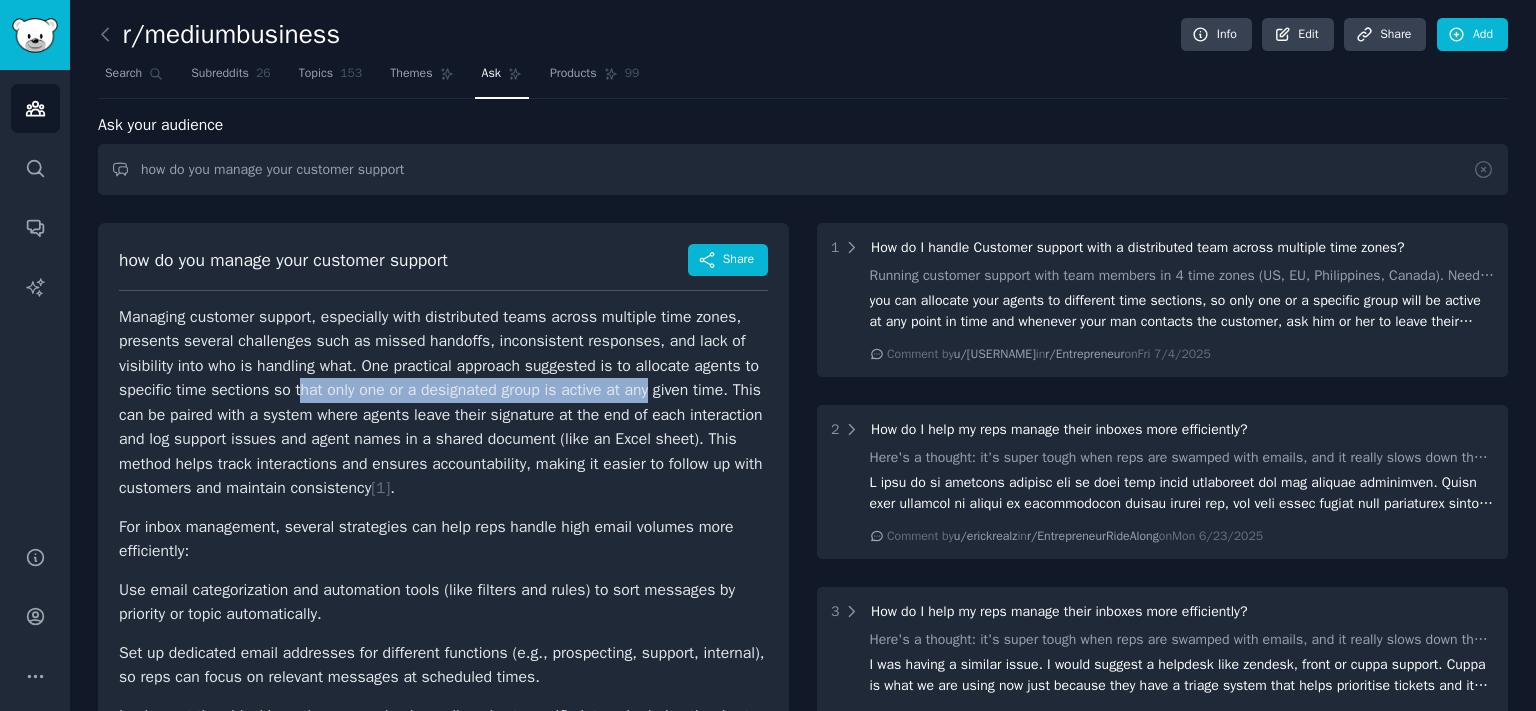 drag, startPoint x: 330, startPoint y: 386, endPoint x: 676, endPoint y: 386, distance: 346 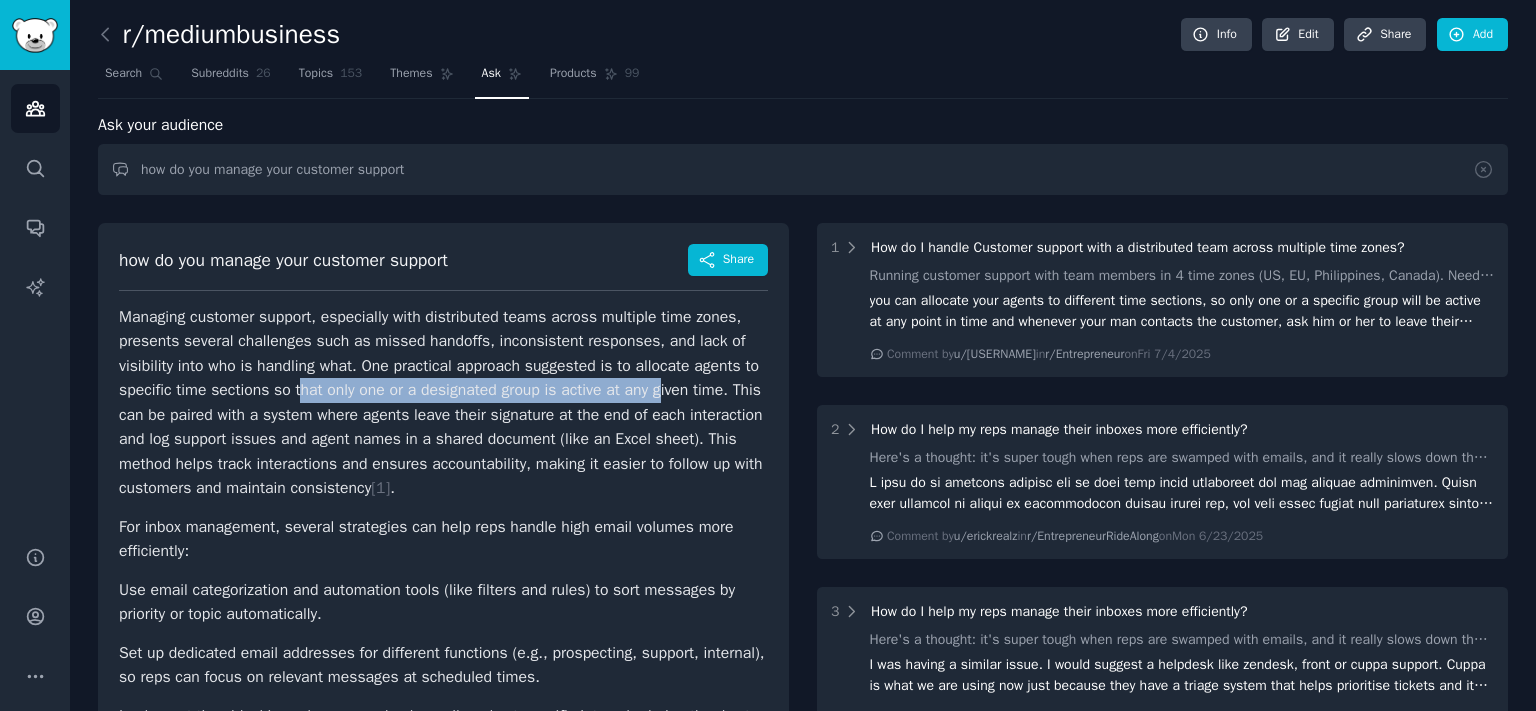 click on "Managing customer support, especially with distributed teams across multiple time zones, presents several challenges such as missed handoffs, inconsistent responses, and lack of visibility into who is handling what. One practical approach suggested is to allocate agents to specific time sections so that only one or a designated group is active at any given time. This can be paired with a system where agents leave their signature at the end of each interaction and log support issues and agent names in a shared document (like an Excel sheet). This method helps track interactions and ensures accountability, making it easier to follow up with customers and maintain consistency [ 1 ] ." at bounding box center [443, 403] 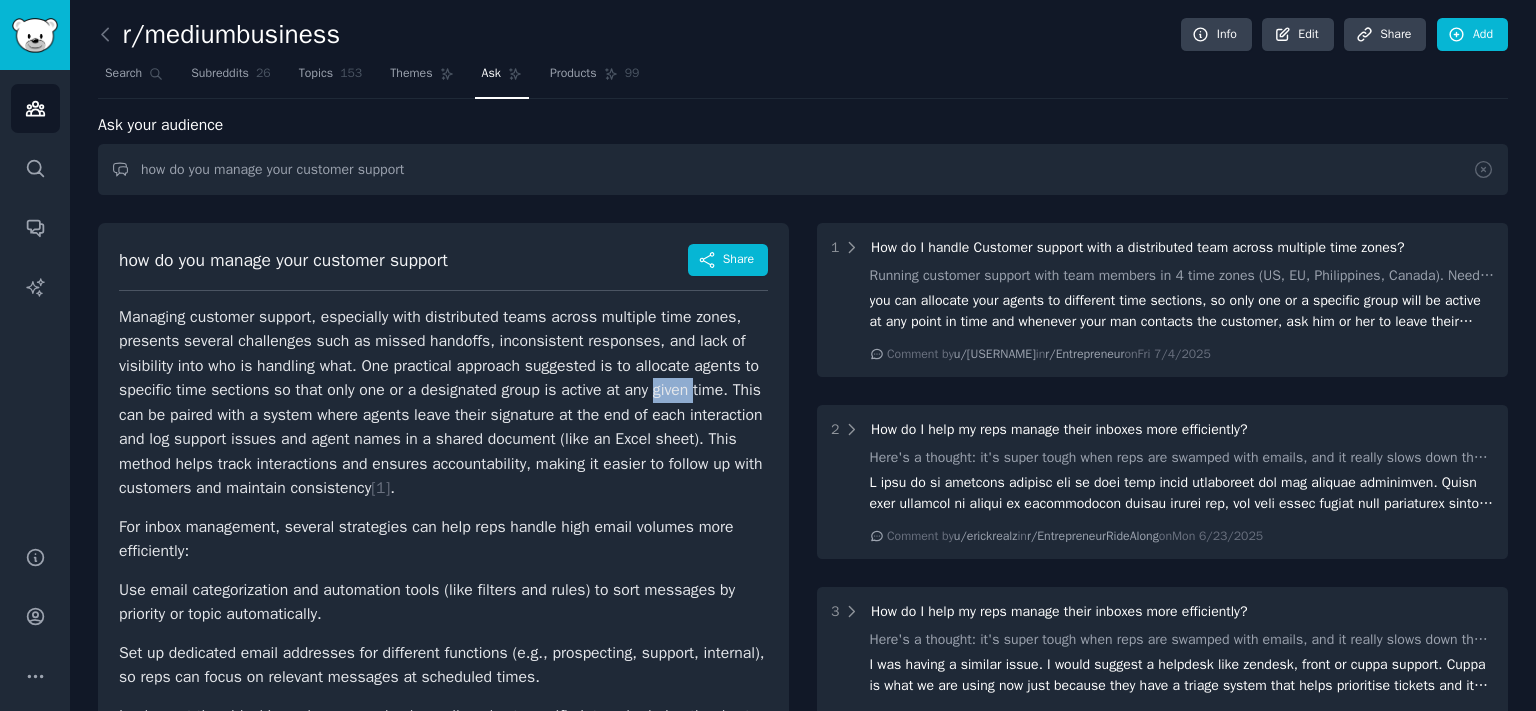 click on "Managing customer support, especially with distributed teams across multiple time zones, presents several challenges such as missed handoffs, inconsistent responses, and lack of visibility into who is handling what. One practical approach suggested is to allocate agents to specific time sections so that only one or a designated group is active at any given time. This can be paired with a system where agents leave their signature at the end of each interaction and log support issues and agent names in a shared document (like an Excel sheet). This method helps track interactions and ensures accountability, making it easier to follow up with customers and maintain consistency [ 1 ] ." at bounding box center [443, 403] 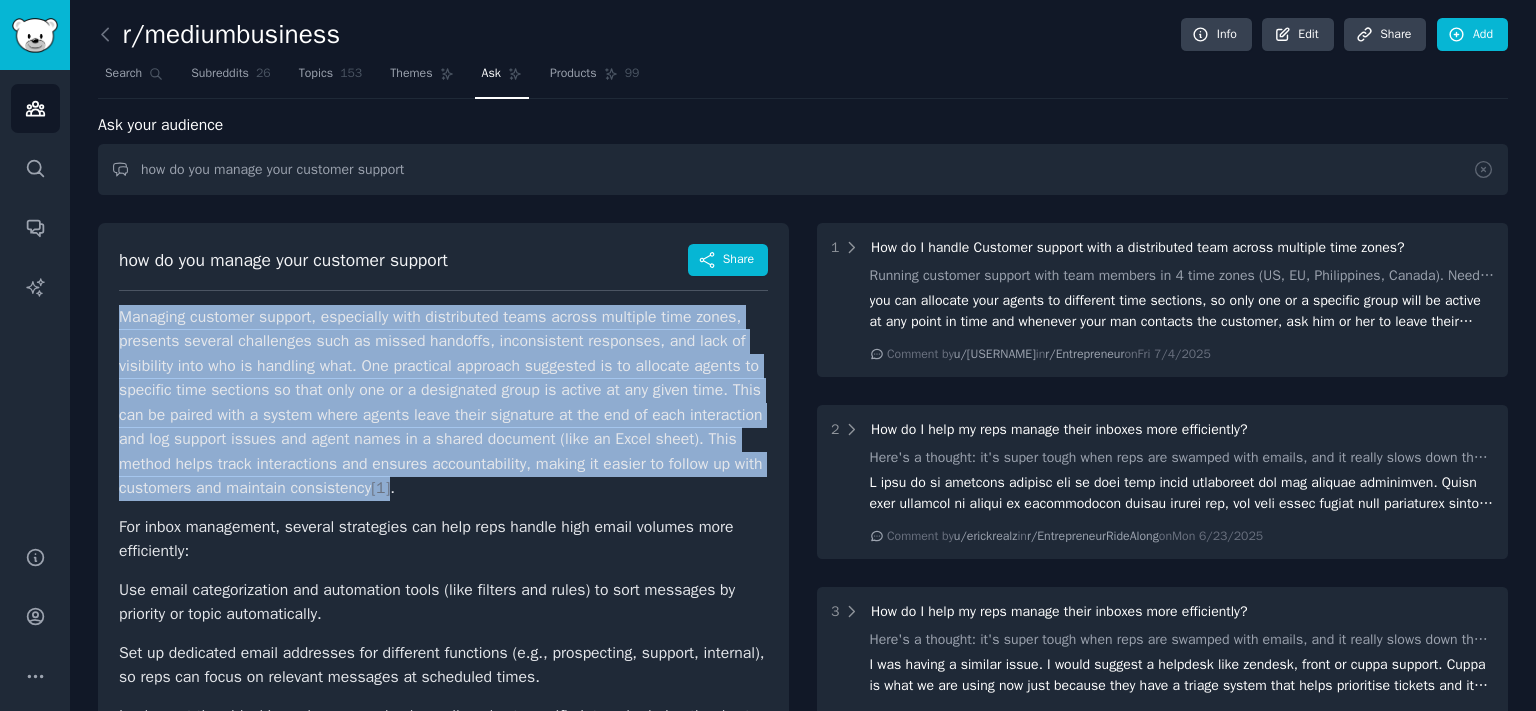 click on "Managing customer support, especially with distributed teams across multiple time zones, presents several challenges such as missed handoffs, inconsistent responses, and lack of visibility into who is handling what. One practical approach suggested is to allocate agents to specific time sections so that only one or a designated group is active at any given time. This can be paired with a system where agents leave their signature at the end of each interaction and log support issues and agent names in a shared document (like an Excel sheet). This method helps track interactions and ensures accountability, making it easier to follow up with customers and maintain consistency [ 1 ] ." at bounding box center [443, 403] 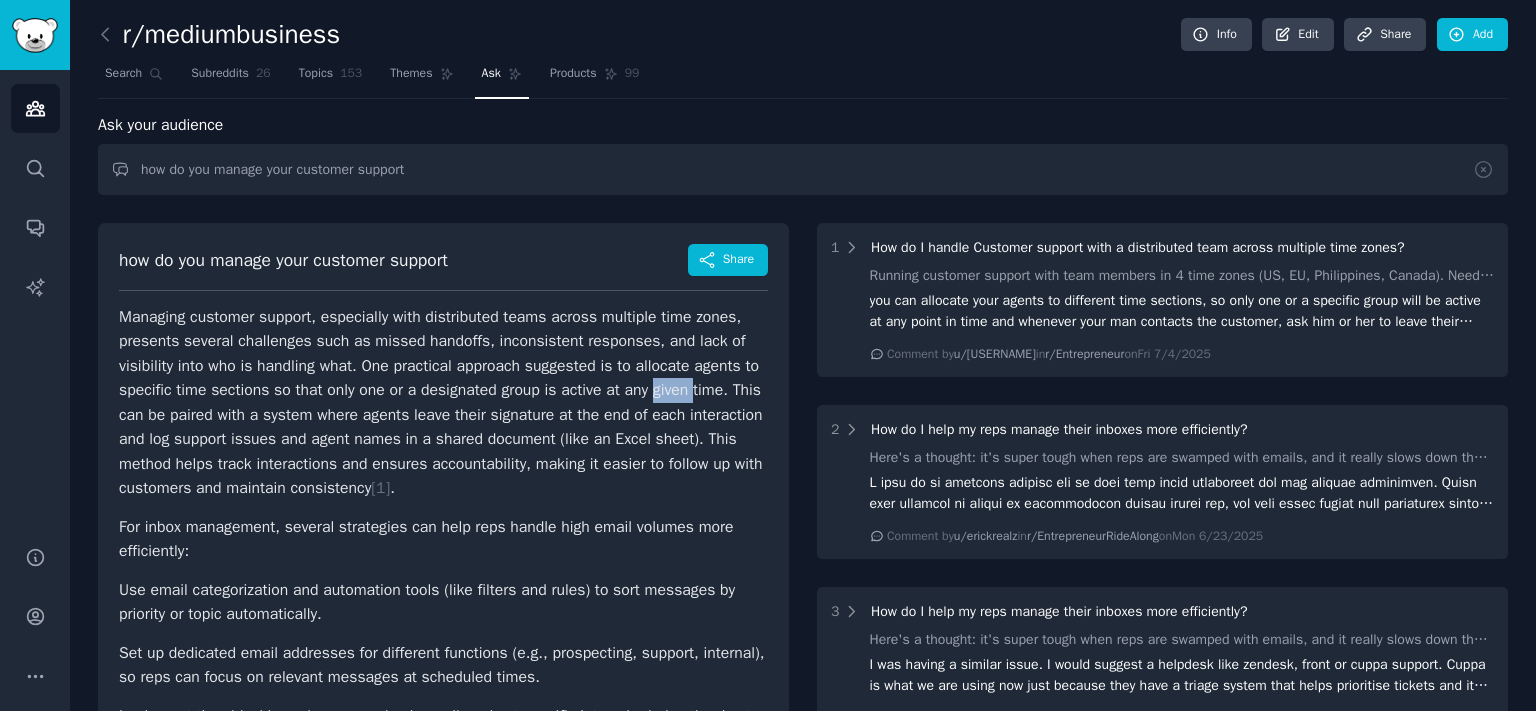 click on "Managing customer support, especially with distributed teams across multiple time zones, presents several challenges such as missed handoffs, inconsistent responses, and lack of visibility into who is handling what. One practical approach suggested is to allocate agents to specific time sections so that only one or a designated group is active at any given time. This can be paired with a system where agents leave their signature at the end of each interaction and log support issues and agent names in a shared document (like an Excel sheet). This method helps track interactions and ensures accountability, making it easier to follow up with customers and maintain consistency [ 1 ] ." at bounding box center [443, 403] 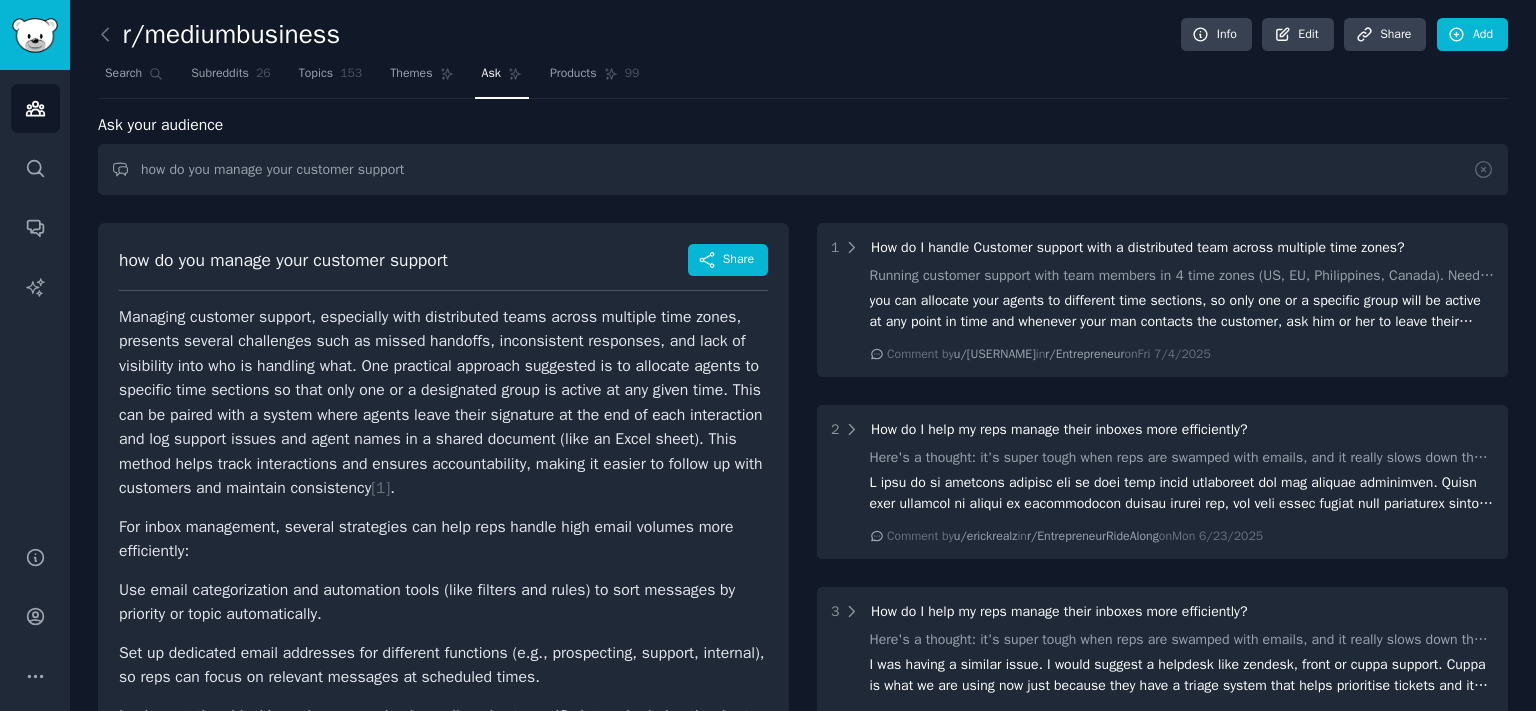 click on "Managing customer support, especially with distributed teams across multiple time zones, presents several challenges such as missed handoffs, inconsistent responses, and lack of visibility into who is handling what. One practical approach suggested is to allocate agents to specific time sections so that only one or a designated group is active at any given time. This can be paired with a system where agents leave their signature at the end of each interaction and log support issues and agent names in a shared document (like an Excel sheet). This method helps track interactions and ensures accountability, making it easier to follow up with customers and maintain consistency [ 1 ] ." at bounding box center [443, 403] 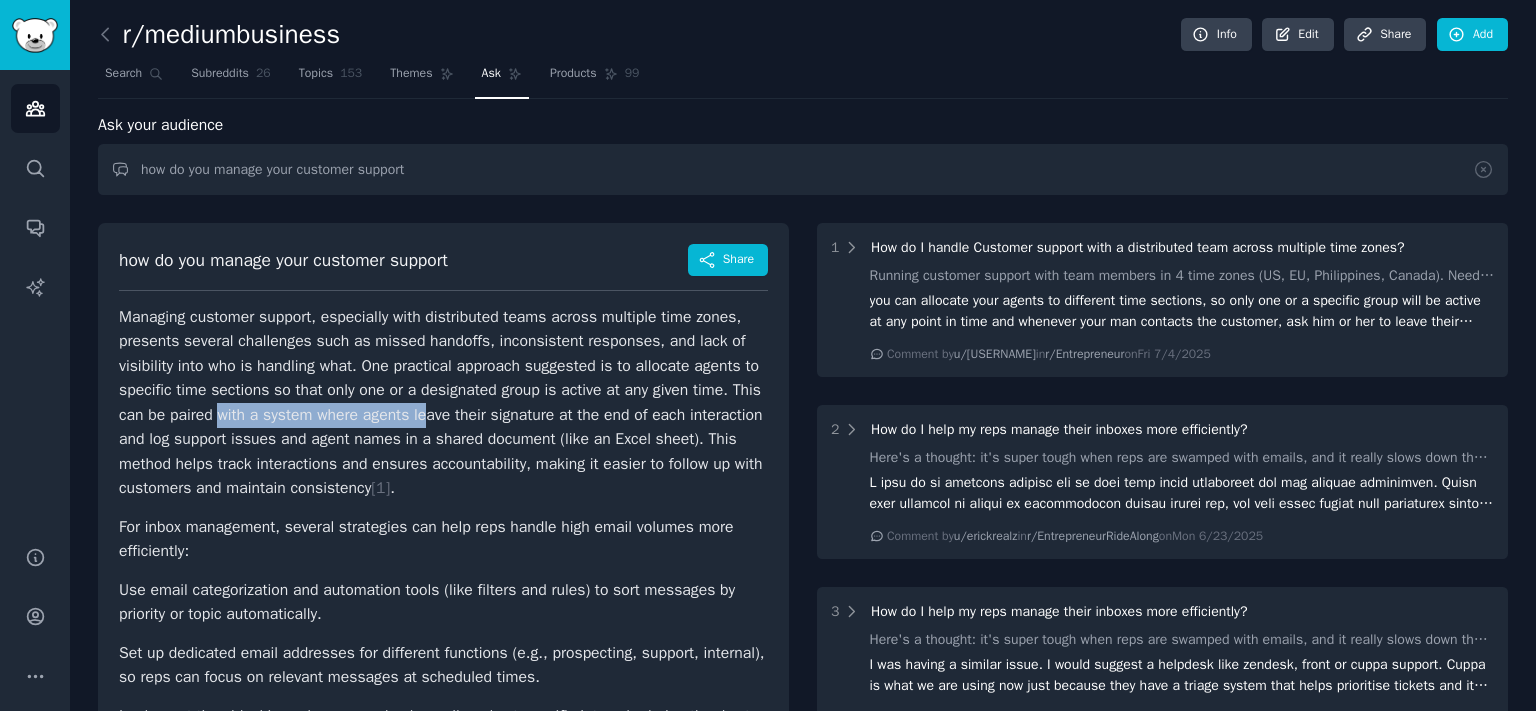 drag, startPoint x: 258, startPoint y: 408, endPoint x: 658, endPoint y: 409, distance: 400.00125 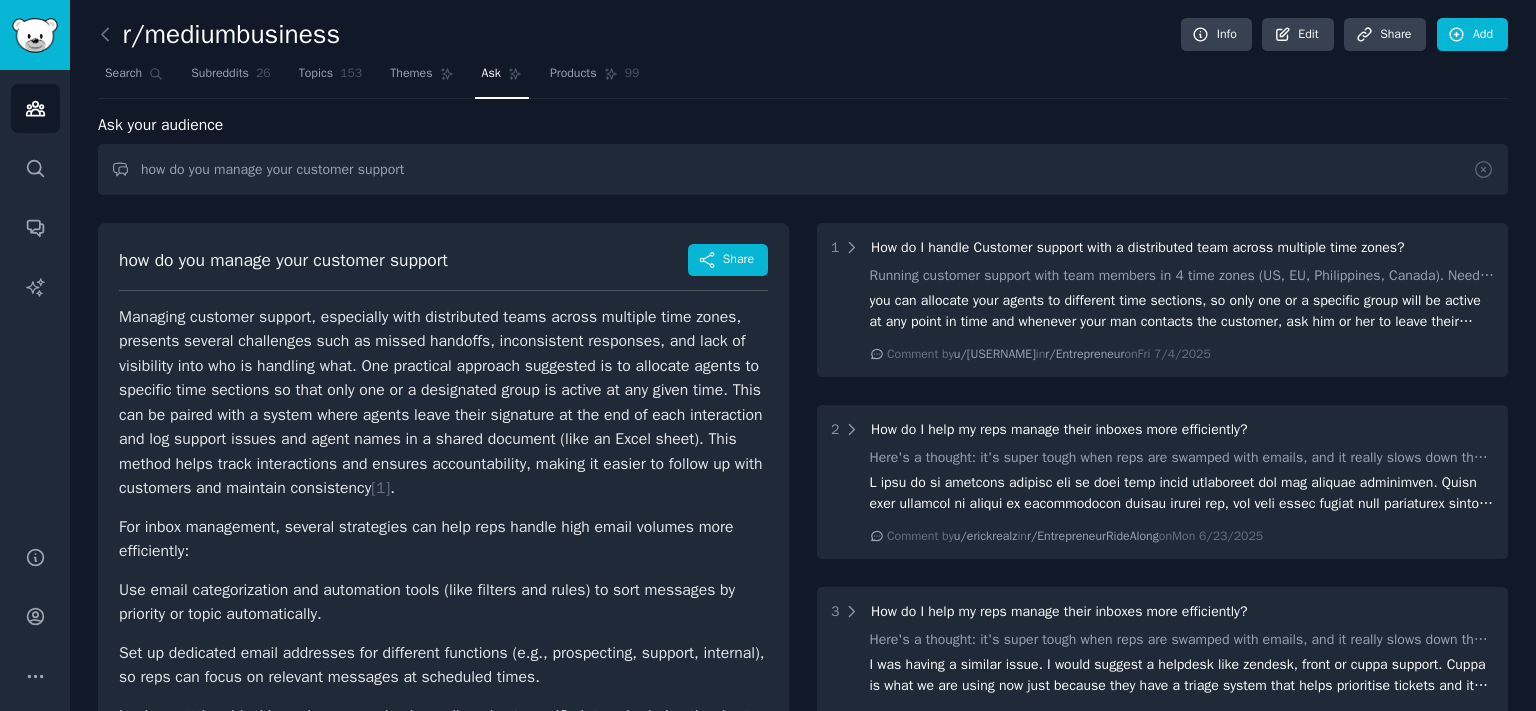 click on "Managing customer support, especially with distributed teams across multiple time zones, presents several challenges such as missed handoffs, inconsistent responses, and lack of visibility into who is handling what. One practical approach suggested is to allocate agents to specific time sections so that only one or a designated group is active at any given time. This can be paired with a system where agents leave their signature at the end of each interaction and log support issues and agent names in a shared document (like an Excel sheet). This method helps track interactions and ensures accountability, making it easier to follow up with customers and maintain consistency [ 1 ] ." at bounding box center (443, 403) 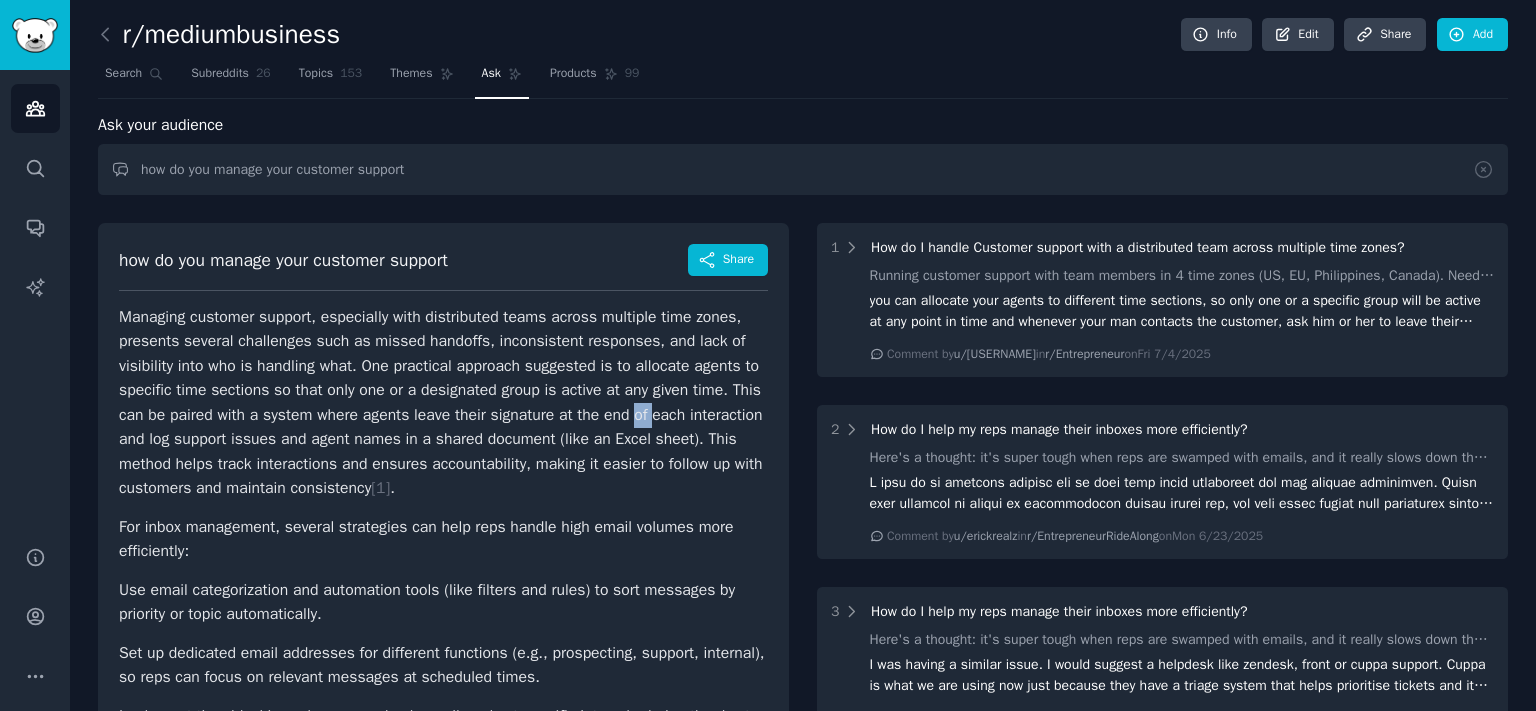 click on "Managing customer support, especially with distributed teams across multiple time zones, presents several challenges such as missed handoffs, inconsistent responses, and lack of visibility into who is handling what. One practical approach suggested is to allocate agents to specific time sections so that only one or a designated group is active at any given time. This can be paired with a system where agents leave their signature at the end of each interaction and log support issues and agent names in a shared document (like an Excel sheet). This method helps track interactions and ensures accountability, making it easier to follow up with customers and maintain consistency [ 1 ] ." at bounding box center [443, 403] 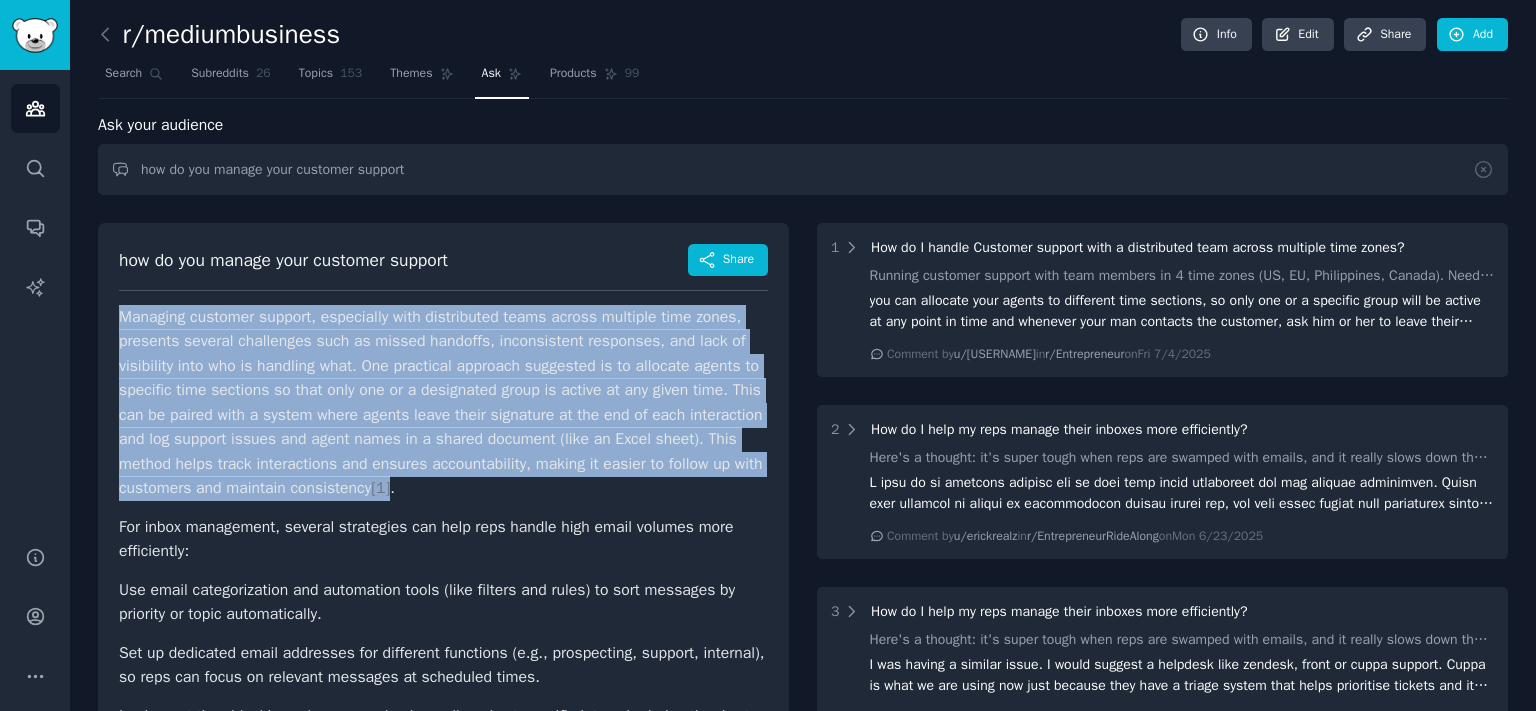 click on "Managing customer support, especially with distributed teams across multiple time zones, presents several challenges such as missed handoffs, inconsistent responses, and lack of visibility into who is handling what. One practical approach suggested is to allocate agents to specific time sections so that only one or a designated group is active at any given time. This can be paired with a system where agents leave their signature at the end of each interaction and log support issues and agent names in a shared document (like an Excel sheet). This method helps track interactions and ensures accountability, making it easier to follow up with customers and maintain consistency [ 1 ] ." at bounding box center [443, 403] 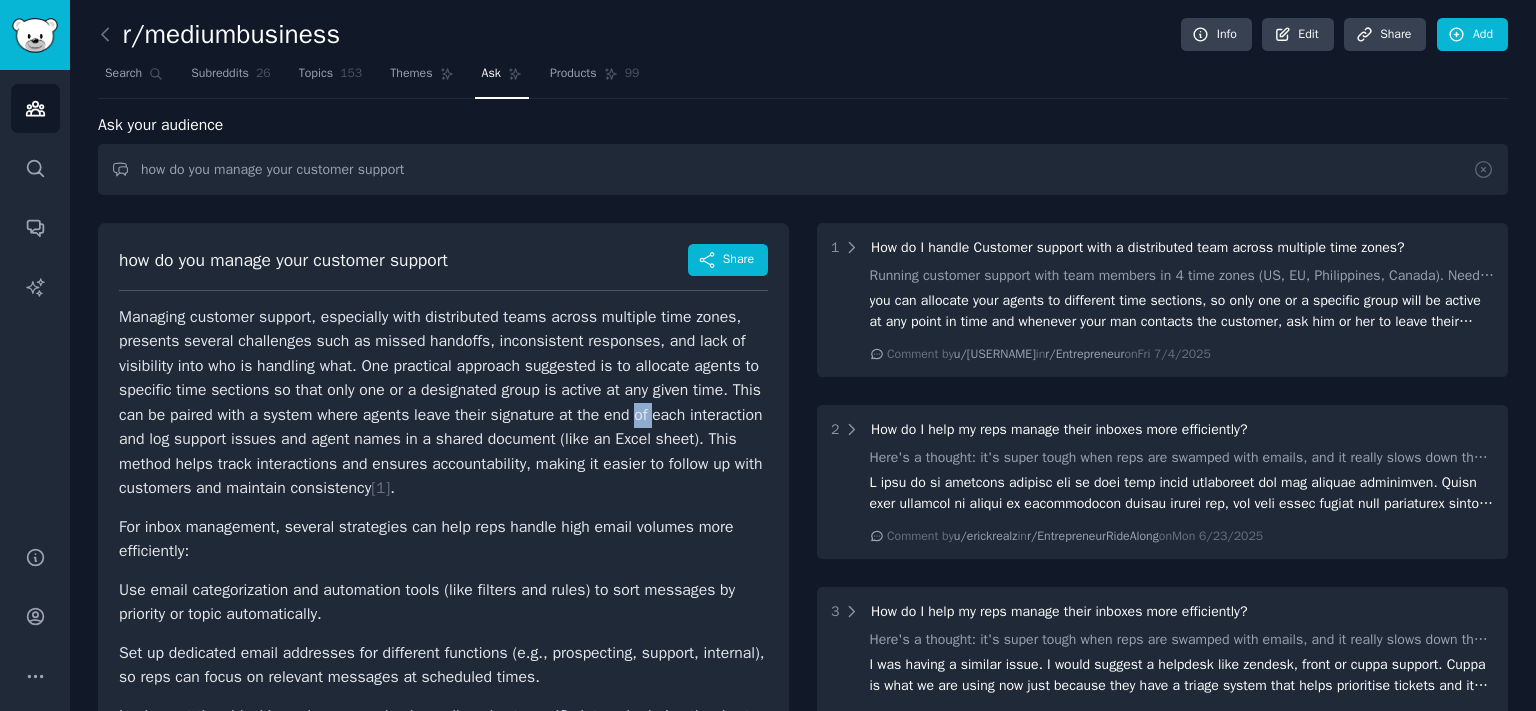 click on "Managing customer support, especially with distributed teams across multiple time zones, presents several challenges such as missed handoffs, inconsistent responses, and lack of visibility into who is handling what. One practical approach suggested is to allocate agents to specific time sections so that only one or a designated group is active at any given time. This can be paired with a system where agents leave their signature at the end of each interaction and log support issues and agent names in a shared document (like an Excel sheet). This method helps track interactions and ensures accountability, making it easier to follow up with customers and maintain consistency [ 1 ] ." at bounding box center (443, 403) 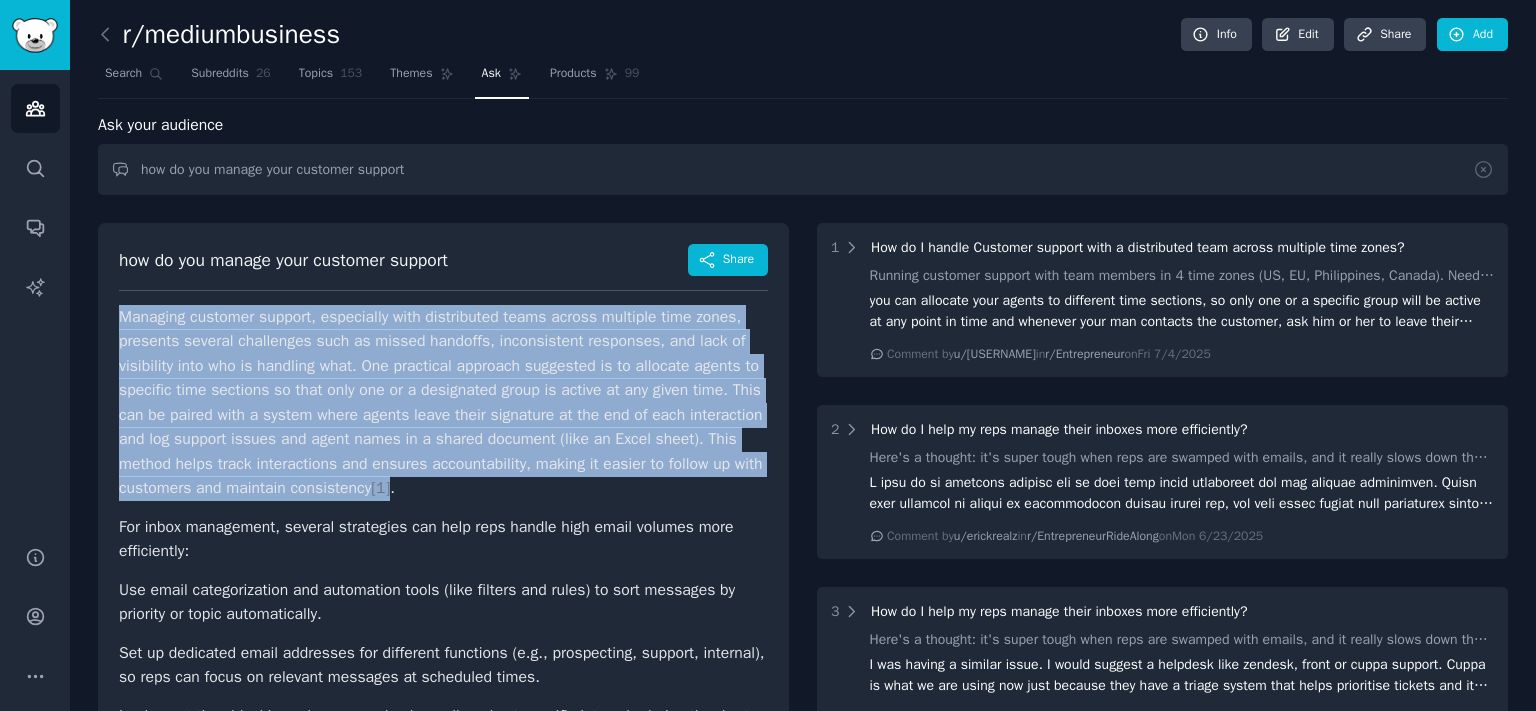 click on "Managing customer support, especially with distributed teams across multiple time zones, presents several challenges such as missed handoffs, inconsistent responses, and lack of visibility into who is handling what. One practical approach suggested is to allocate agents to specific time sections so that only one or a designated group is active at any given time. This can be paired with a system where agents leave their signature at the end of each interaction and log support issues and agent names in a shared document (like an Excel sheet). This method helps track interactions and ensures accountability, making it easier to follow up with customers and maintain consistency [ 1 ] ." at bounding box center [443, 403] 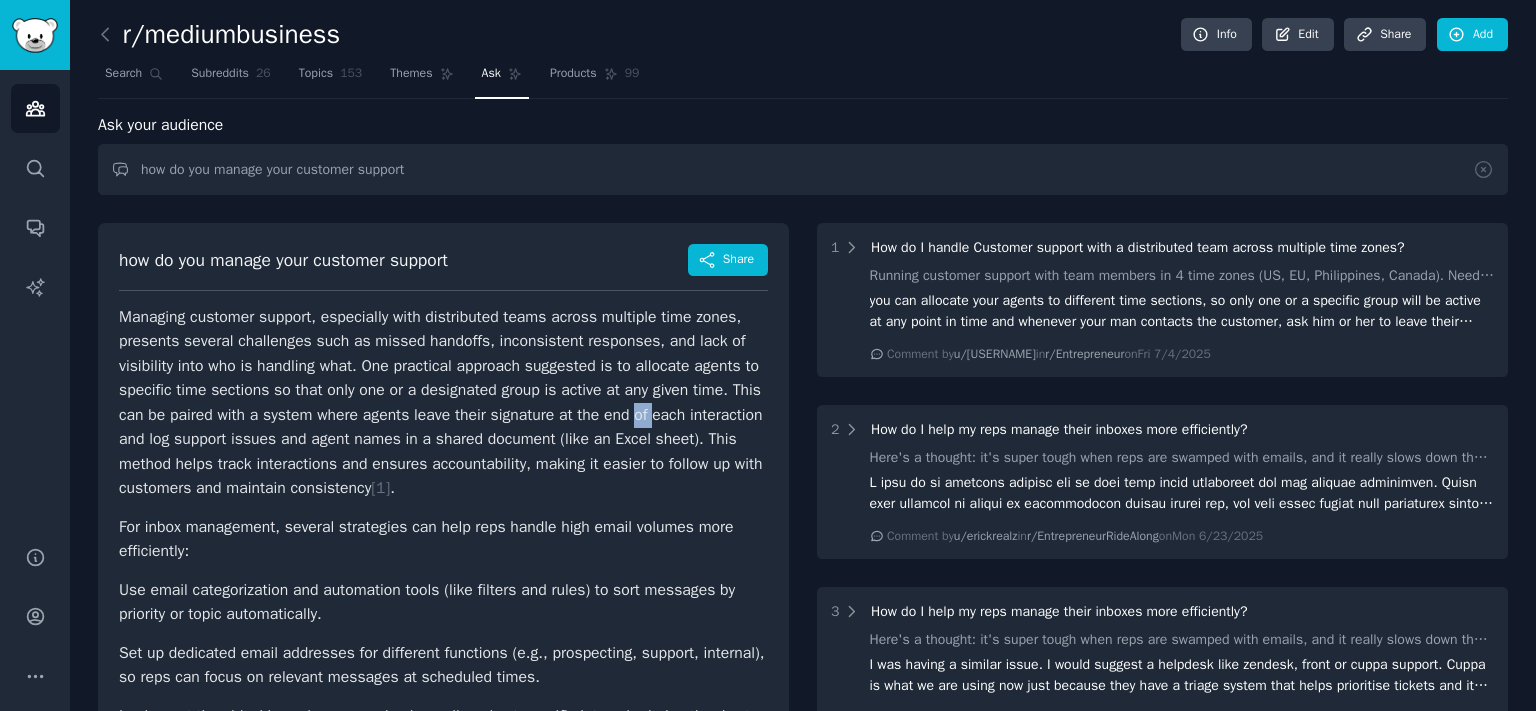 click on "Managing customer support, especially with distributed teams across multiple time zones, presents several challenges such as missed handoffs, inconsistent responses, and lack of visibility into who is handling what. One practical approach suggested is to allocate agents to specific time sections so that only one or a designated group is active at any given time. This can be paired with a system where agents leave their signature at the end of each interaction and log support issues and agent names in a shared document (like an Excel sheet). This method helps track interactions and ensures accountability, making it easier to follow up with customers and maintain consistency [ 1 ] ." at bounding box center [443, 403] 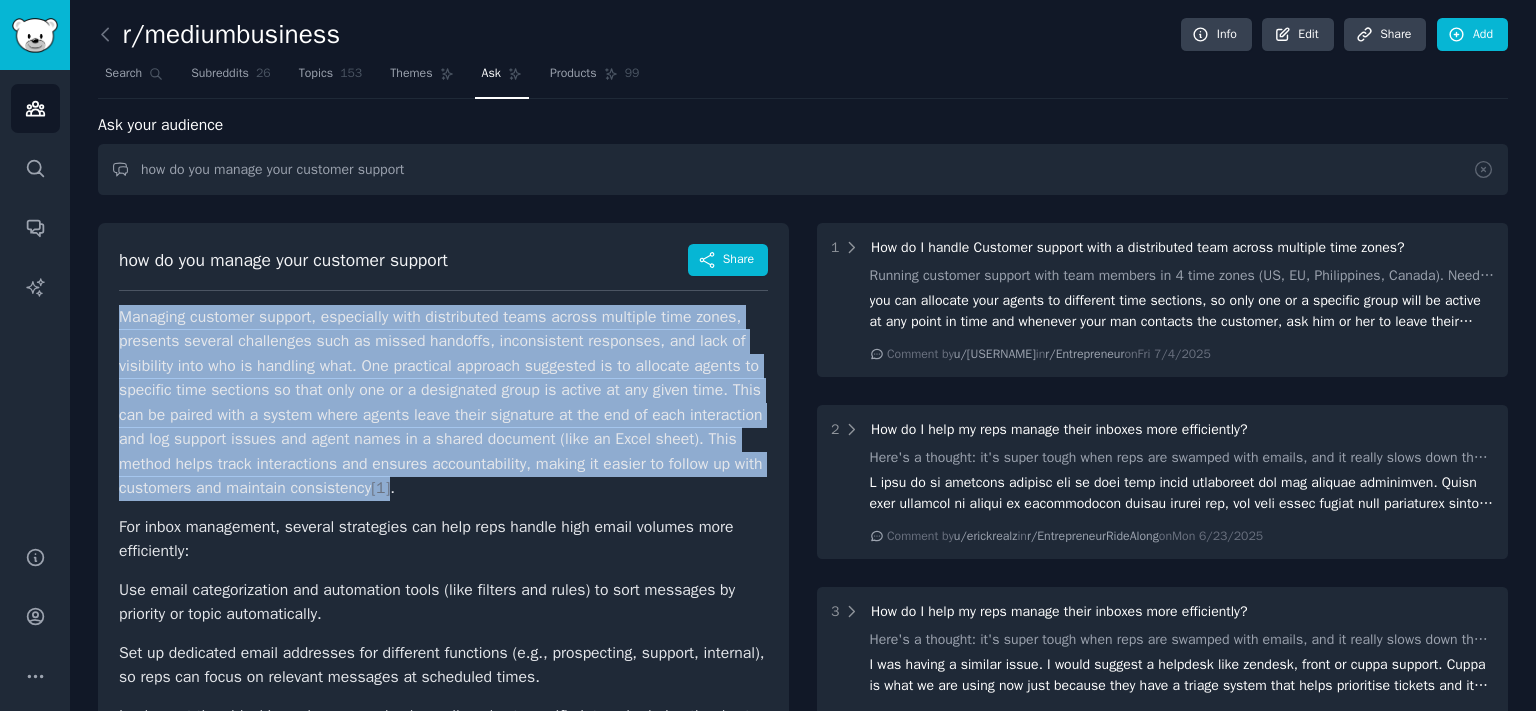 click on "Managing customer support, especially with distributed teams across multiple time zones, presents several challenges such as missed handoffs, inconsistent responses, and lack of visibility into who is handling what. One practical approach suggested is to allocate agents to specific time sections so that only one or a designated group is active at any given time. This can be paired with a system where agents leave their signature at the end of each interaction and log support issues and agent names in a shared document (like an Excel sheet). This method helps track interactions and ensures accountability, making it easier to follow up with customers and maintain consistency [ 1 ] ." at bounding box center [443, 403] 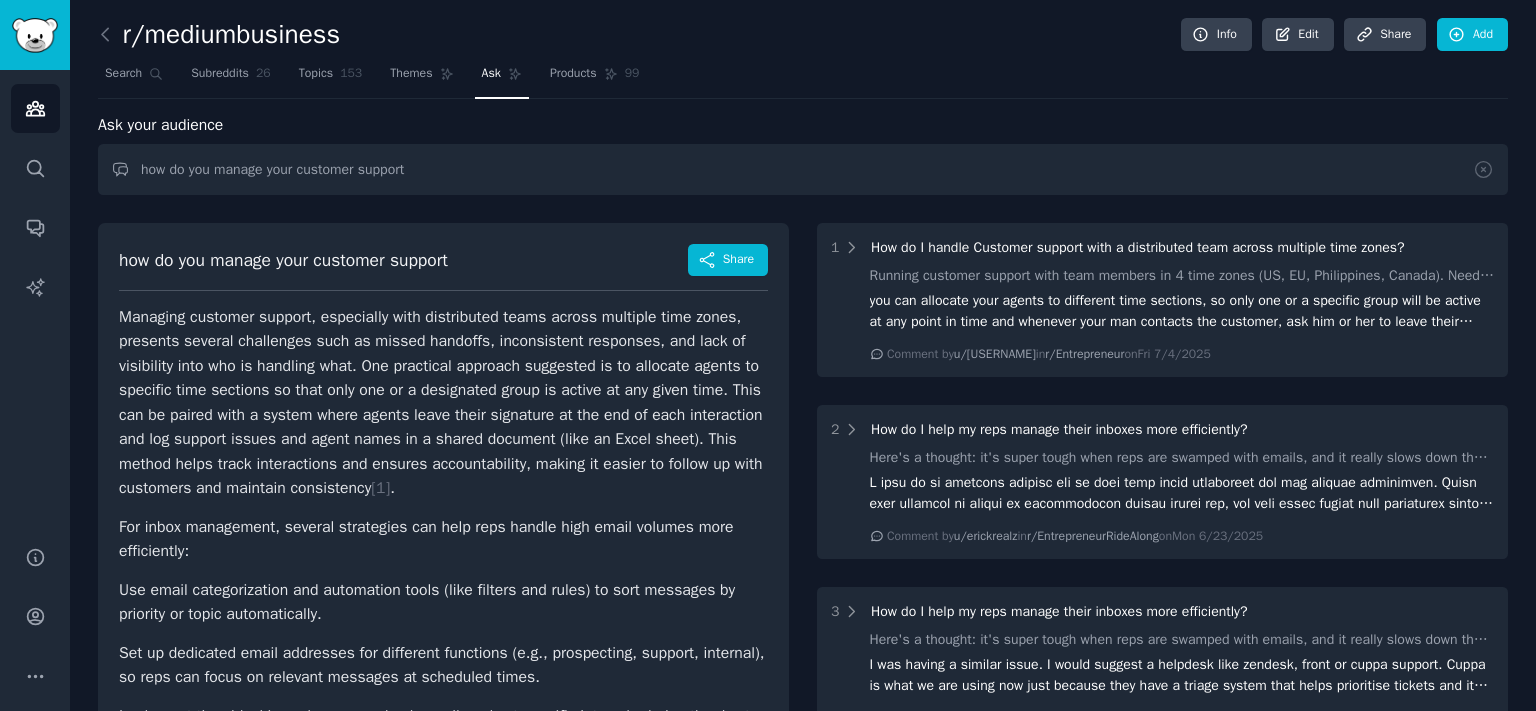 scroll, scrollTop: 441, scrollLeft: 0, axis: vertical 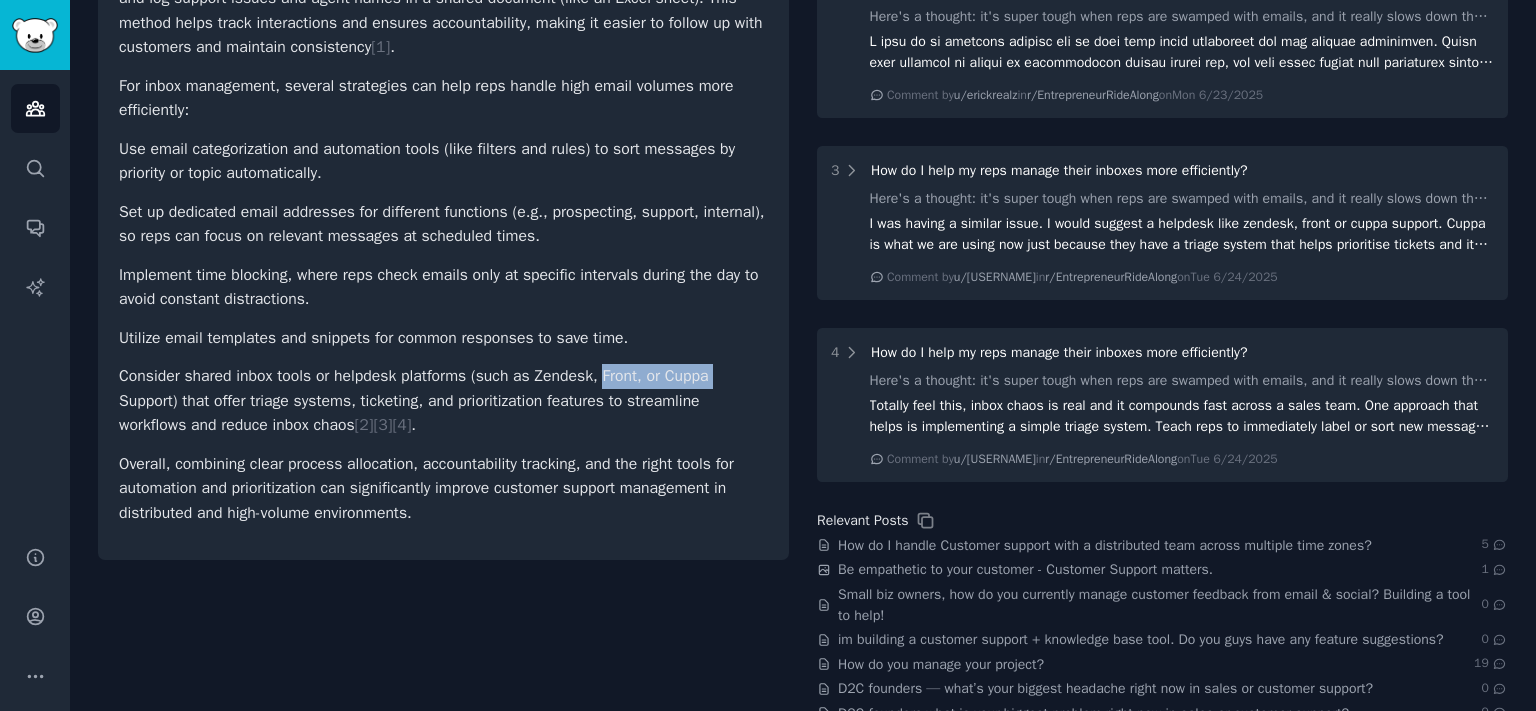 drag, startPoint x: 601, startPoint y: 378, endPoint x: 729, endPoint y: 373, distance: 128.09763 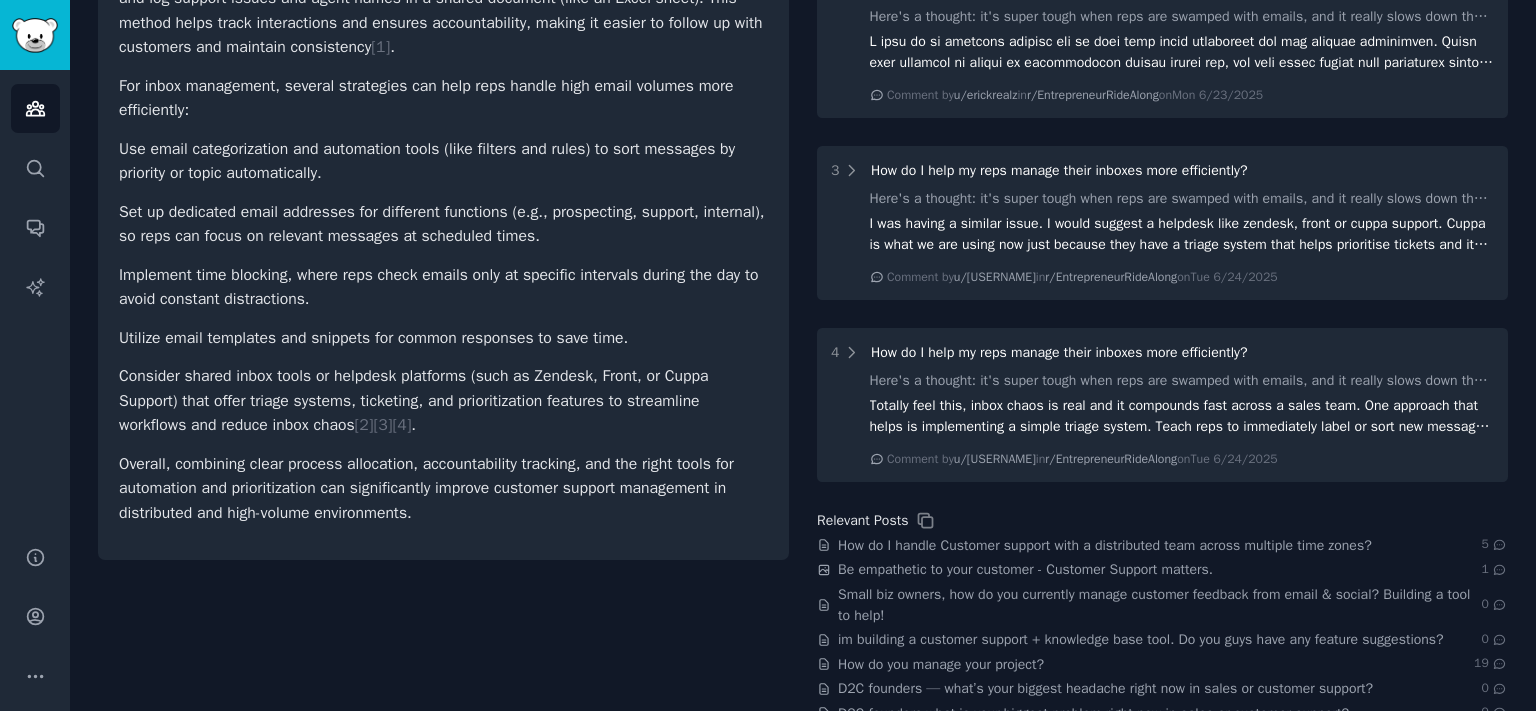 drag, startPoint x: 729, startPoint y: 373, endPoint x: 354, endPoint y: 343, distance: 376.1981 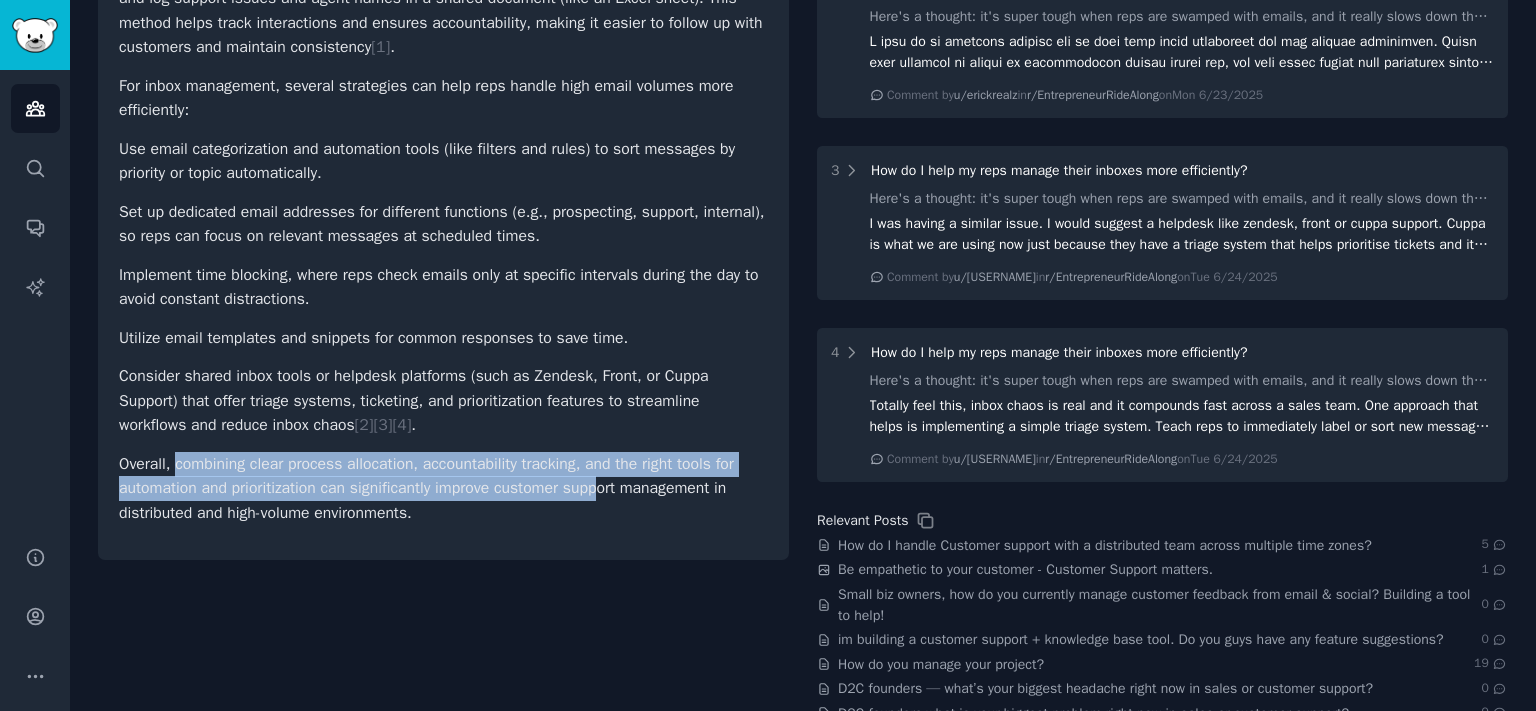 drag, startPoint x: 477, startPoint y: 486, endPoint x: 642, endPoint y: 494, distance: 165.19383 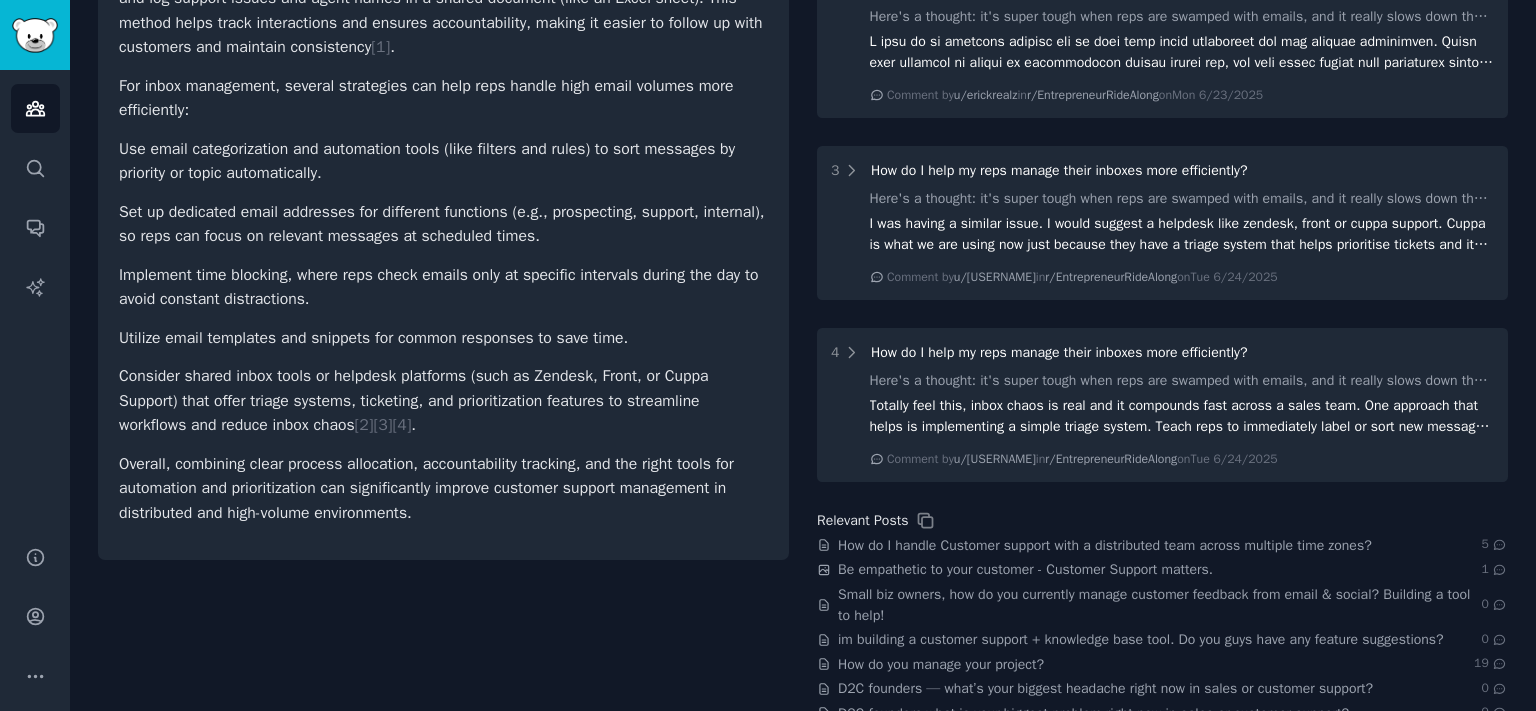 click on "Overall, combining clear process allocation, accountability tracking, and the right tools for automation and prioritization can significantly improve customer support management in distributed and high-volume environments." at bounding box center (443, 489) 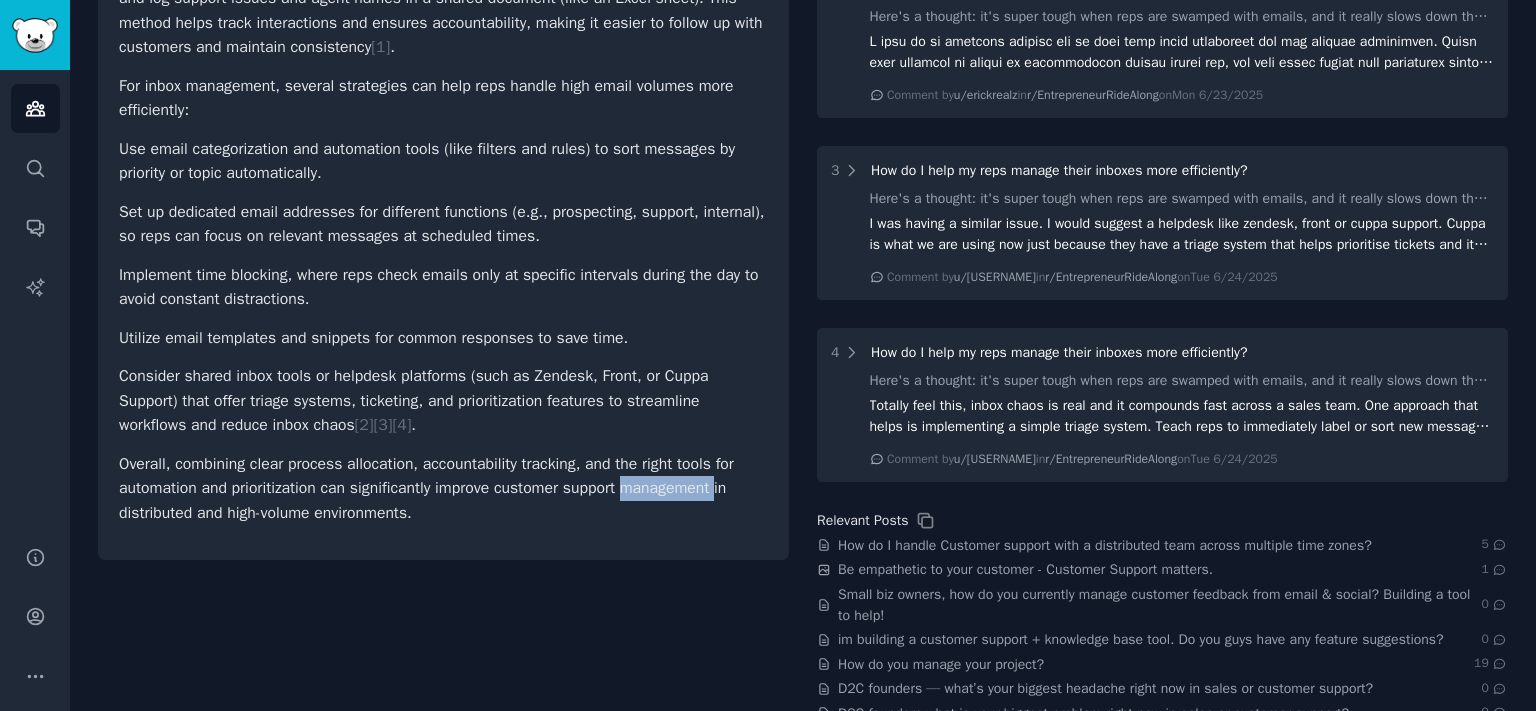 click on "Overall, combining clear process allocation, accountability tracking, and the right tools for automation and prioritization can significantly improve customer support management in distributed and high-volume environments." at bounding box center [443, 489] 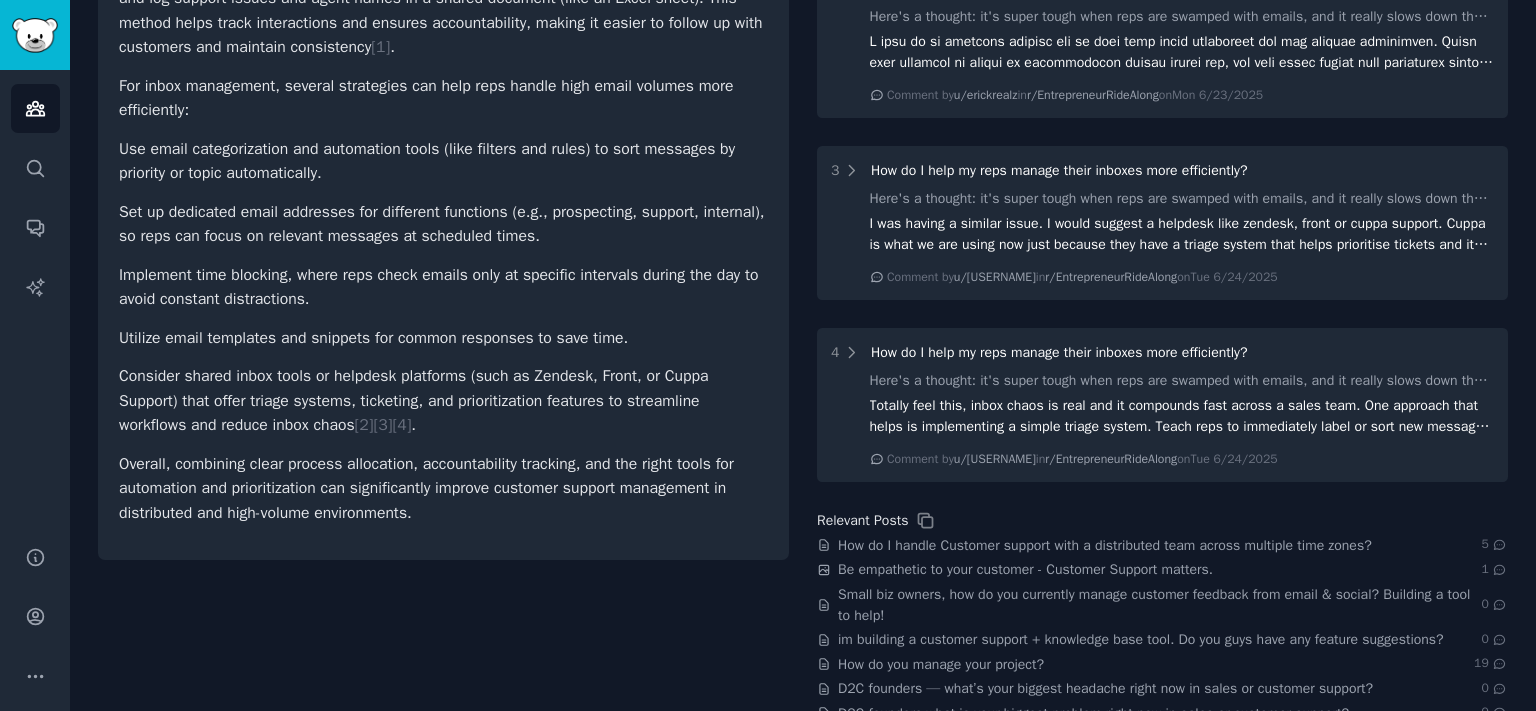 click on "Overall, combining clear process allocation, accountability tracking, and the right tools for automation and prioritization can significantly improve customer support management in distributed and high-volume environments." at bounding box center (443, 489) 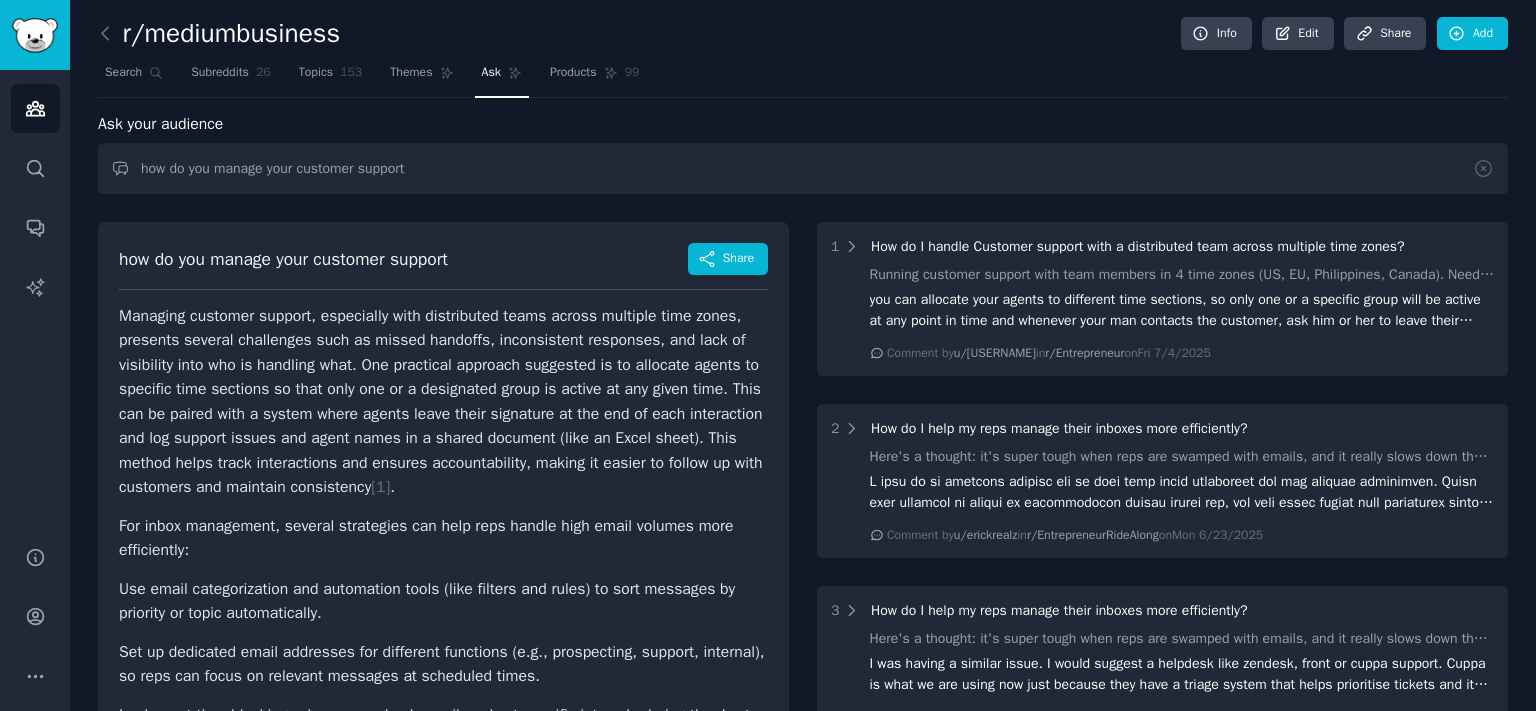 scroll, scrollTop: 0, scrollLeft: 0, axis: both 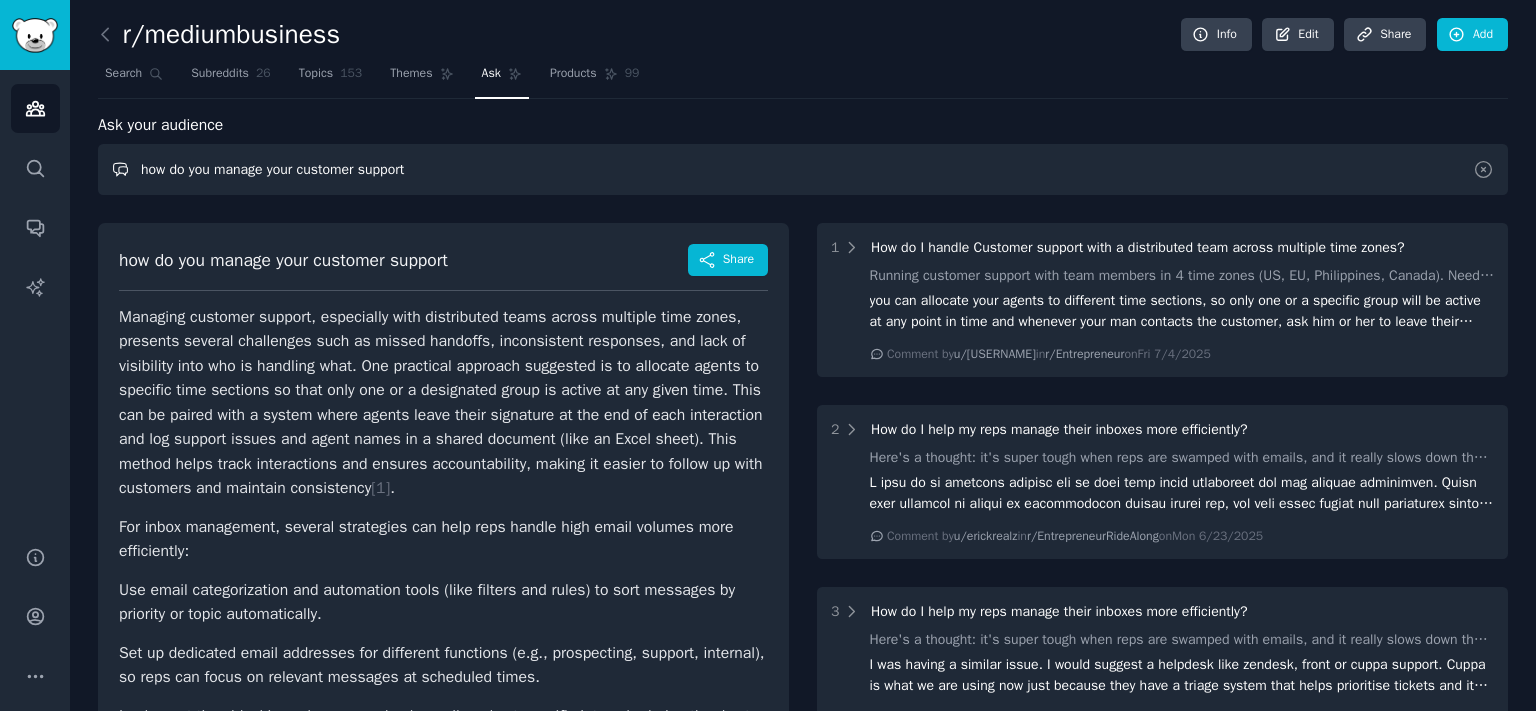 drag, startPoint x: 476, startPoint y: 167, endPoint x: 0, endPoint y: 162, distance: 476.02625 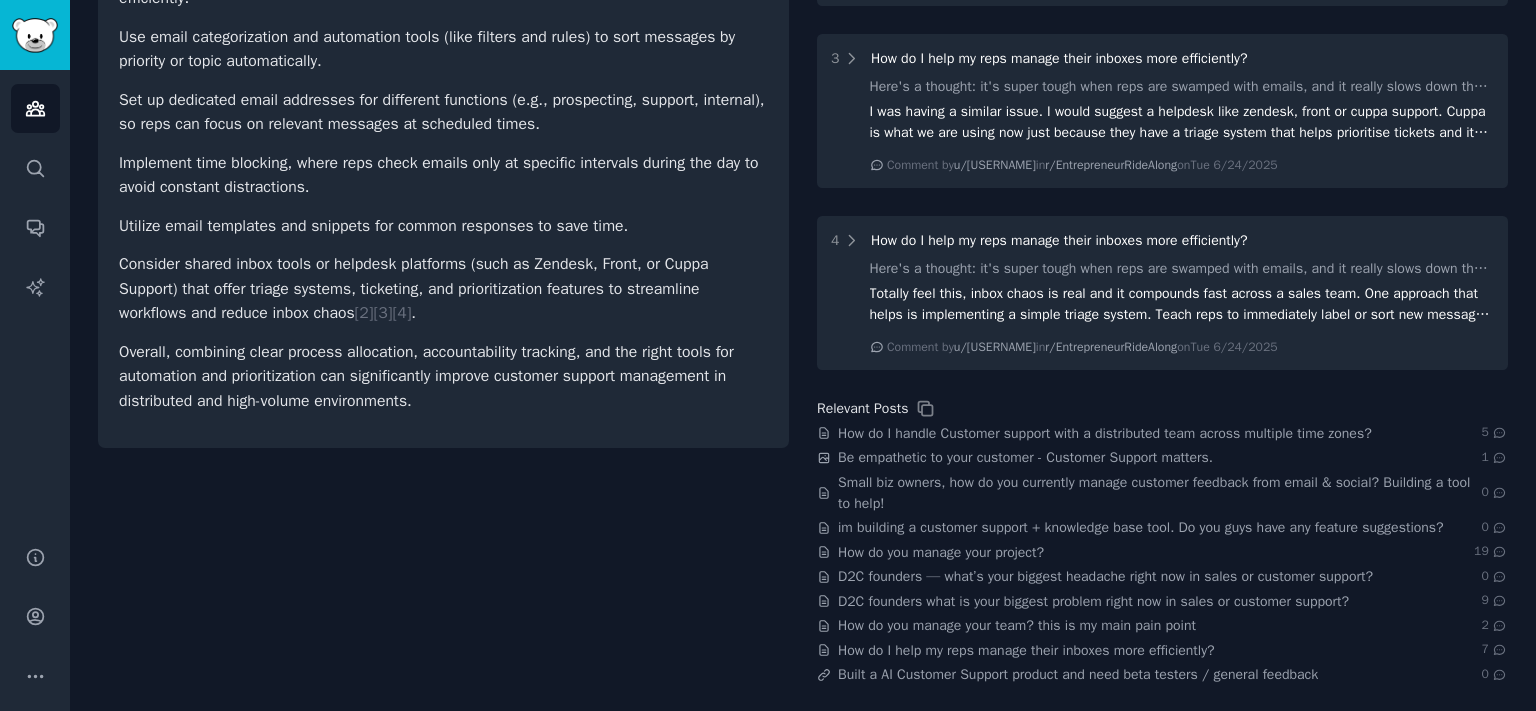 scroll, scrollTop: 0, scrollLeft: 0, axis: both 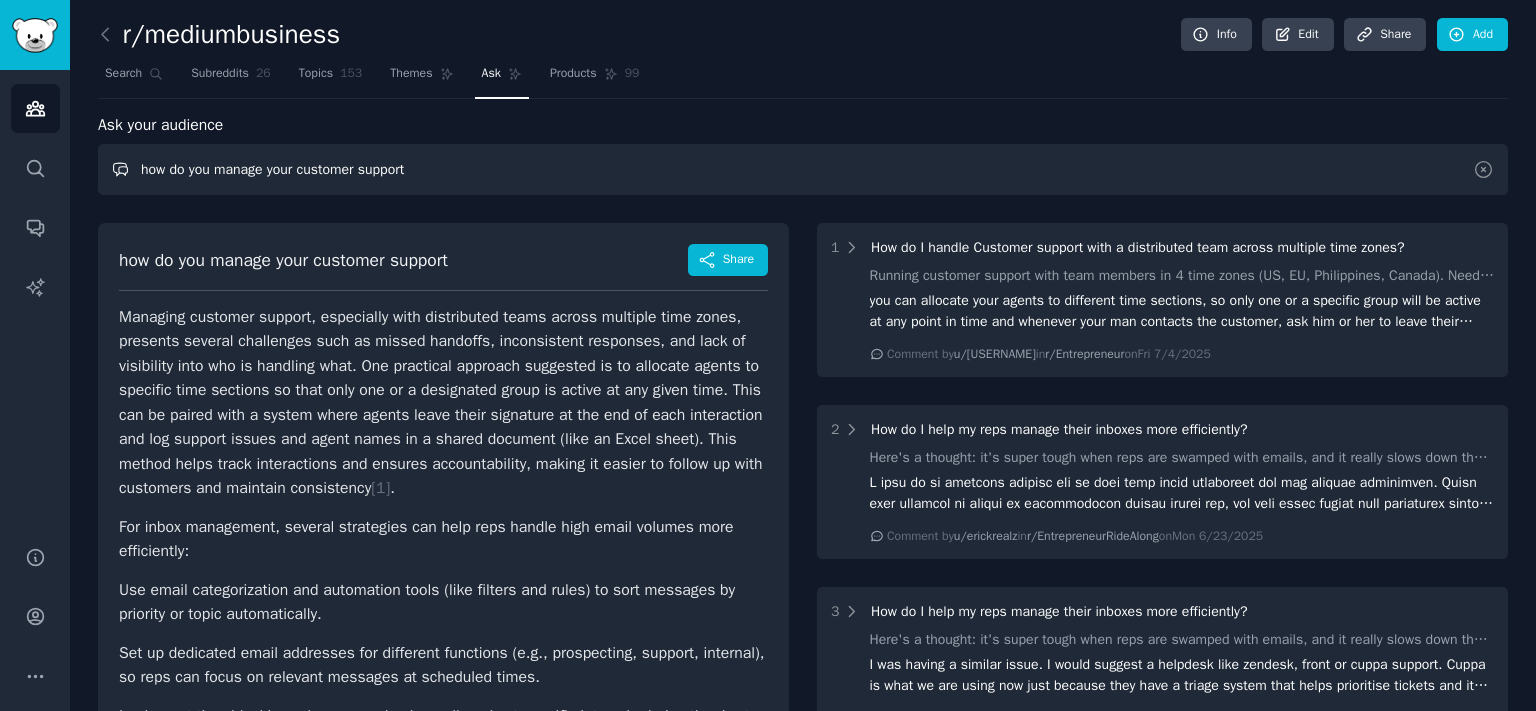 drag, startPoint x: 432, startPoint y: 177, endPoint x: 0, endPoint y: 178, distance: 432.00116 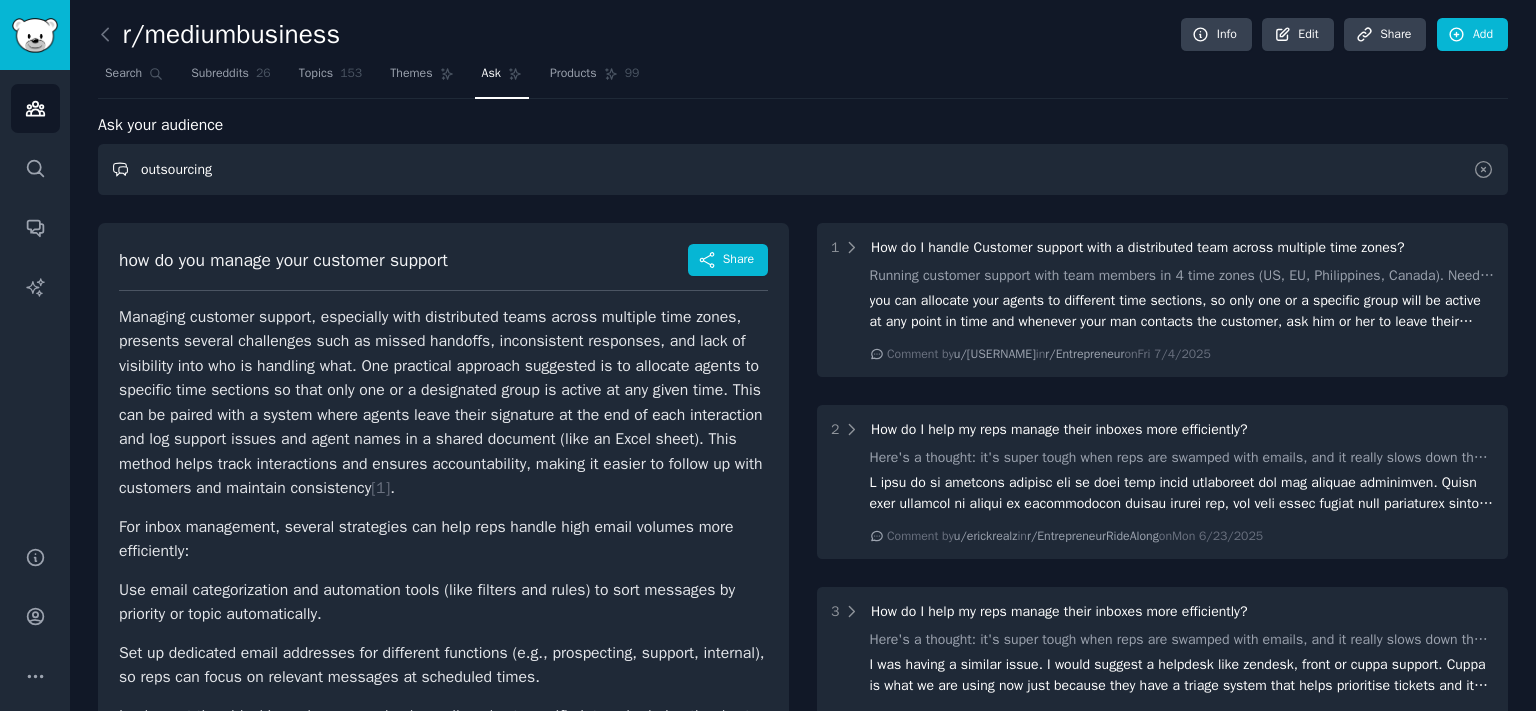 type on "outsourcing" 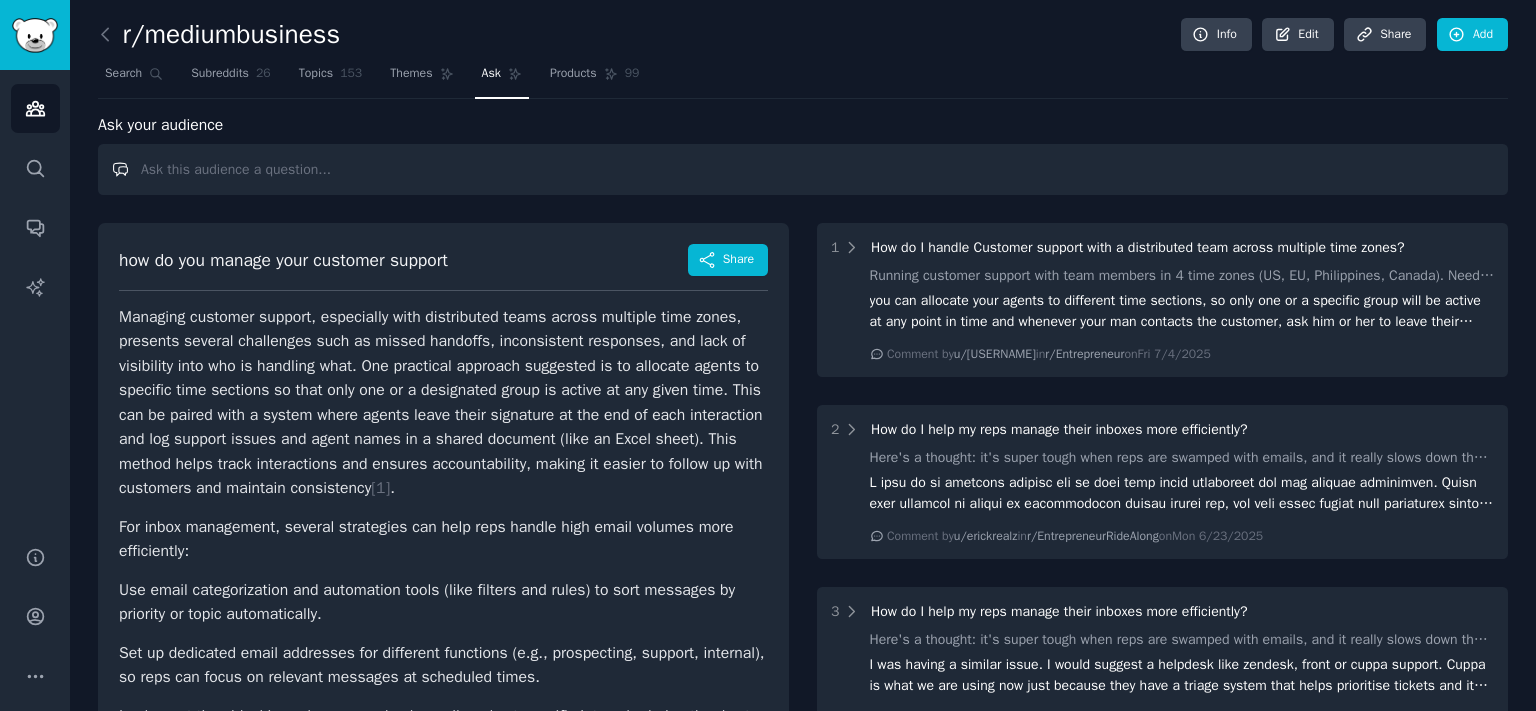 paste on "What’s your average response time for customer queries" 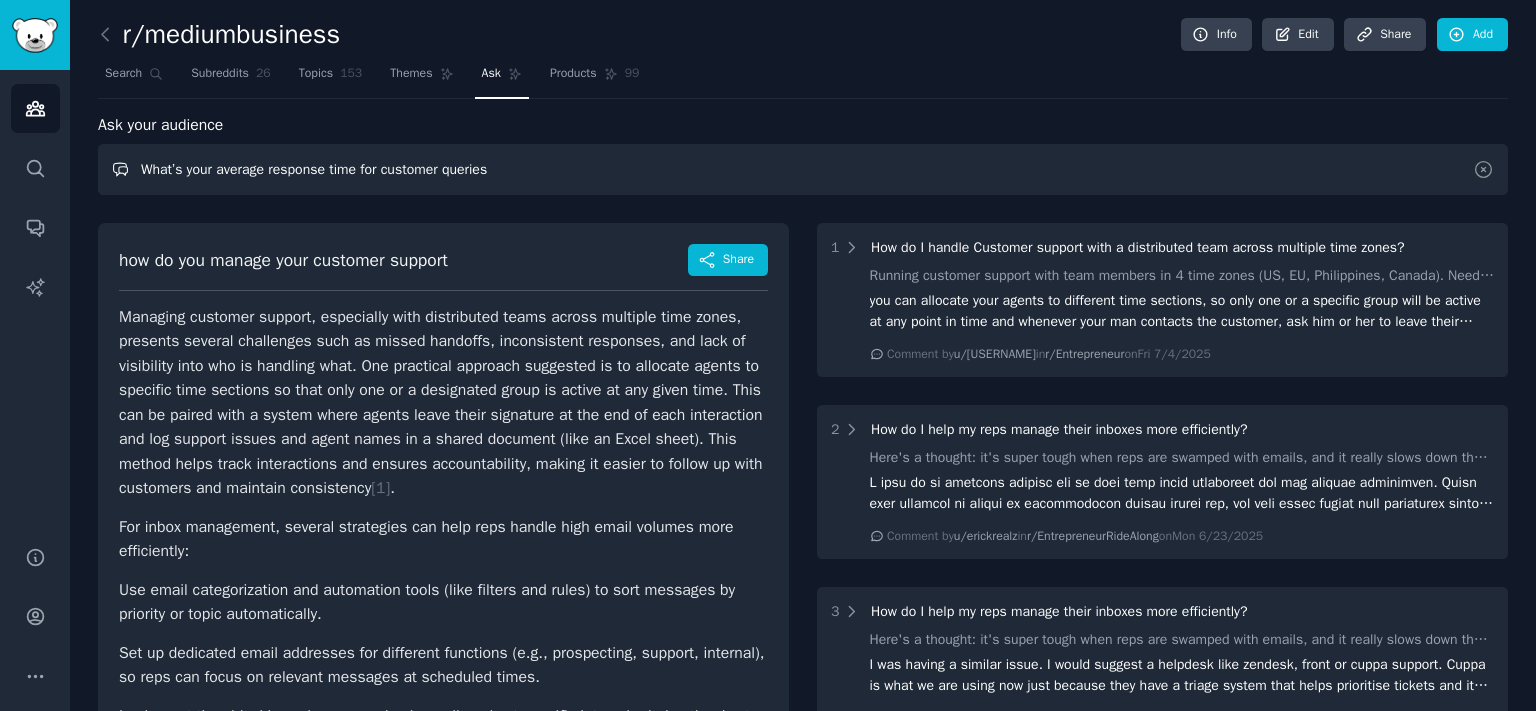 type on "What’s your average response time for customer queries" 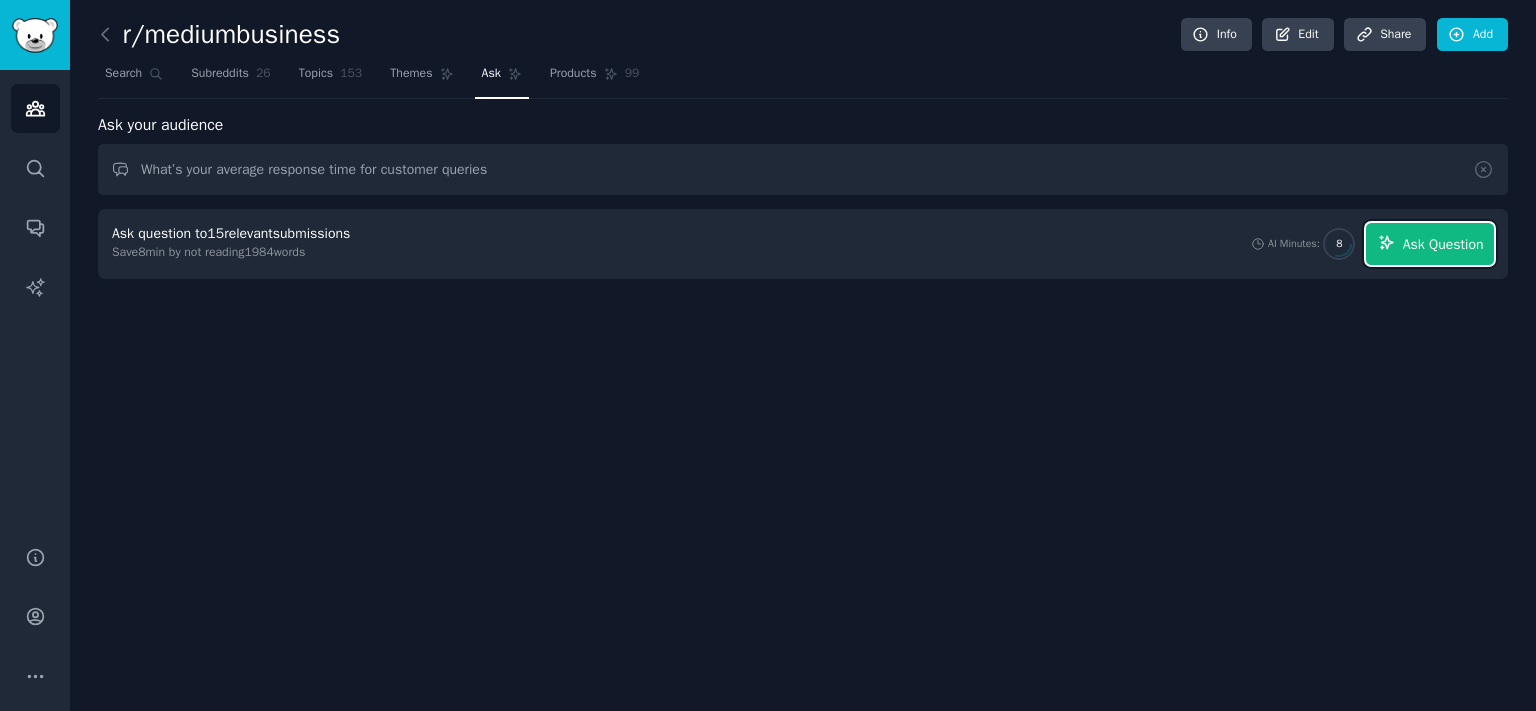 click on "Ask Question" at bounding box center (1430, 244) 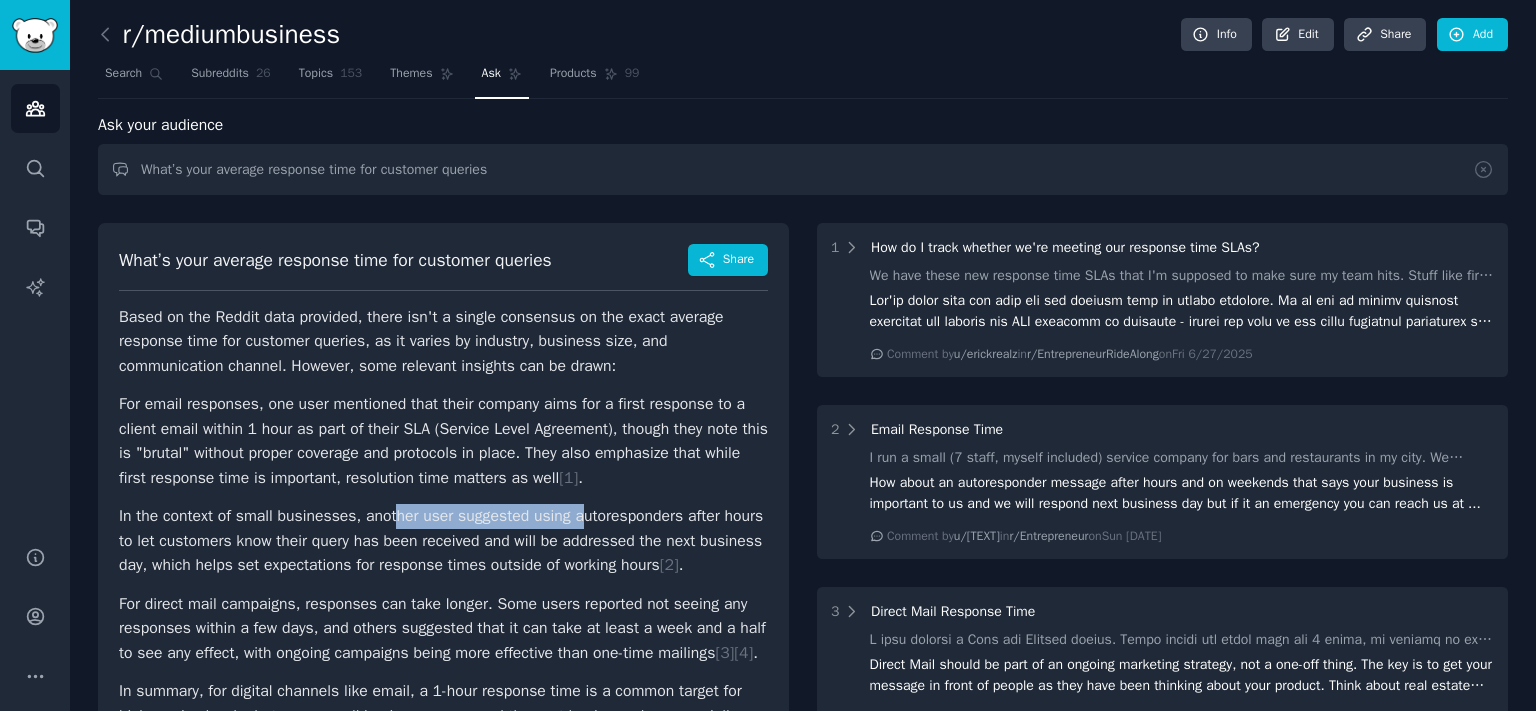 drag, startPoint x: 405, startPoint y: 517, endPoint x: 590, endPoint y: 519, distance: 185.0108 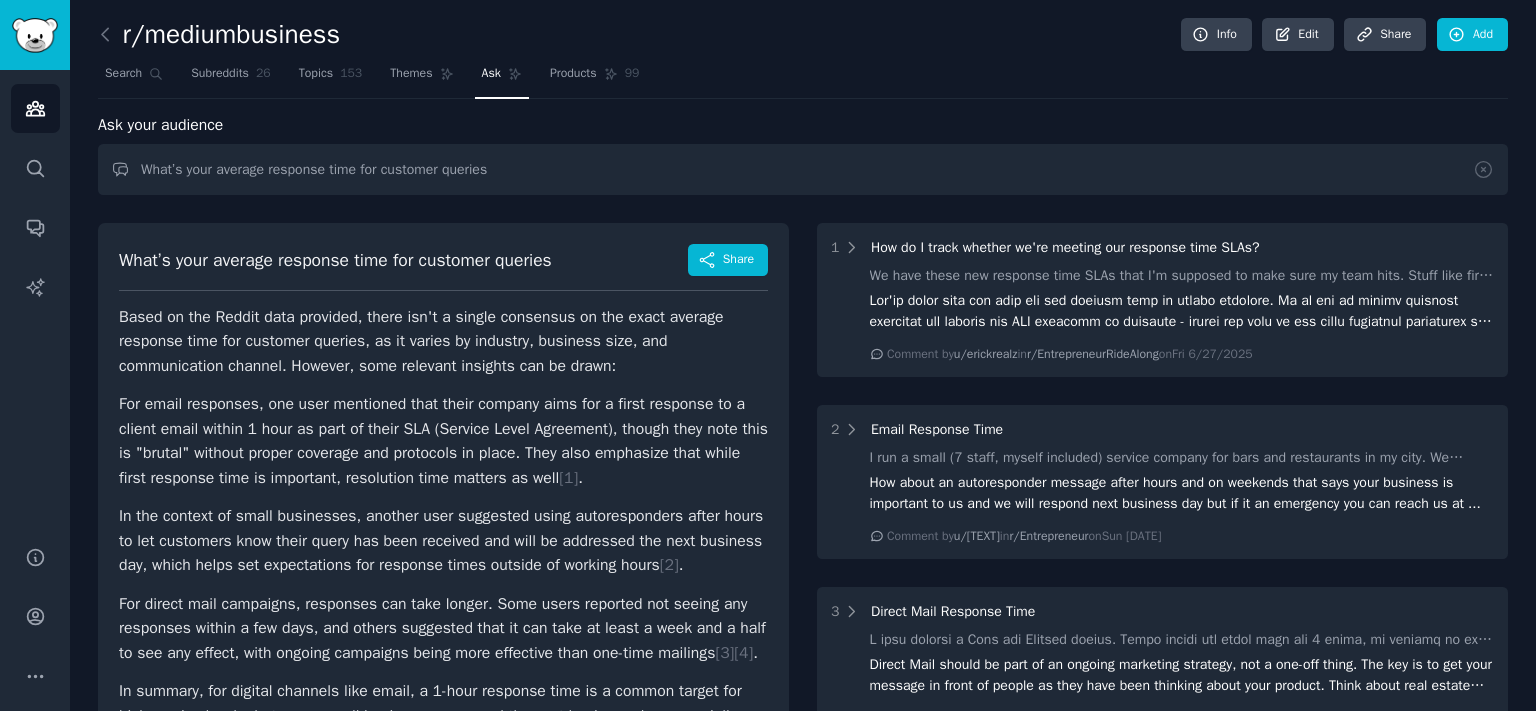click on "In the context of small businesses, another user suggested using autoresponders after hours to let customers know their query has been received and will be addressed the next business day, which helps set expectations for response times outside of working hours [ 2 ] ." at bounding box center (443, 541) 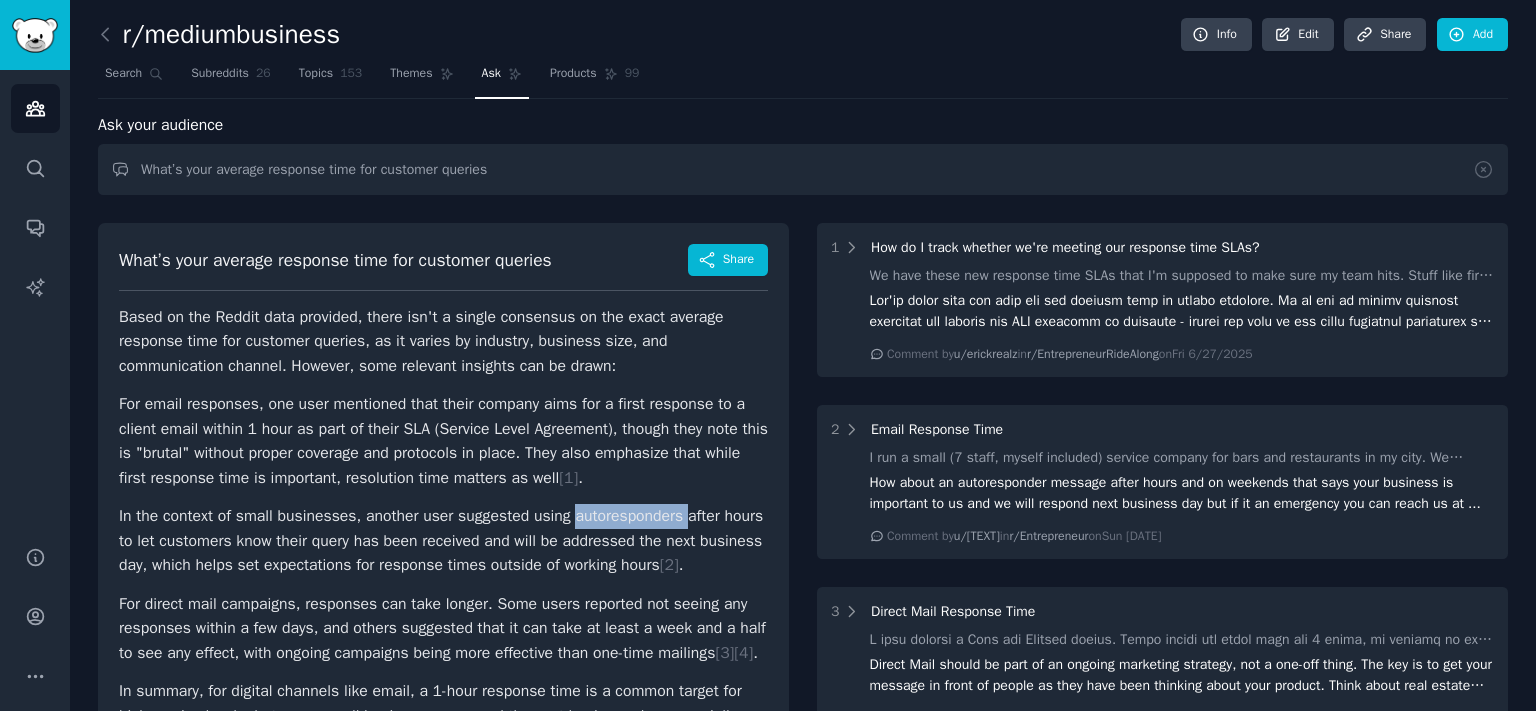 click on "In the context of small businesses, another user suggested using autoresponders after hours to let customers know their query has been received and will be addressed the next business day, which helps set expectations for response times outside of working hours [ 2 ] ." at bounding box center (443, 541) 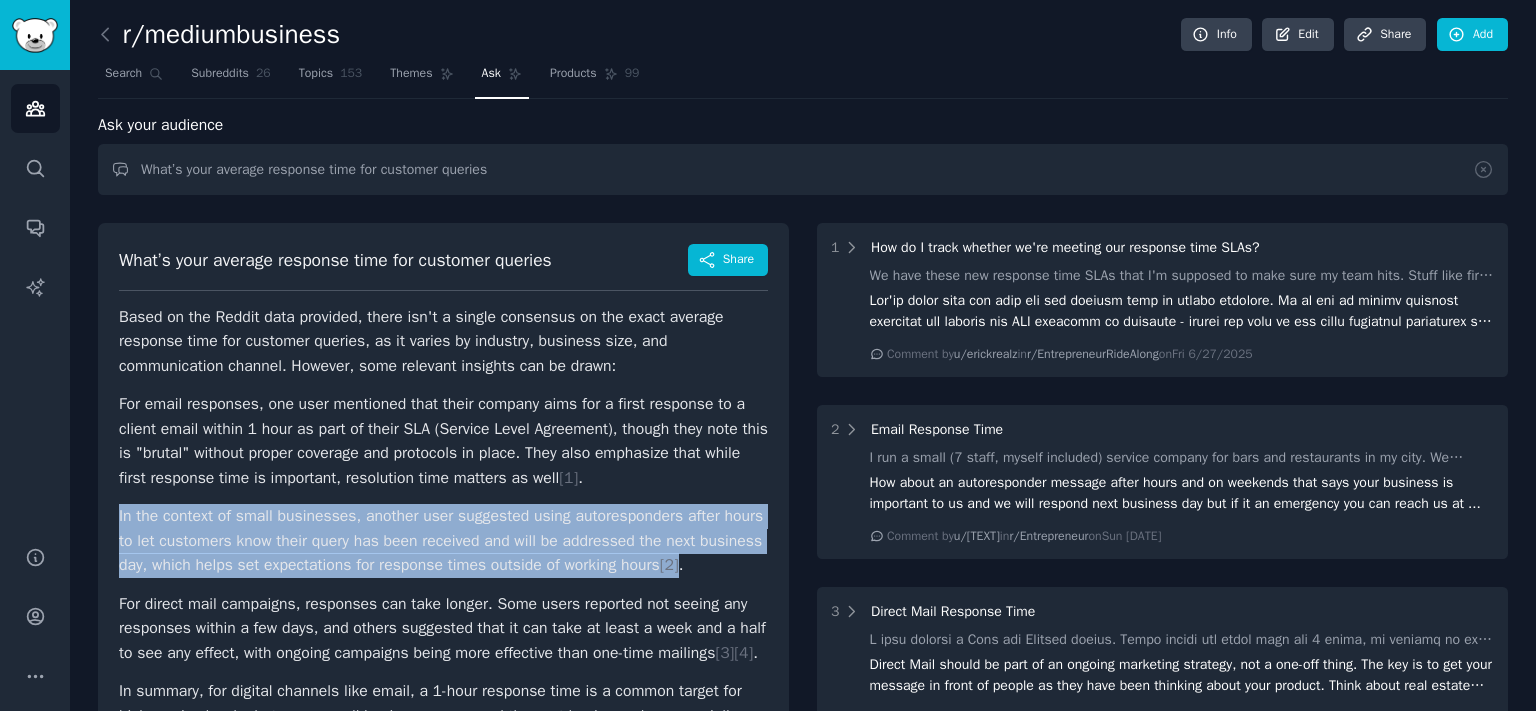 click on "In the context of small businesses, another user suggested using autoresponders after hours to let customers know their query has been received and will be addressed the next business day, which helps set expectations for response times outside of working hours [ 2 ] ." at bounding box center (443, 541) 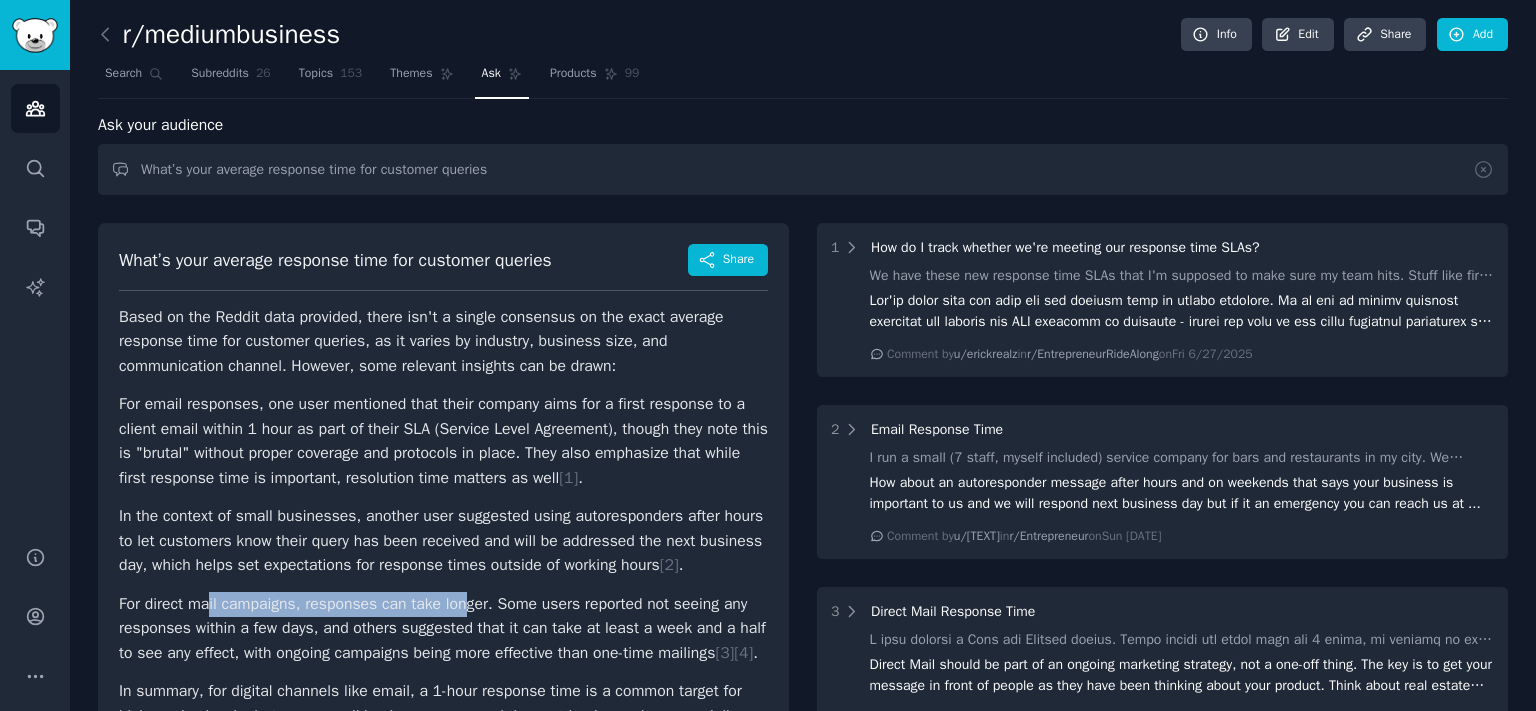 drag, startPoint x: 210, startPoint y: 610, endPoint x: 484, endPoint y: 598, distance: 274.26263 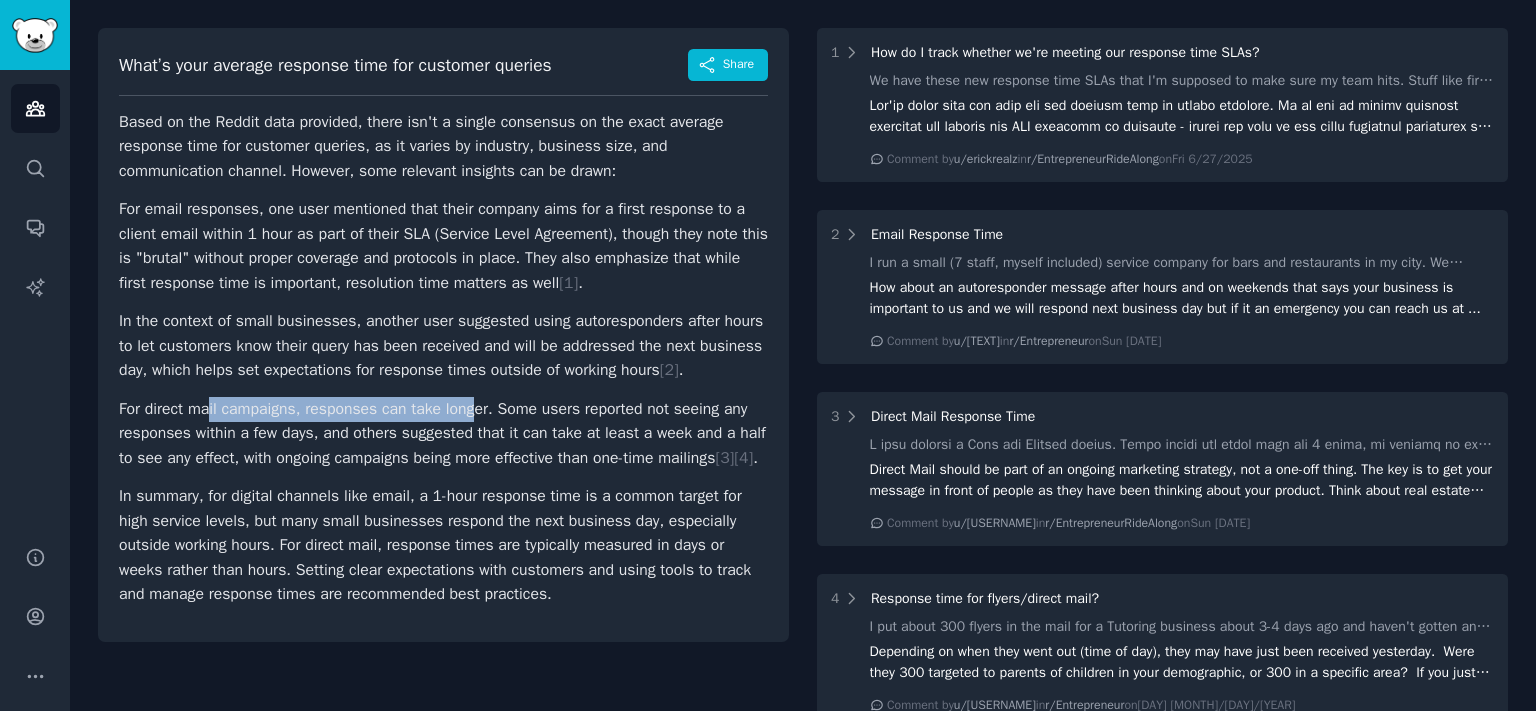 scroll, scrollTop: 220, scrollLeft: 0, axis: vertical 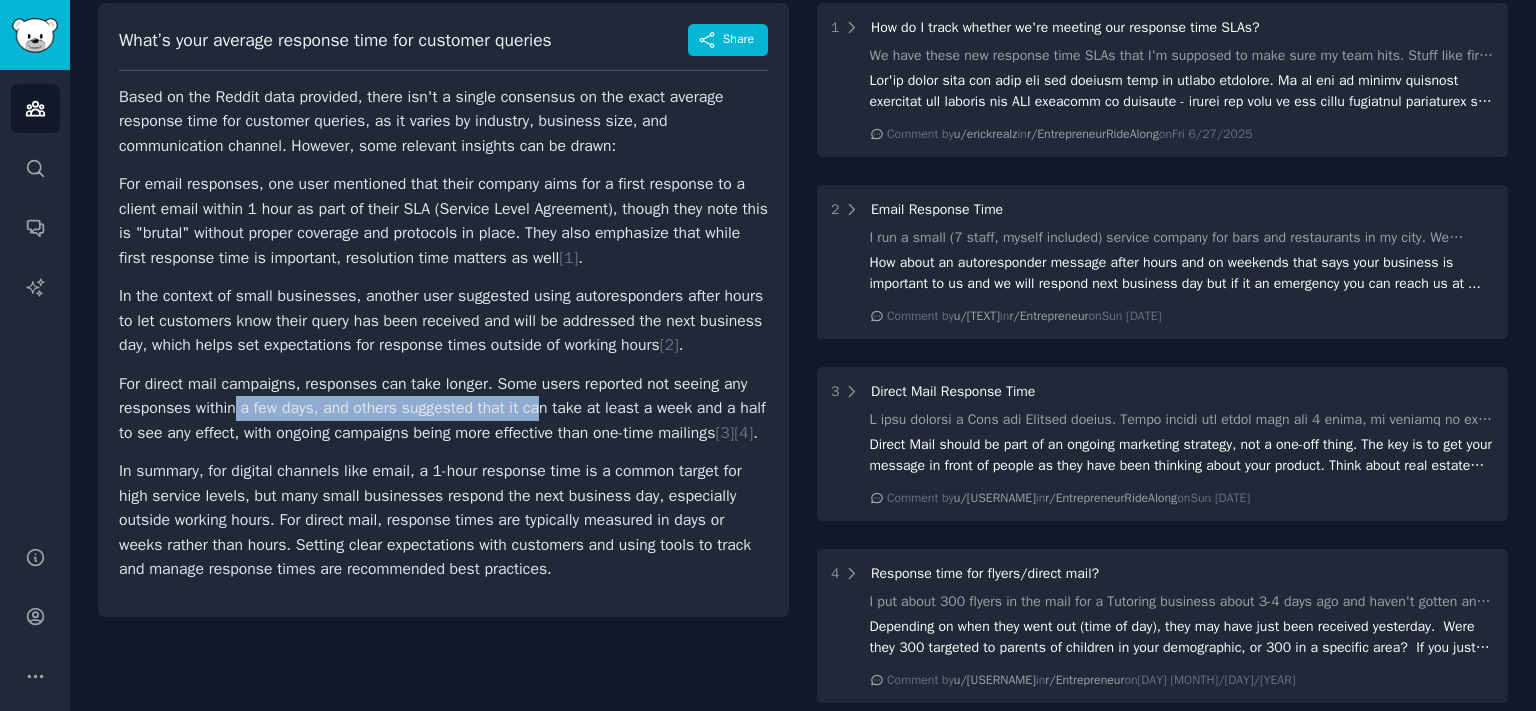 drag, startPoint x: 292, startPoint y: 409, endPoint x: 553, endPoint y: 409, distance: 261 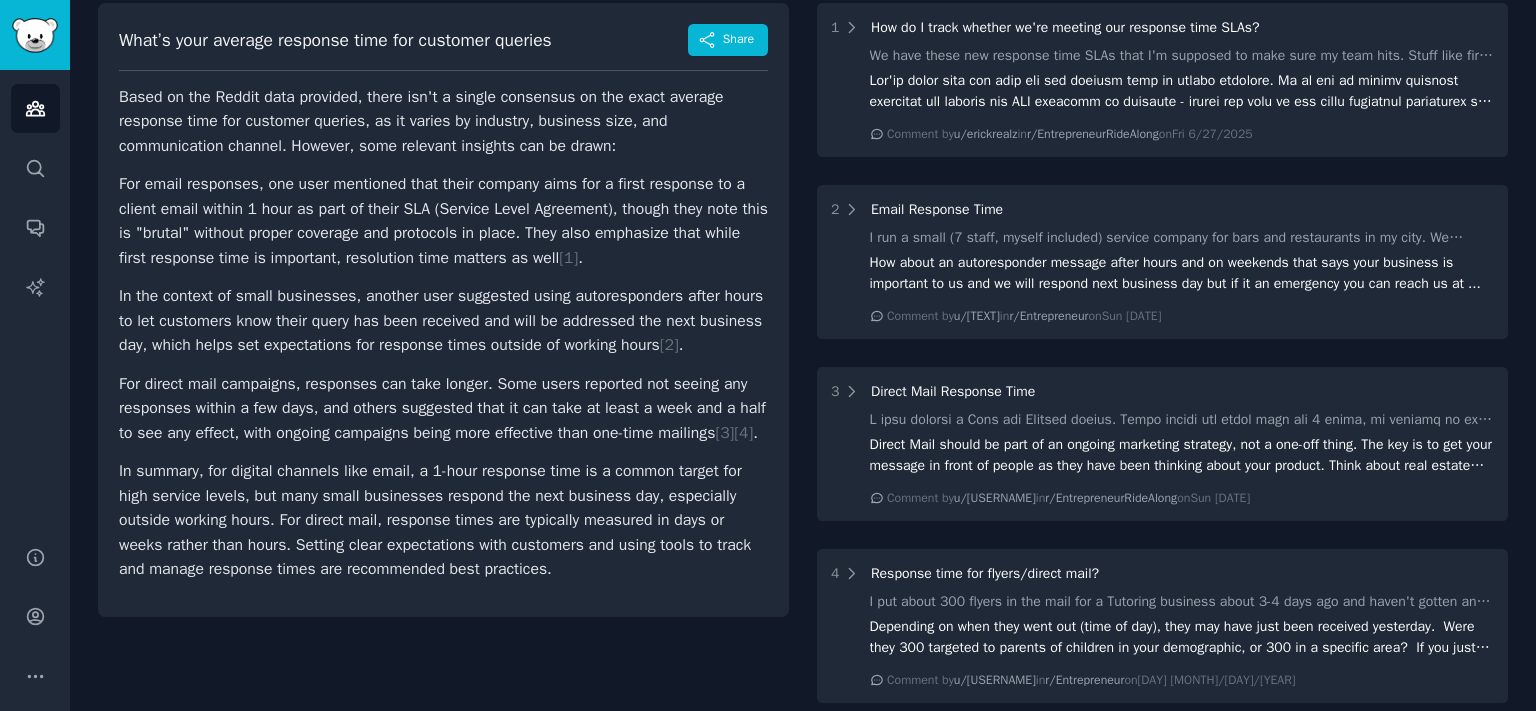 click on "For direct mail campaigns, responses can take longer. Some users reported not seeing any responses within a few days, and others suggested that it can take at least a week and a half to see any effect, with ongoing campaigns being more effective than one-time mailings [ 3 ] [ 4 ] ." at bounding box center [443, 409] 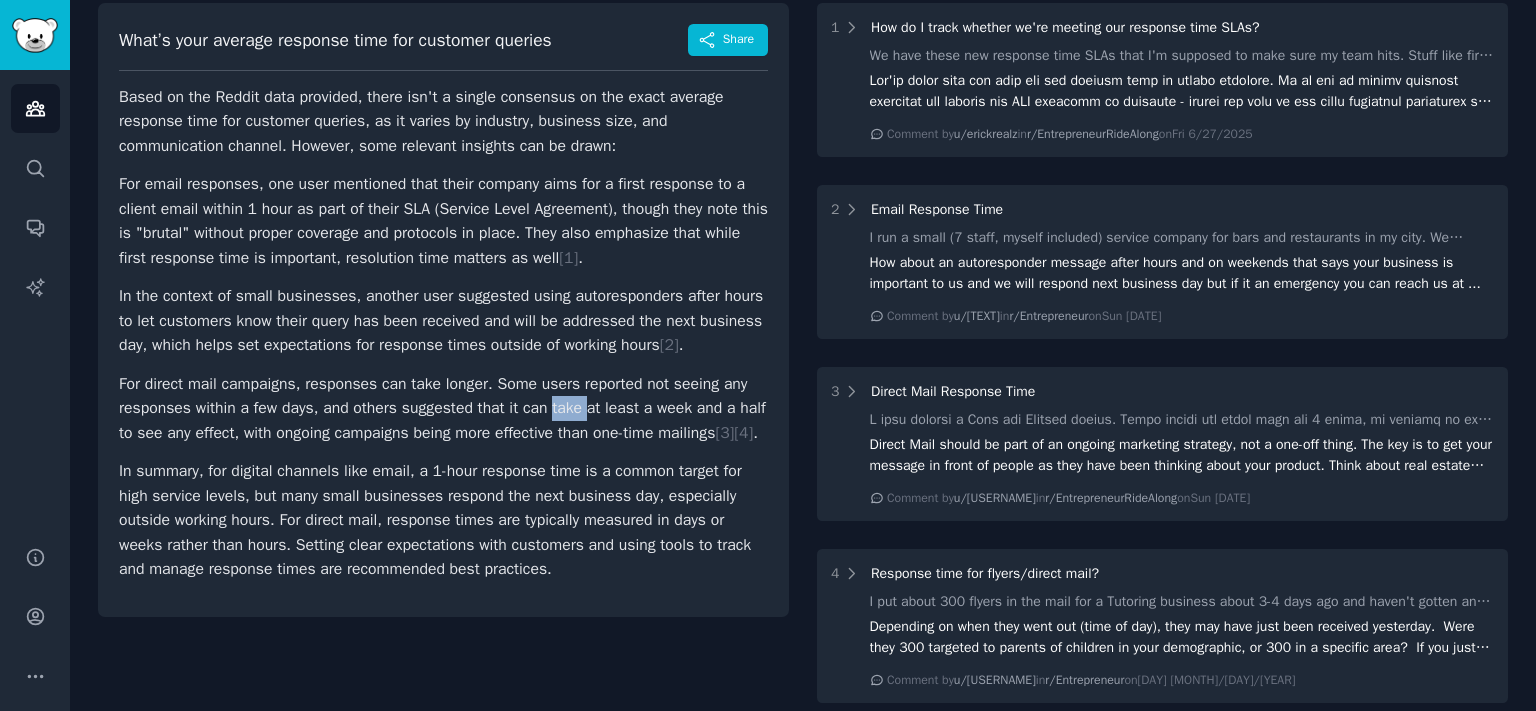 click on "For direct mail campaigns, responses can take longer. Some users reported not seeing any responses within a few days, and others suggested that it can take at least a week and a half to see any effect, with ongoing campaigns being more effective than one-time mailings [ 3 ] [ 4 ] ." at bounding box center (443, 409) 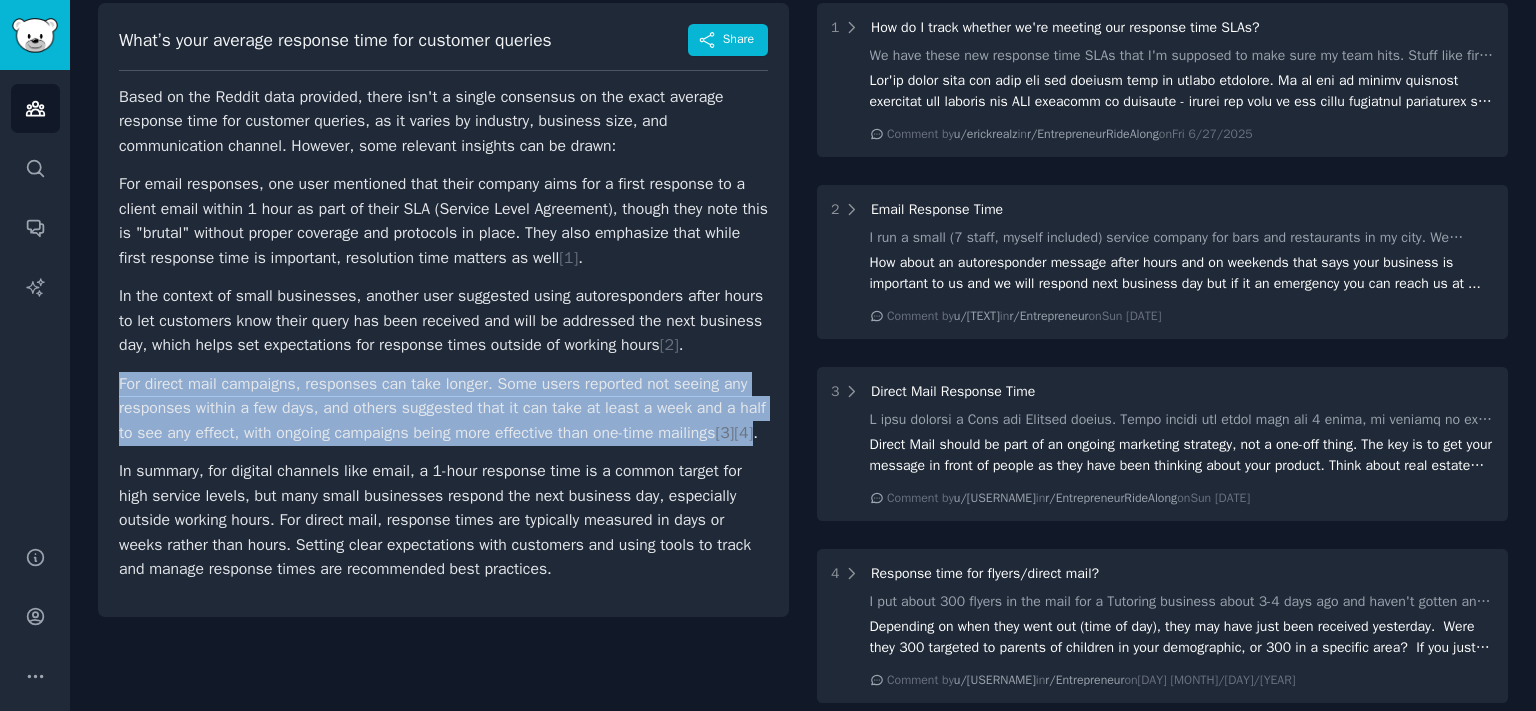 click on "For direct mail campaigns, responses can take longer. Some users reported not seeing any responses within a few days, and others suggested that it can take at least a week and a half to see any effect, with ongoing campaigns being more effective than one-time mailings [ 3 ] [ 4 ] ." at bounding box center (443, 409) 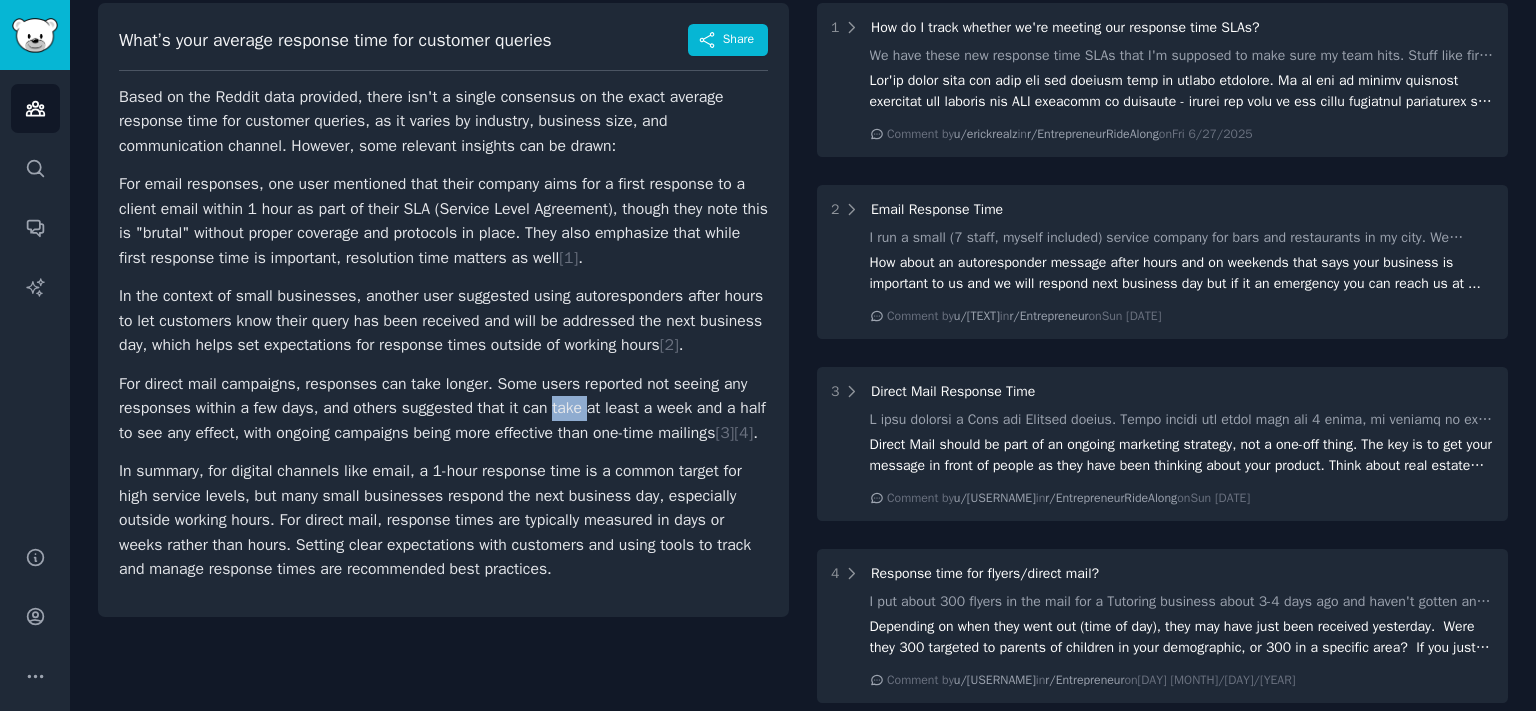 click on "For direct mail campaigns, responses can take longer. Some users reported not seeing any responses within a few days, and others suggested that it can take at least a week and a half to see any effect, with ongoing campaigns being more effective than one-time mailings [ 3 ] [ 4 ] ." at bounding box center (443, 409) 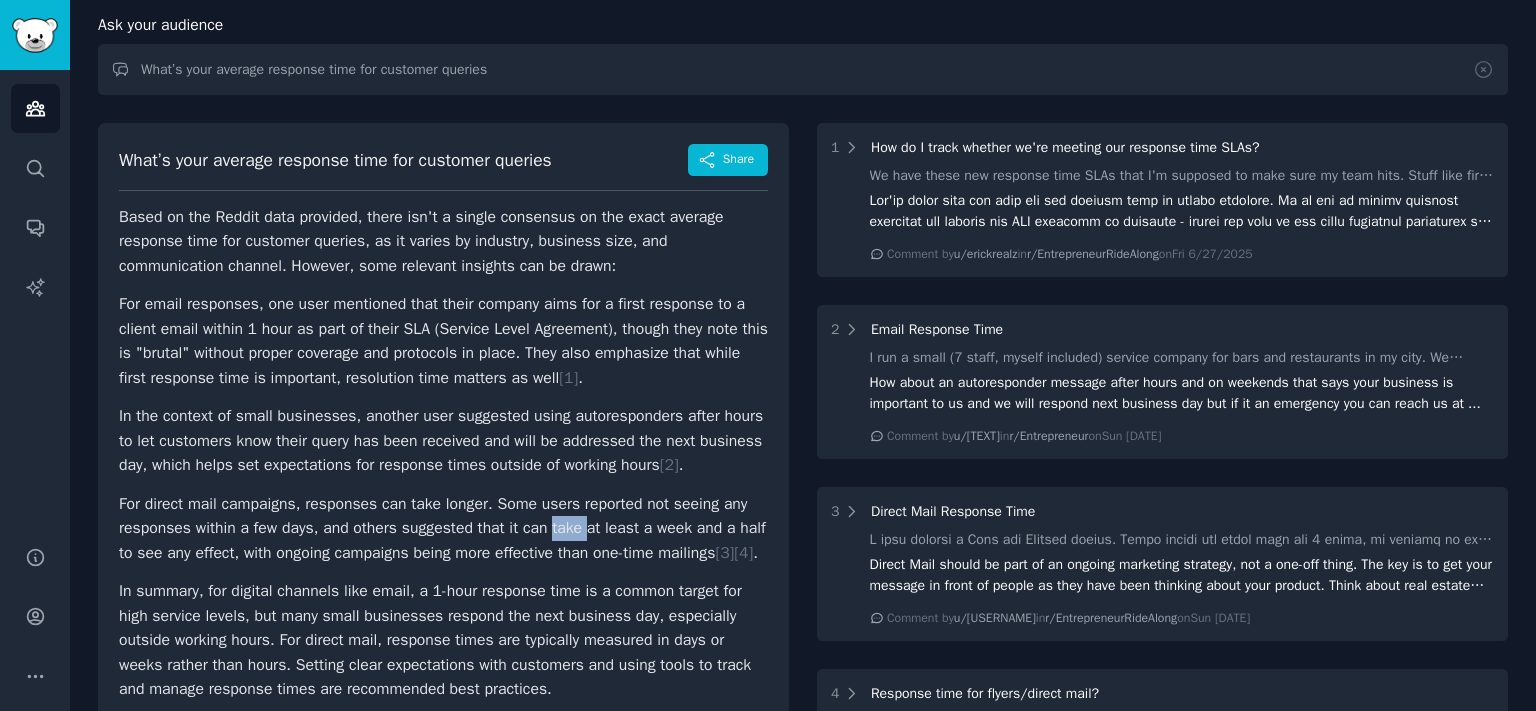 scroll, scrollTop: 110, scrollLeft: 0, axis: vertical 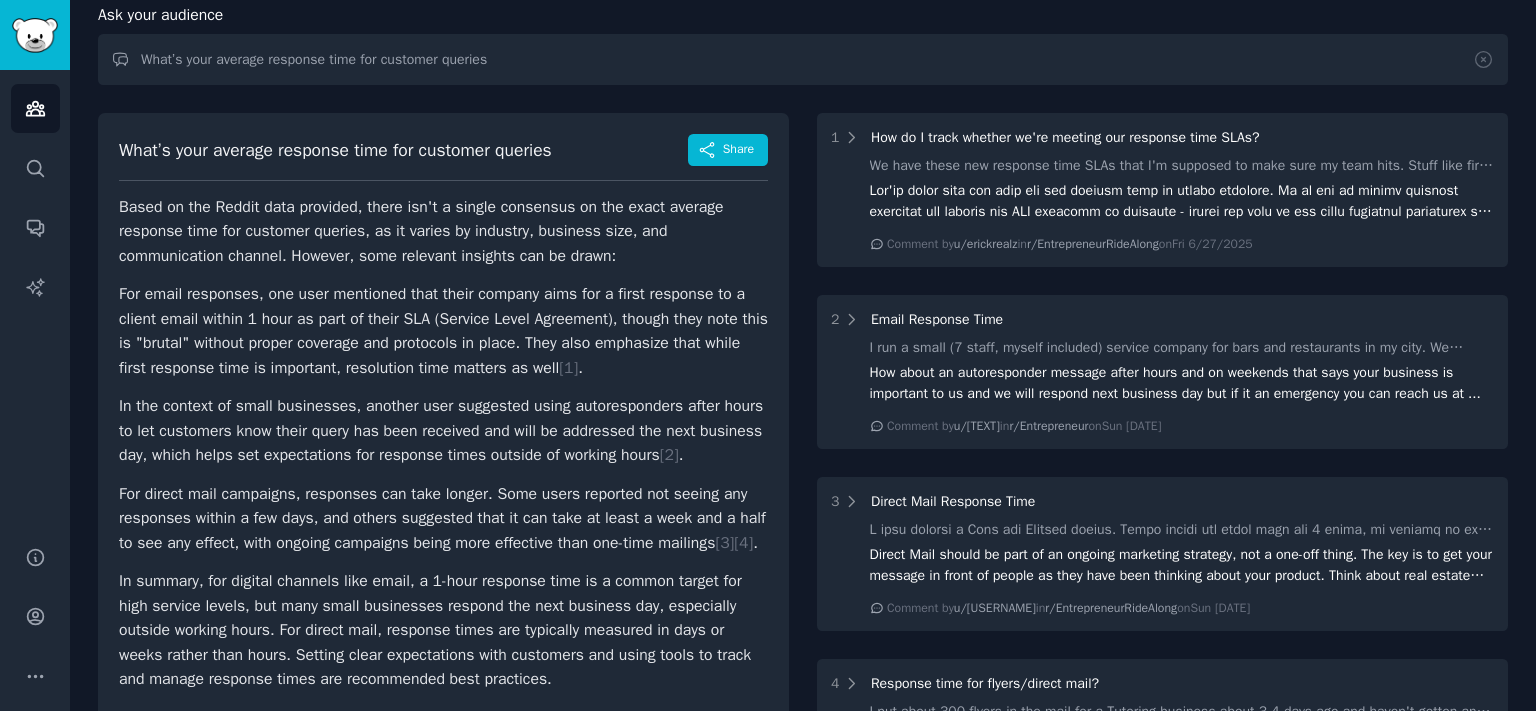 click on "For direct mail campaigns, responses can take longer. Some users reported not seeing any responses within a few days, and others suggested that it can take at least a week and a half to see any effect, with ongoing campaigns being more effective than one-time mailings [ 3 ] [ 4 ] ." at bounding box center (443, 519) 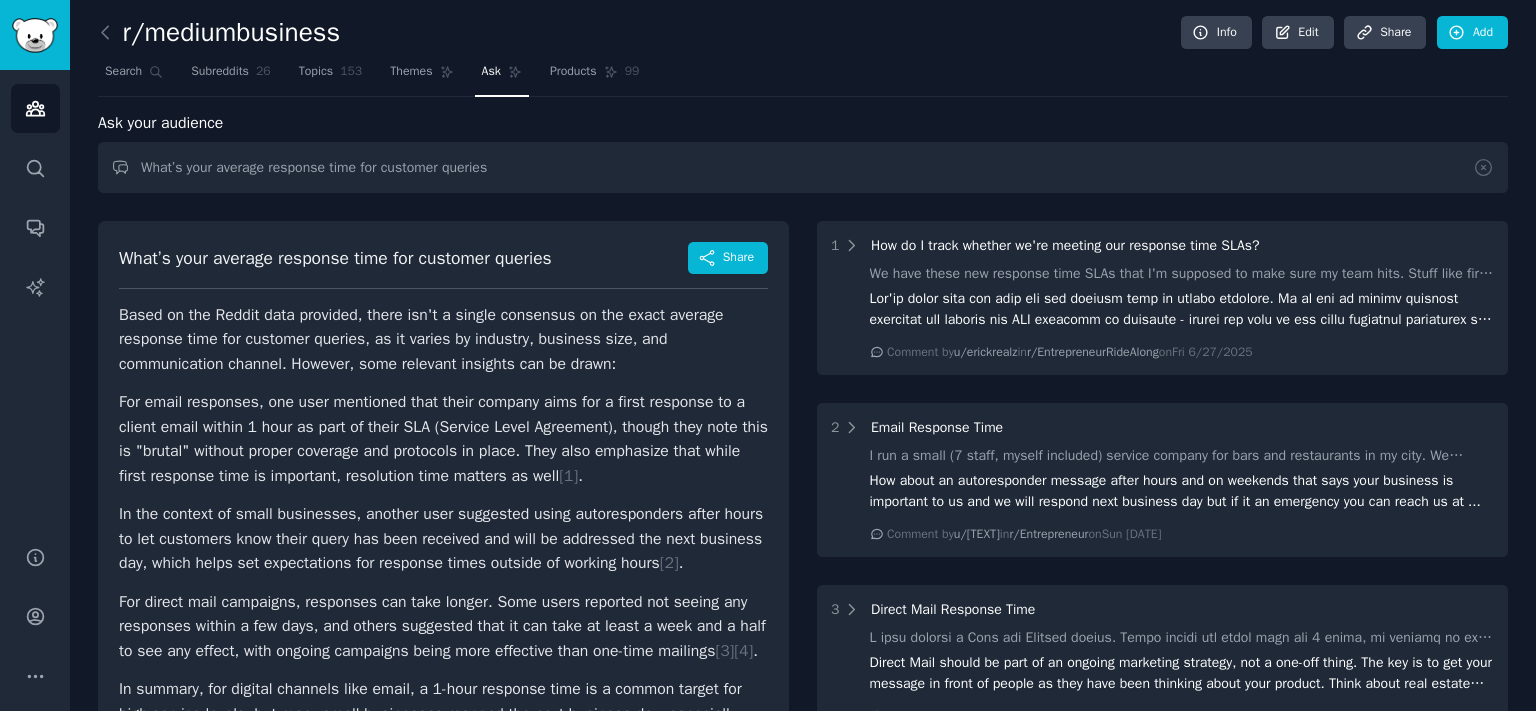 scroll, scrollTop: 0, scrollLeft: 0, axis: both 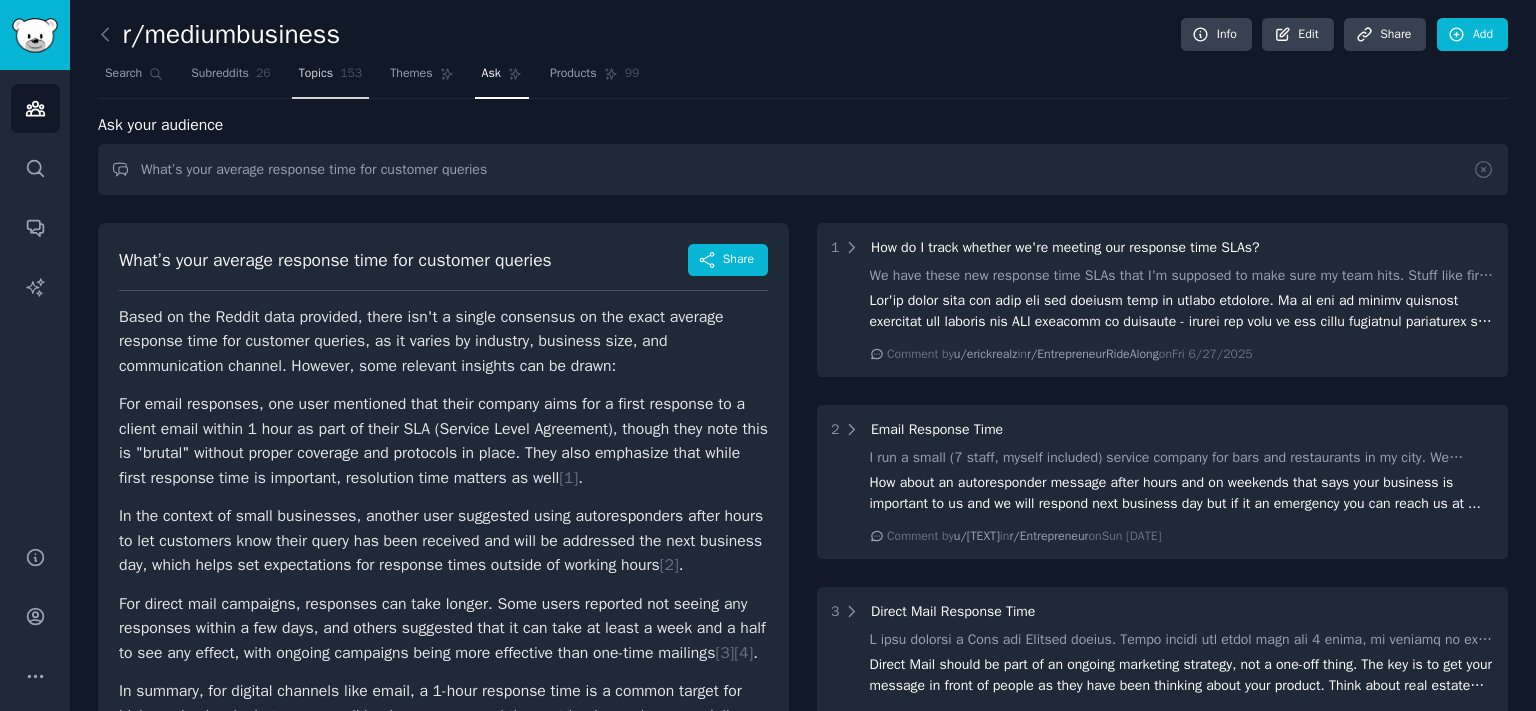 click on "Topics 153" at bounding box center (331, 78) 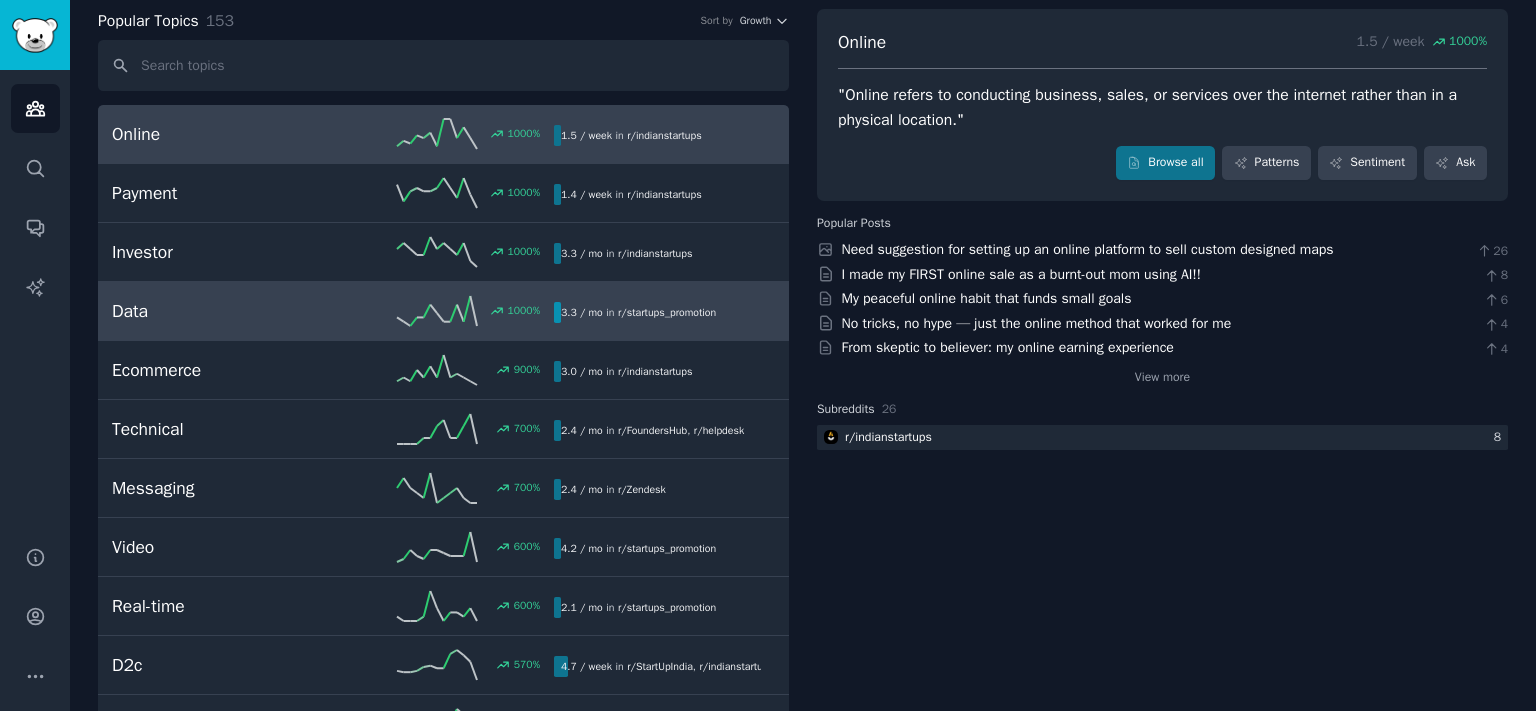 scroll, scrollTop: 110, scrollLeft: 0, axis: vertical 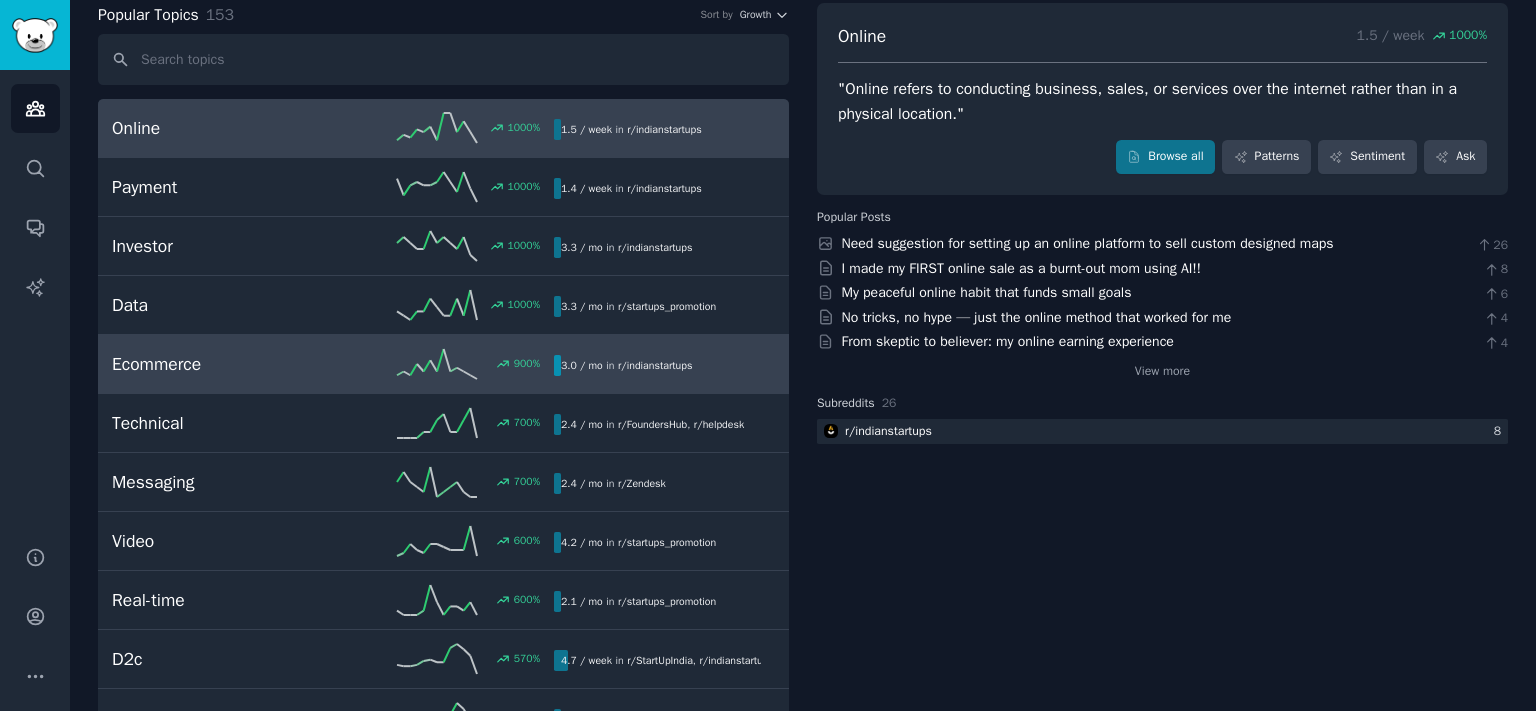 click on "900 %" at bounding box center [443, 364] 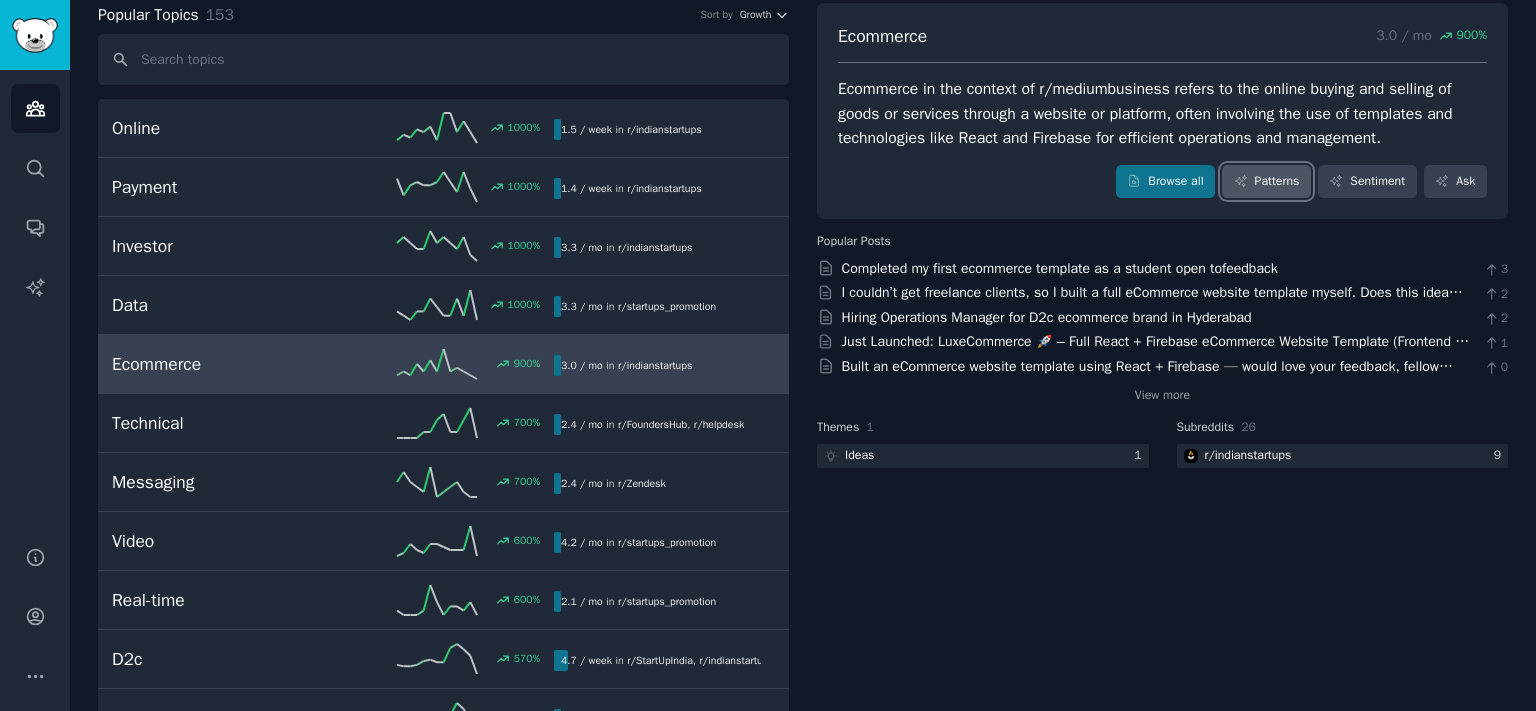 click on "Patterns" at bounding box center [1266, 182] 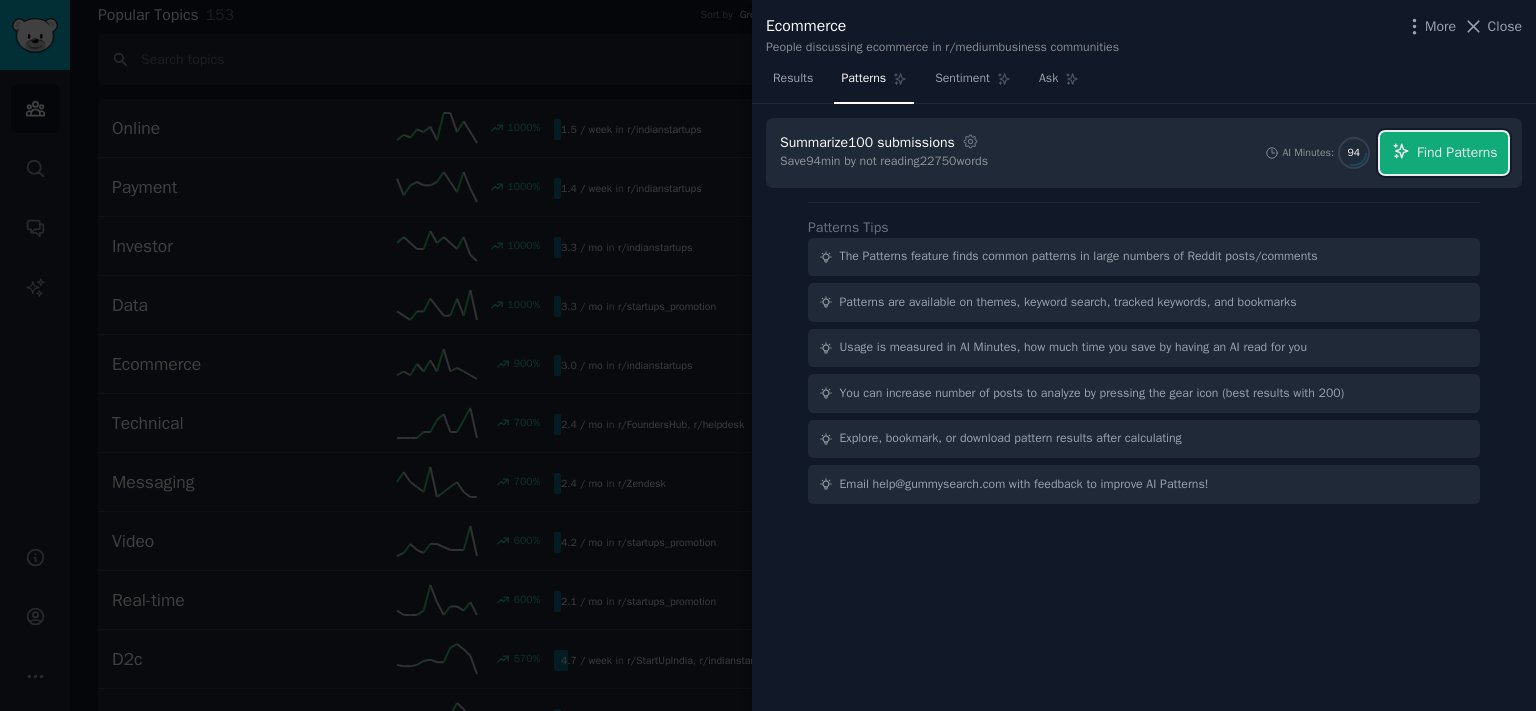 drag, startPoint x: 1443, startPoint y: 159, endPoint x: 1428, endPoint y: 173, distance: 20.518284 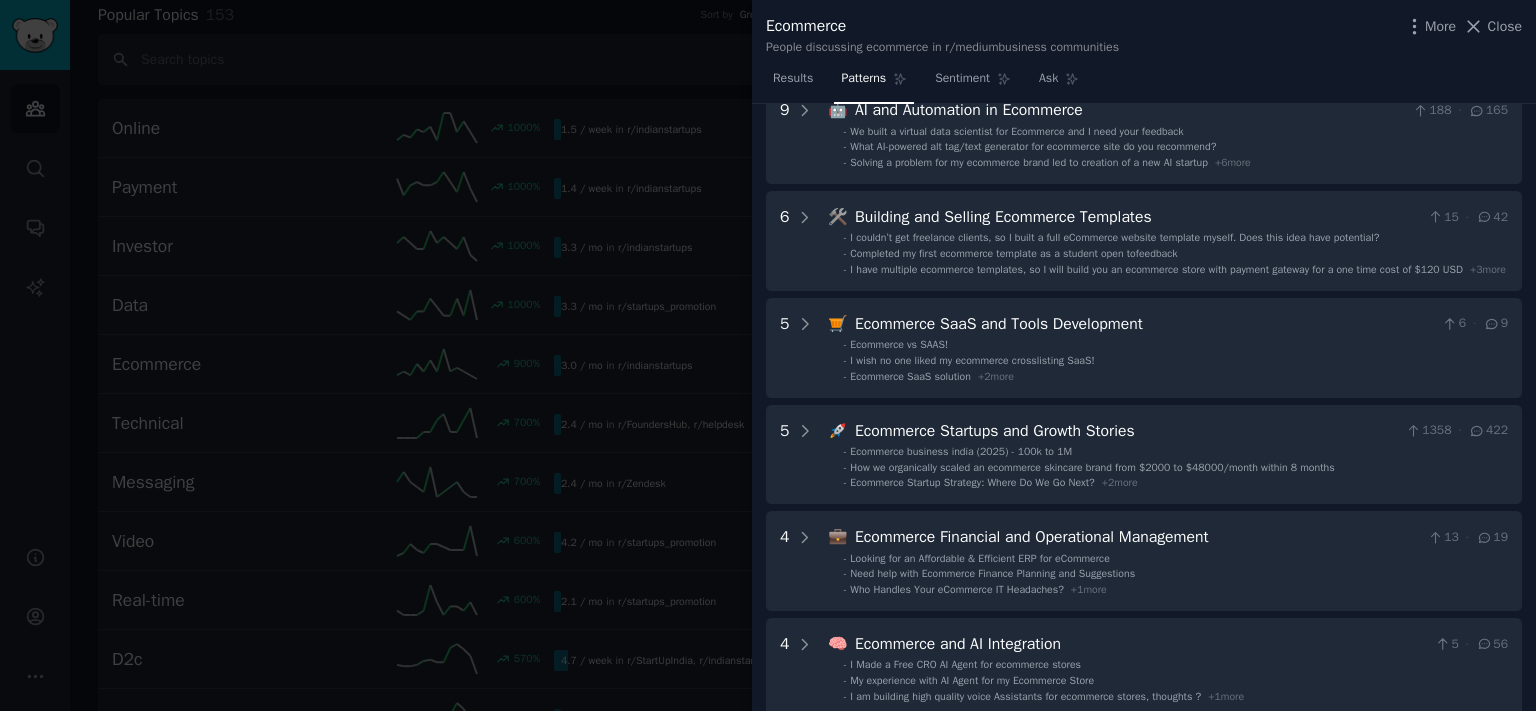 scroll, scrollTop: 0, scrollLeft: 0, axis: both 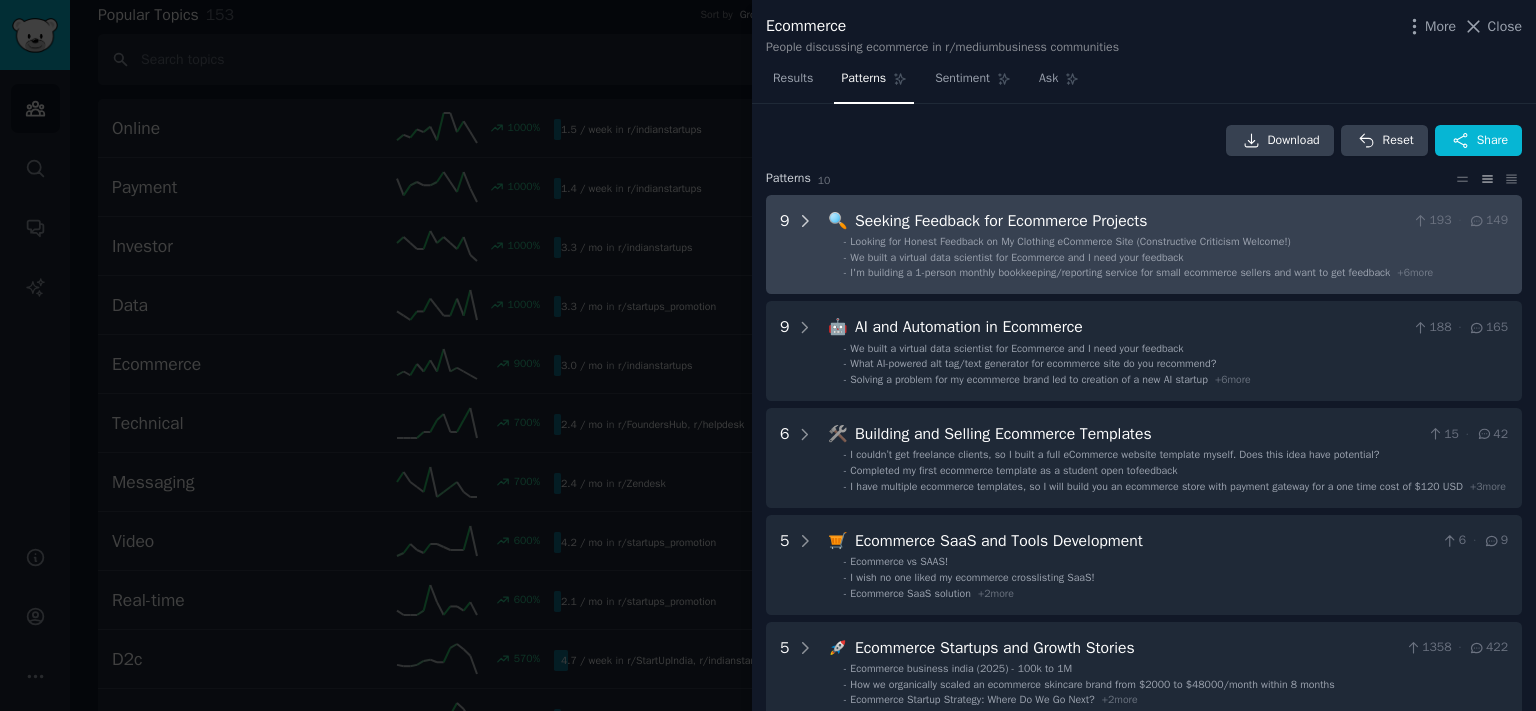 click 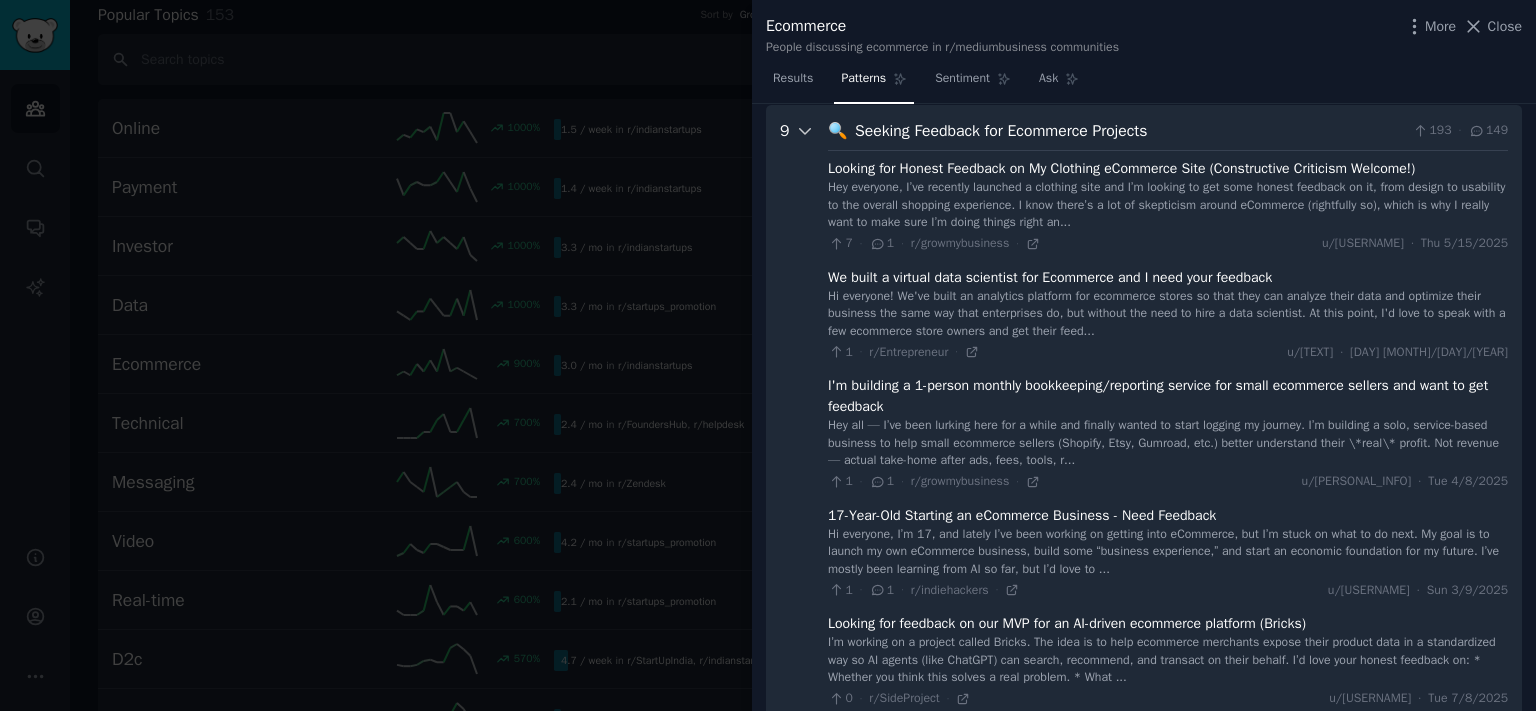 scroll, scrollTop: 91, scrollLeft: 0, axis: vertical 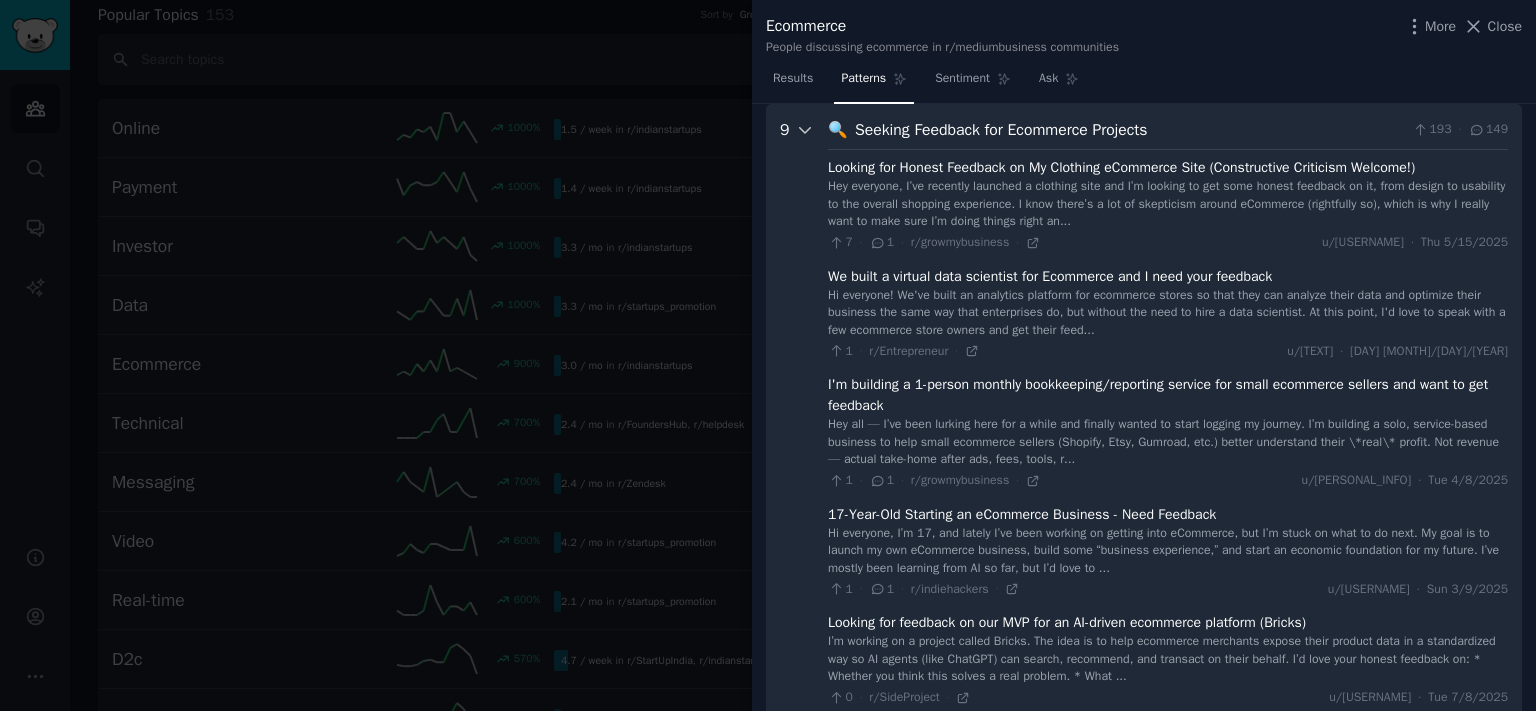 click 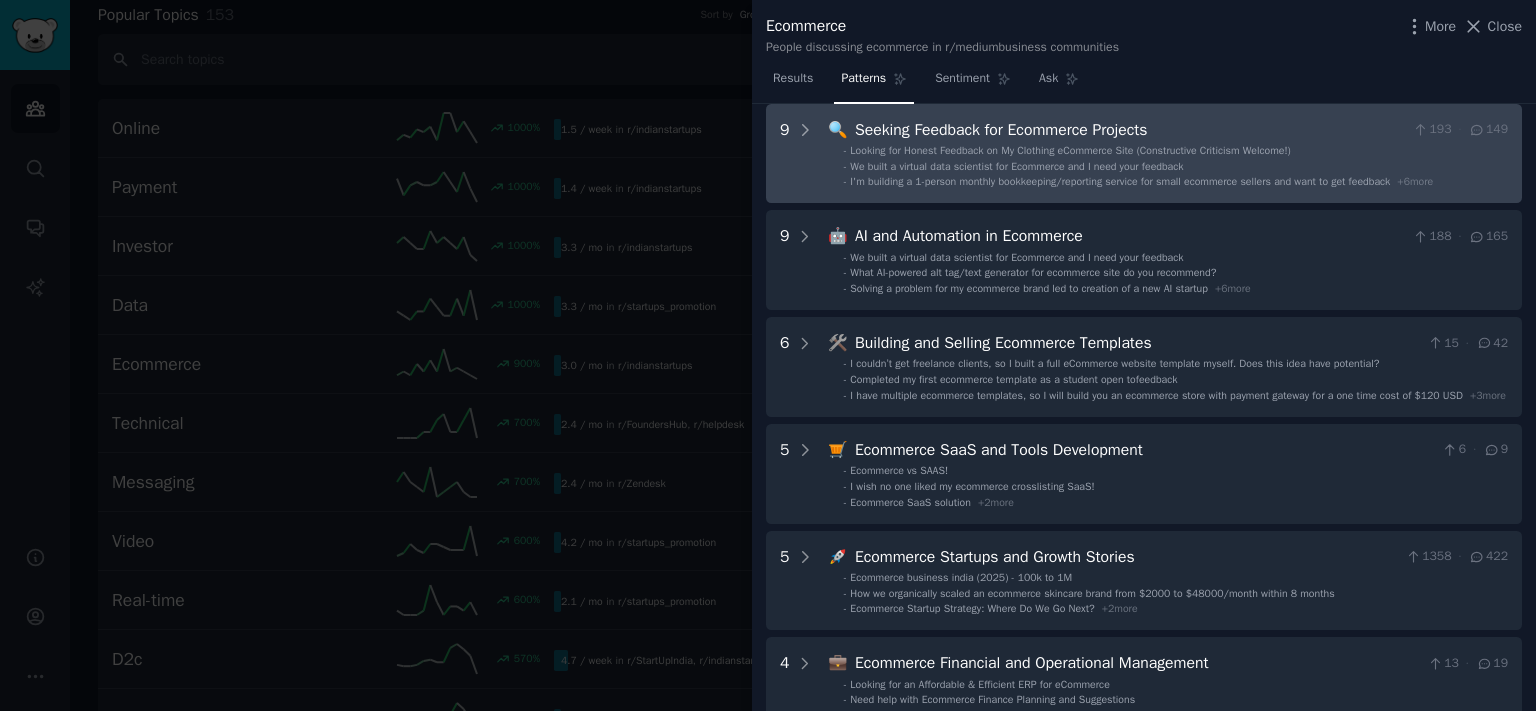 click on "Seeking Feedback for Ecommerce Projects" at bounding box center [1130, 130] 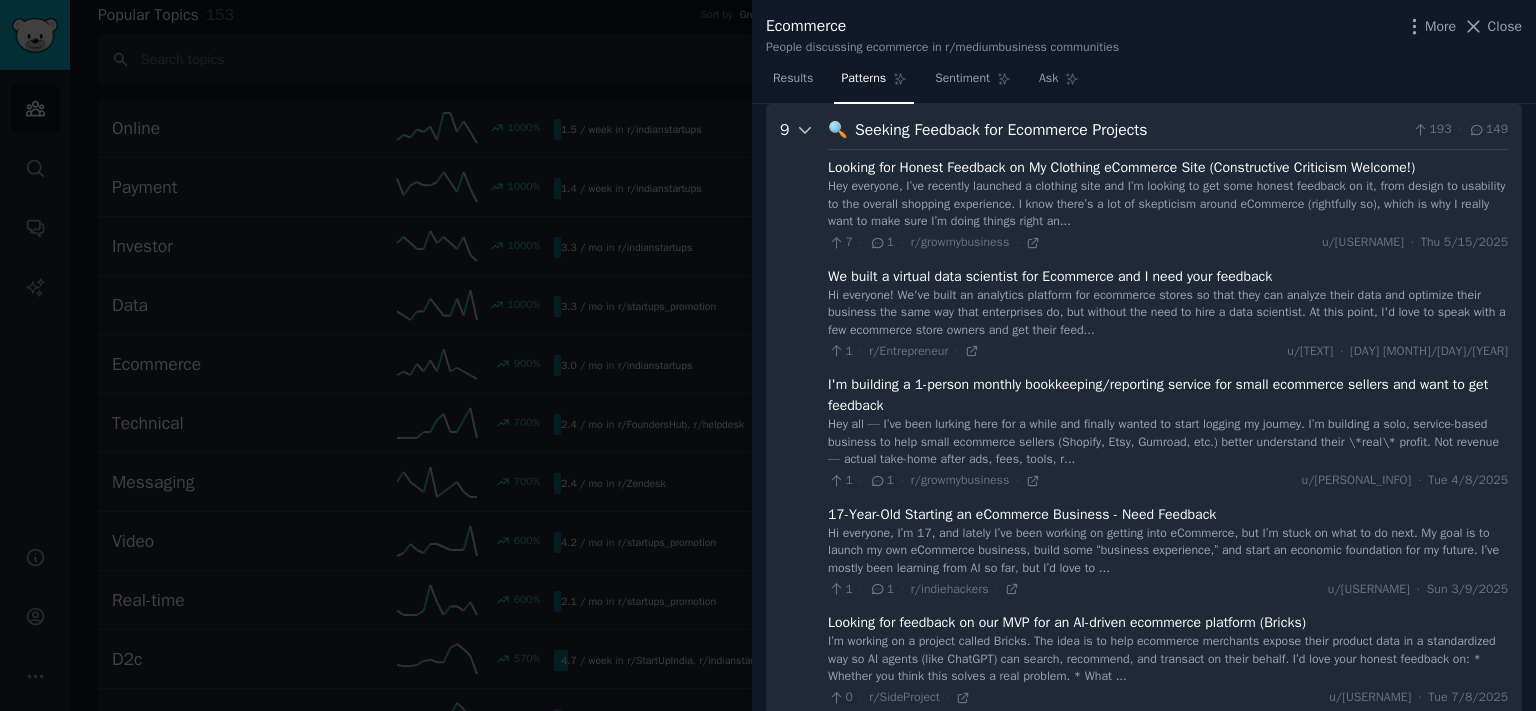 click 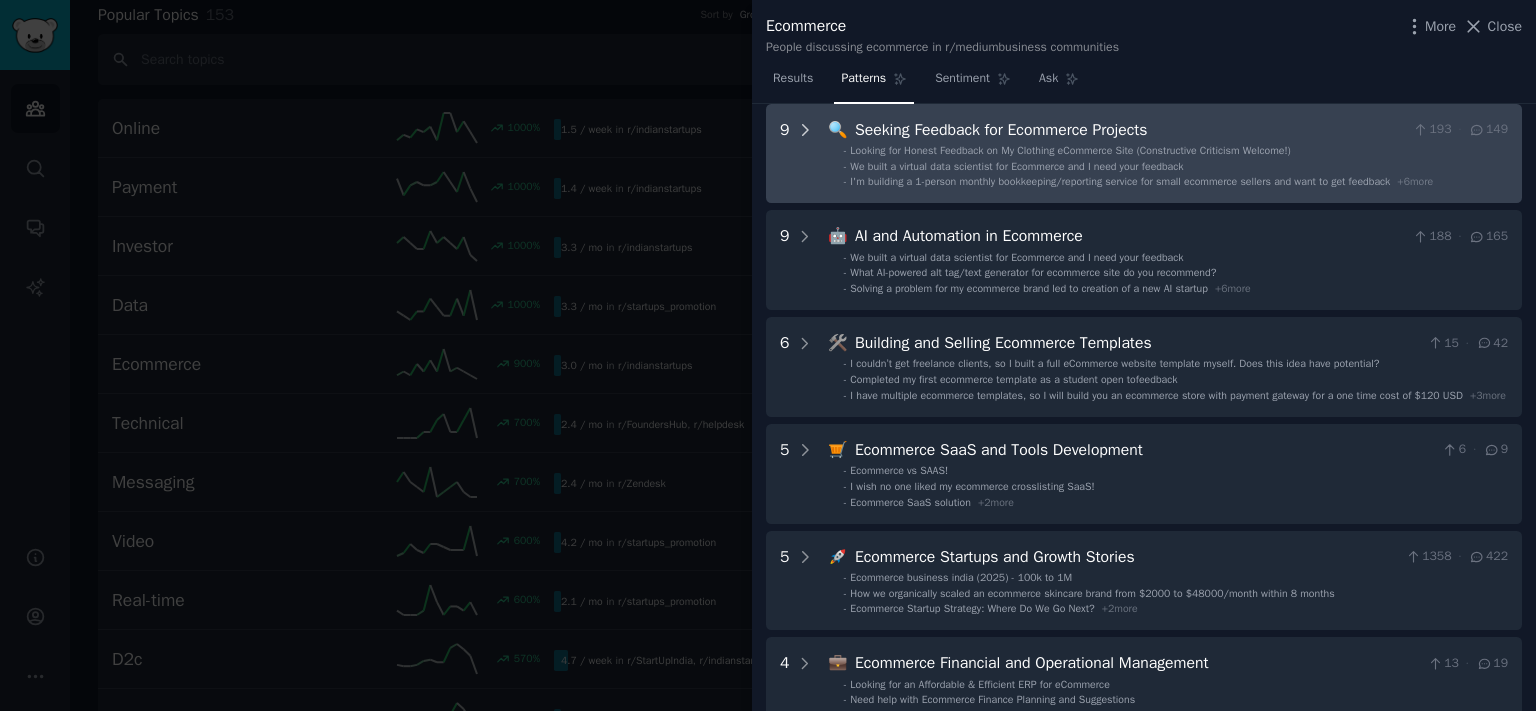 click 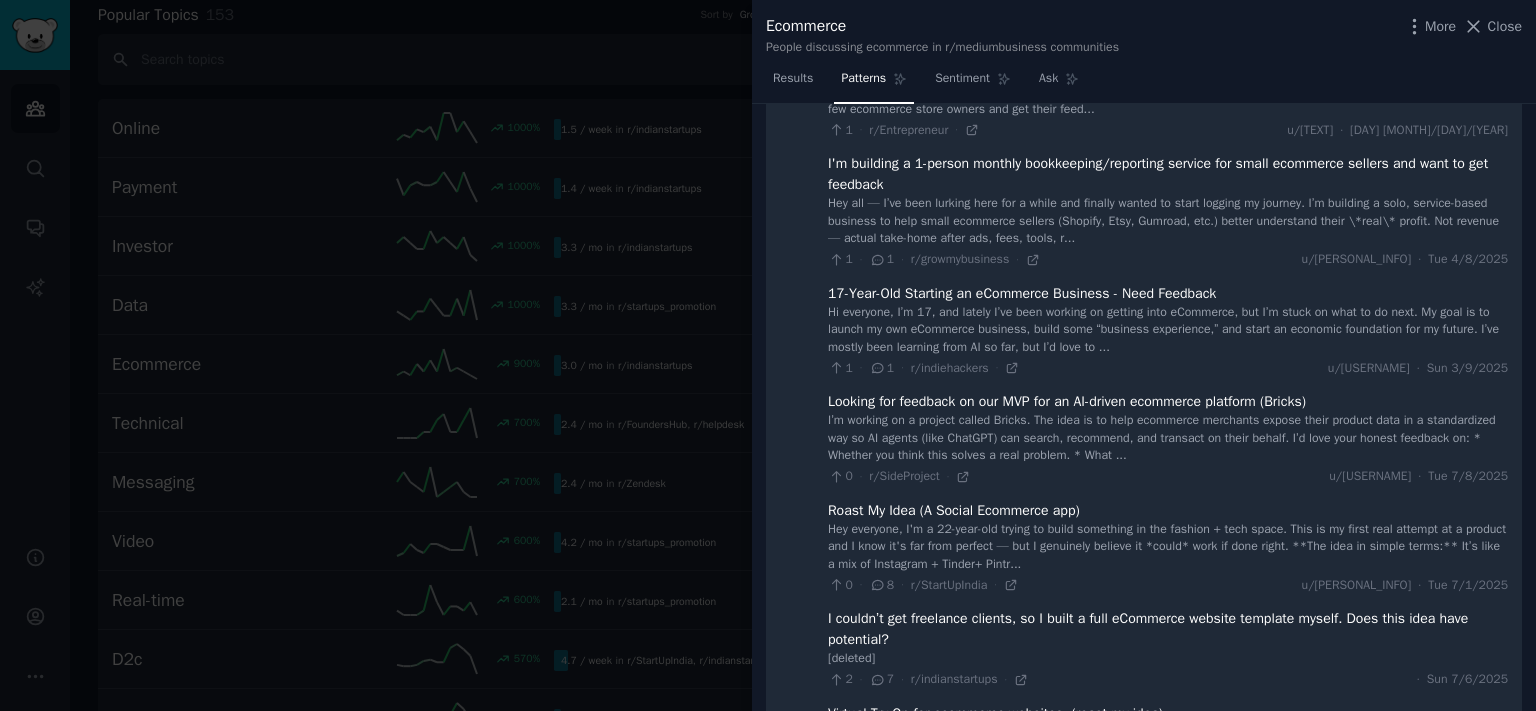 scroll, scrollTop: 0, scrollLeft: 0, axis: both 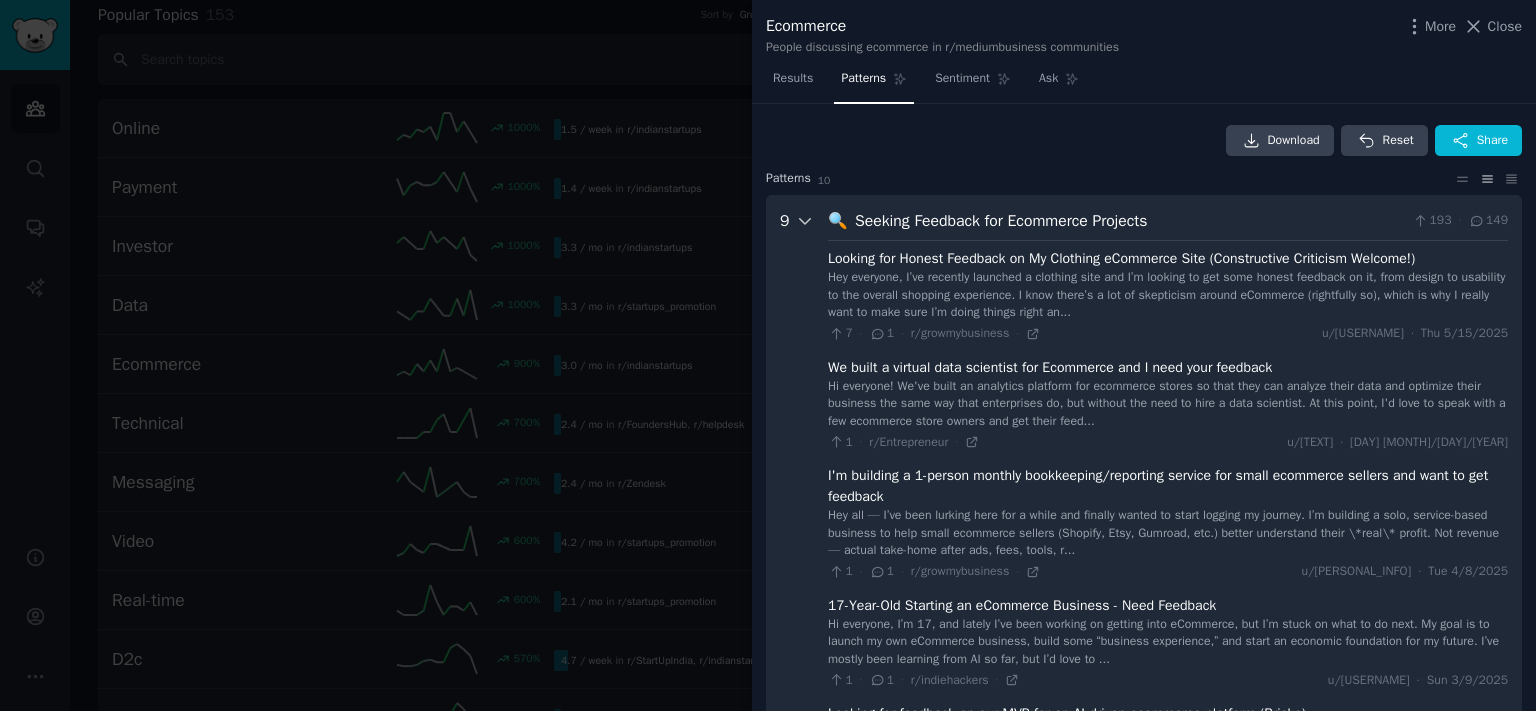 click 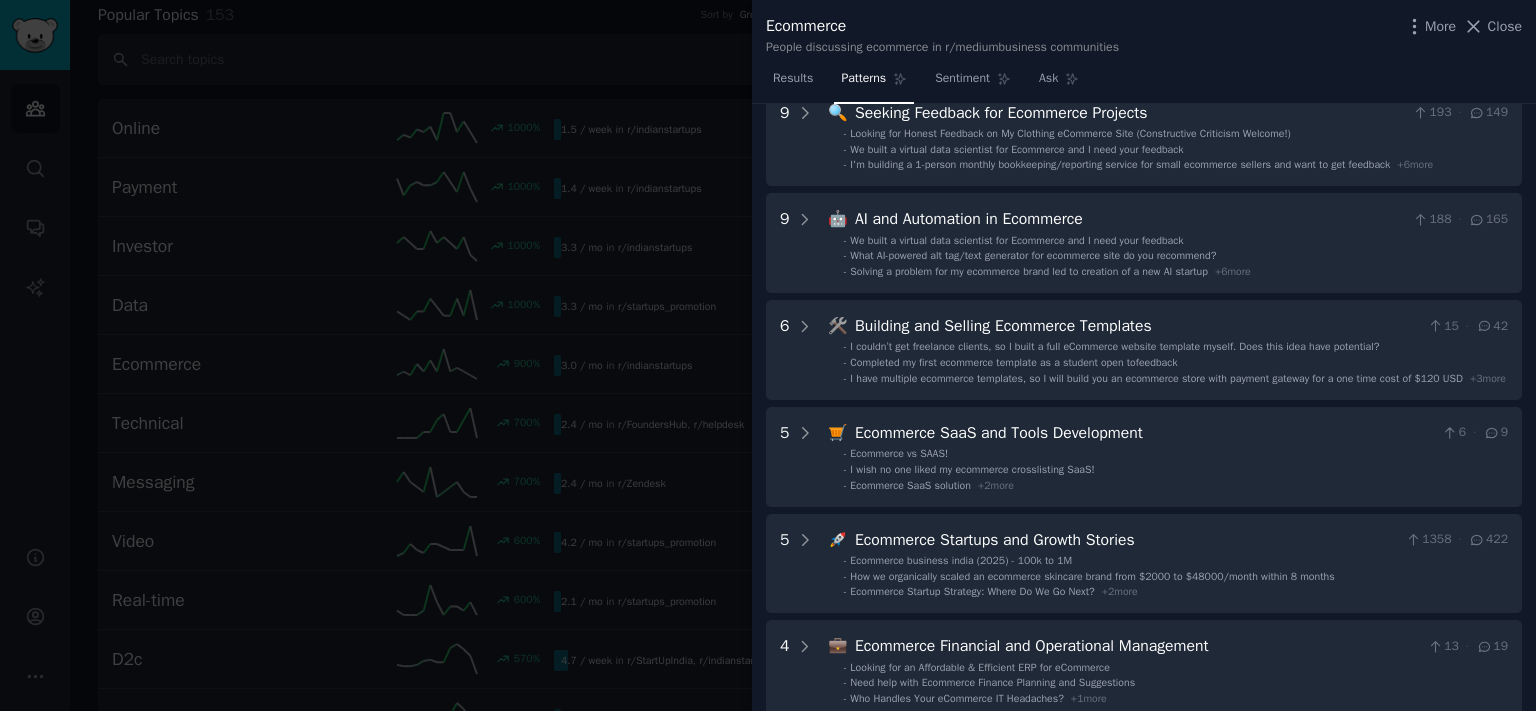 scroll, scrollTop: 110, scrollLeft: 0, axis: vertical 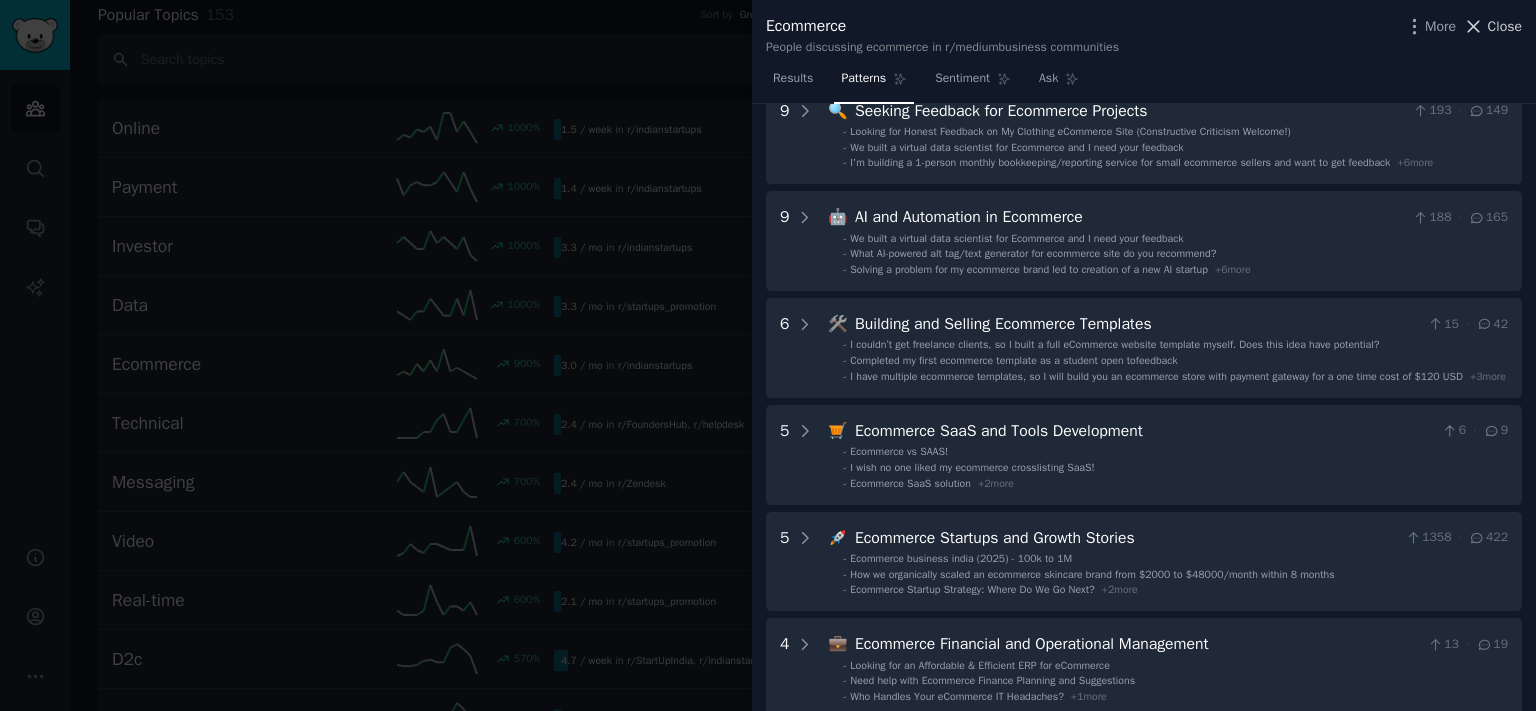 click on "Close" at bounding box center (1505, 26) 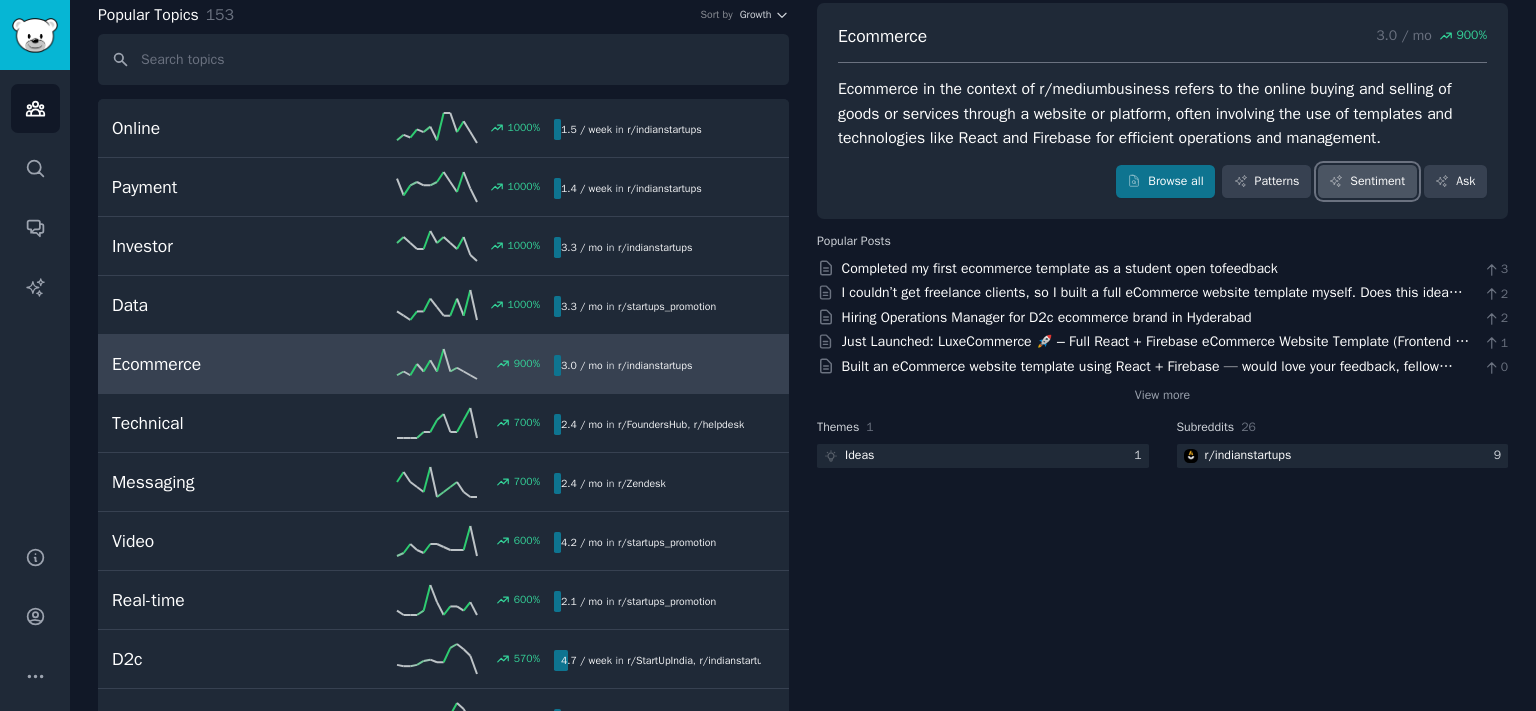 click on "Sentiment" at bounding box center [1367, 182] 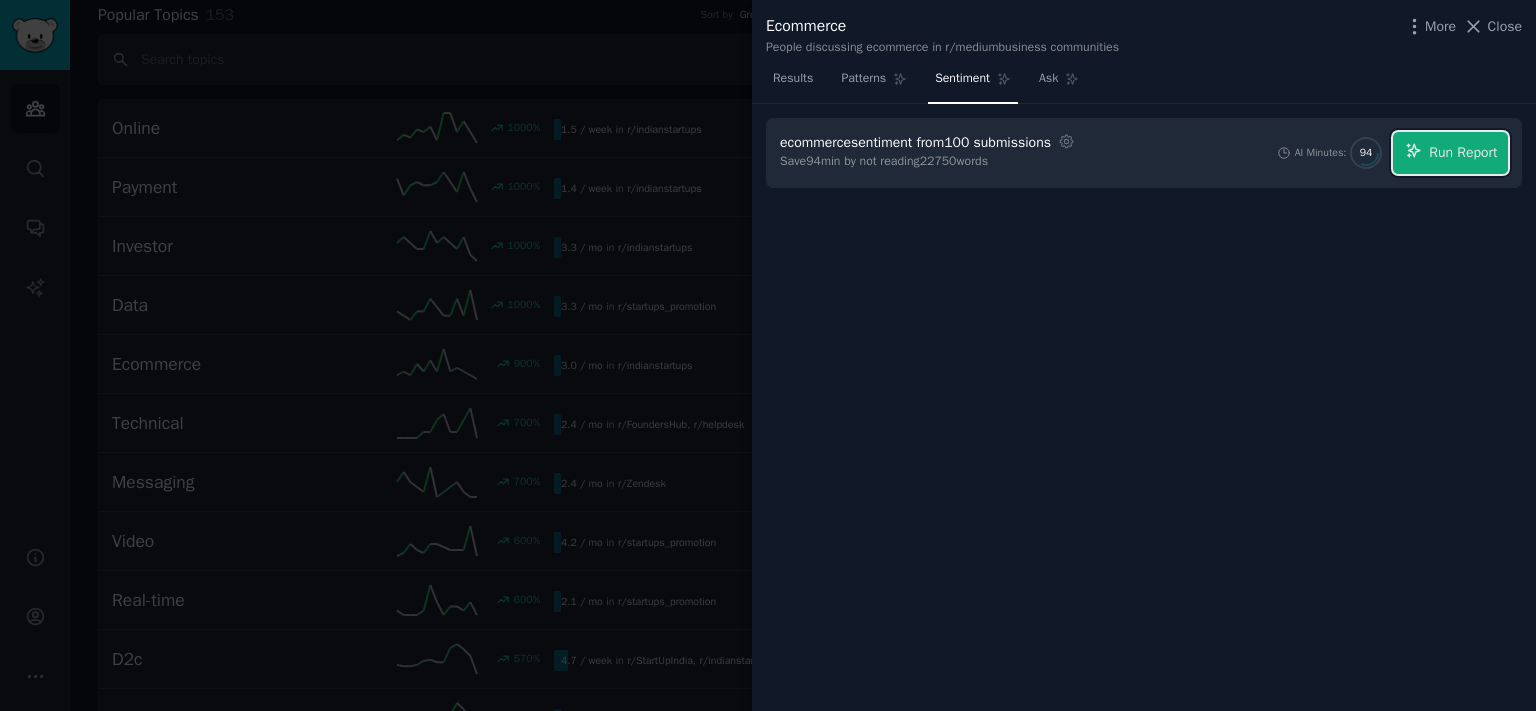 click on "Run Report" at bounding box center [1463, 152] 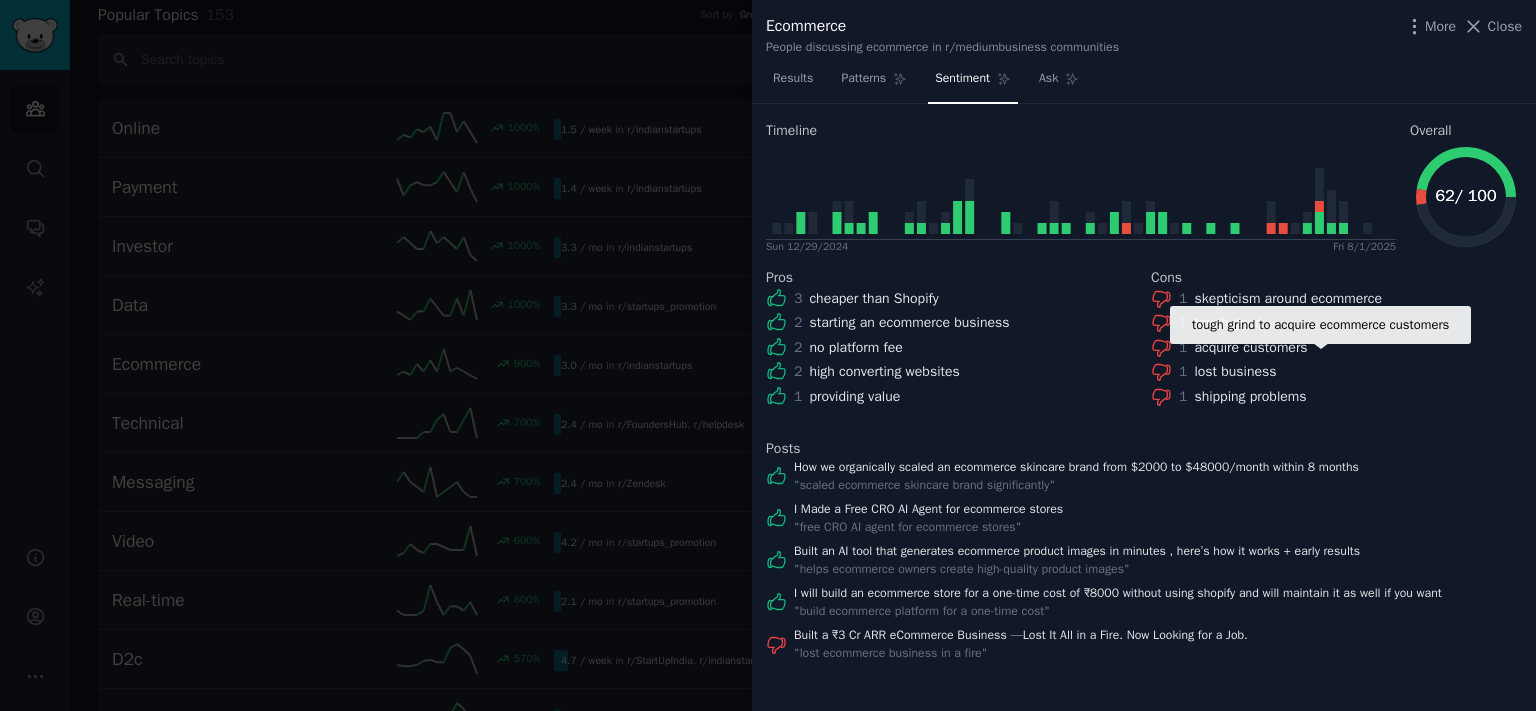 scroll, scrollTop: 239, scrollLeft: 0, axis: vertical 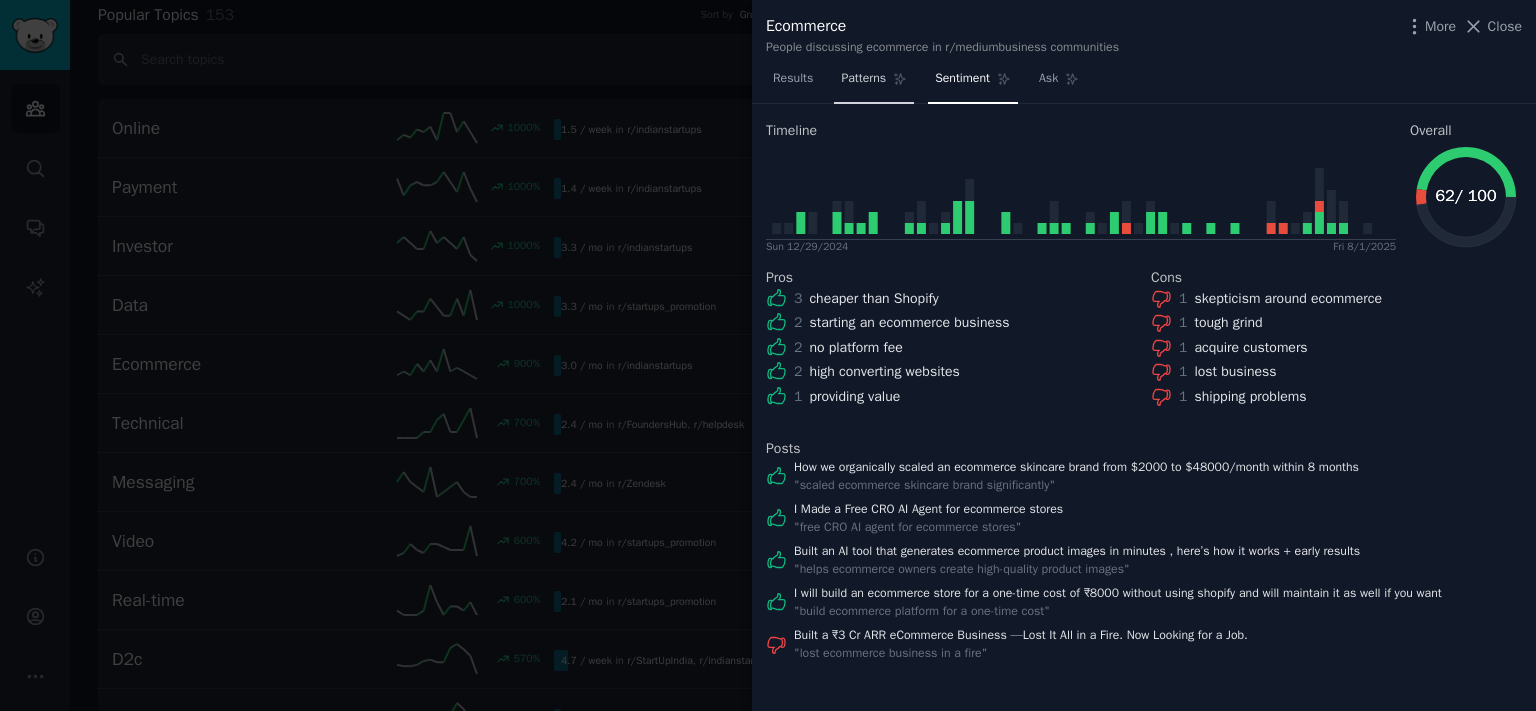 click on "Patterns" at bounding box center [863, 79] 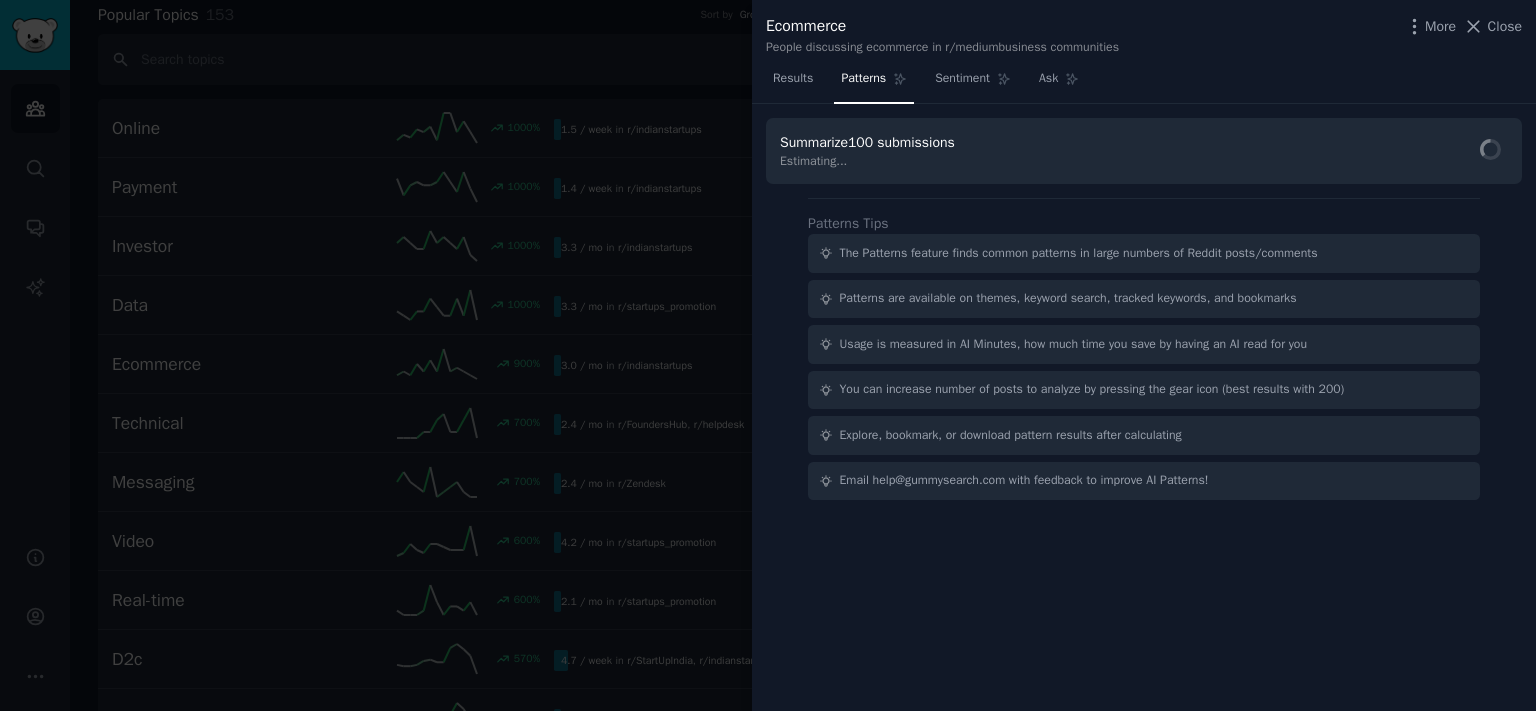 scroll, scrollTop: 0, scrollLeft: 0, axis: both 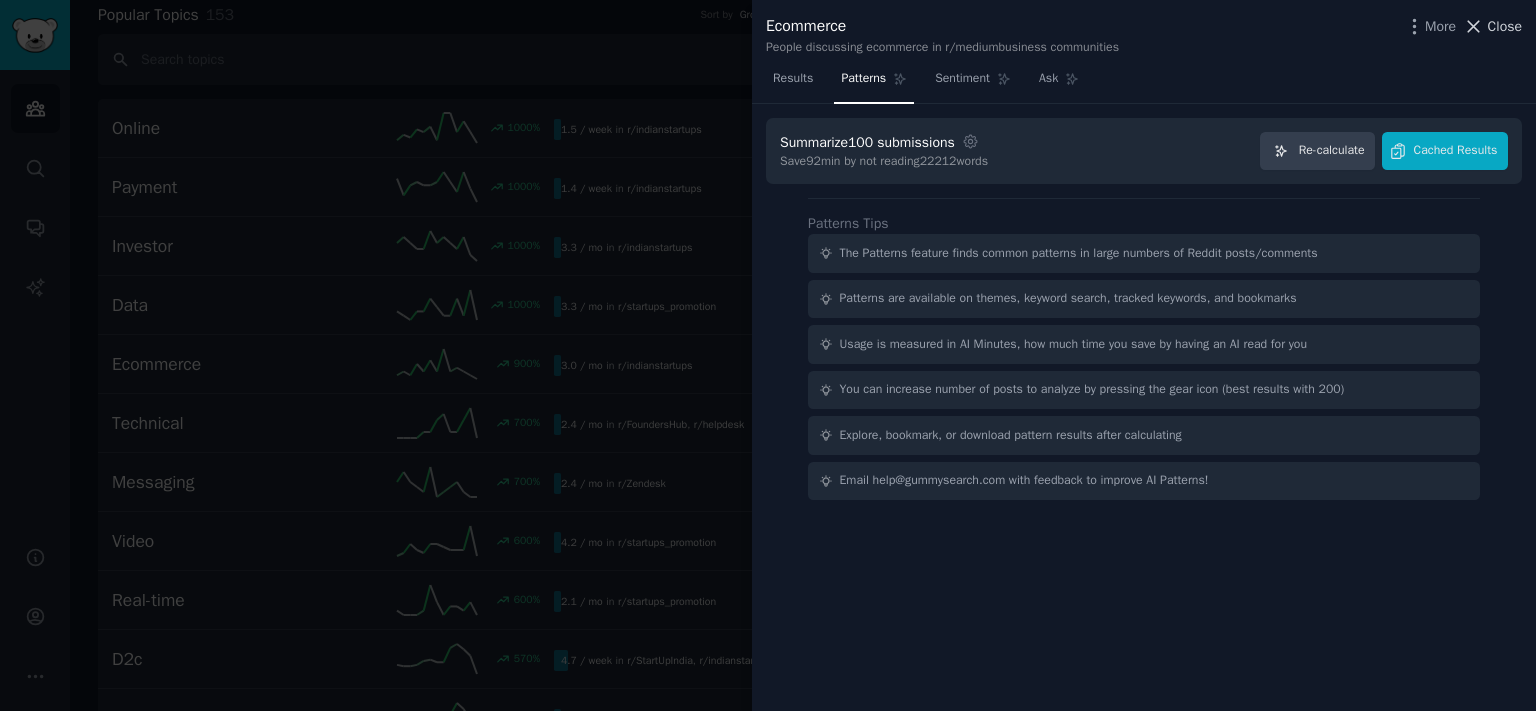 click on "Close" at bounding box center (1505, 26) 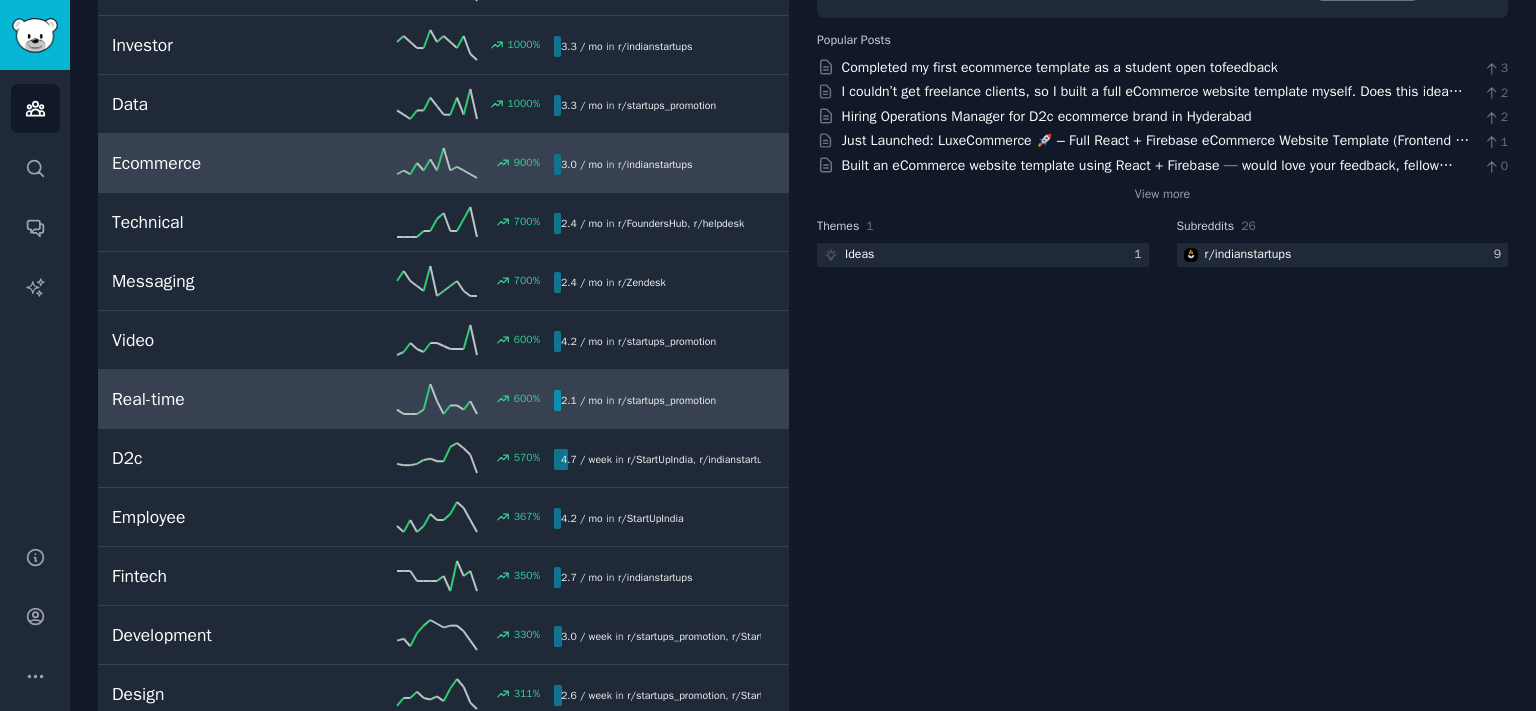 scroll, scrollTop: 331, scrollLeft: 0, axis: vertical 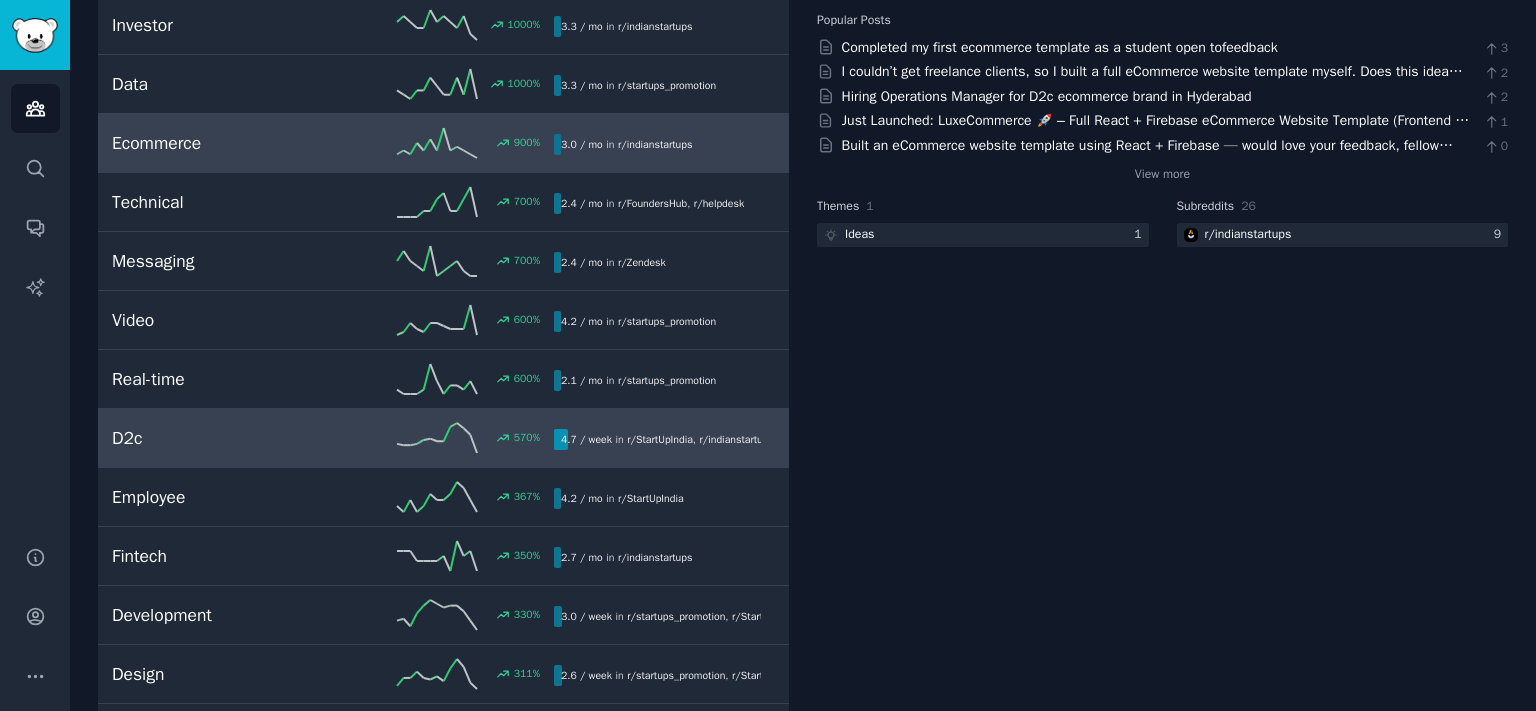 click on "D2c 570 % 4.7 / week  in    r/ StartUpIndia ,  r/ indianstartups" at bounding box center [443, 438] 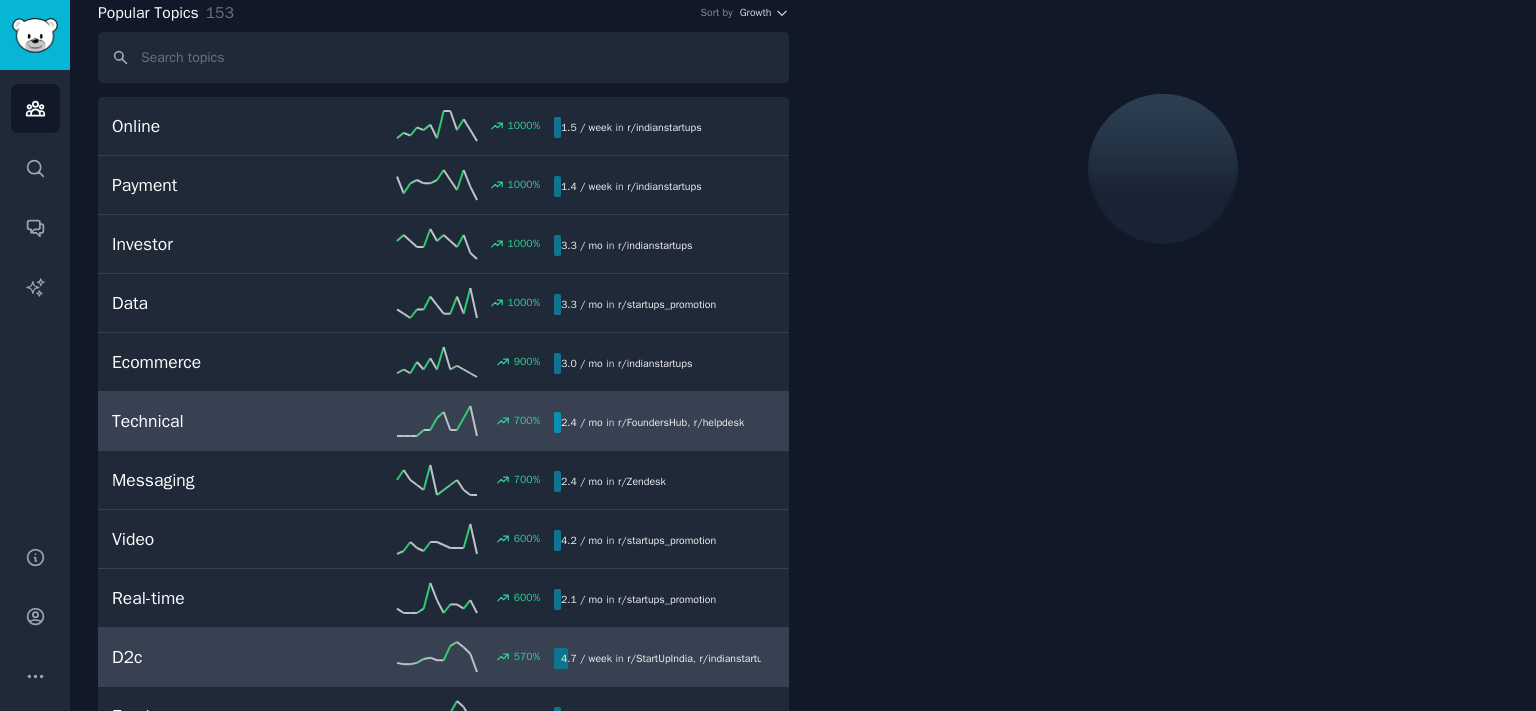scroll, scrollTop: 111, scrollLeft: 0, axis: vertical 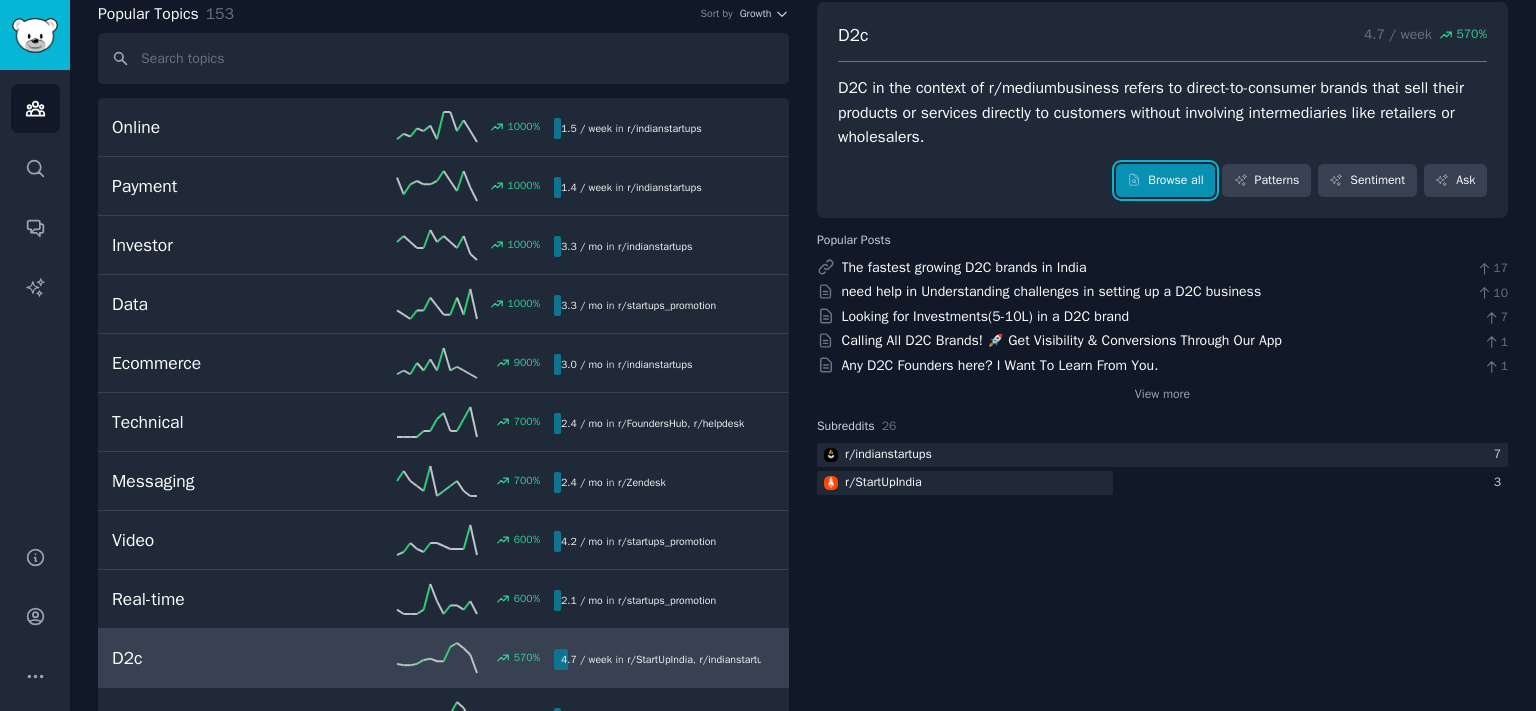 click on "Browse all" at bounding box center [1165, 181] 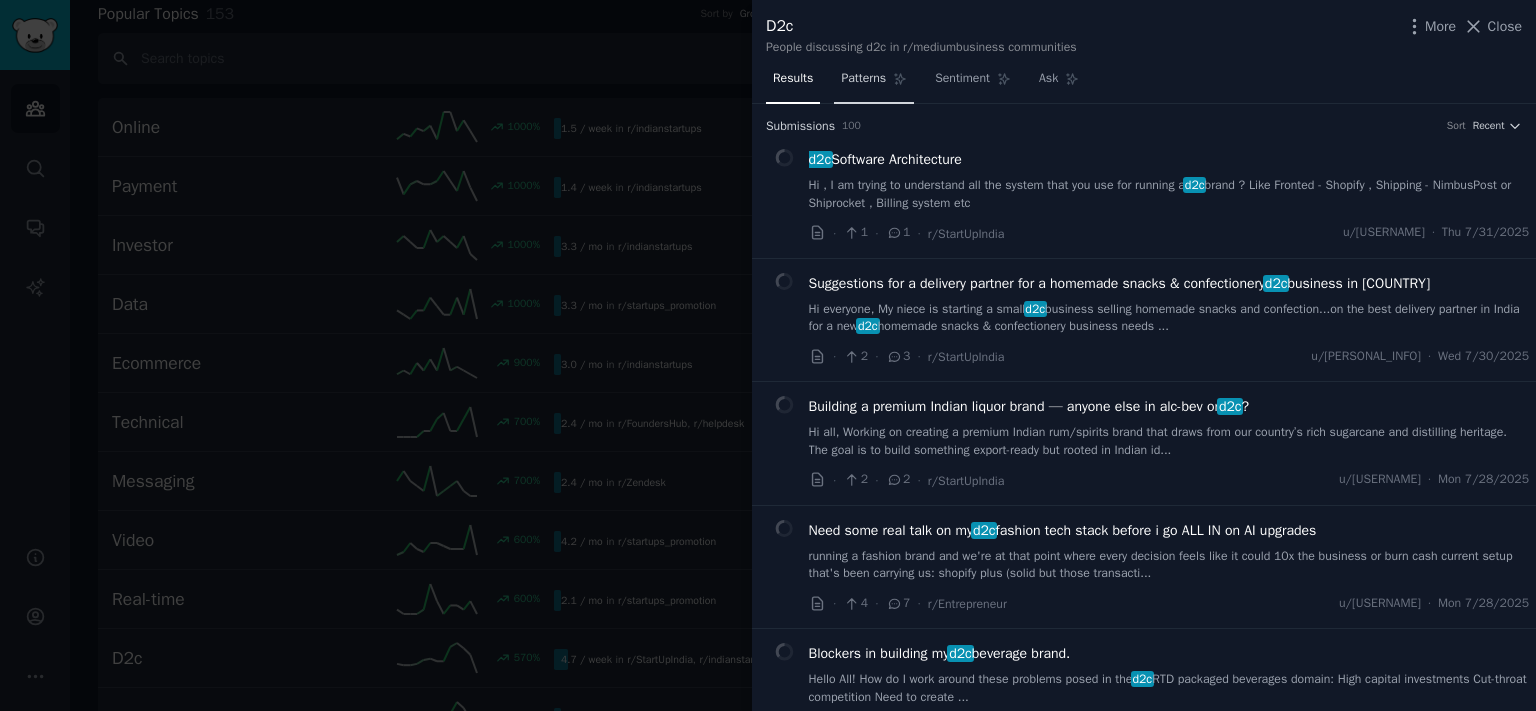 click on "Patterns" at bounding box center [863, 79] 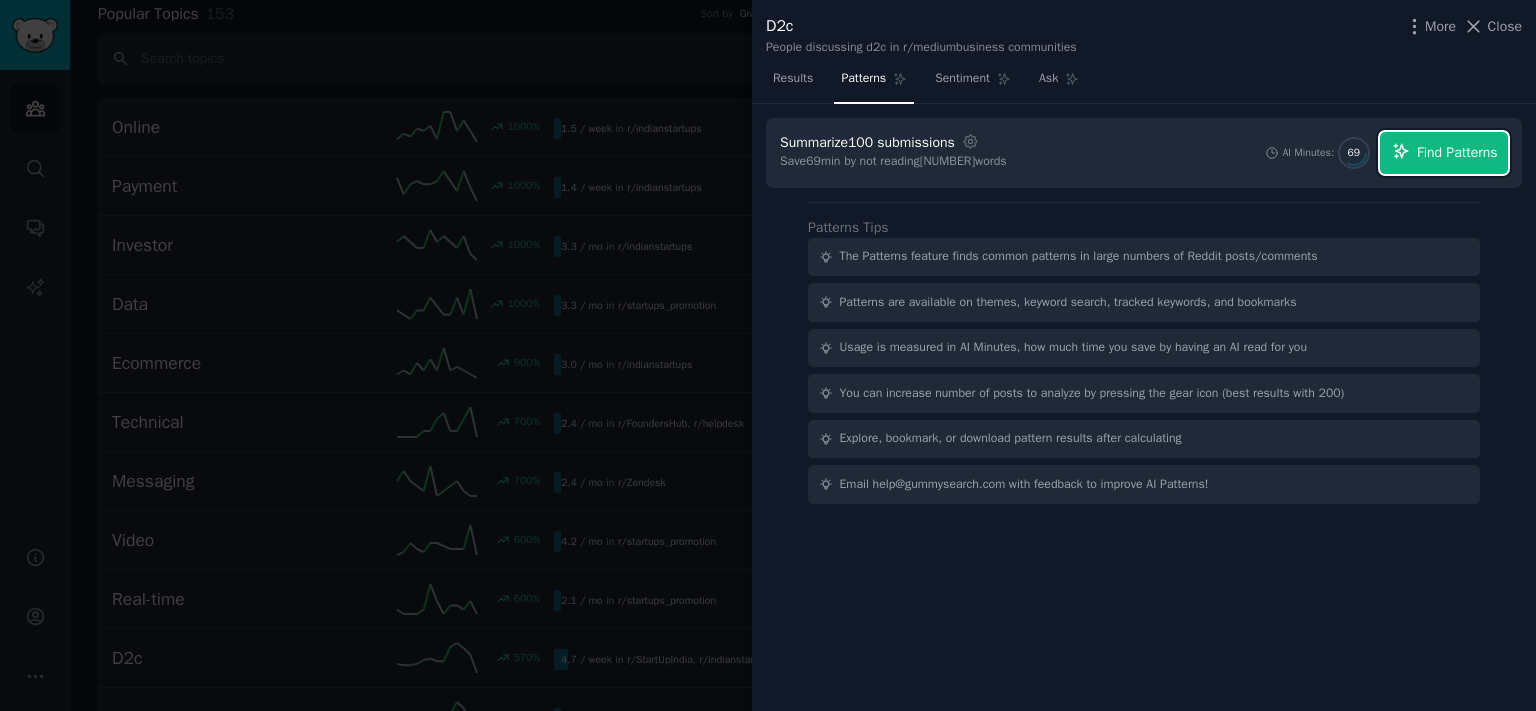 click on "Find Patterns" at bounding box center [1457, 152] 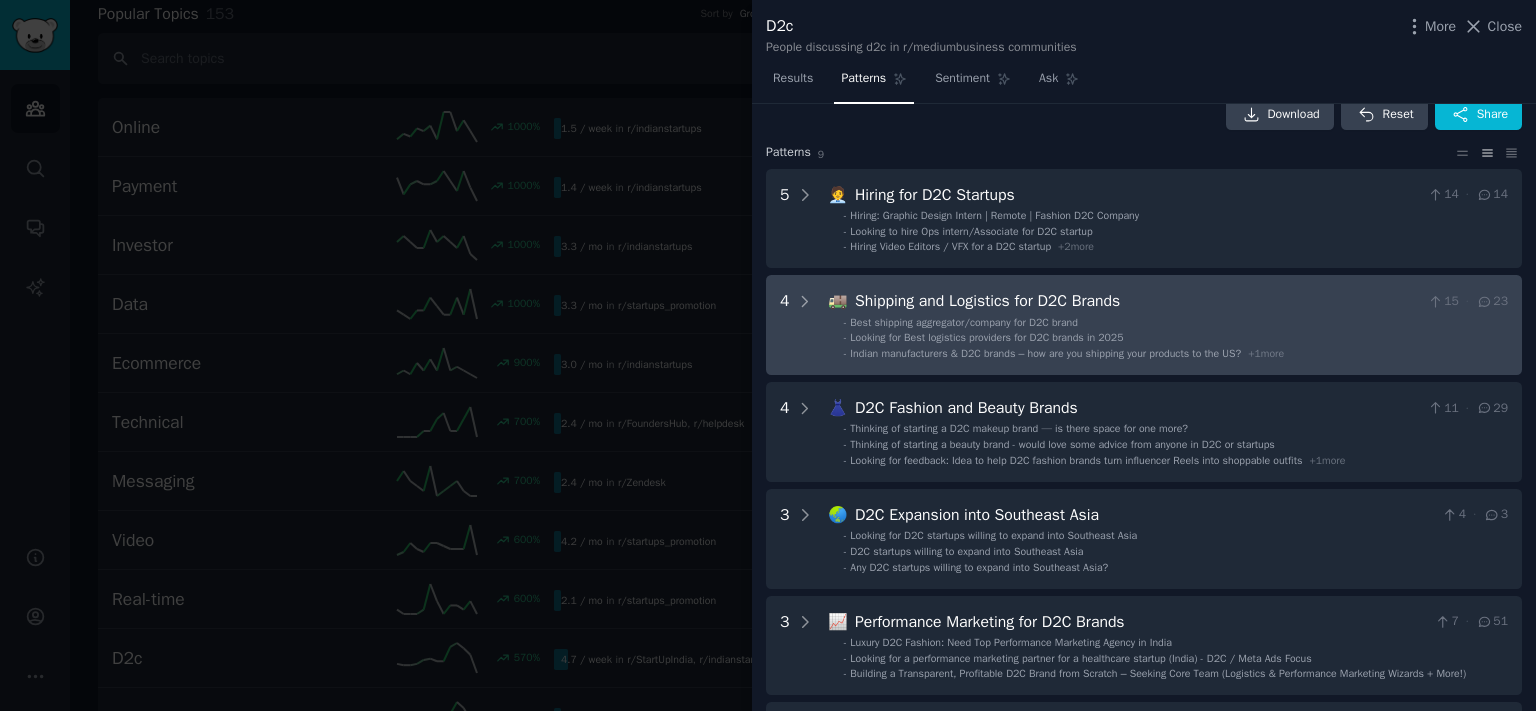 scroll, scrollTop: 0, scrollLeft: 0, axis: both 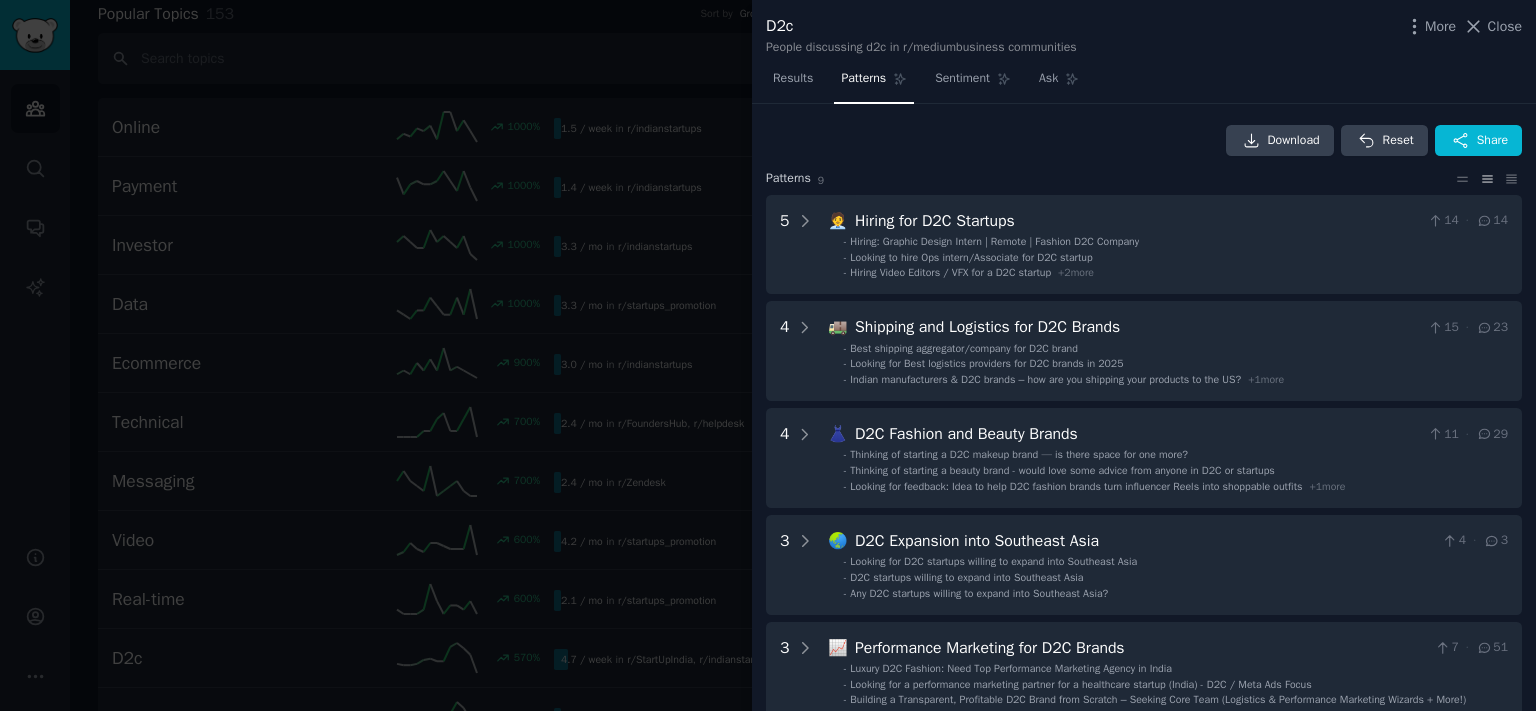 click at bounding box center (768, 355) 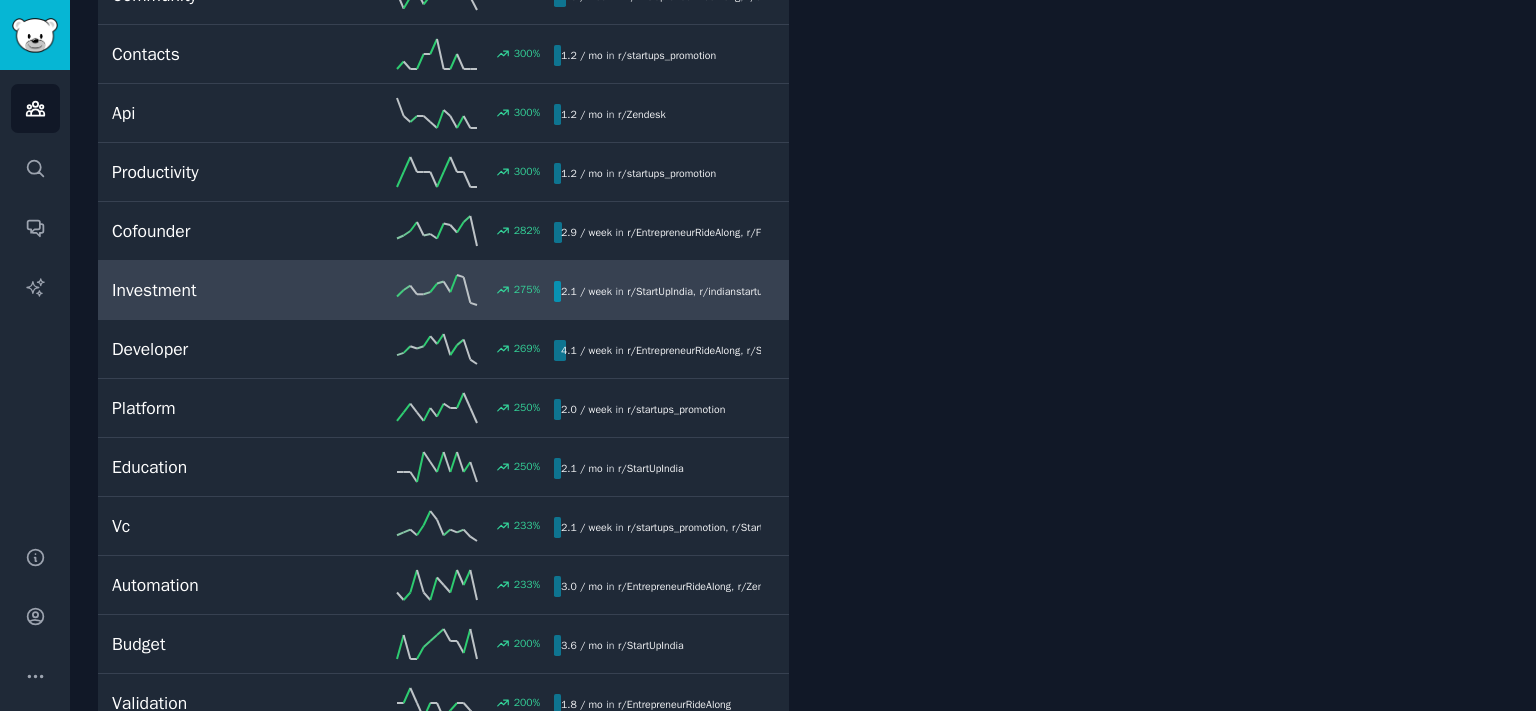 scroll, scrollTop: 1104, scrollLeft: 0, axis: vertical 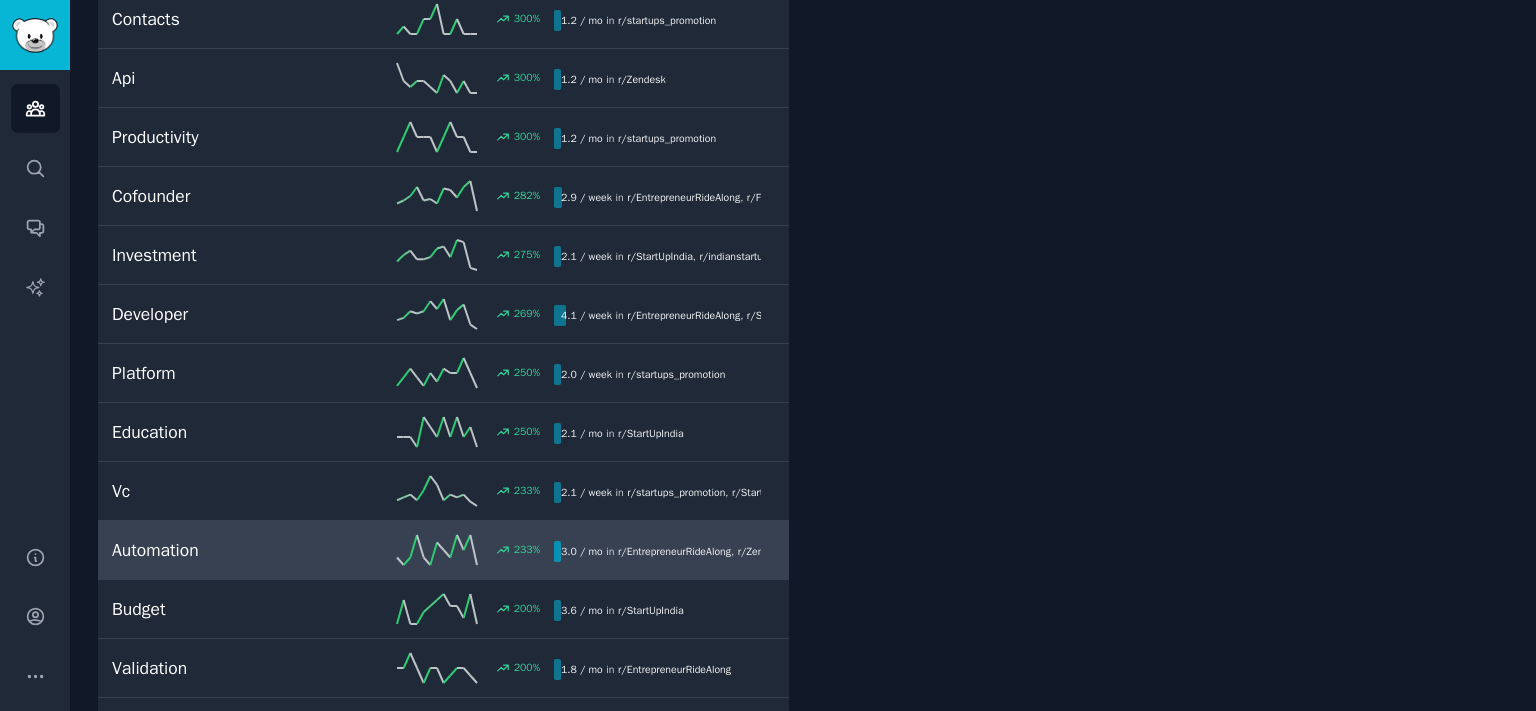 drag, startPoint x: 198, startPoint y: 541, endPoint x: 224, endPoint y: 542, distance: 26.019224 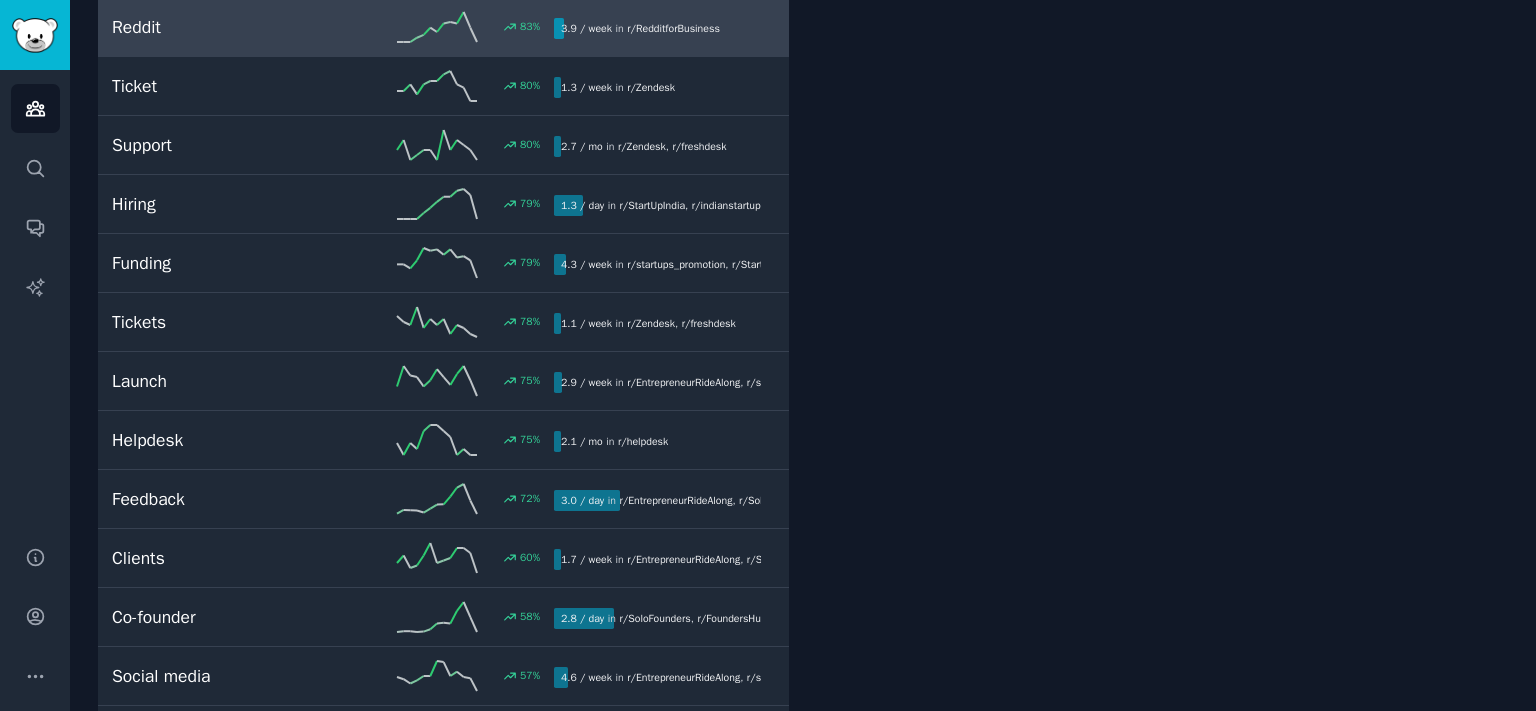 scroll, scrollTop: 3644, scrollLeft: 0, axis: vertical 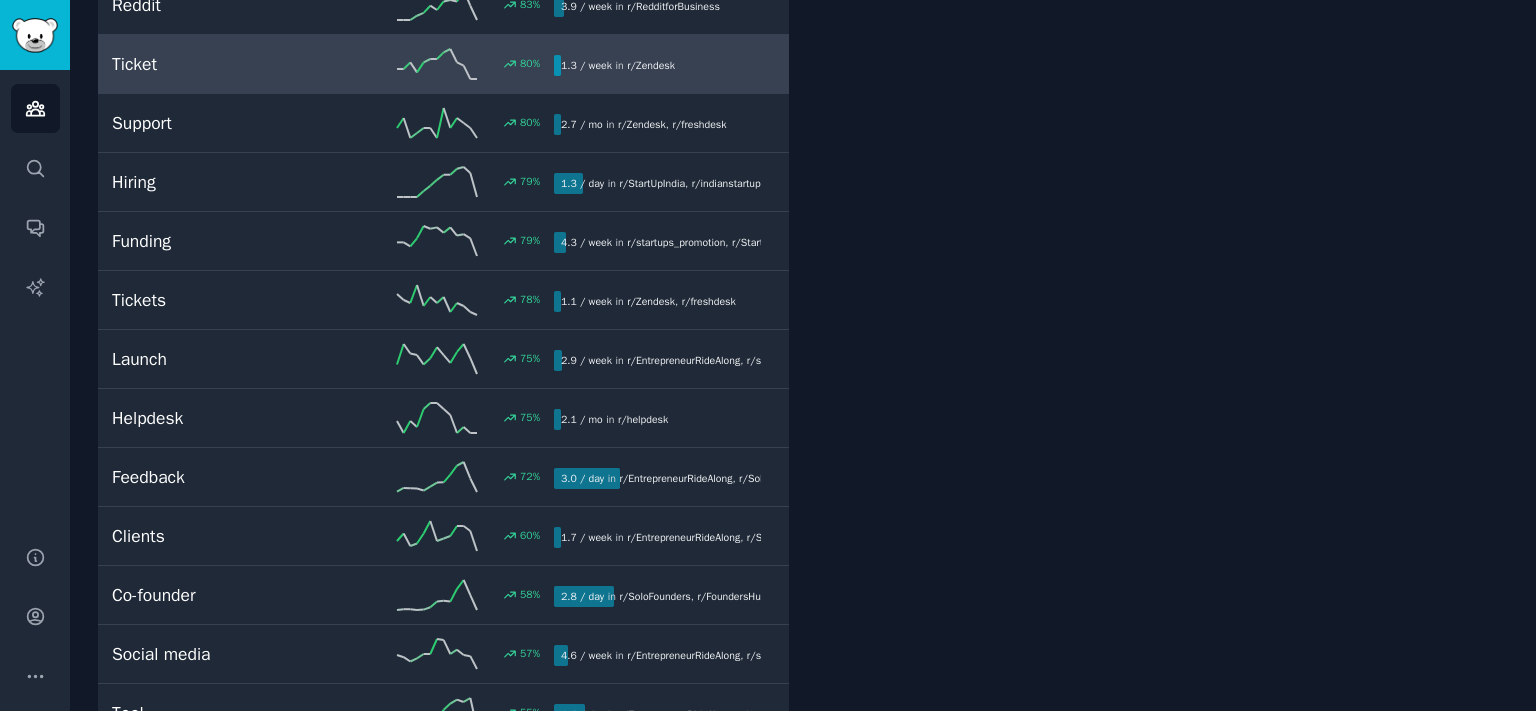 click on "Ticket 80 % 1.3 / week  in    r/ Zendesk" at bounding box center [443, 64] 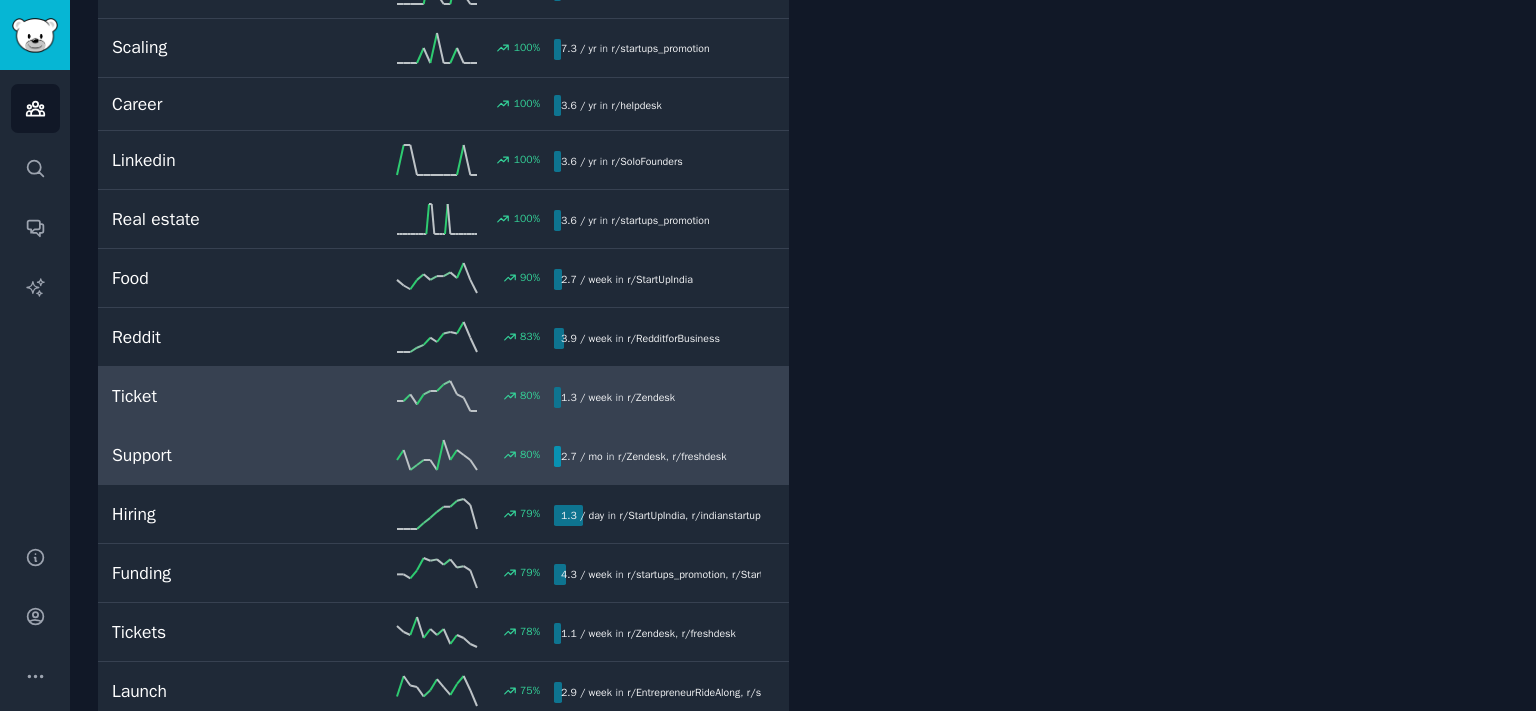 click on "Support" at bounding box center [222, 455] 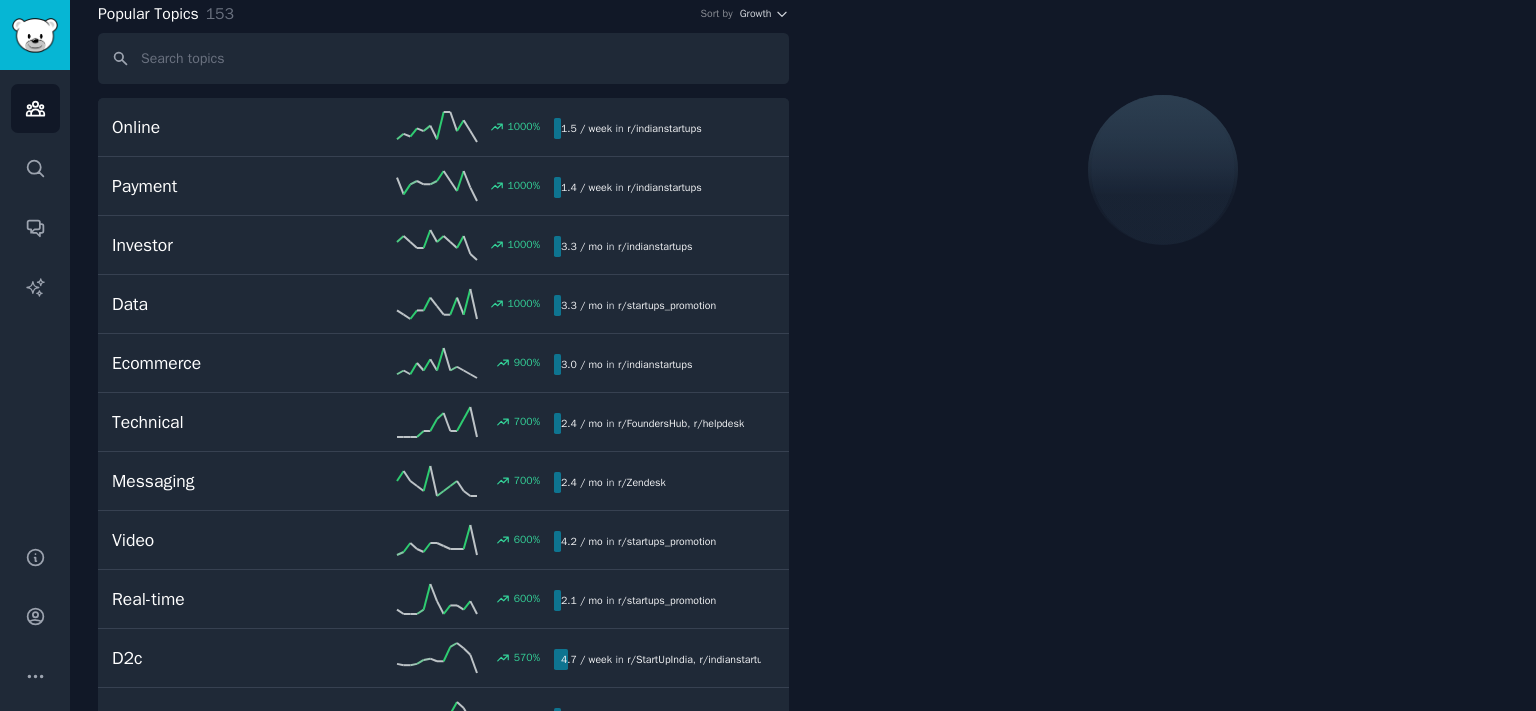 scroll, scrollTop: 0, scrollLeft: 0, axis: both 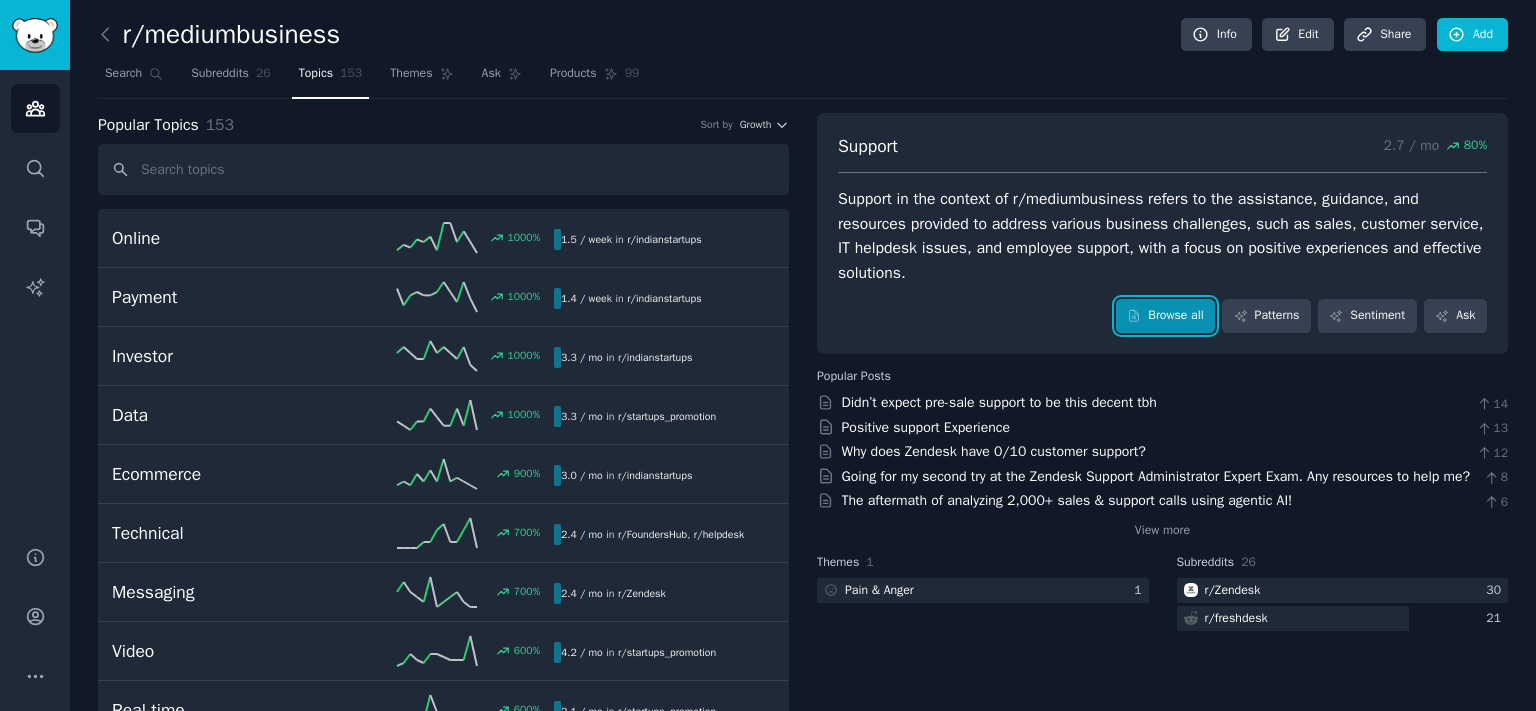 click on "Browse all" at bounding box center [1165, 316] 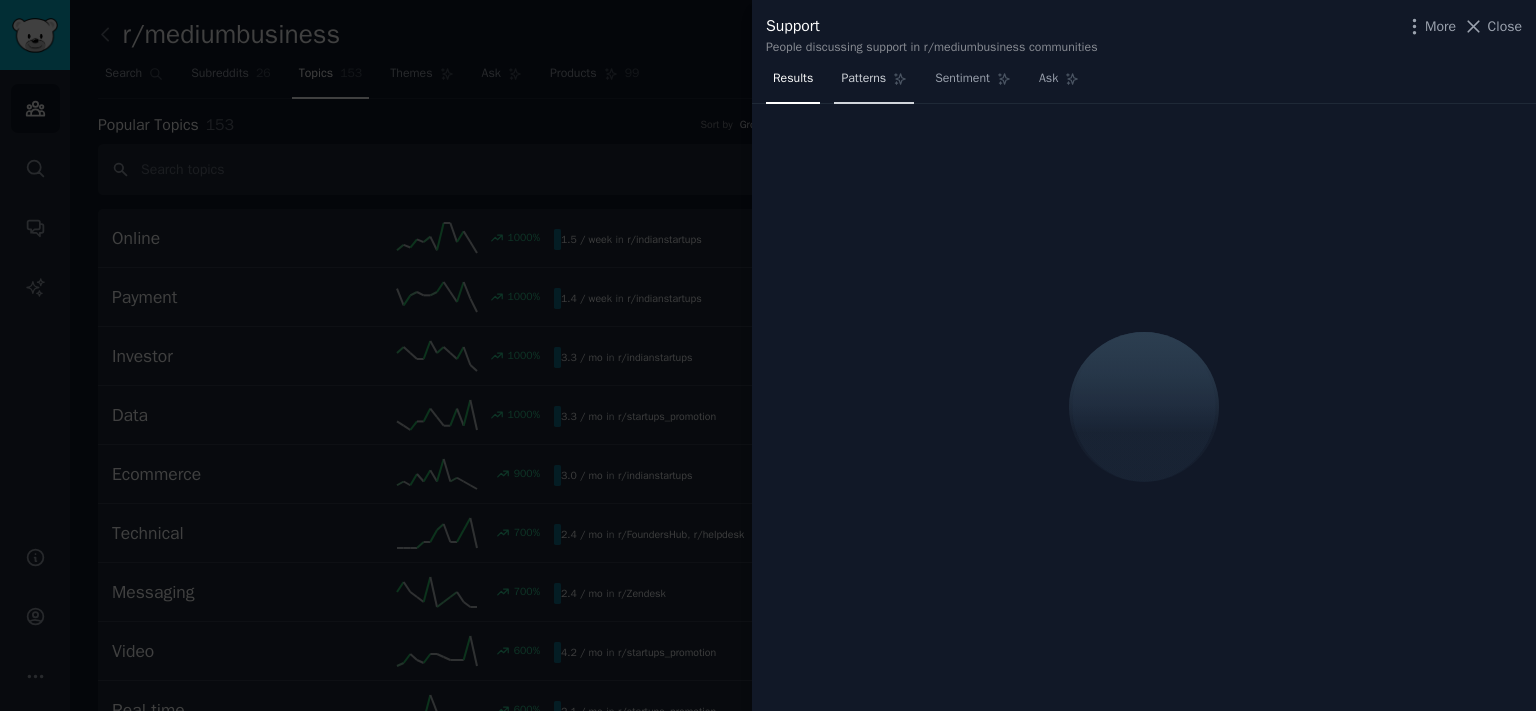 click on "Patterns" at bounding box center [874, 83] 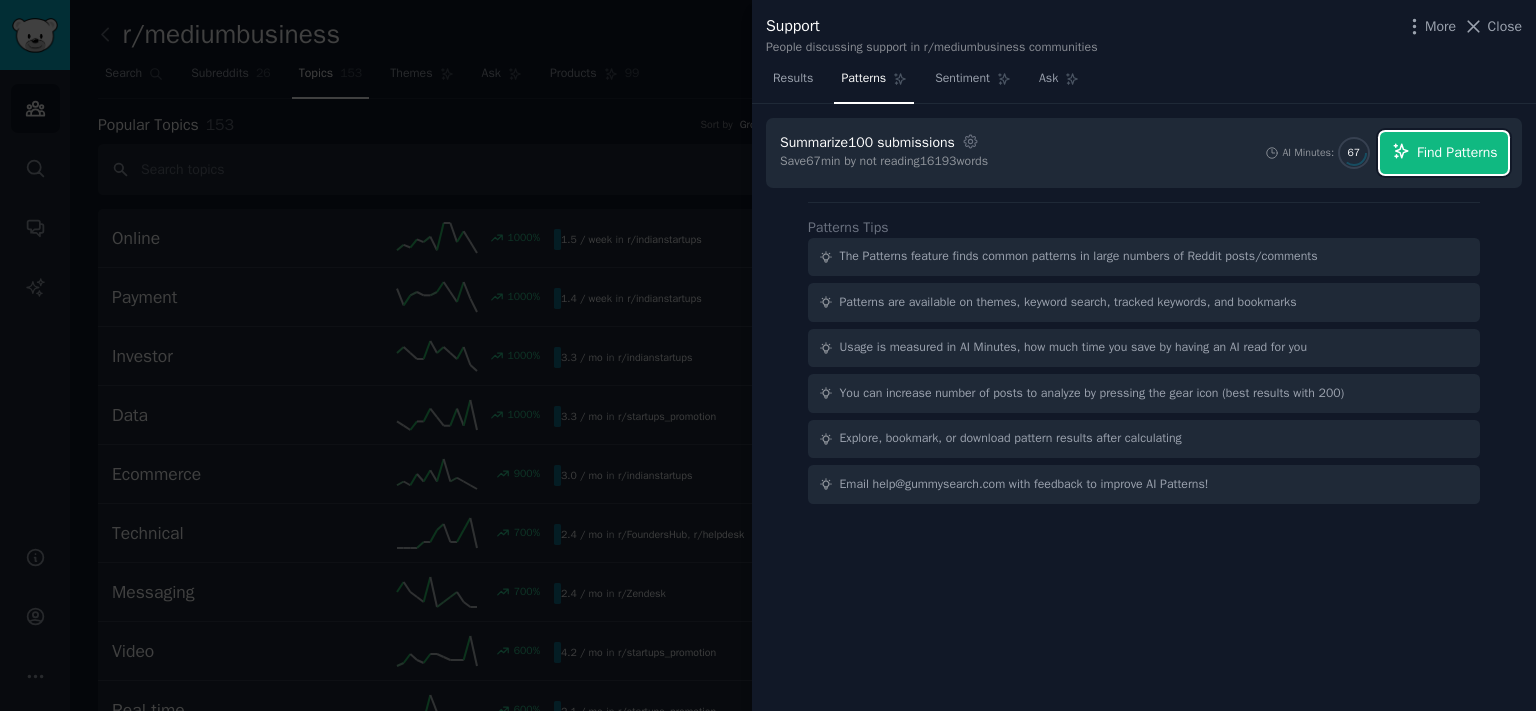 click on "Find Patterns" at bounding box center (1457, 152) 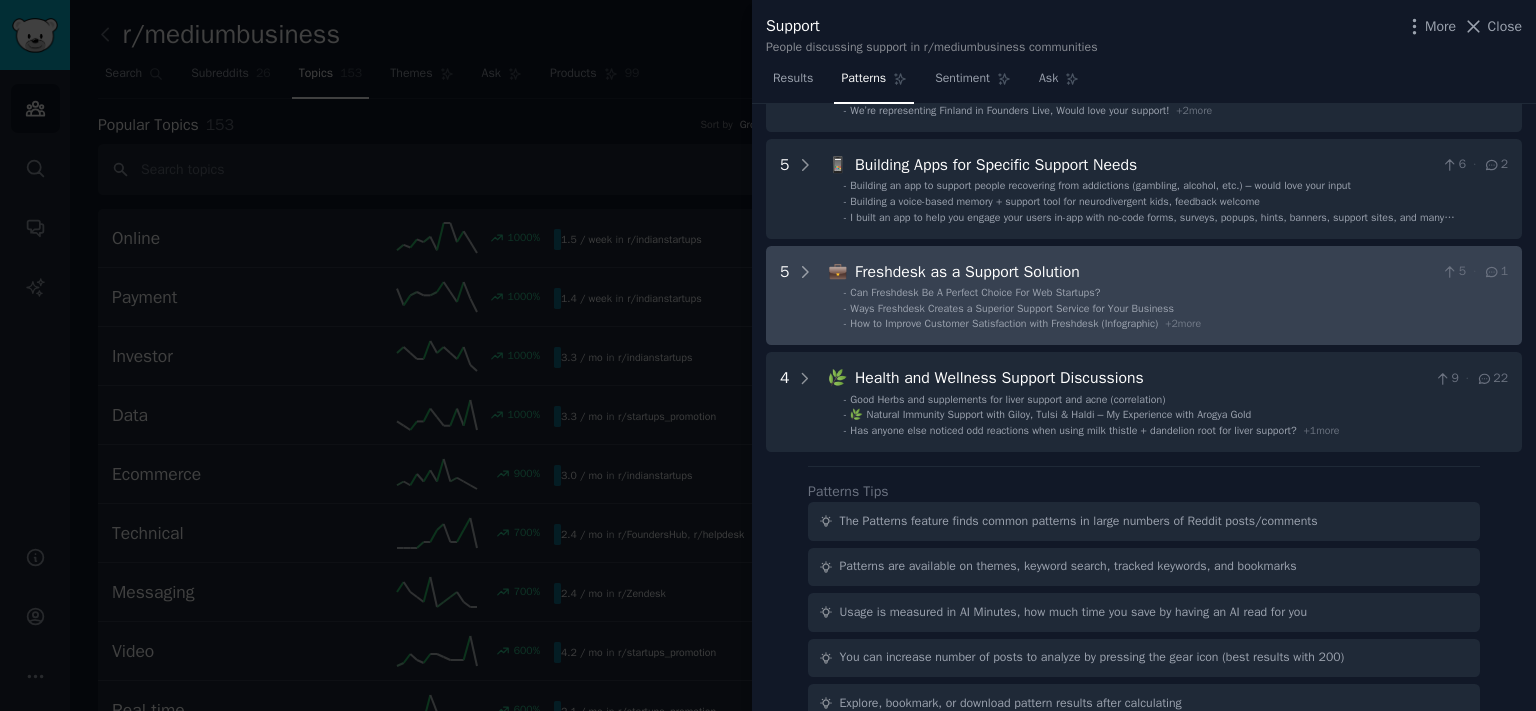 scroll, scrollTop: 452, scrollLeft: 0, axis: vertical 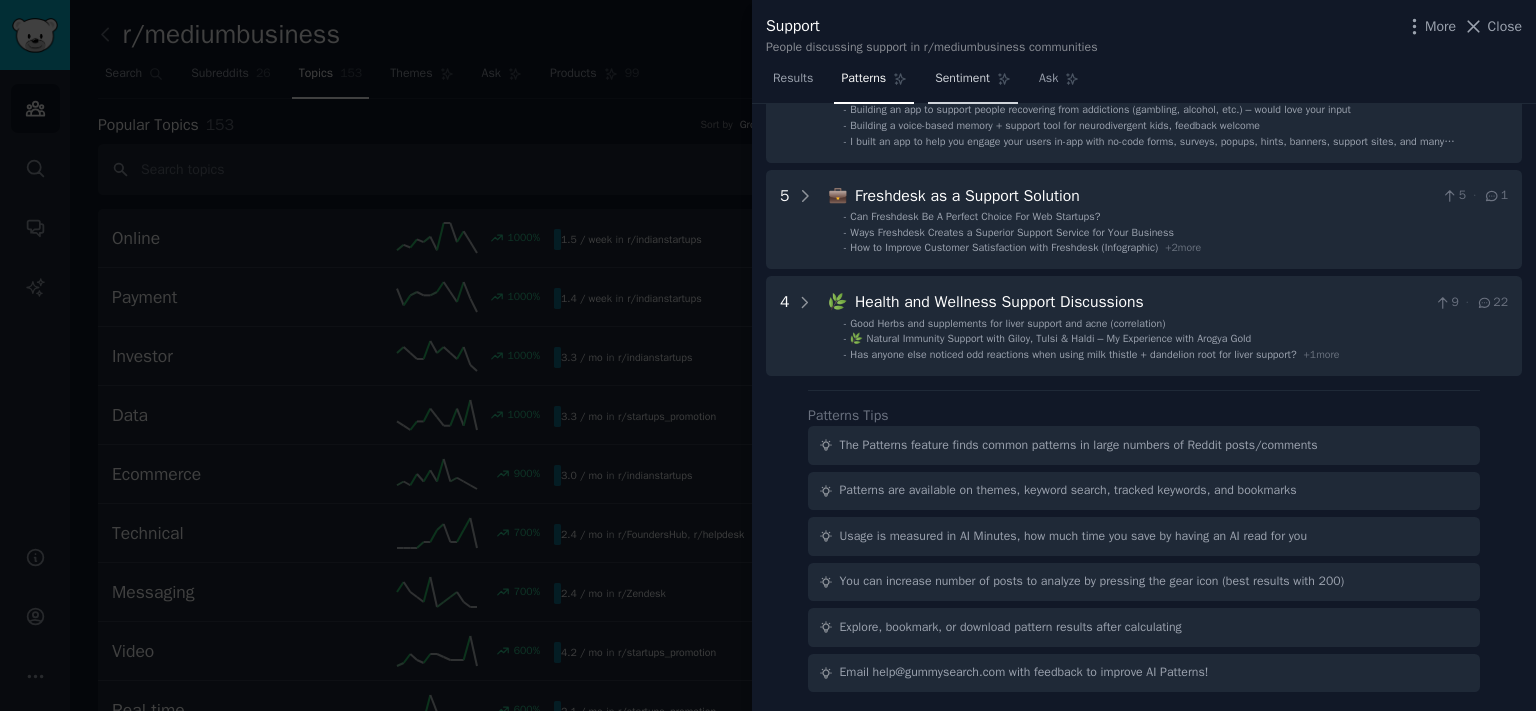 drag, startPoint x: 968, startPoint y: 81, endPoint x: 1005, endPoint y: 100, distance: 41.59327 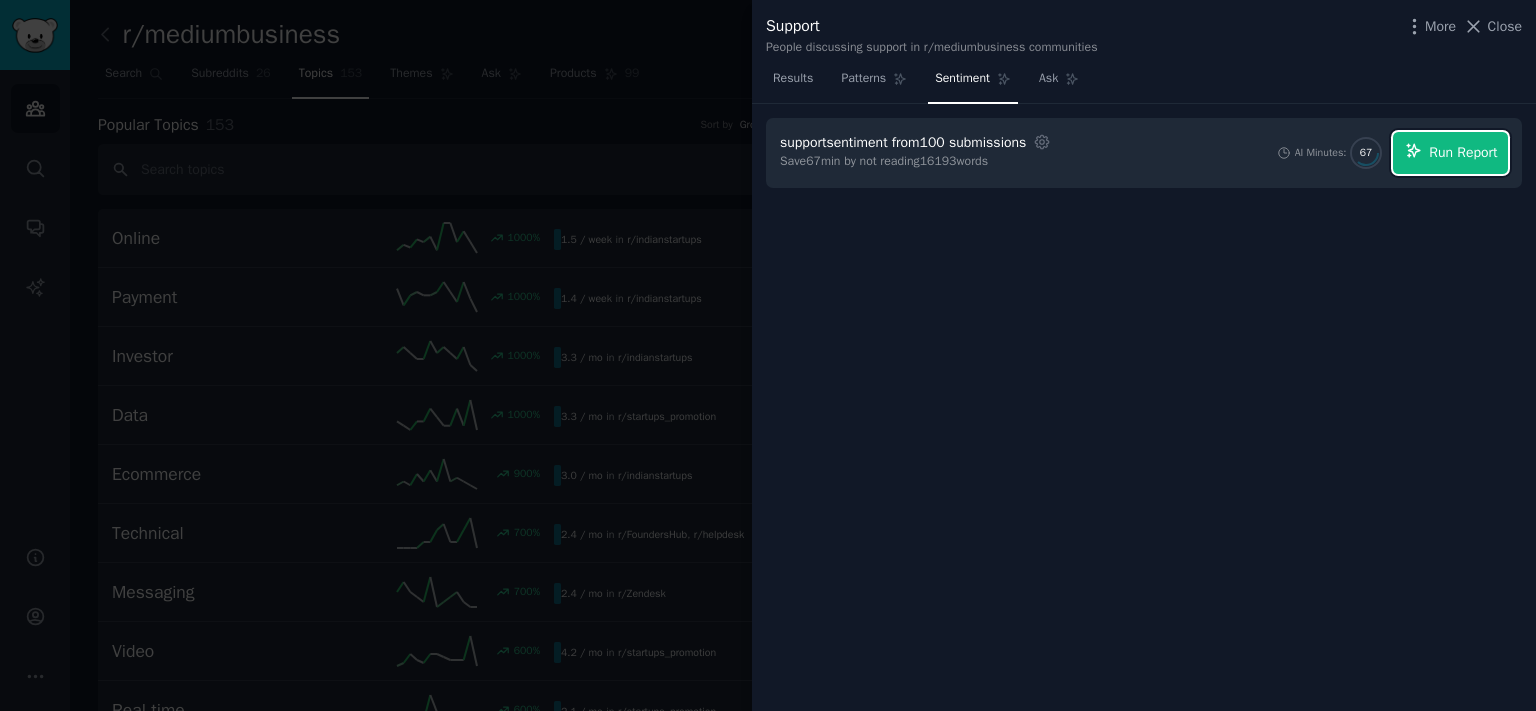 click on "Run Report" at bounding box center [1450, 153] 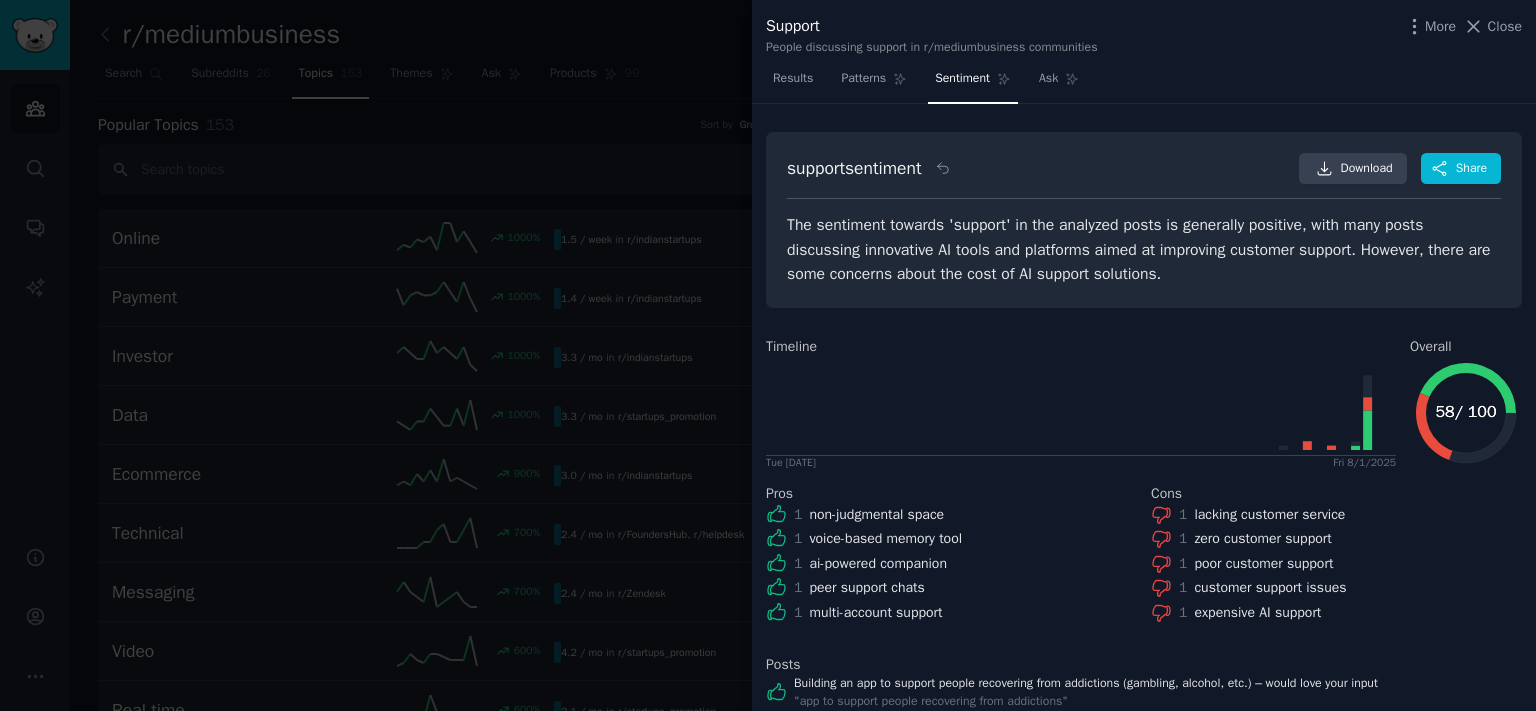 click on "The sentiment towards 'support' in the analyzed posts is generally positive, with many posts discussing innovative AI tools and platforms aimed at improving customer support. However, there are some concerns about the cost of AI support solutions." at bounding box center (1144, 250) 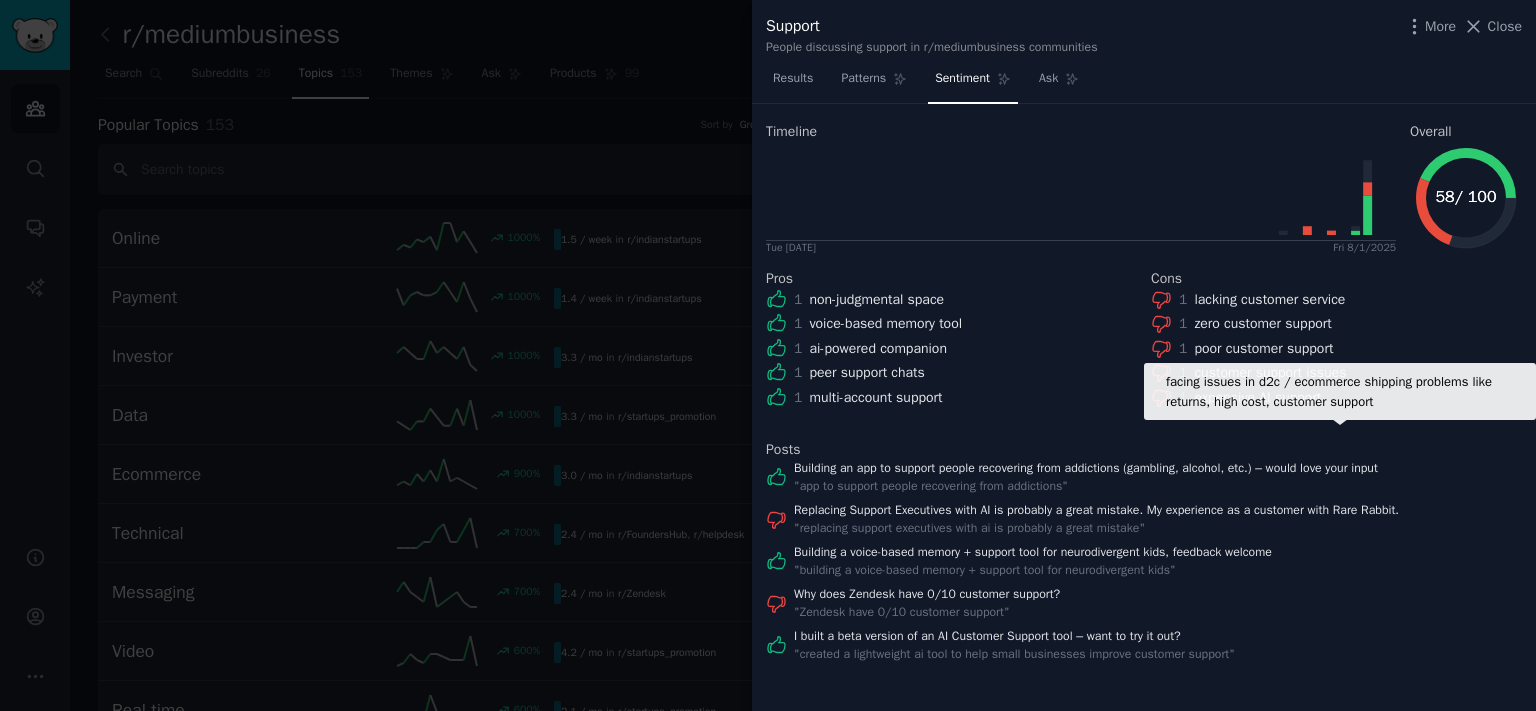 scroll, scrollTop: 0, scrollLeft: 0, axis: both 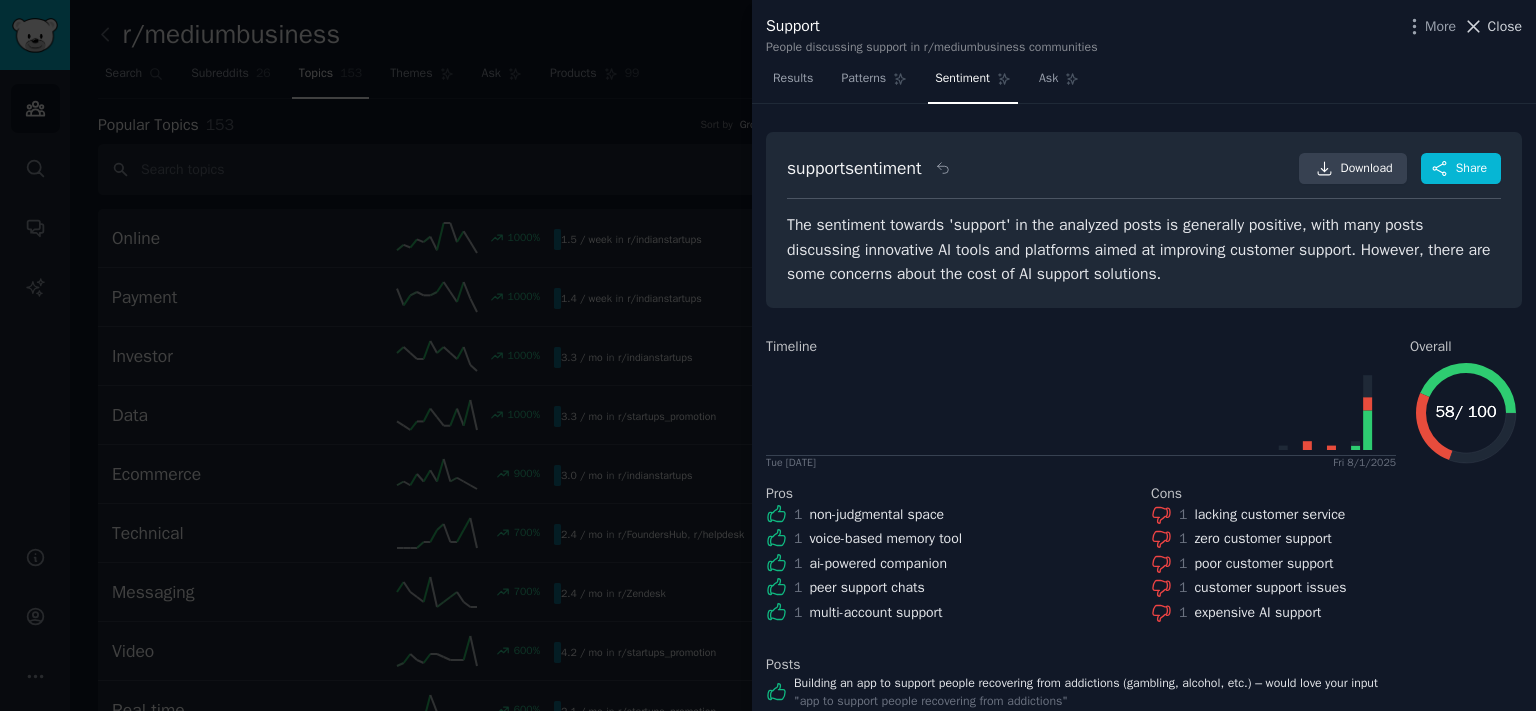 click on "Close" at bounding box center [1505, 26] 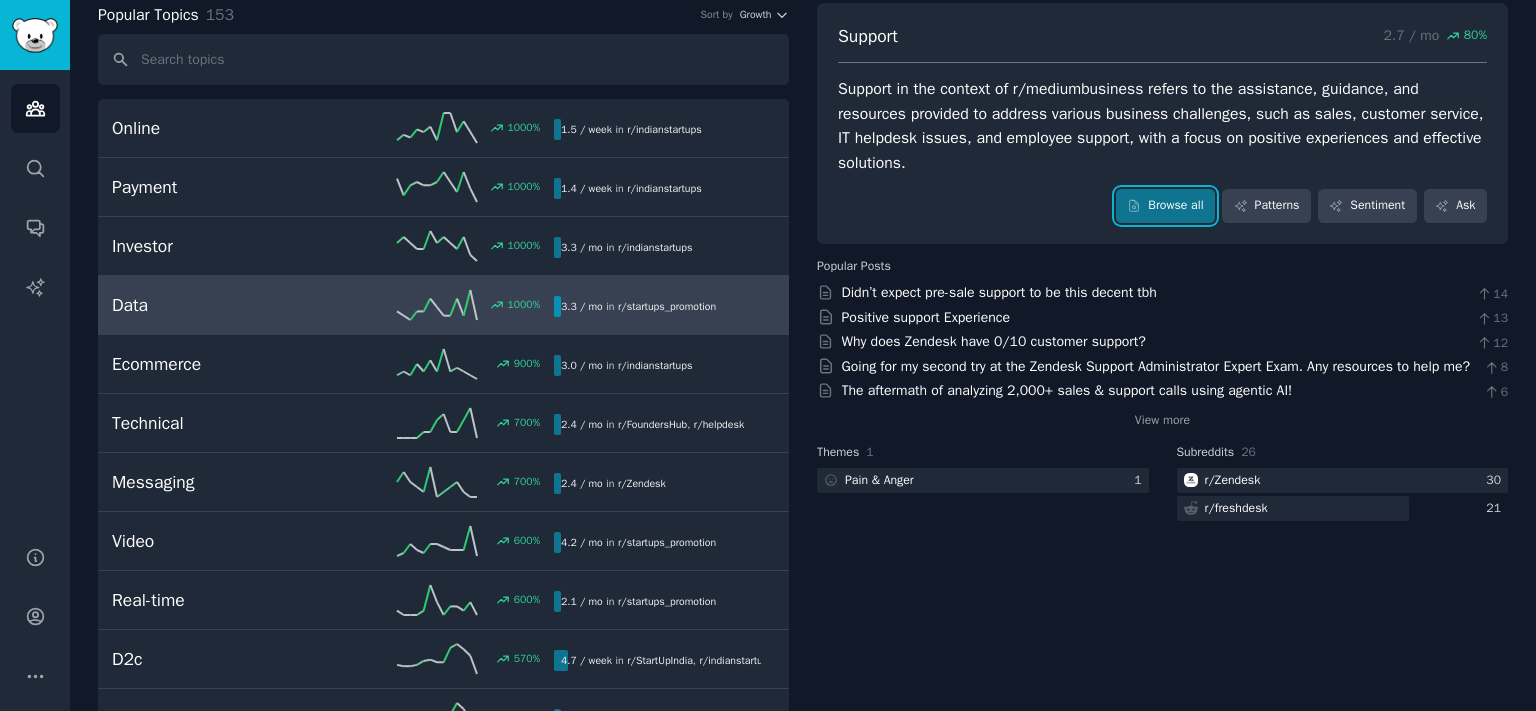 scroll, scrollTop: 0, scrollLeft: 0, axis: both 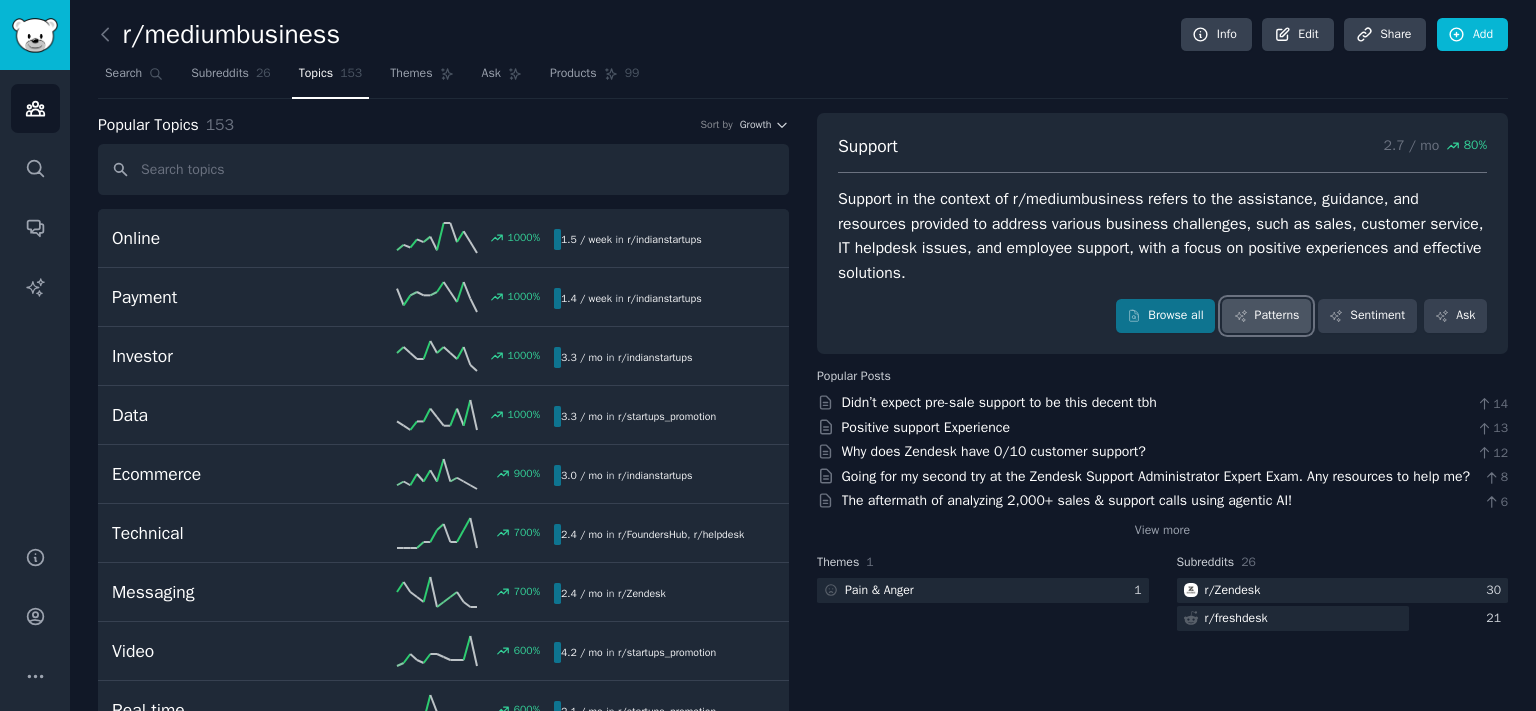 click 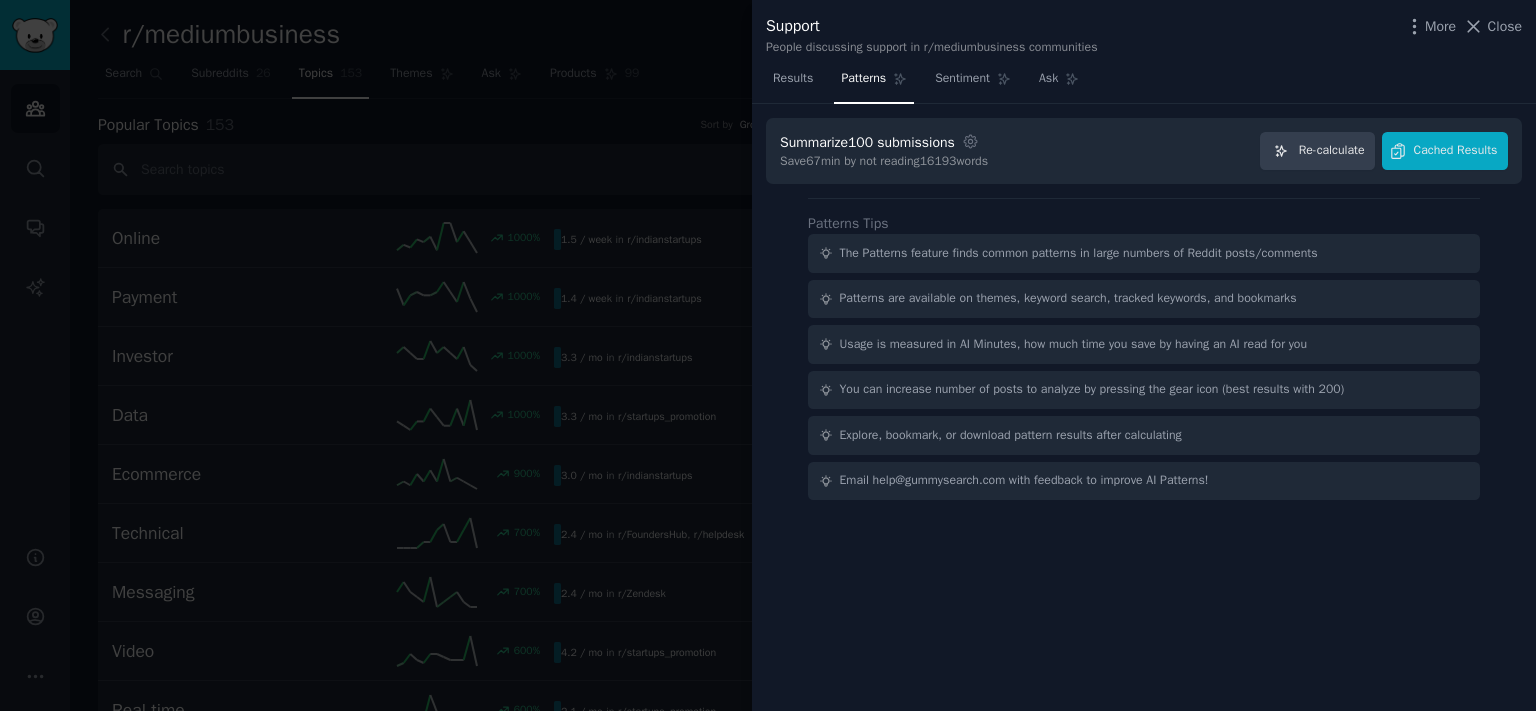 drag, startPoint x: 1510, startPoint y: 34, endPoint x: 1477, endPoint y: 48, distance: 35.846897 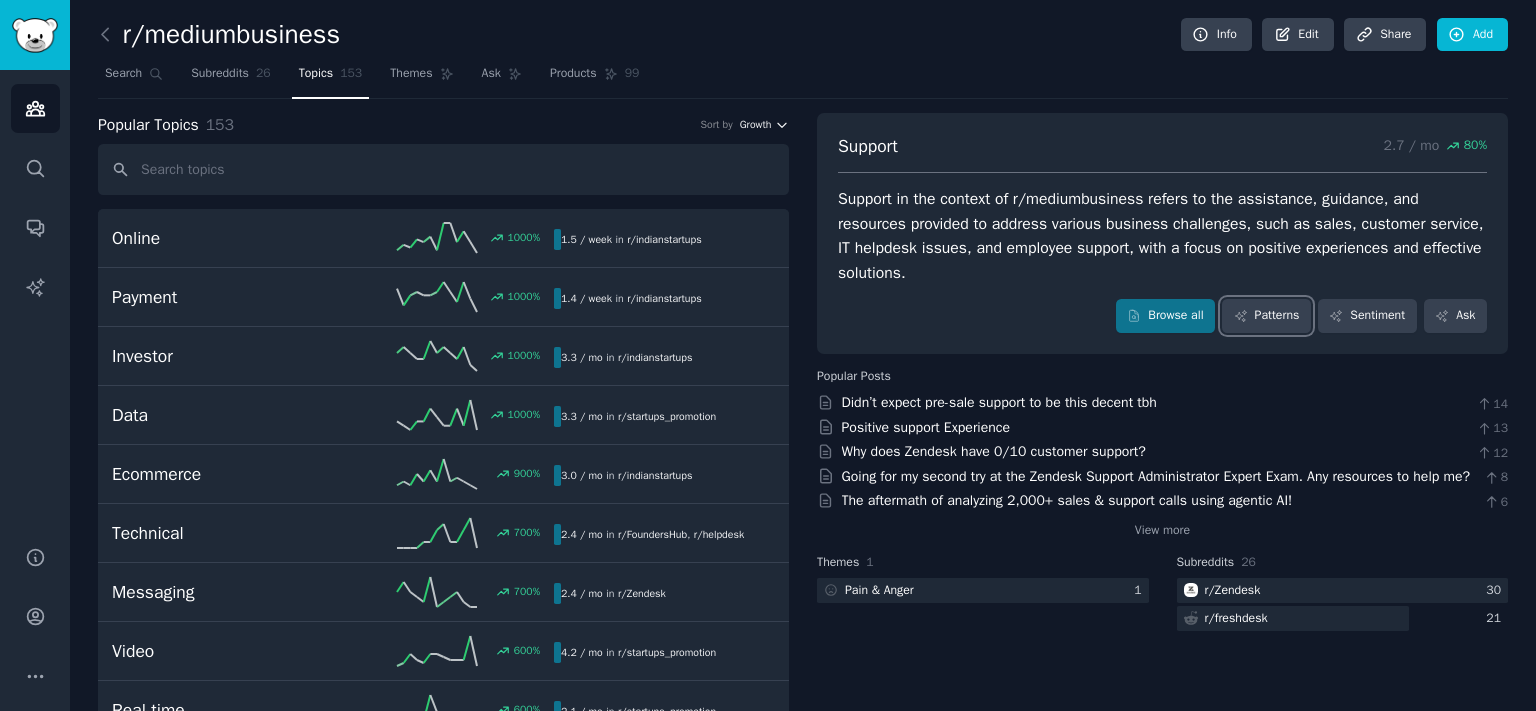 click on "Growth" at bounding box center [756, 125] 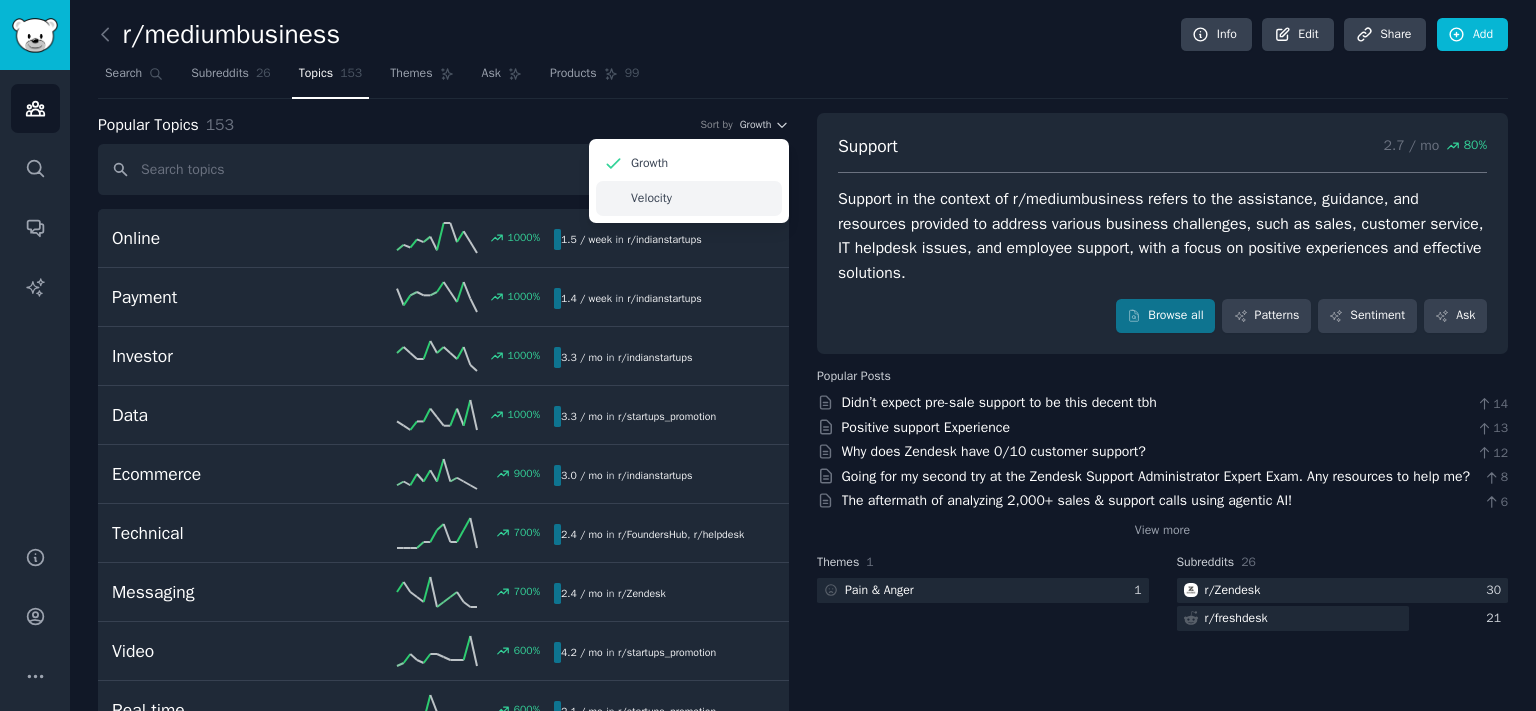 click on "Velocity" at bounding box center (689, 198) 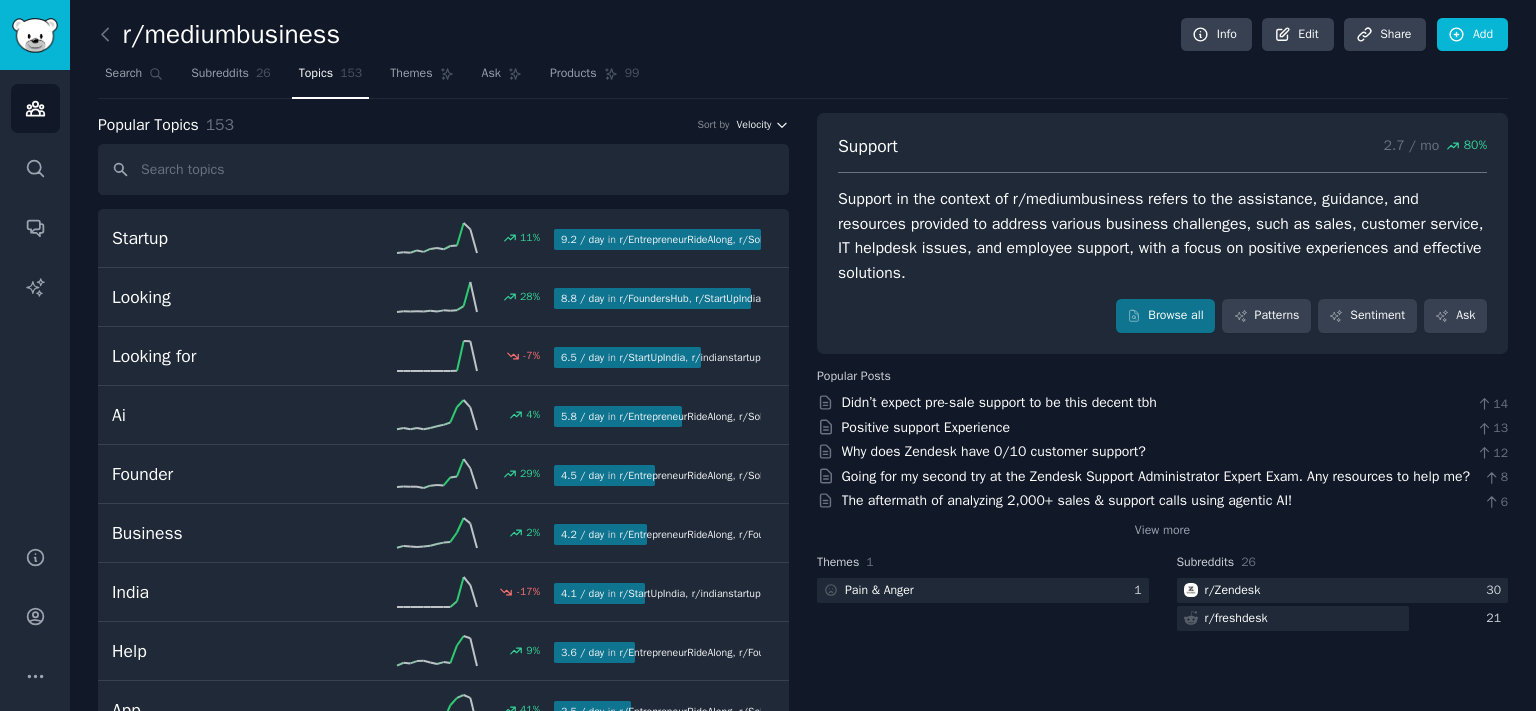 click on "Velocity" at bounding box center [753, 125] 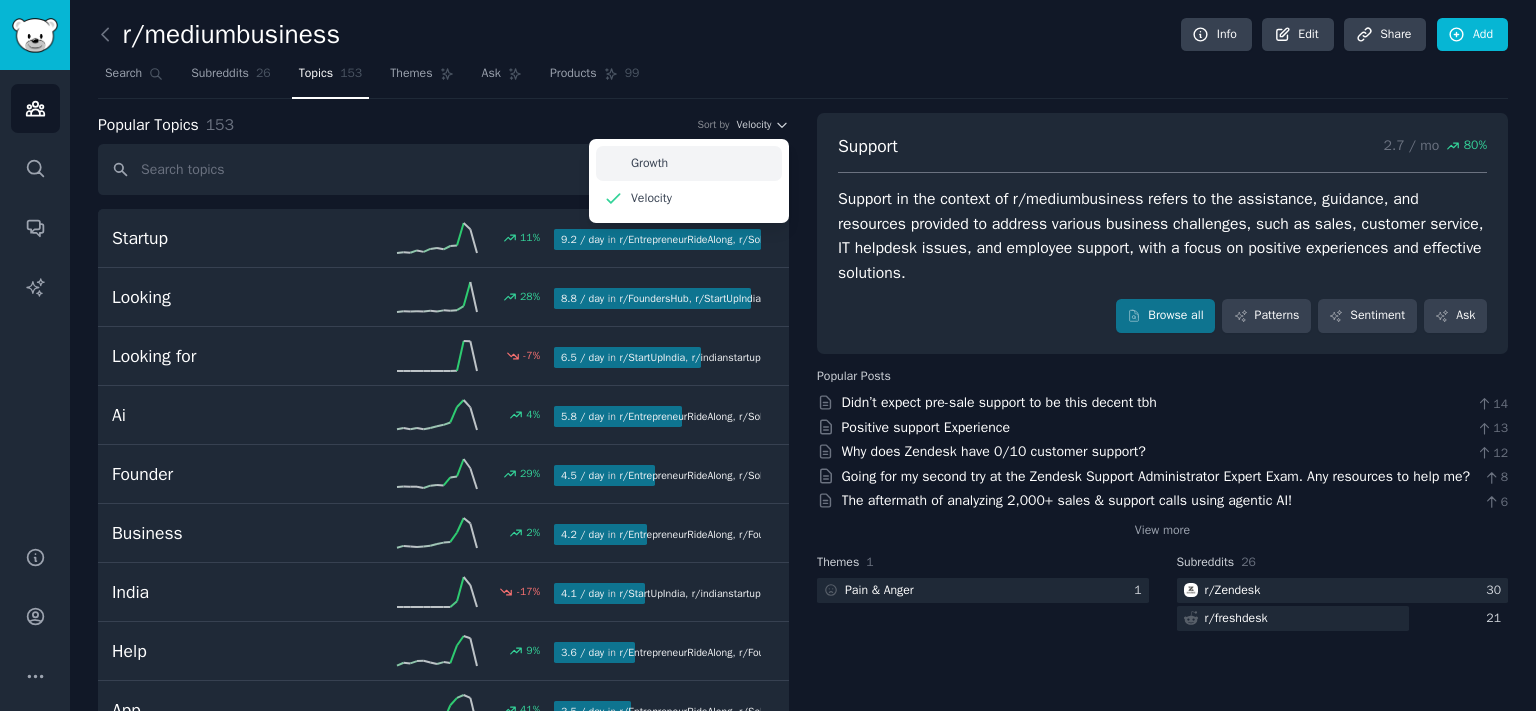 click on "Growth" at bounding box center [689, 163] 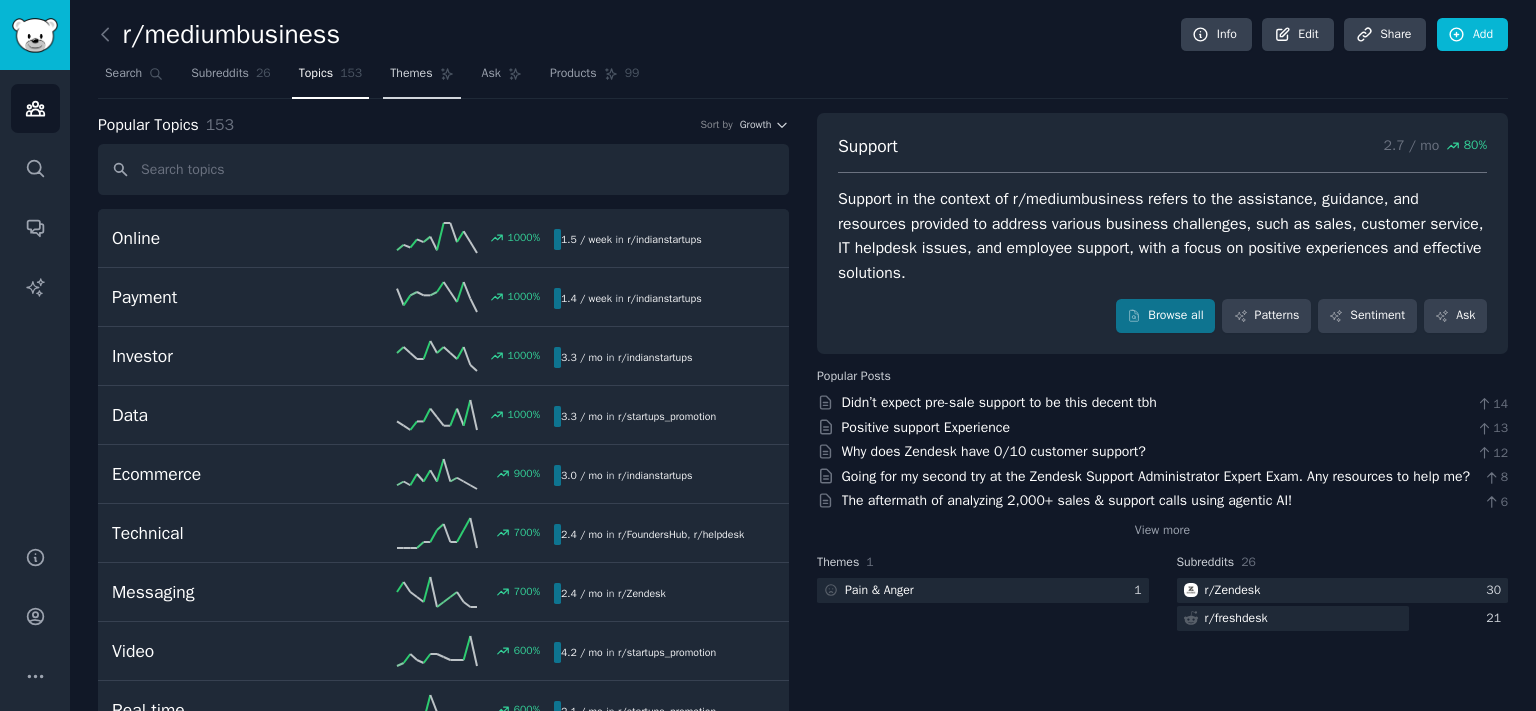 click on "Themes" at bounding box center (421, 78) 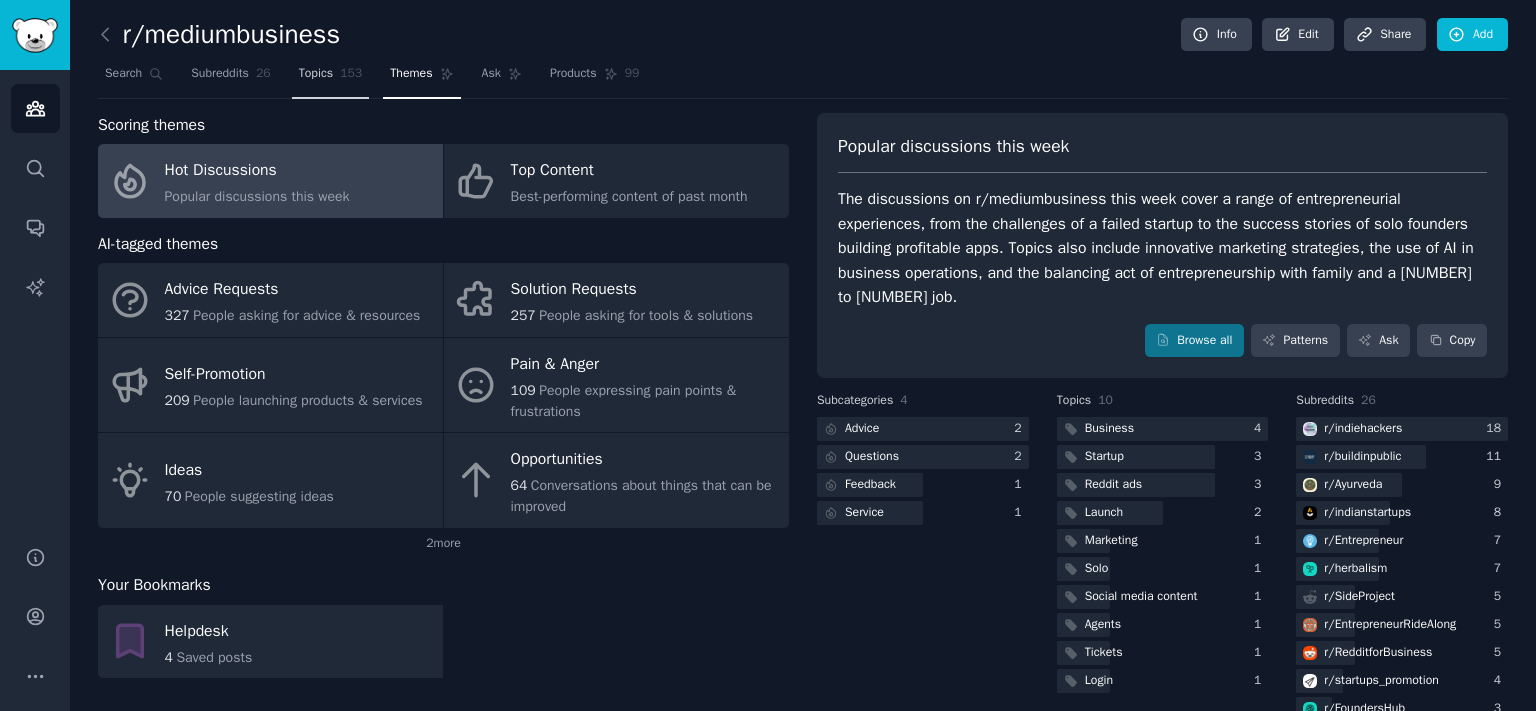 click on "153" 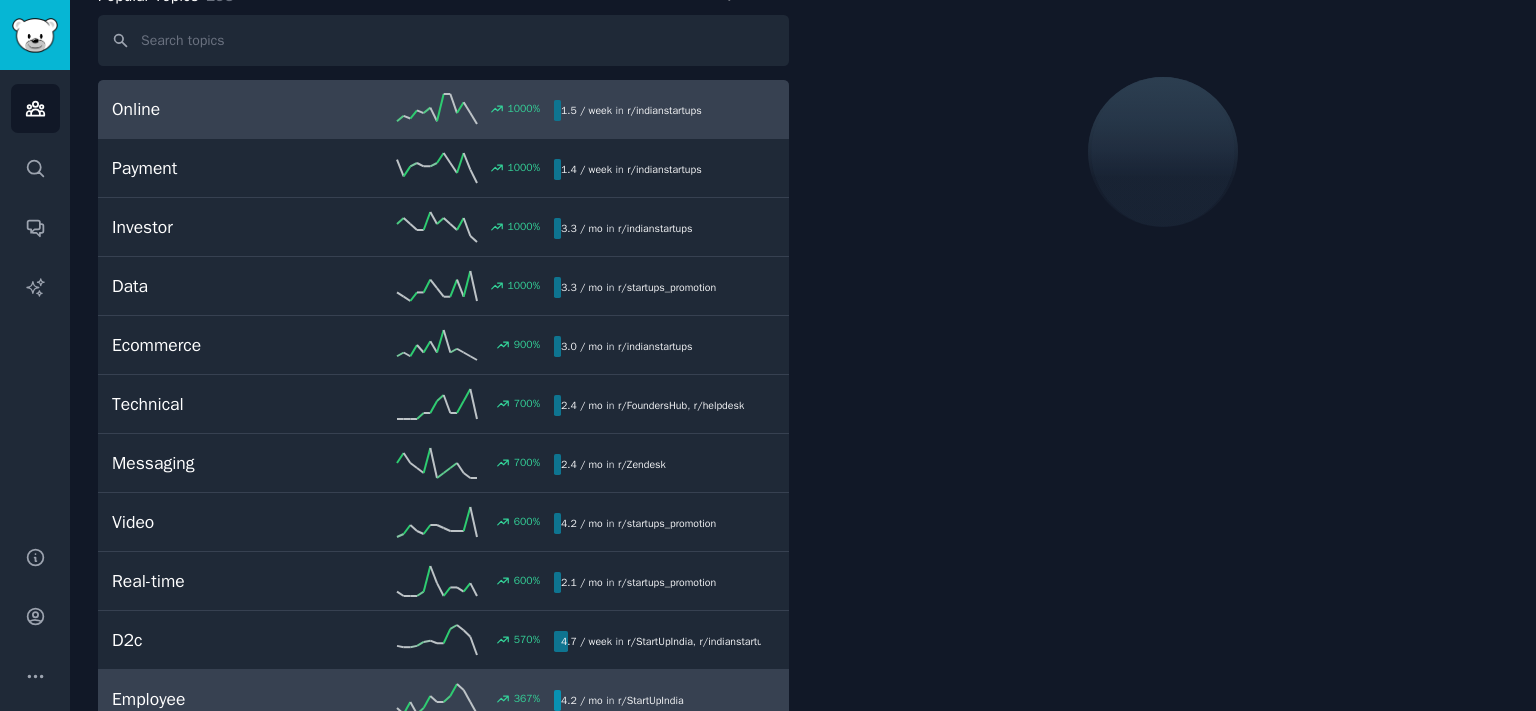 scroll, scrollTop: 331, scrollLeft: 0, axis: vertical 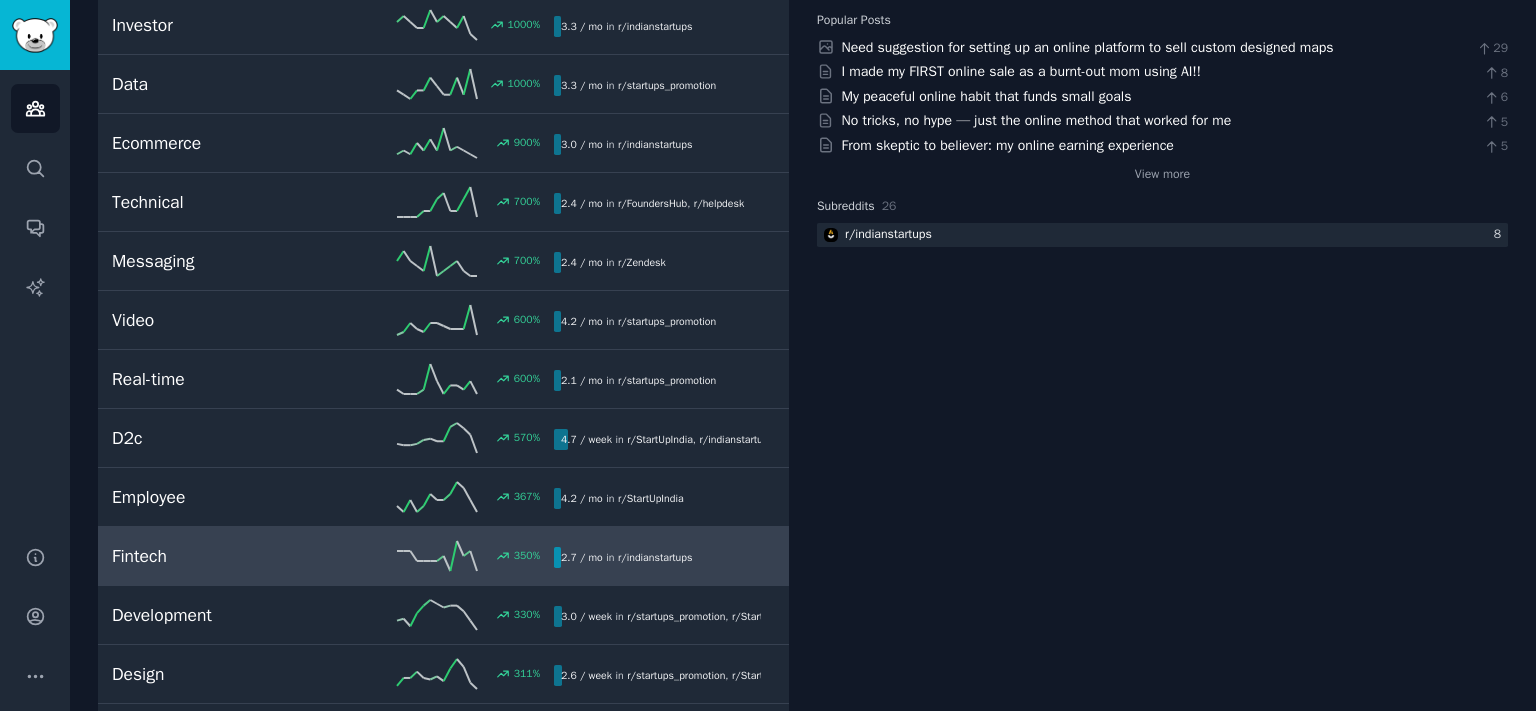 drag, startPoint x: 179, startPoint y: 569, endPoint x: 190, endPoint y: 565, distance: 11.7046995 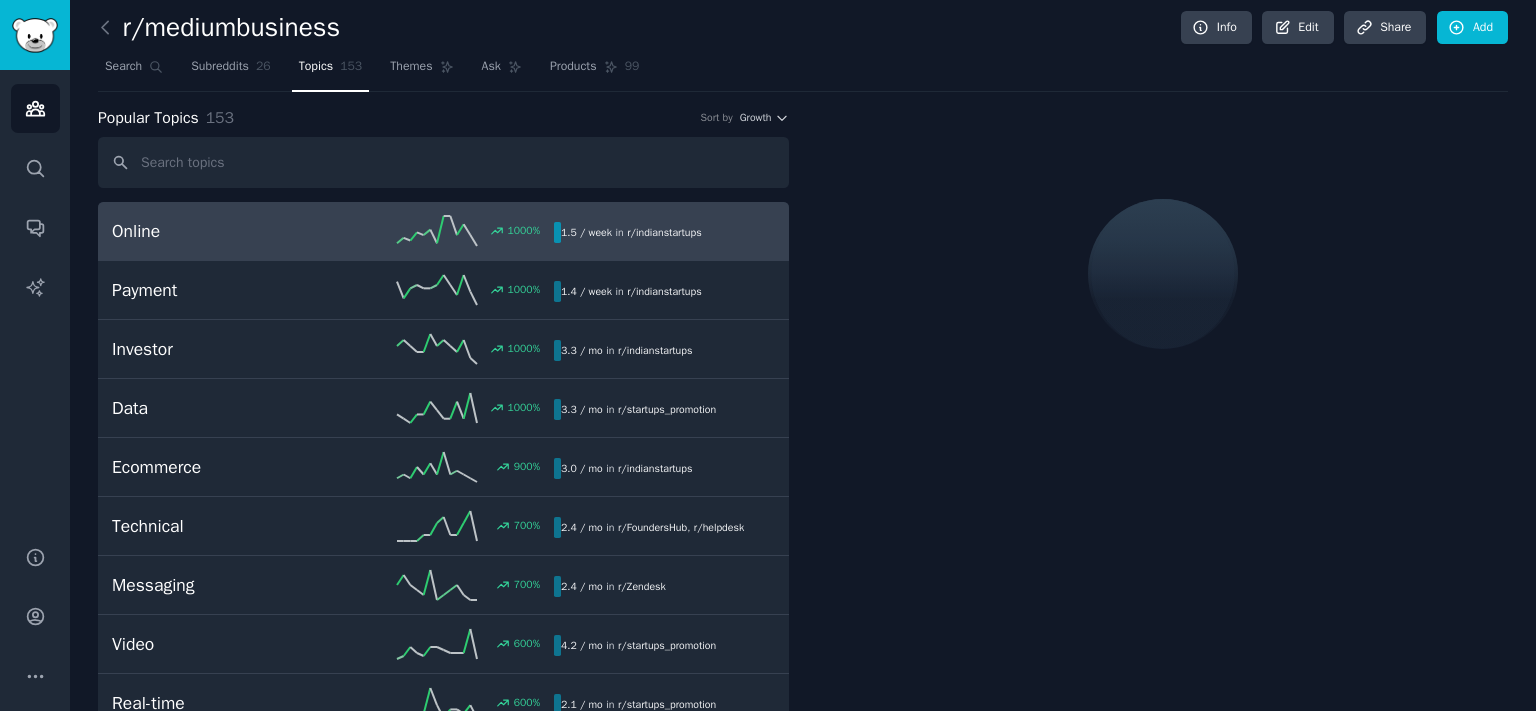scroll, scrollTop: 0, scrollLeft: 0, axis: both 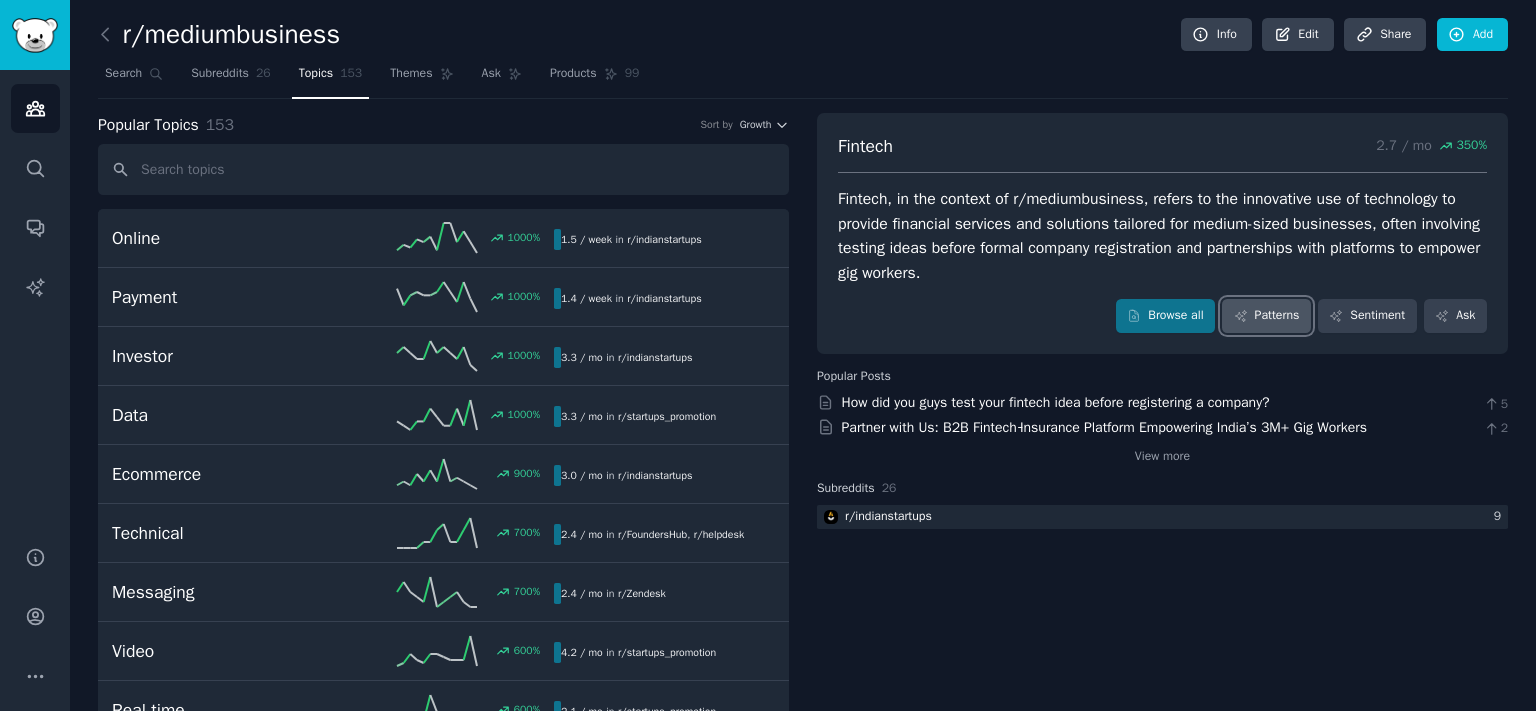 click on "Patterns" at bounding box center [1266, 316] 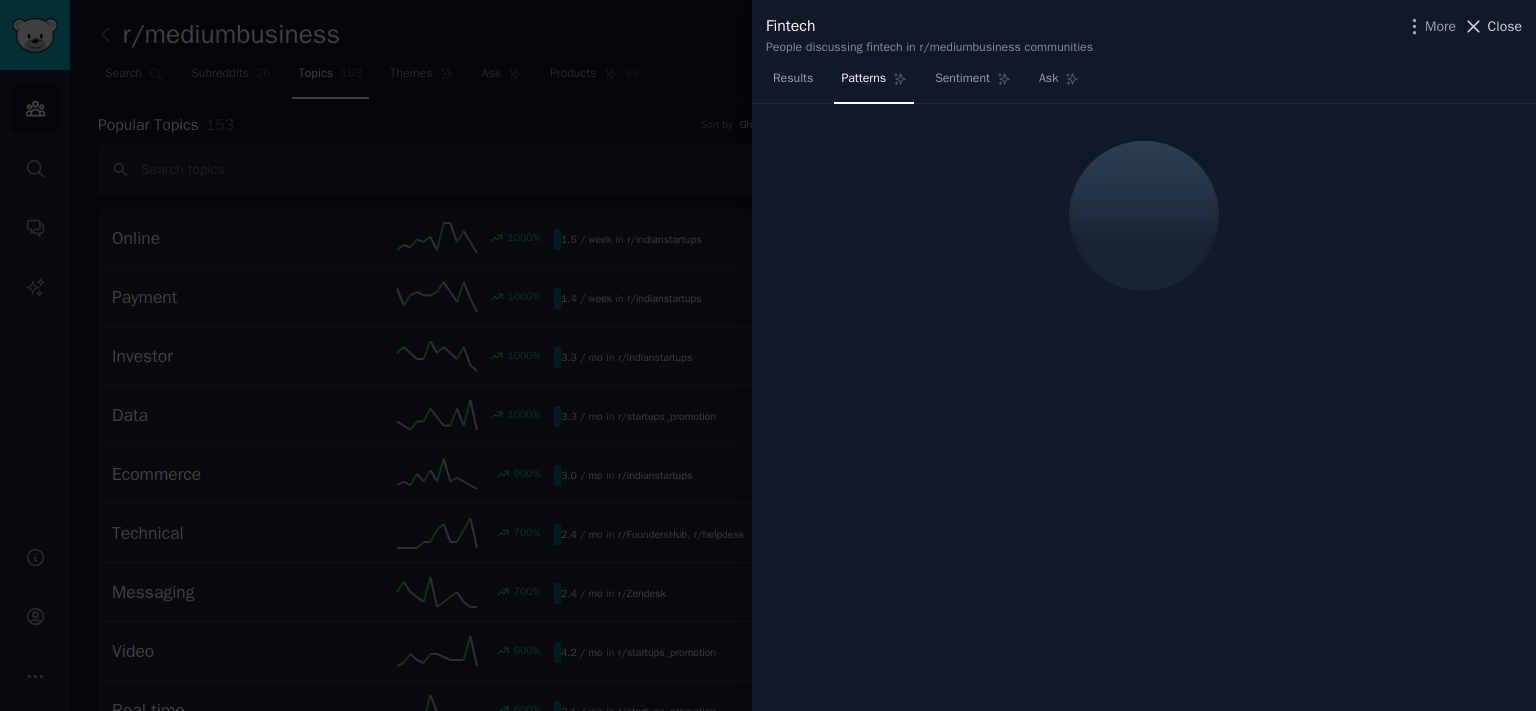 click on "Close" at bounding box center (1505, 26) 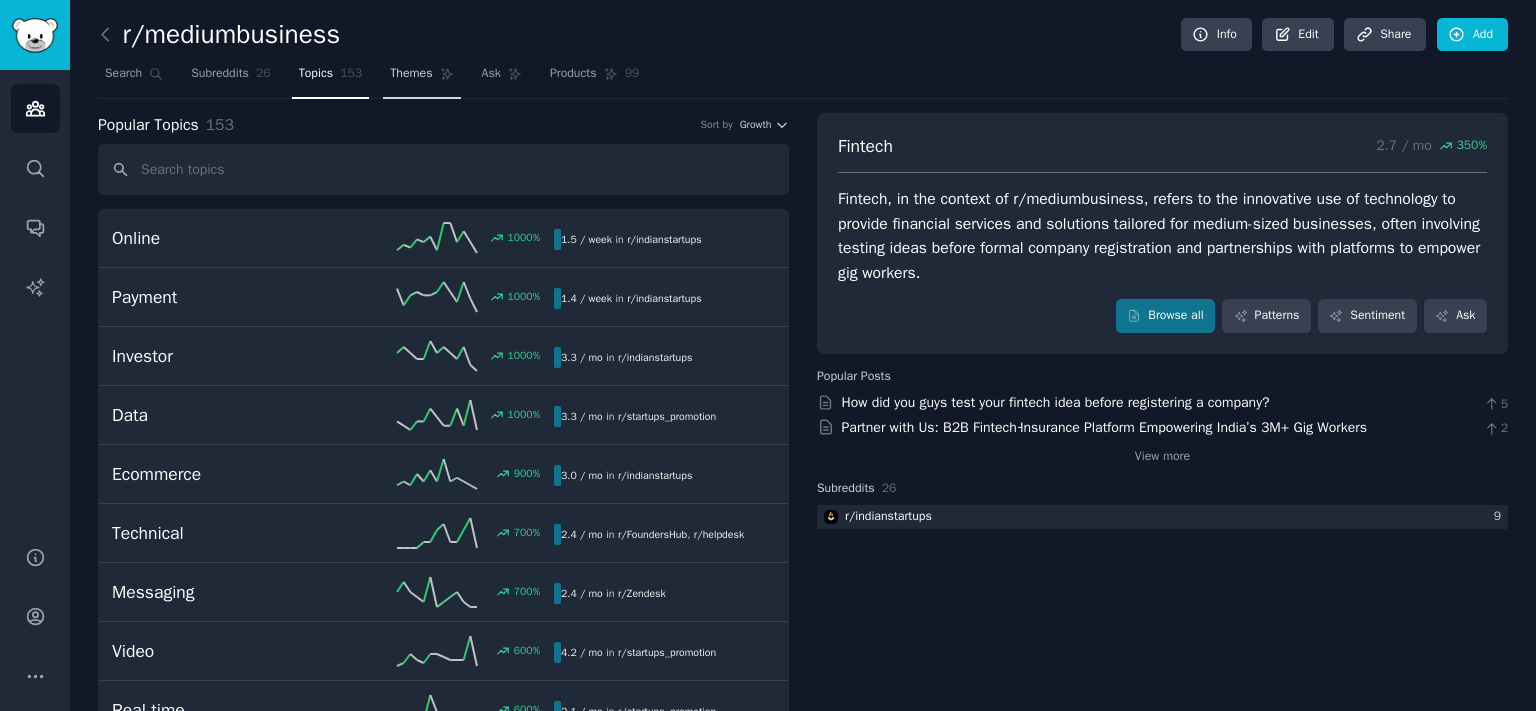 click on "Themes" at bounding box center [421, 78] 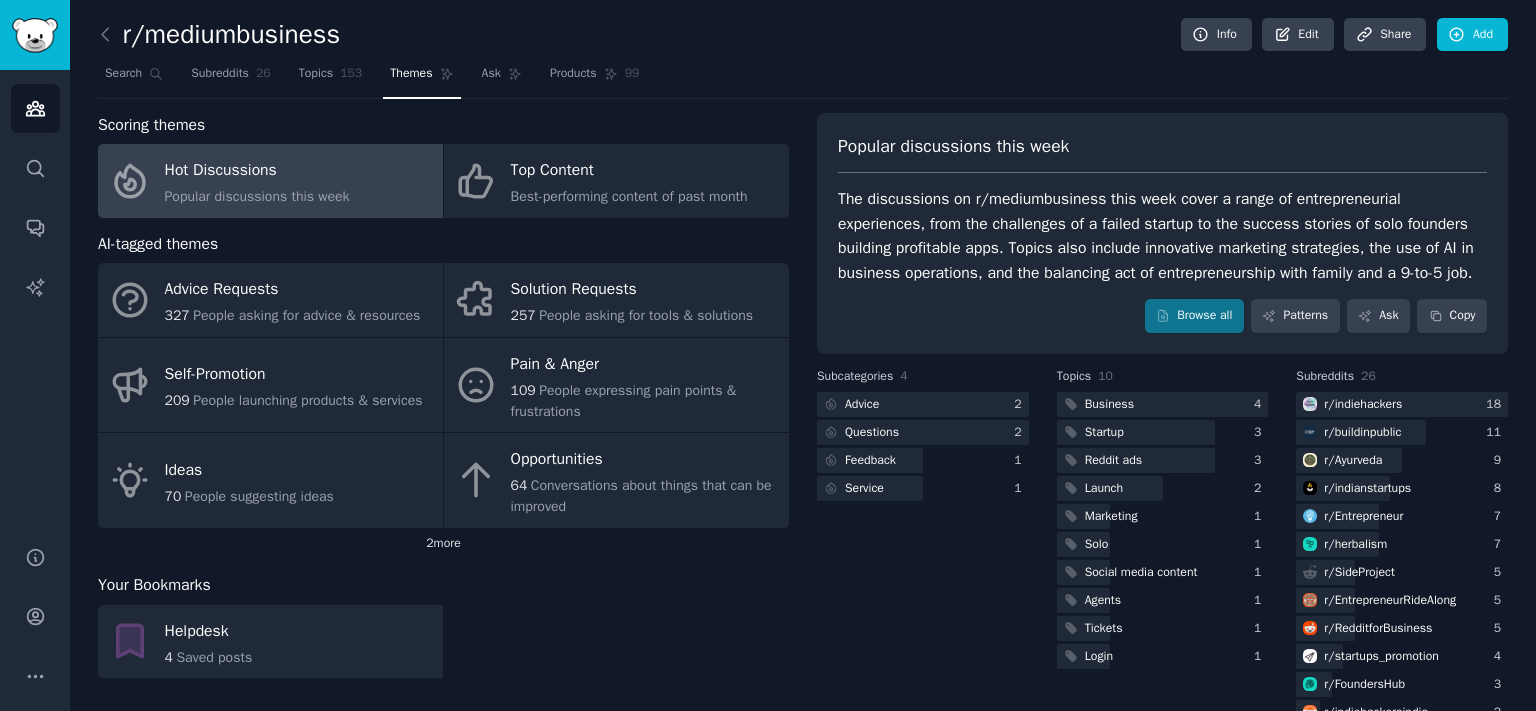 click on "2  more" 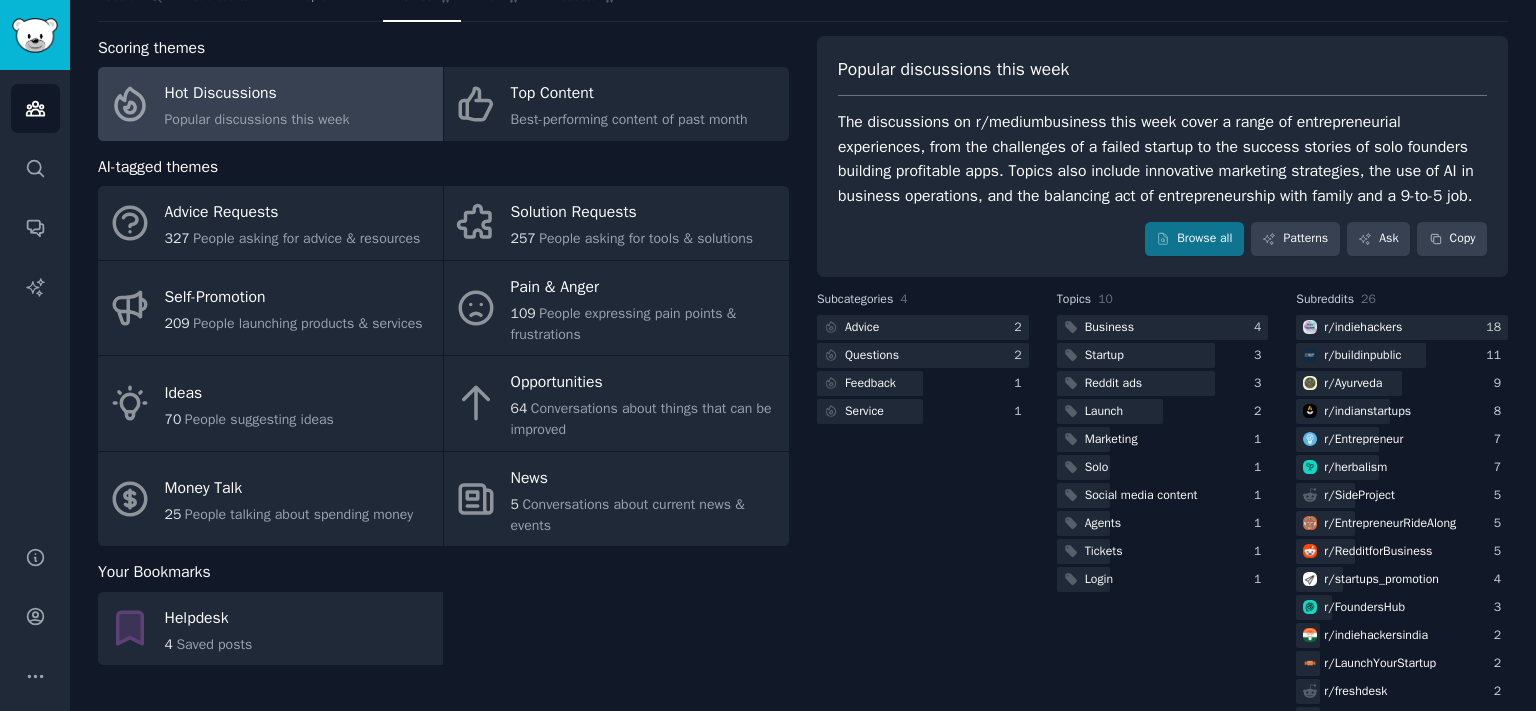 scroll, scrollTop: 220, scrollLeft: 0, axis: vertical 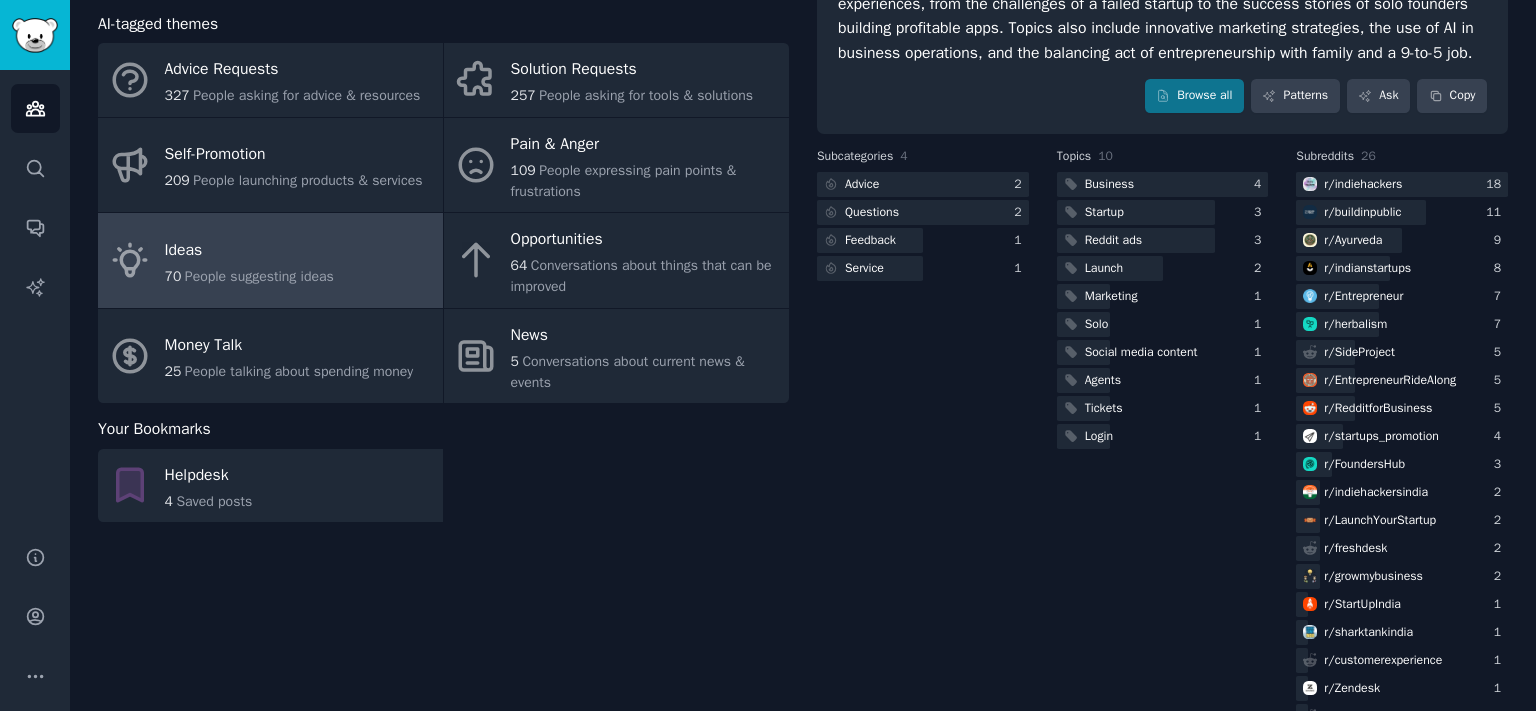 click on "Ideas 70 People suggesting ideas" at bounding box center [270, 260] 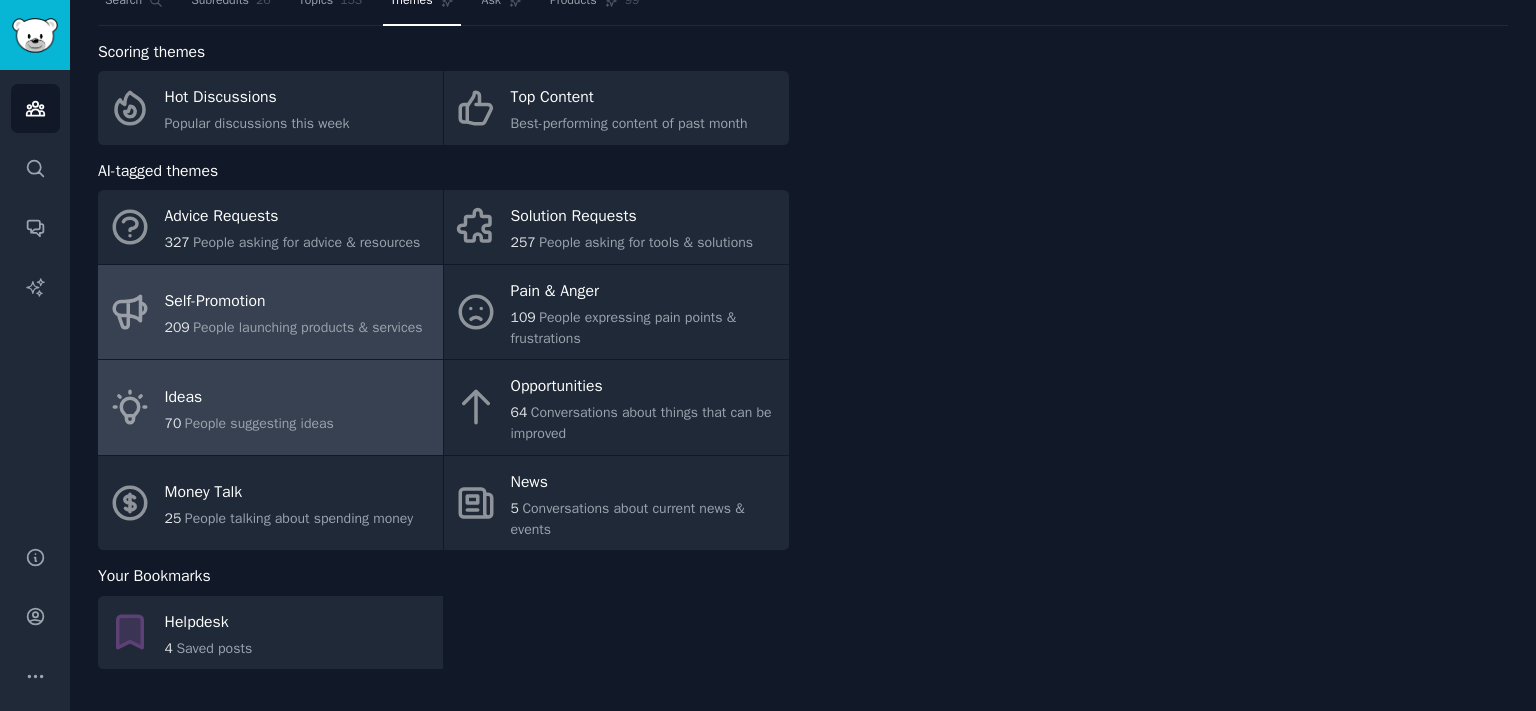 scroll, scrollTop: 72, scrollLeft: 0, axis: vertical 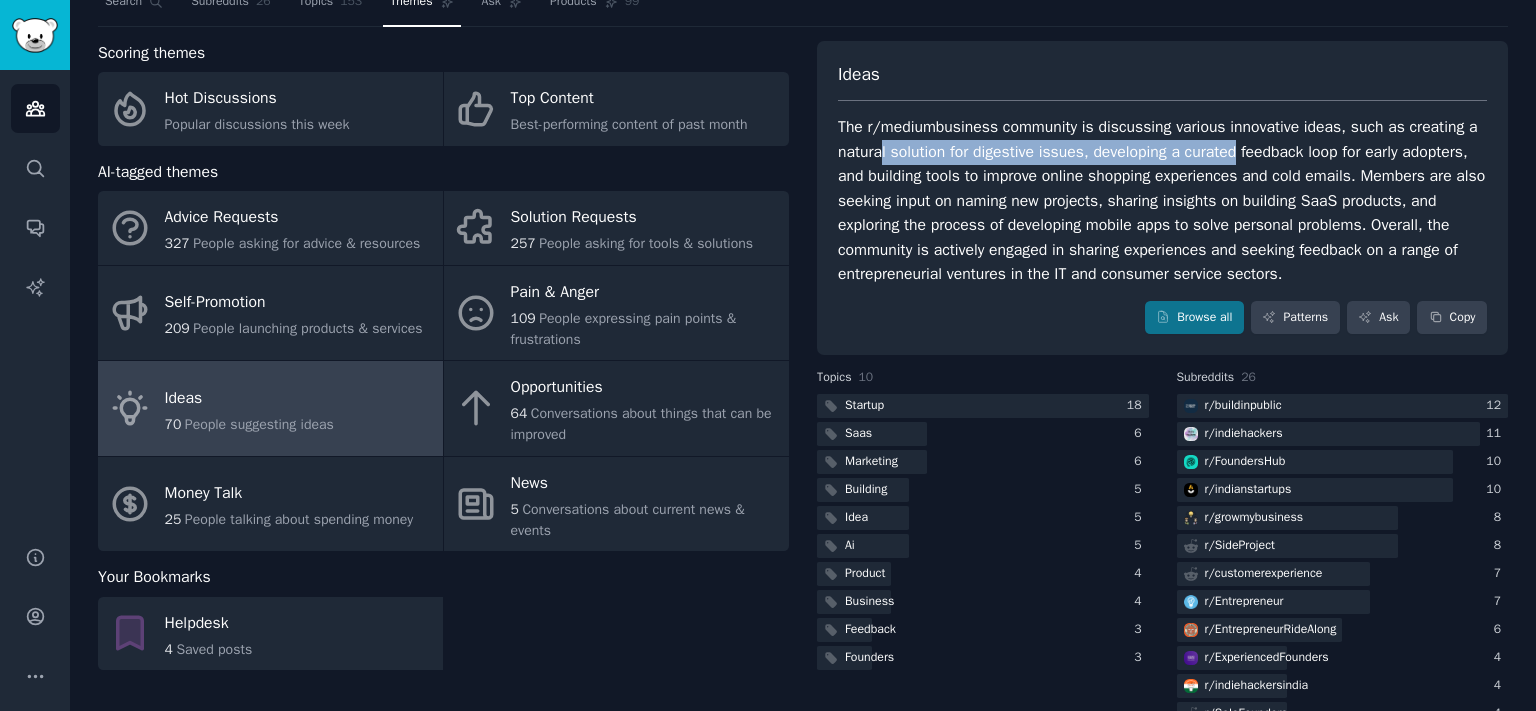 drag, startPoint x: 870, startPoint y: 150, endPoint x: 1234, endPoint y: 142, distance: 364.0879 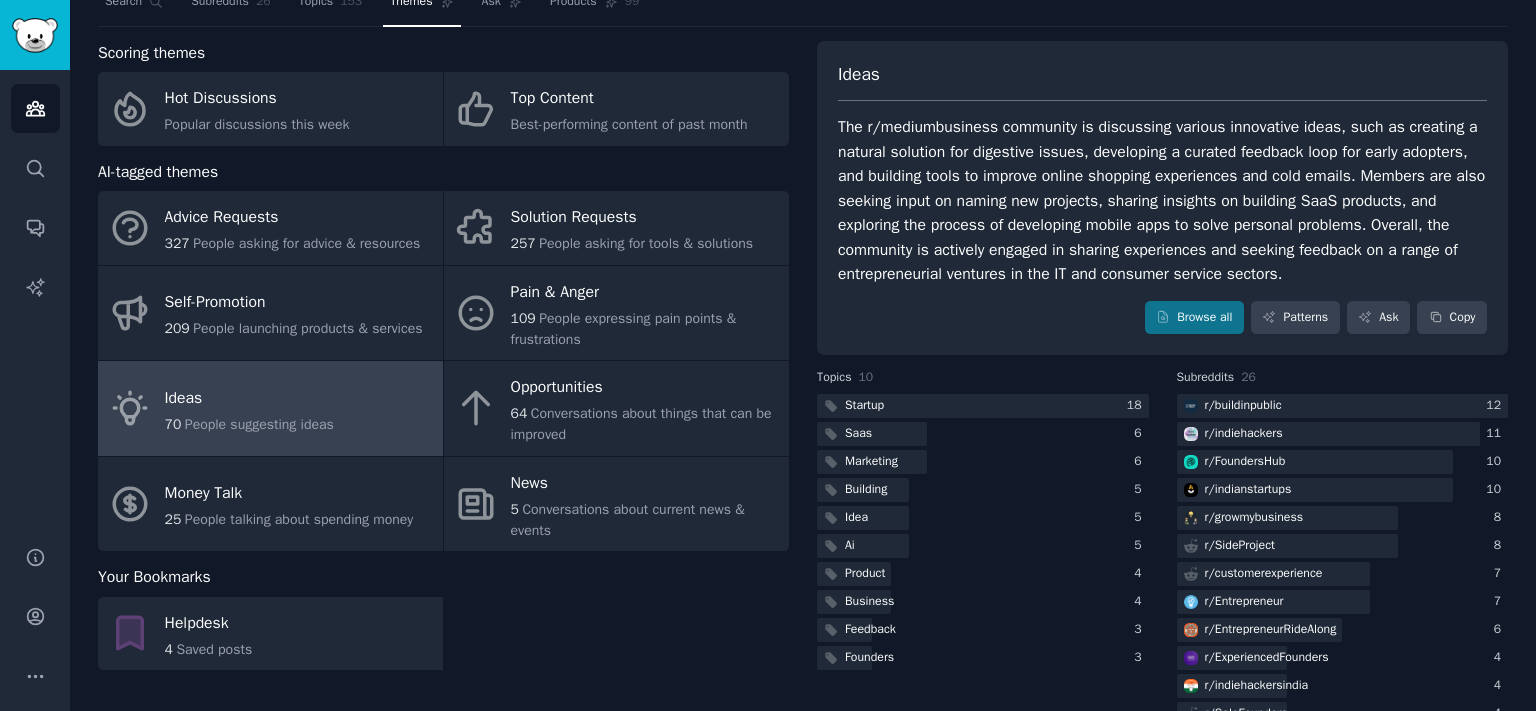 click on "The r/mediumbusiness community is discussing various innovative ideas, such as creating a natural solution for digestive issues, developing a curated feedback loop for early adopters, and building tools to improve online shopping experiences and cold emails. Members are also seeking input on naming new projects, sharing insights on building SaaS products, and exploring the process of developing mobile apps to solve personal problems. Overall, the community is actively engaged in sharing experiences and seeking feedback on a range of entrepreneurial ventures in the IT and consumer service sectors." at bounding box center (1162, 201) 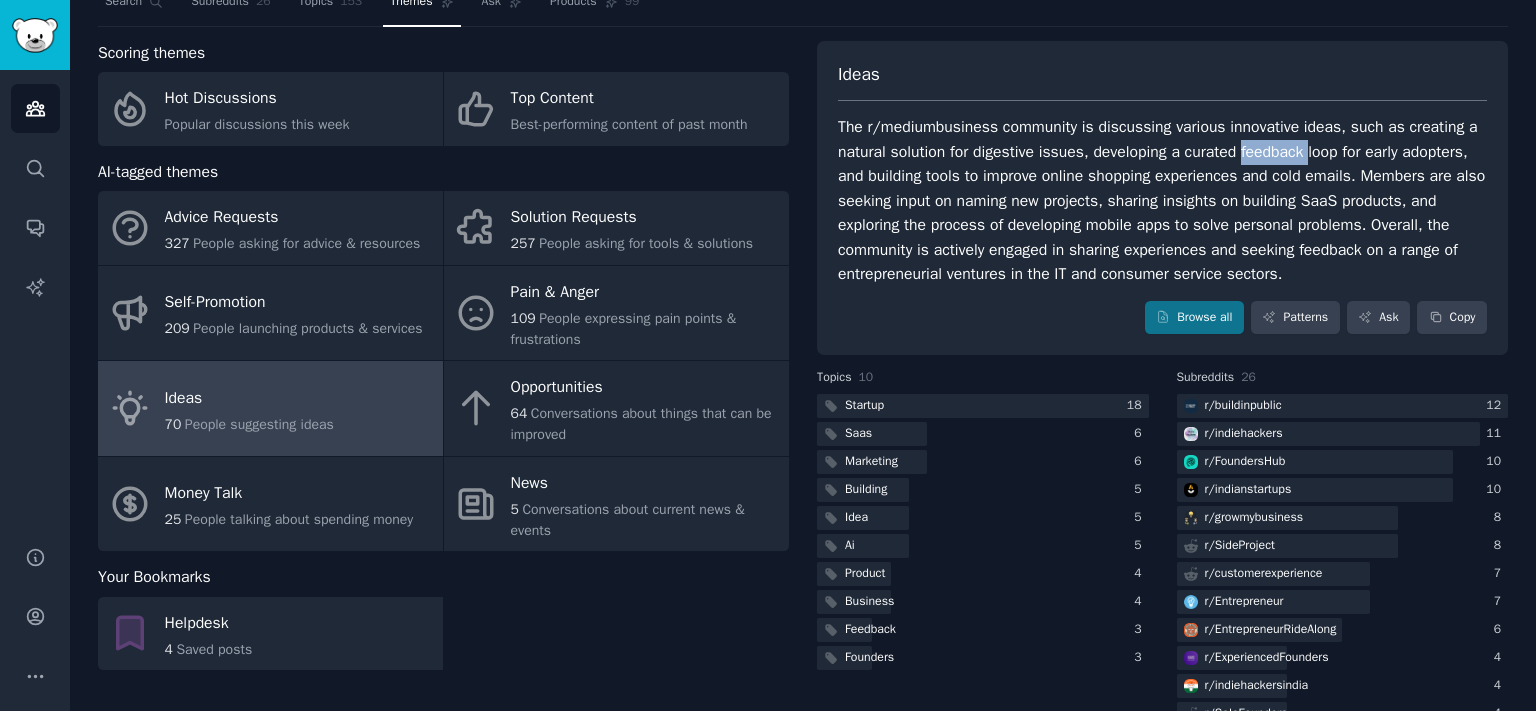 click on "The r/mediumbusiness community is discussing various innovative ideas, such as creating a natural solution for digestive issues, developing a curated feedback loop for early adopters, and building tools to improve online shopping experiences and cold emails. Members are also seeking input on naming new projects, sharing insights on building SaaS products, and exploring the process of developing mobile apps to solve personal problems. Overall, the community is actively engaged in sharing experiences and seeking feedback on a range of entrepreneurial ventures in the IT and consumer service sectors." at bounding box center (1162, 201) 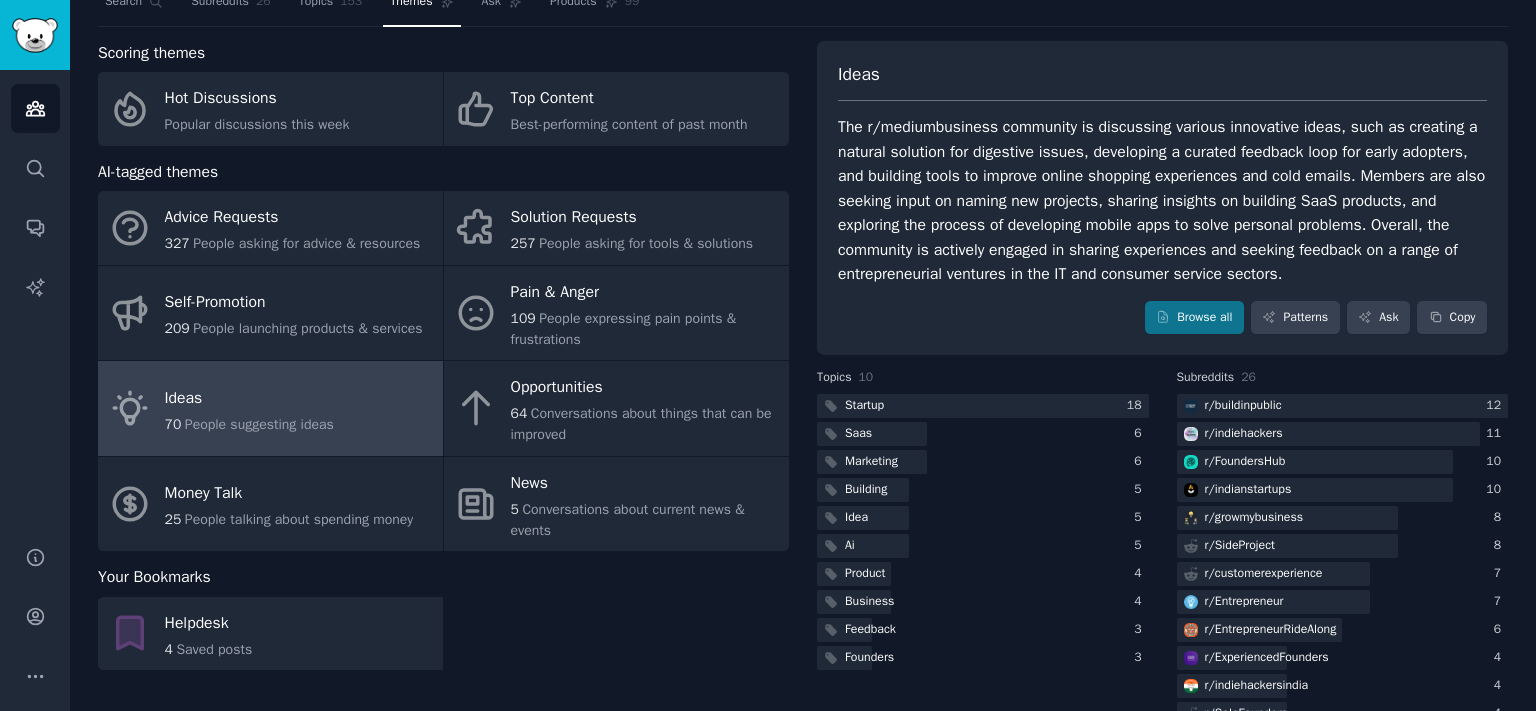 click on "The r/mediumbusiness community is discussing various innovative ideas, such as creating a natural solution for digestive issues, developing a curated feedback loop for early adopters, and building tools to improve online shopping experiences and cold emails. Members are also seeking input on naming new projects, sharing insights on building SaaS products, and exploring the process of developing mobile apps to solve personal problems. Overall, the community is actively engaged in sharing experiences and seeking feedback on a range of entrepreneurial ventures in the IT and consumer service sectors." at bounding box center (1162, 201) 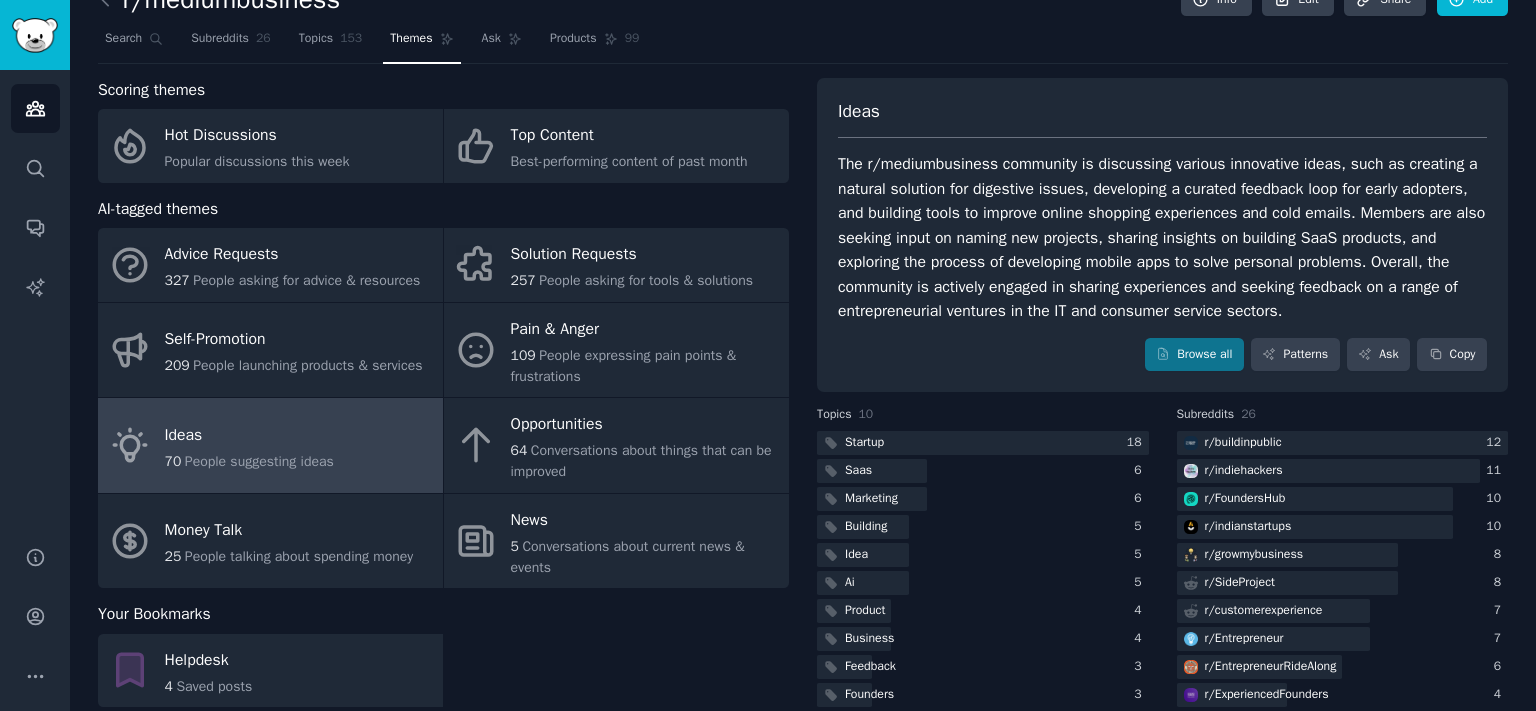 scroll, scrollTop: 0, scrollLeft: 0, axis: both 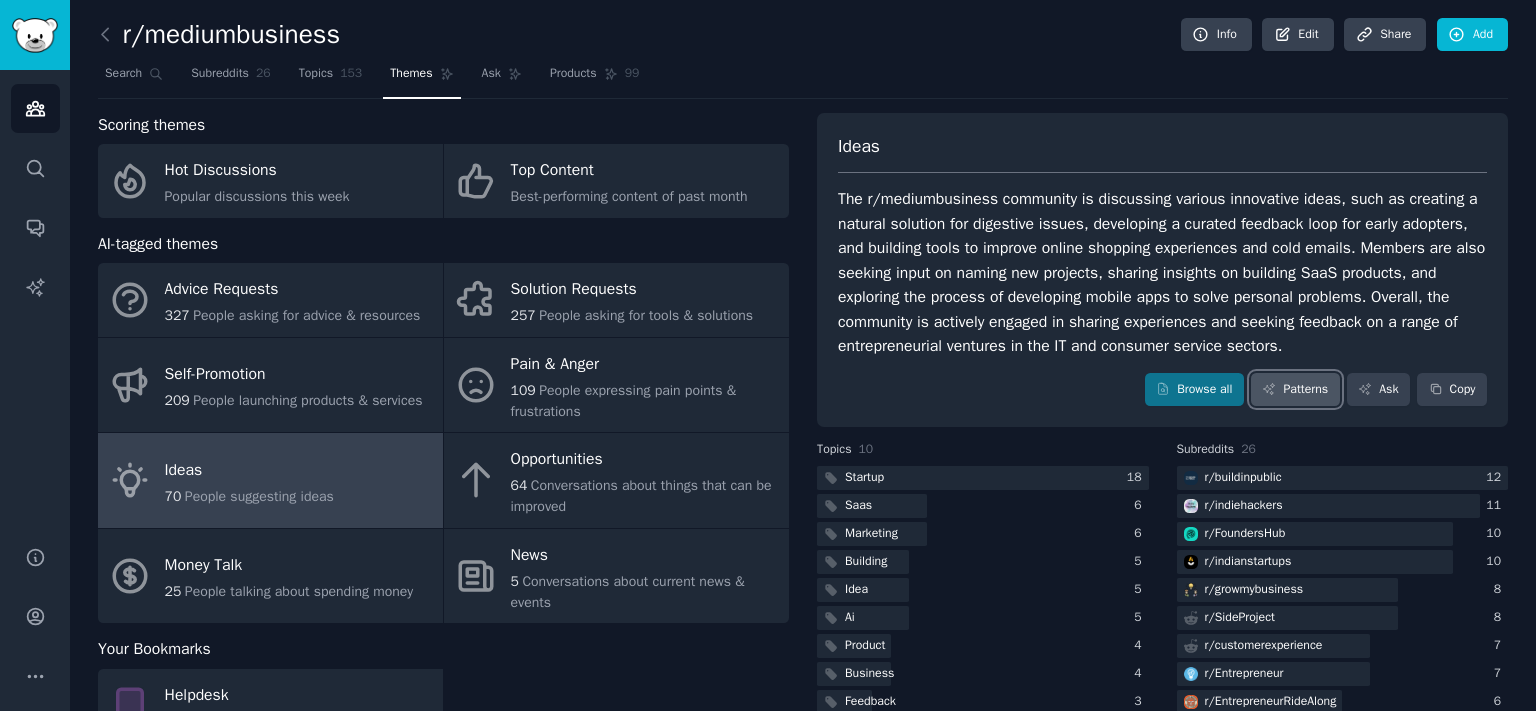 click on "Patterns" at bounding box center [1295, 390] 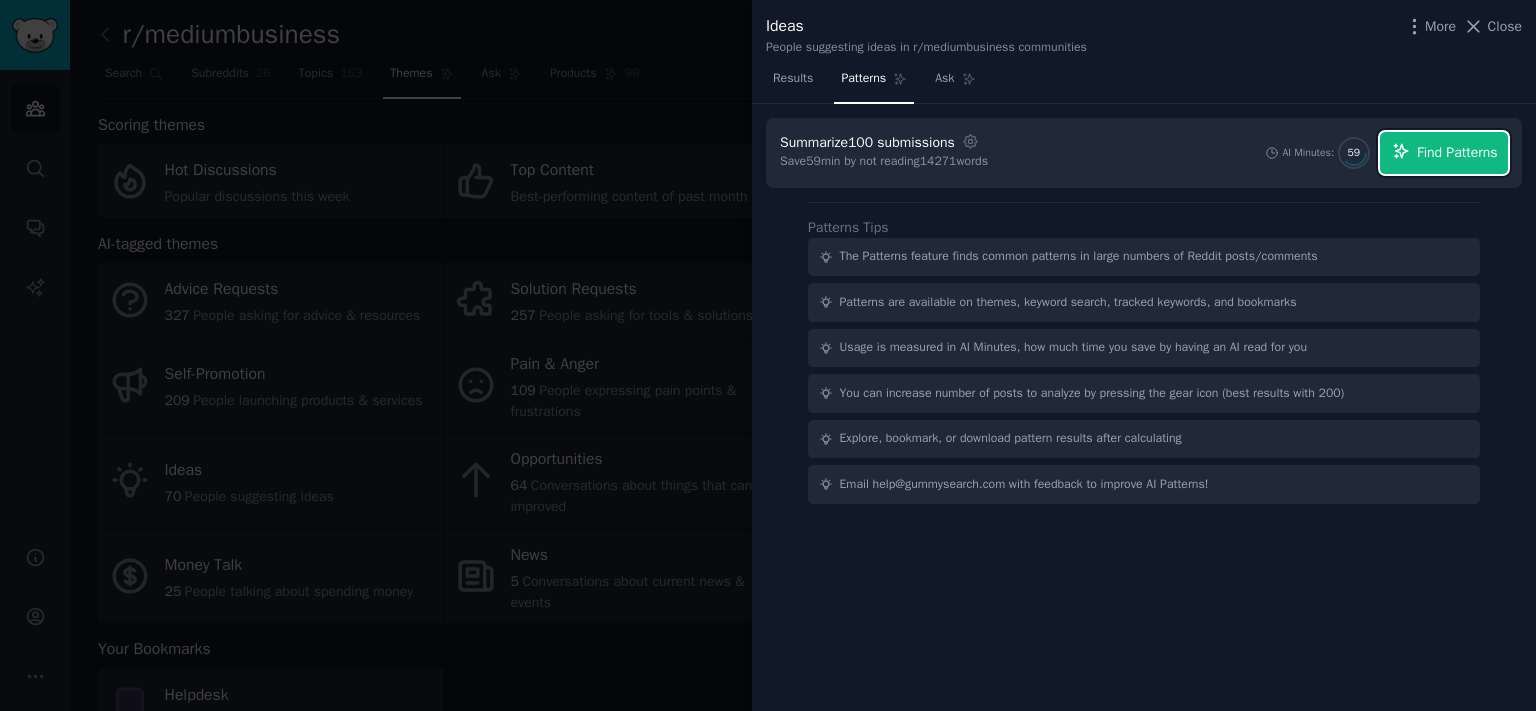 click on "Find Patterns" at bounding box center [1457, 152] 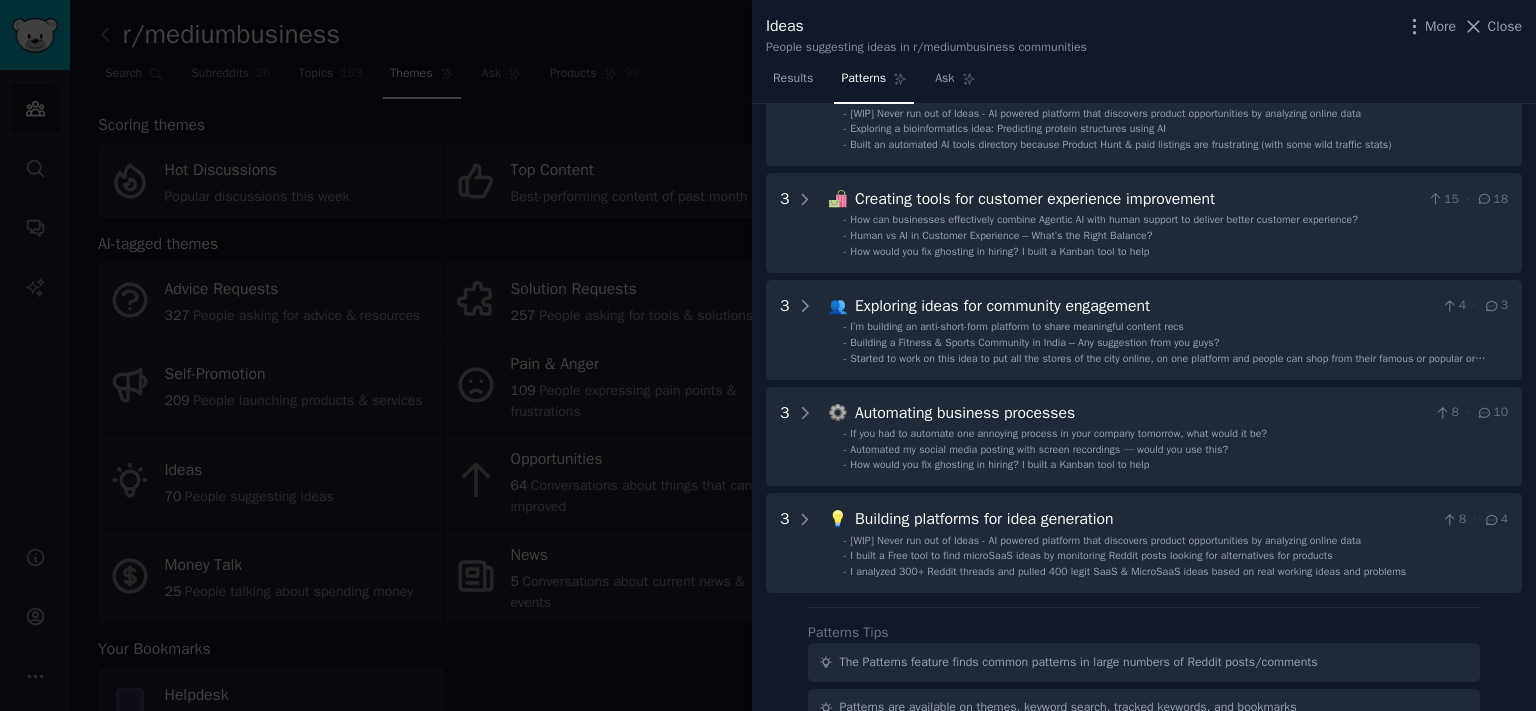 scroll, scrollTop: 880, scrollLeft: 0, axis: vertical 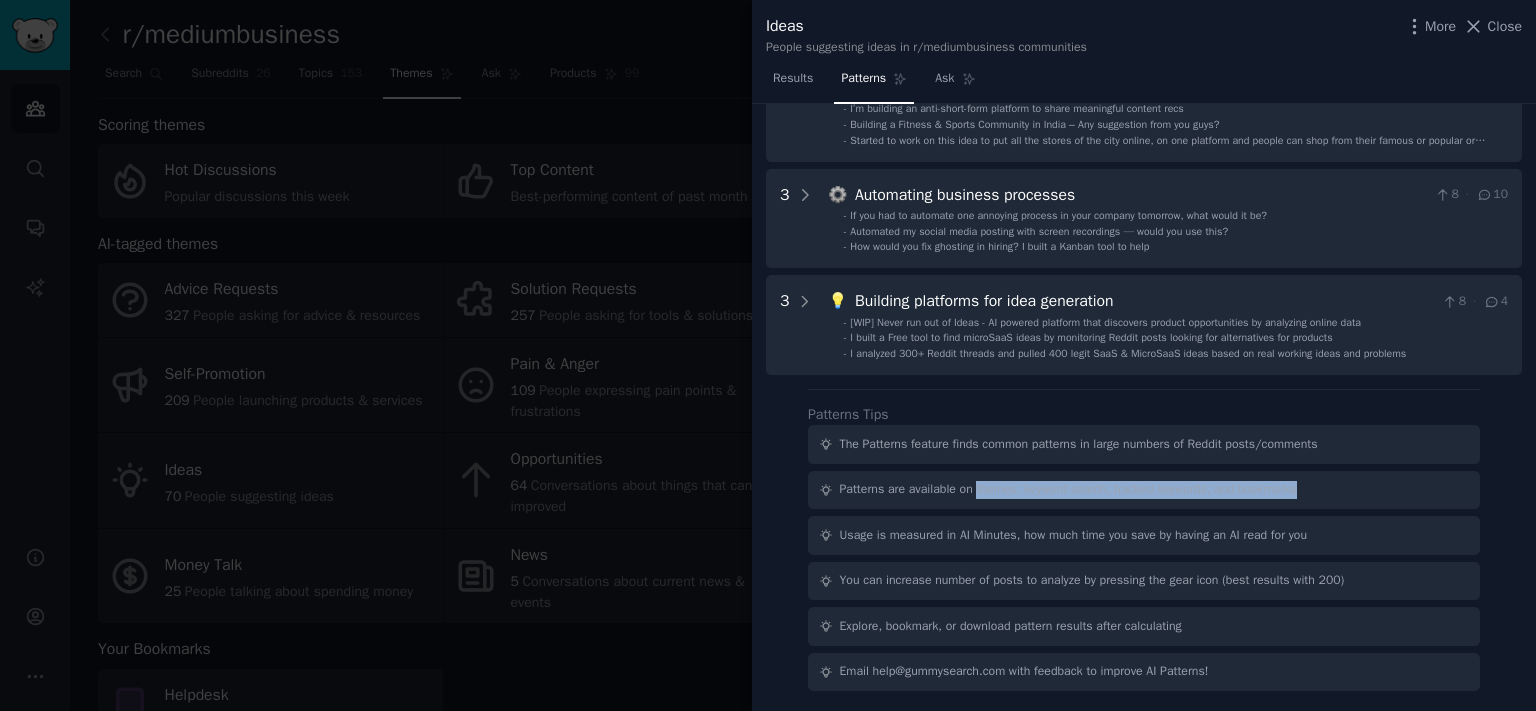 drag, startPoint x: 965, startPoint y: 497, endPoint x: 1339, endPoint y: 507, distance: 374.13367 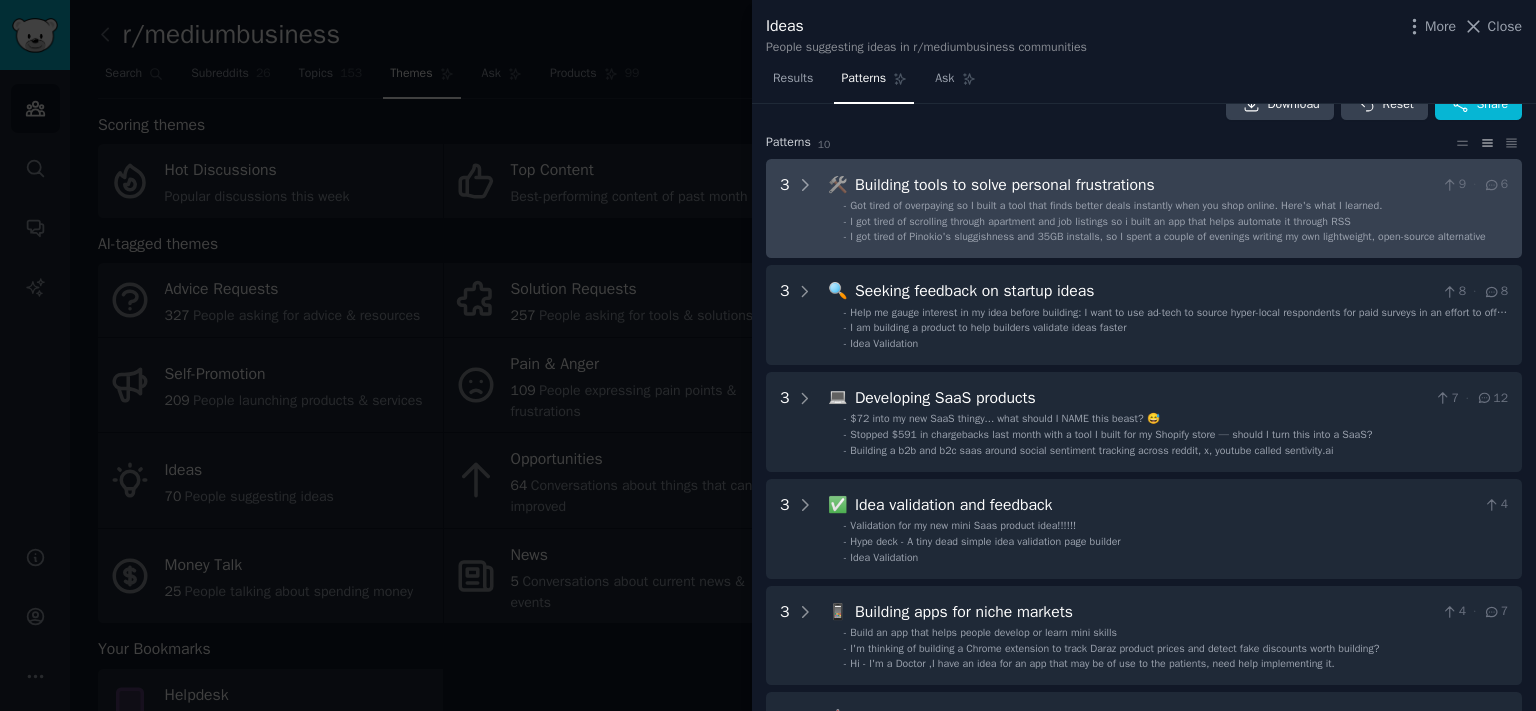 scroll, scrollTop: 0, scrollLeft: 0, axis: both 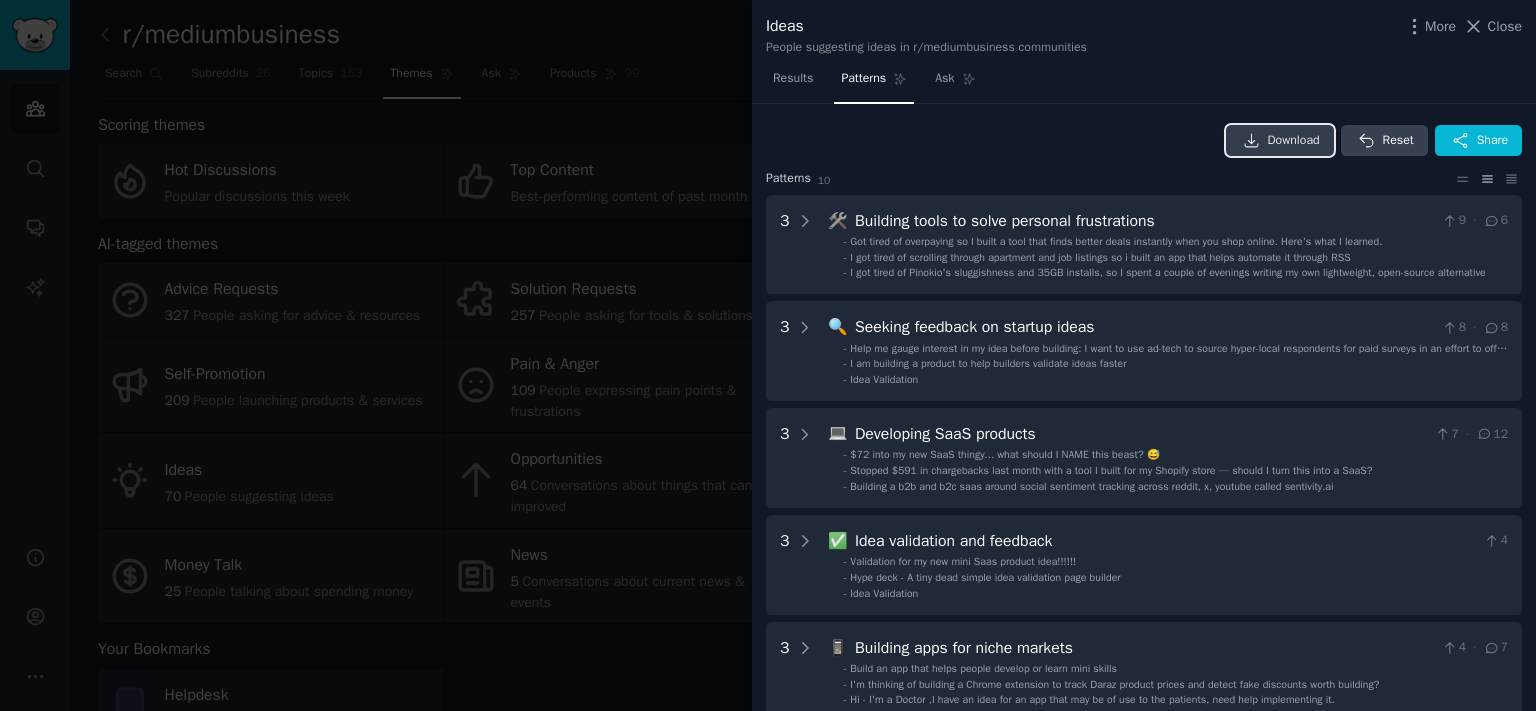 click on "Download" at bounding box center (1294, 141) 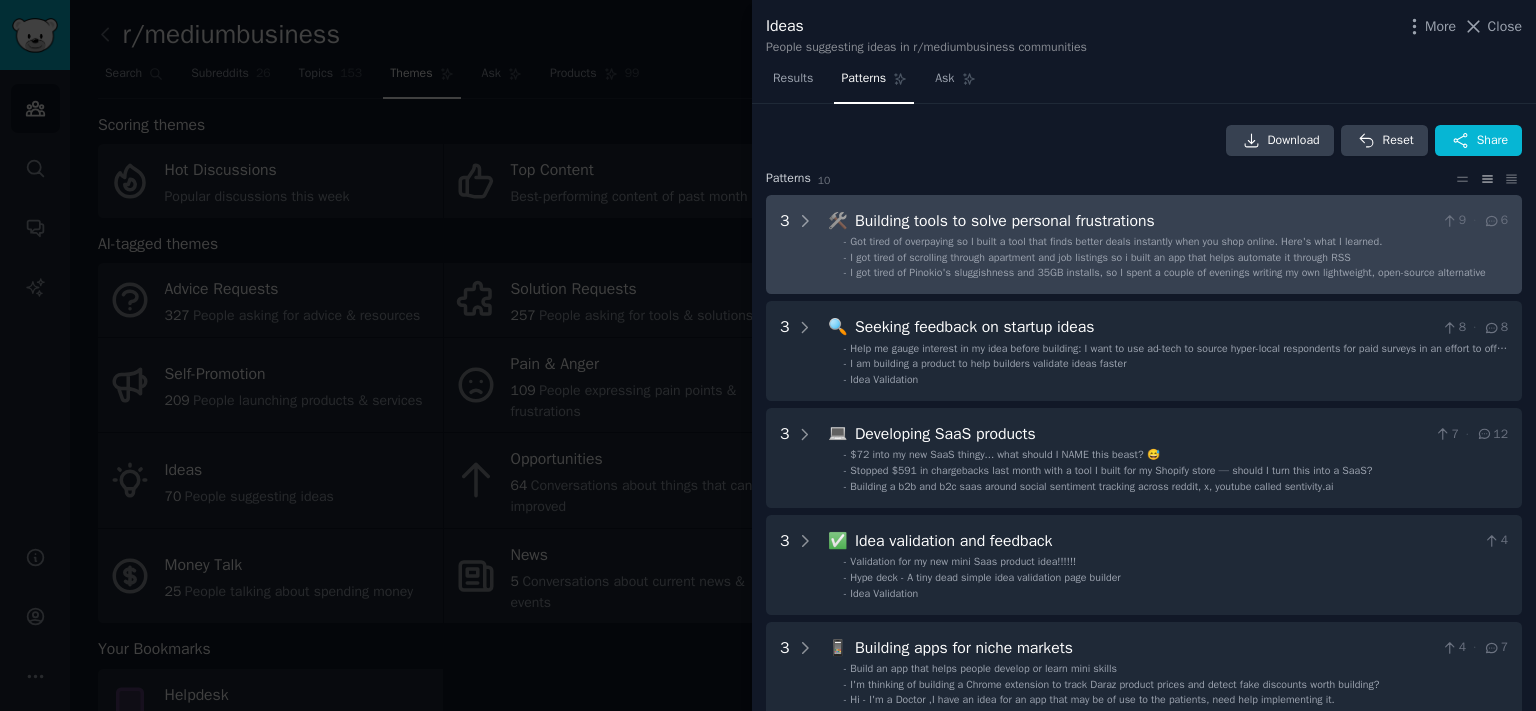 click on "I got tired of scrolling through apartment and job listings so i built an app that helps automate it through RSS" at bounding box center [1100, 257] 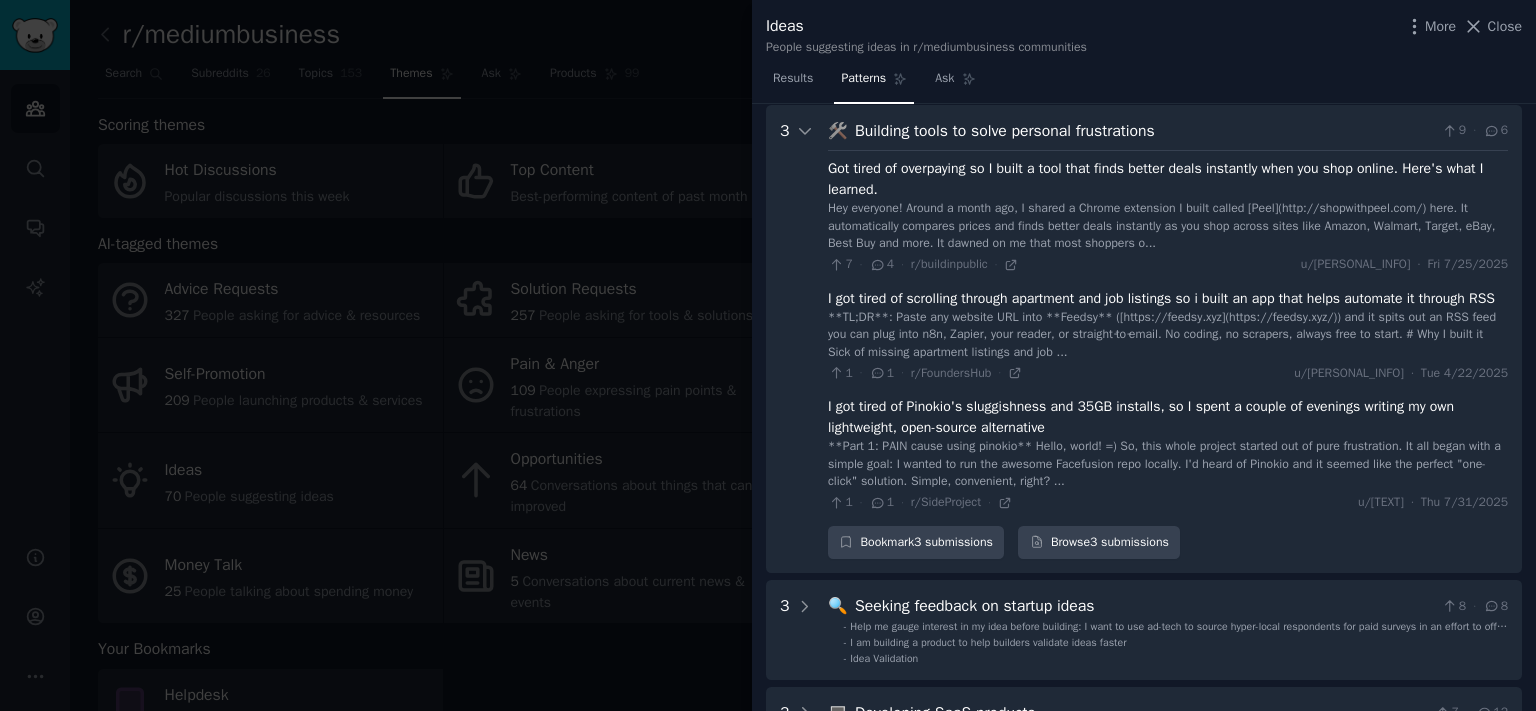 scroll, scrollTop: 91, scrollLeft: 0, axis: vertical 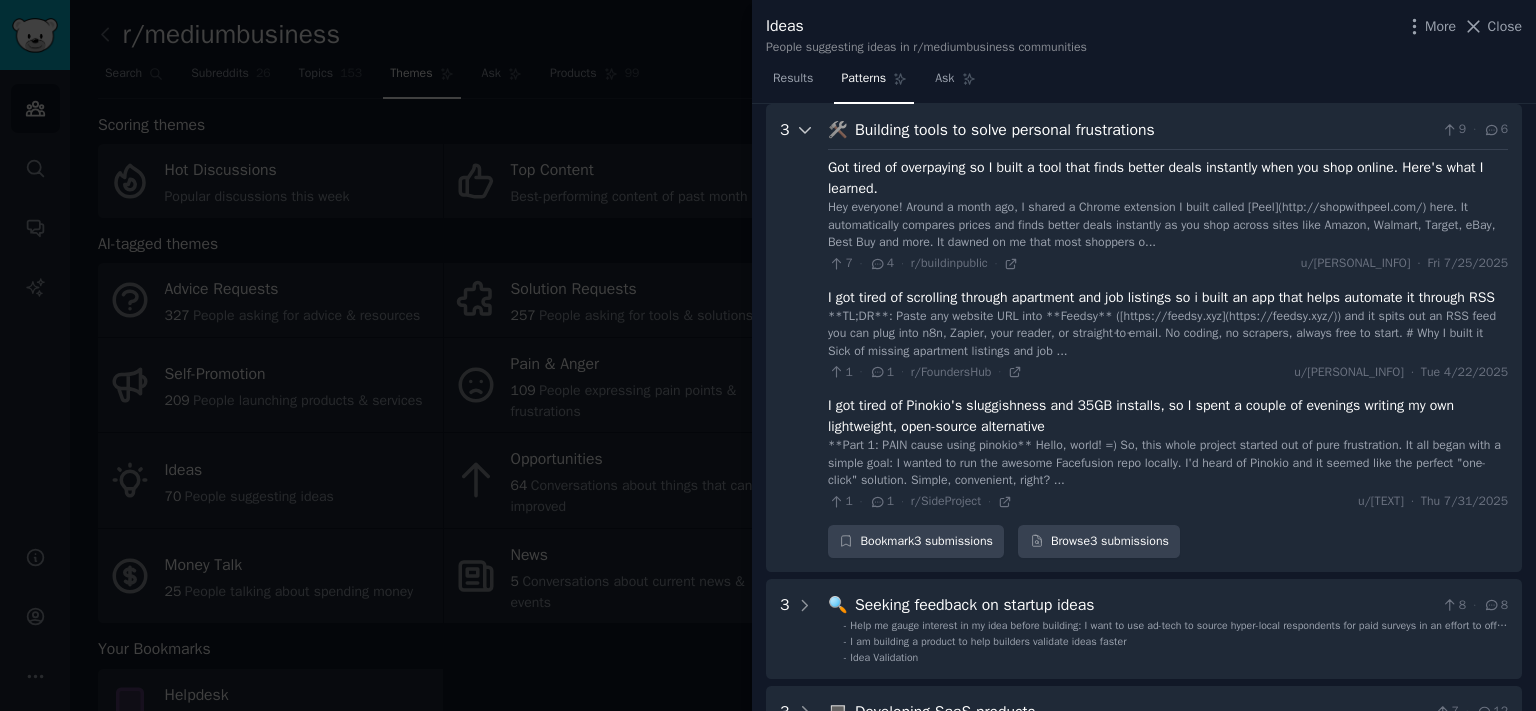 click 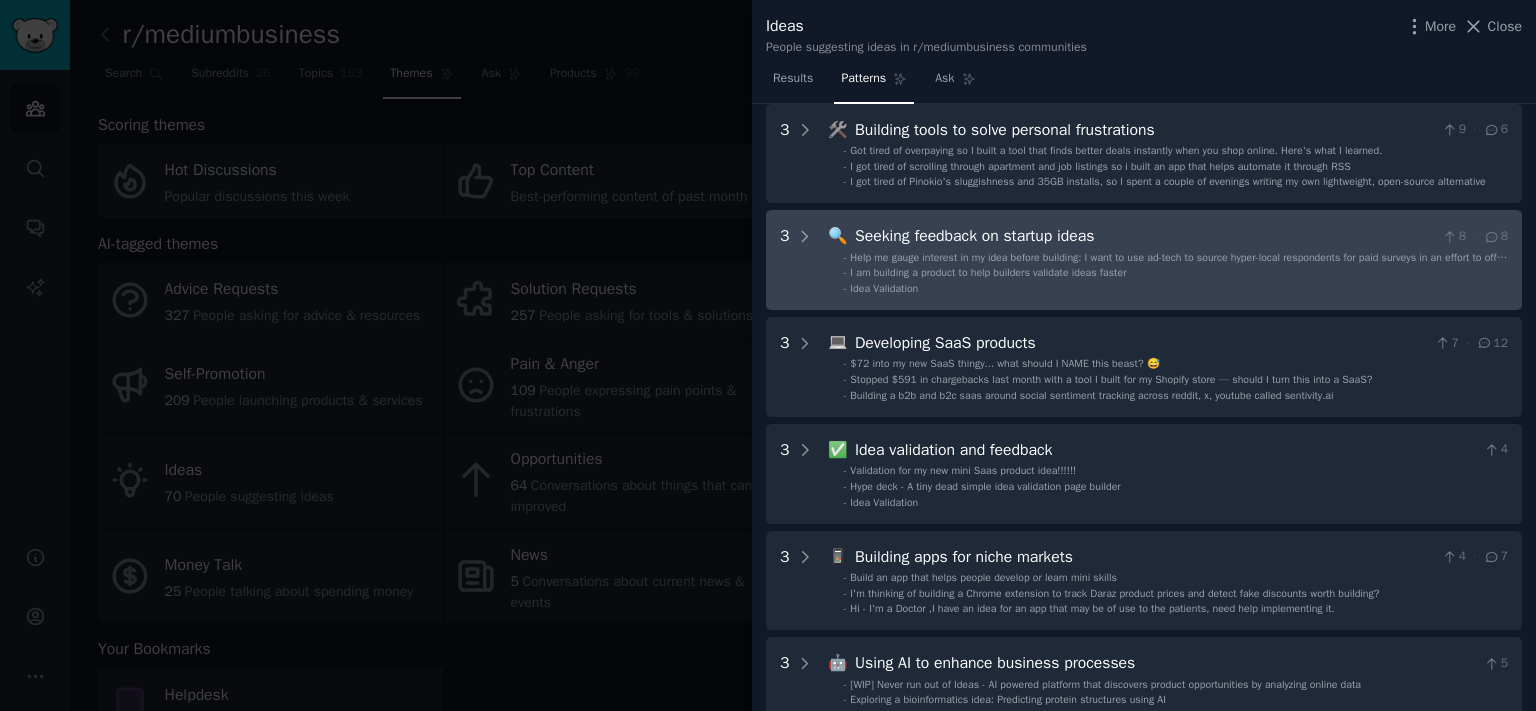 click on "Seeking feedback on startup ideas" at bounding box center (1144, 236) 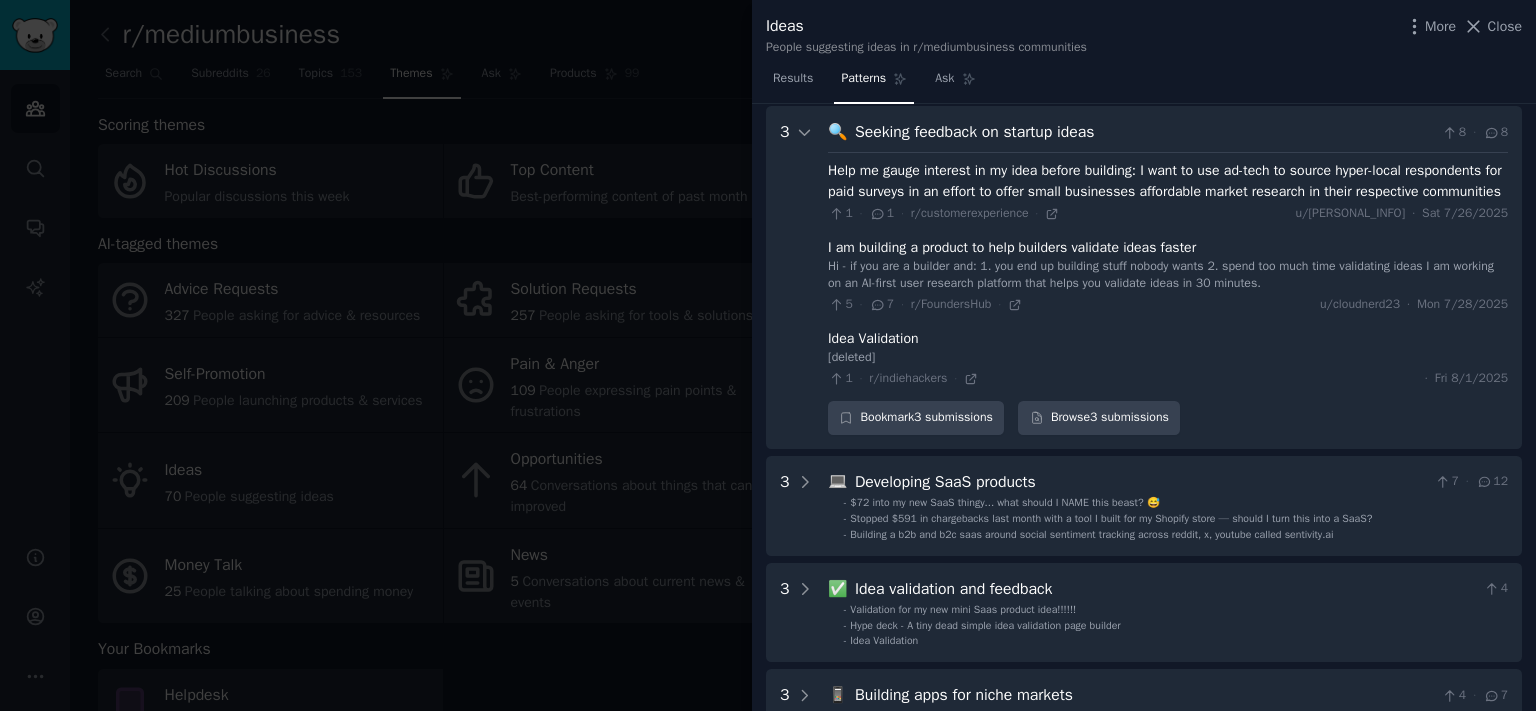 scroll, scrollTop: 197, scrollLeft: 0, axis: vertical 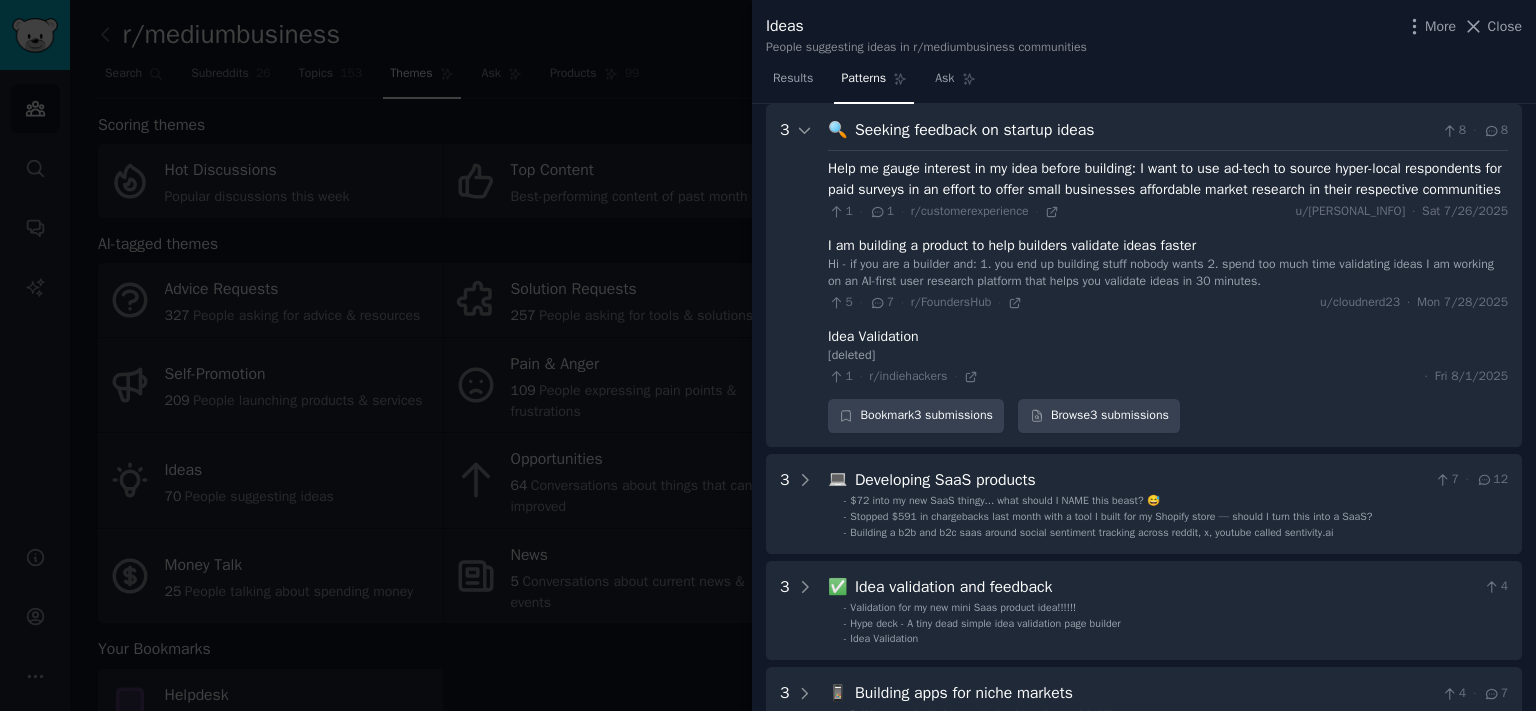 click on "3 🔍 Seeking feedback on startup ideas 8 · 8 Help me gauge interest in my idea before building: I want to use ad-tech to source hyper-local respondents for paid surveys in an effort to offer small businesses affordable market research in their respective communities 1 · 1 · r/customerexperience · u/[USERNAME] · Sat 7/26/2025 I am building a product to help builders validate ideas faster Hi - if you are a builder and:
1. you end up building stuff nobody wants
2. spend too much time validating ideas
I am working on an AI-first user research platform that helps you validate ideas in 30 minutes. 5 · 7 · r/FoundersHub · u/[USERNAME] · Mon 7/28/2025 Idea Validation [deleted] 1 · r/indiehackers · · Fri 8/1/2025 Bookmark 3 submissions Browse 3 submissions" at bounding box center (1144, 275) 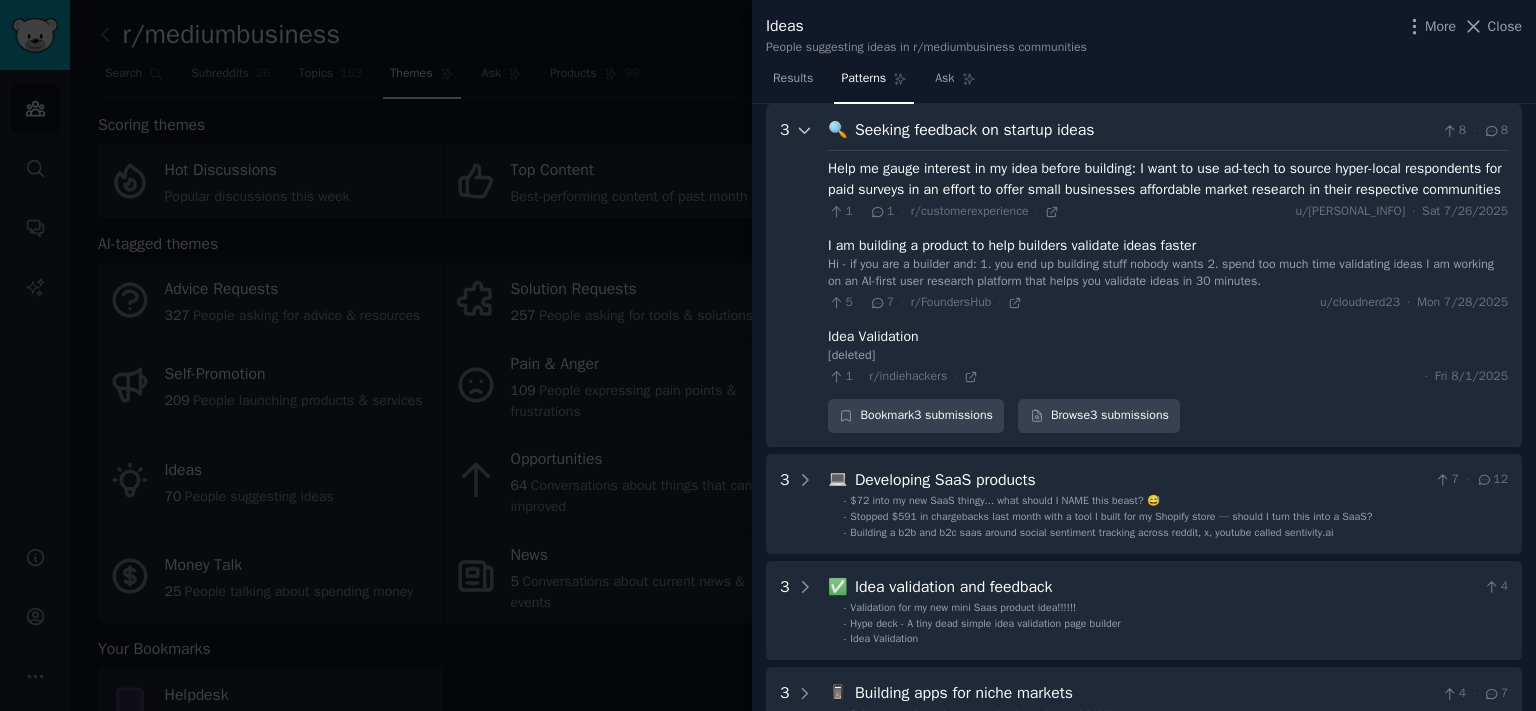 click 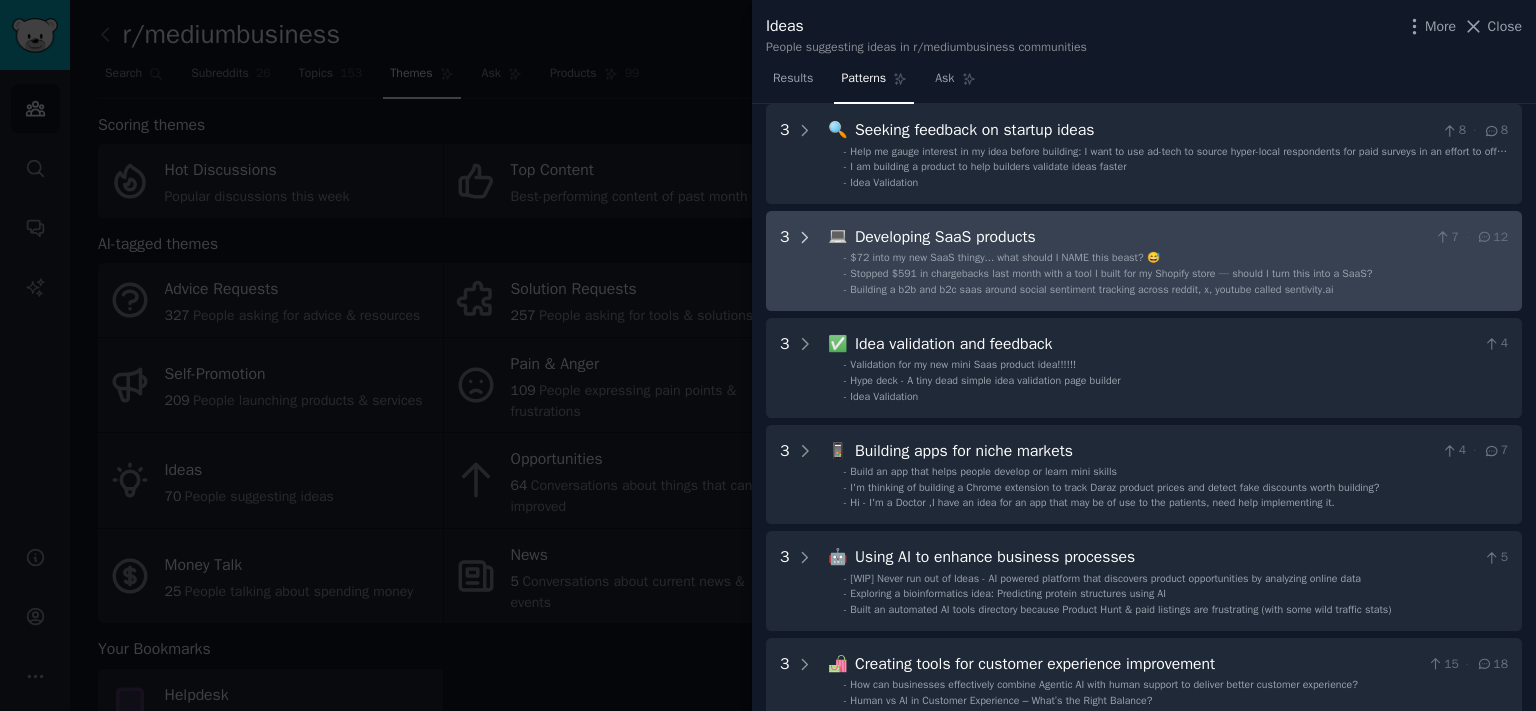 click 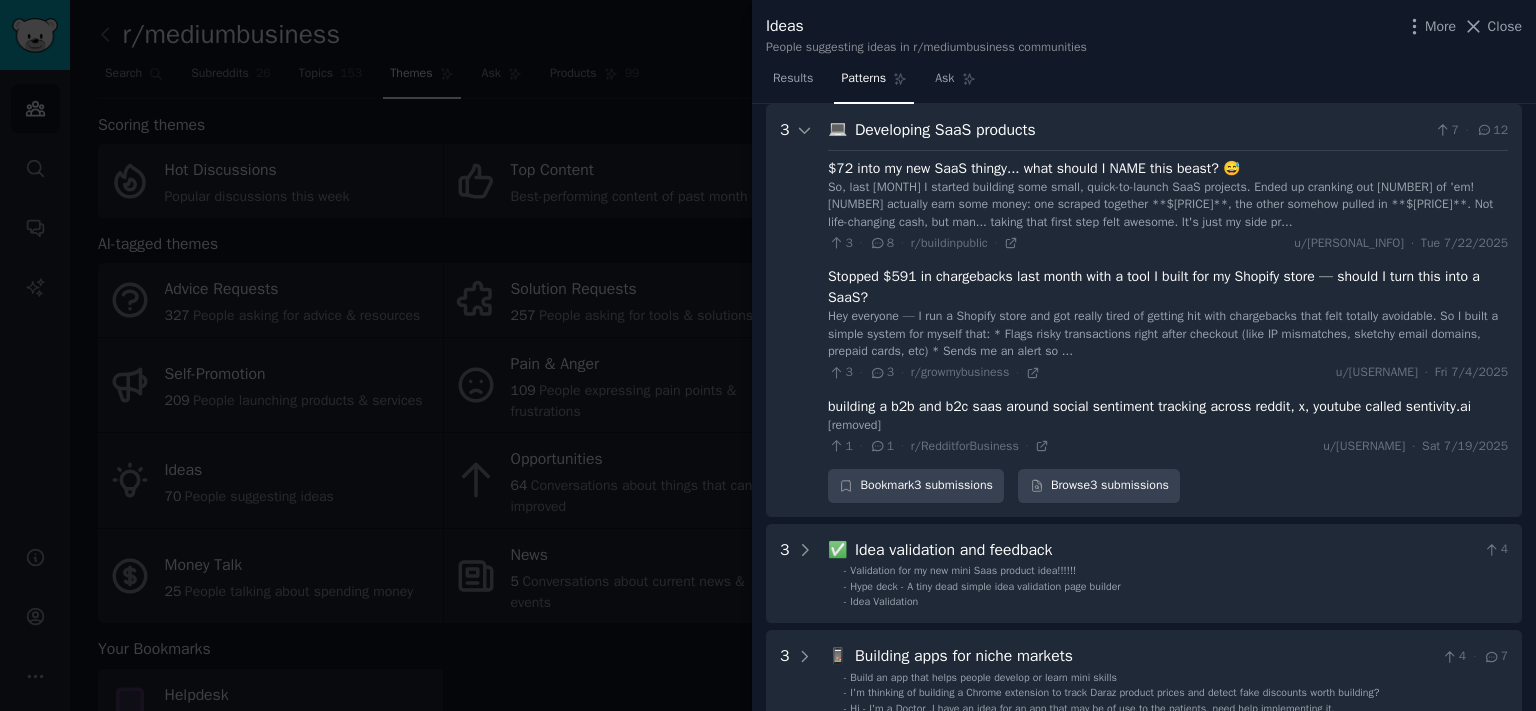 scroll, scrollTop: 304, scrollLeft: 0, axis: vertical 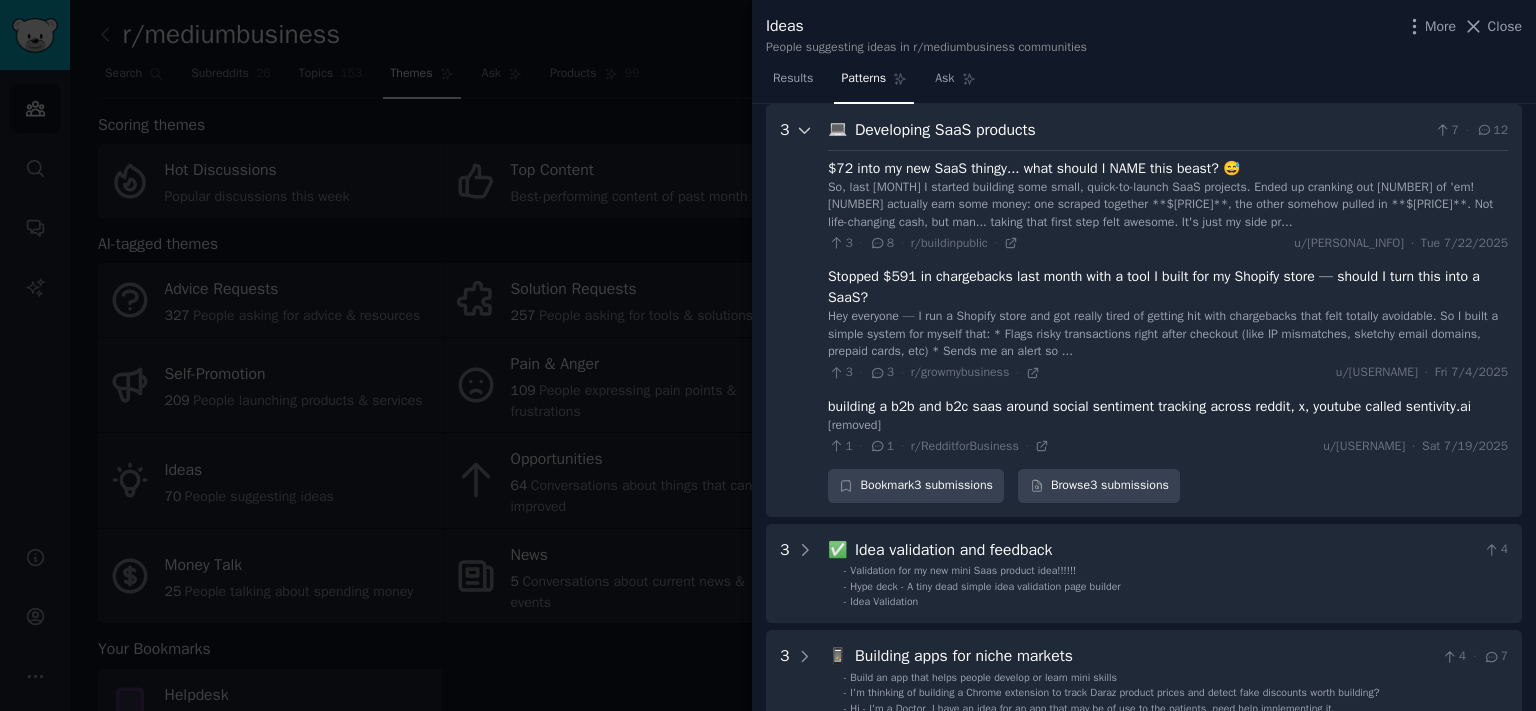 click 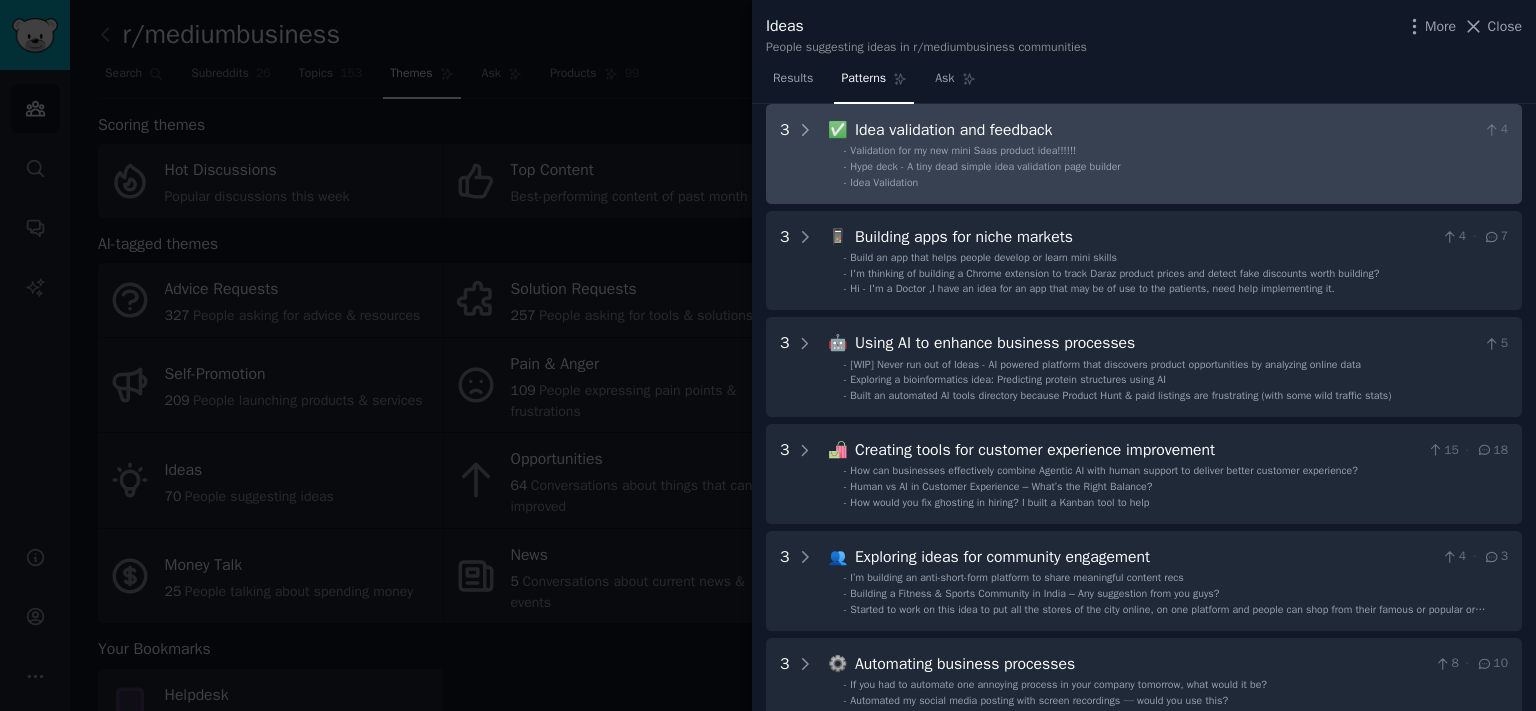 scroll, scrollTop: 415, scrollLeft: 0, axis: vertical 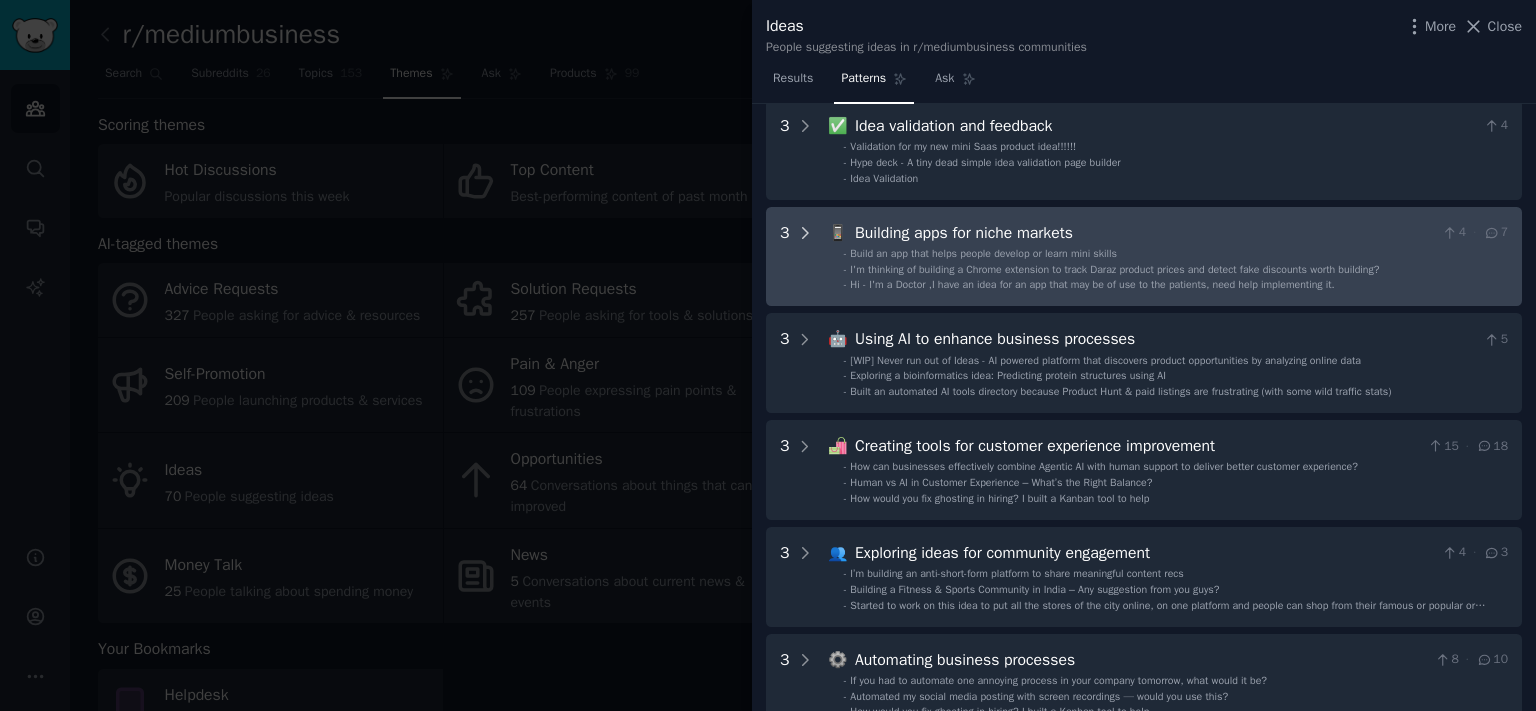 click 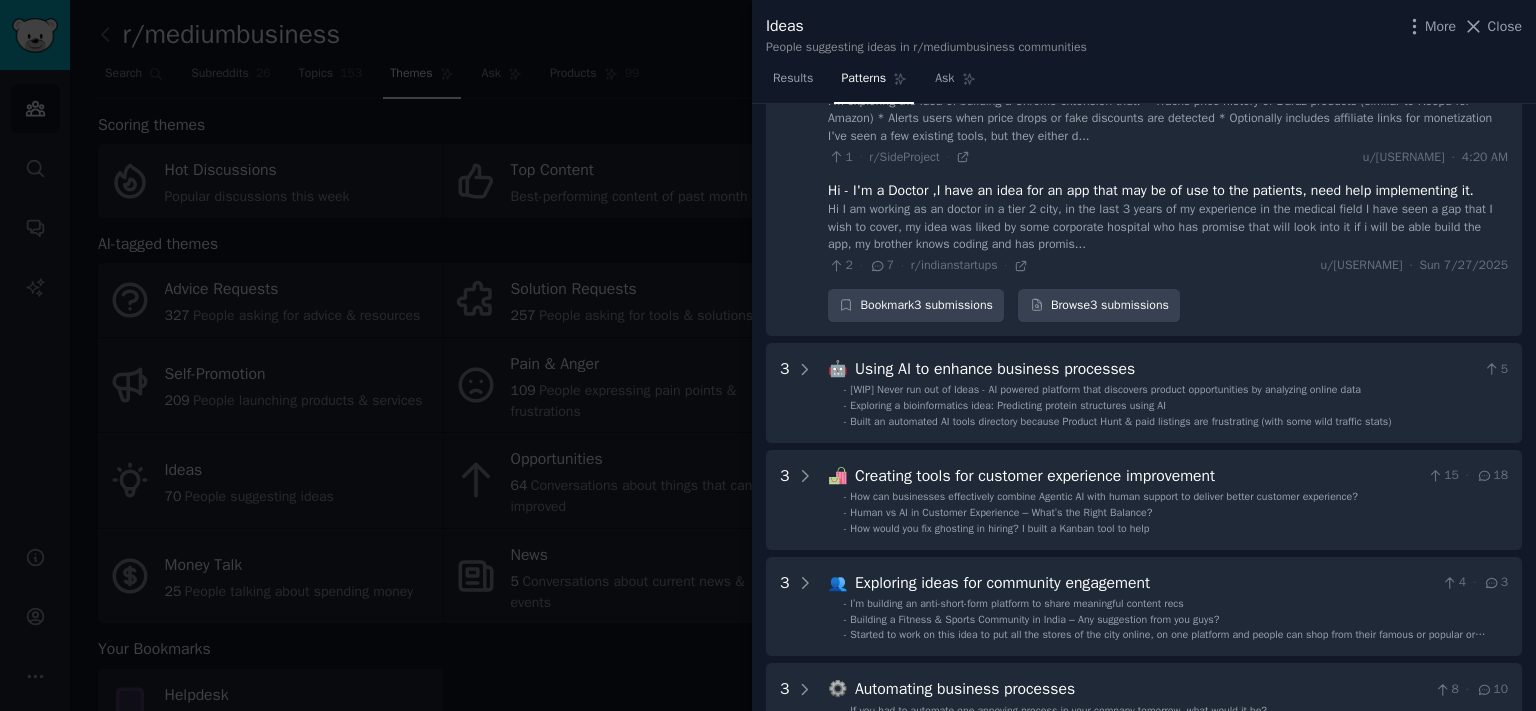 scroll, scrollTop: 739, scrollLeft: 0, axis: vertical 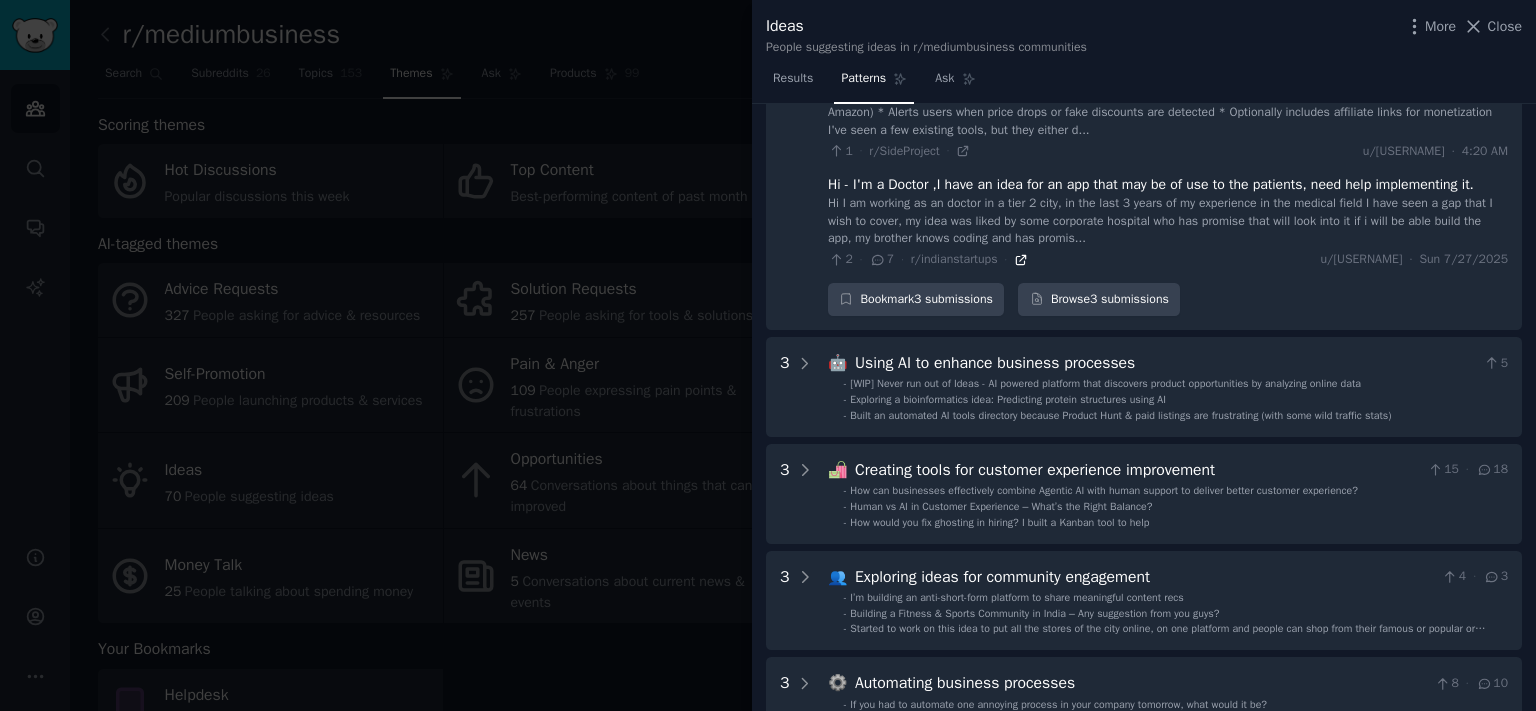 click 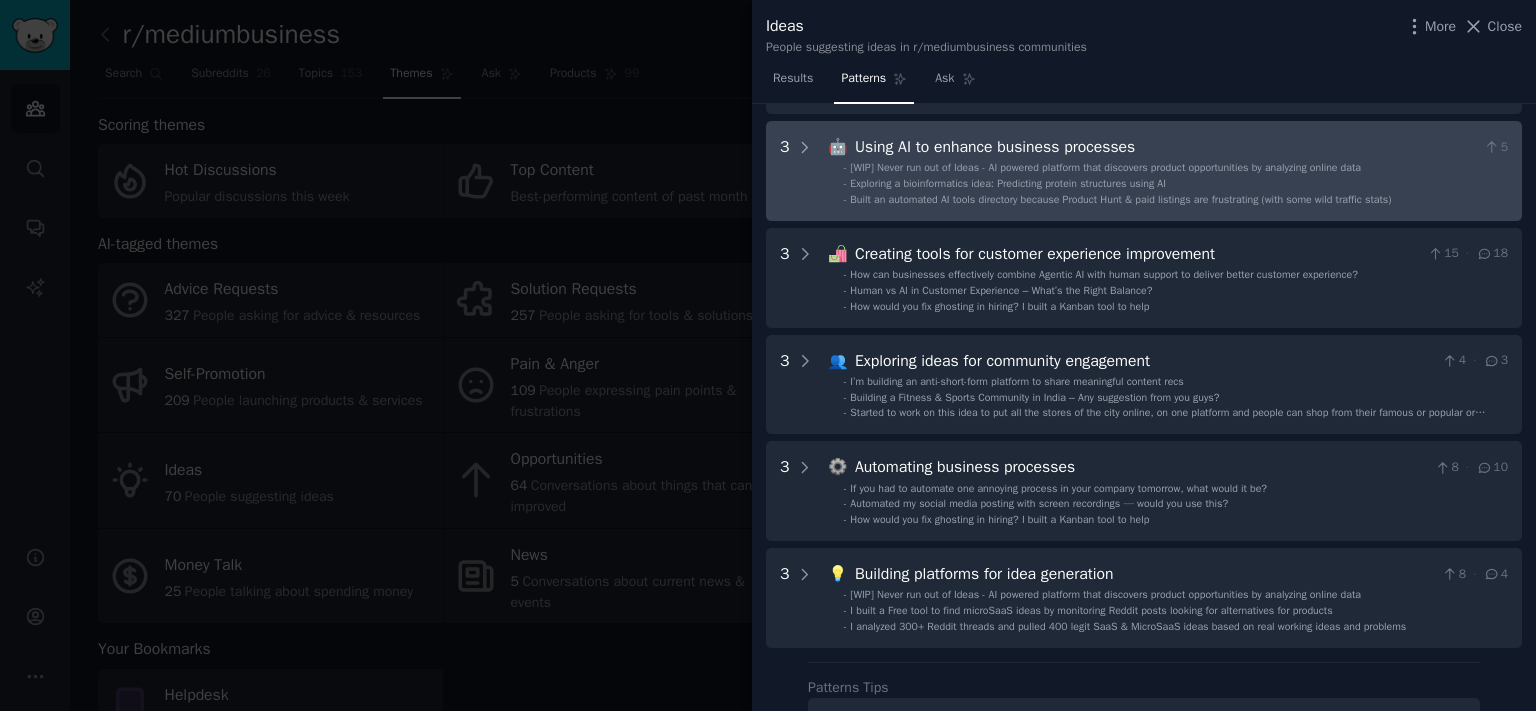 scroll, scrollTop: 960, scrollLeft: 0, axis: vertical 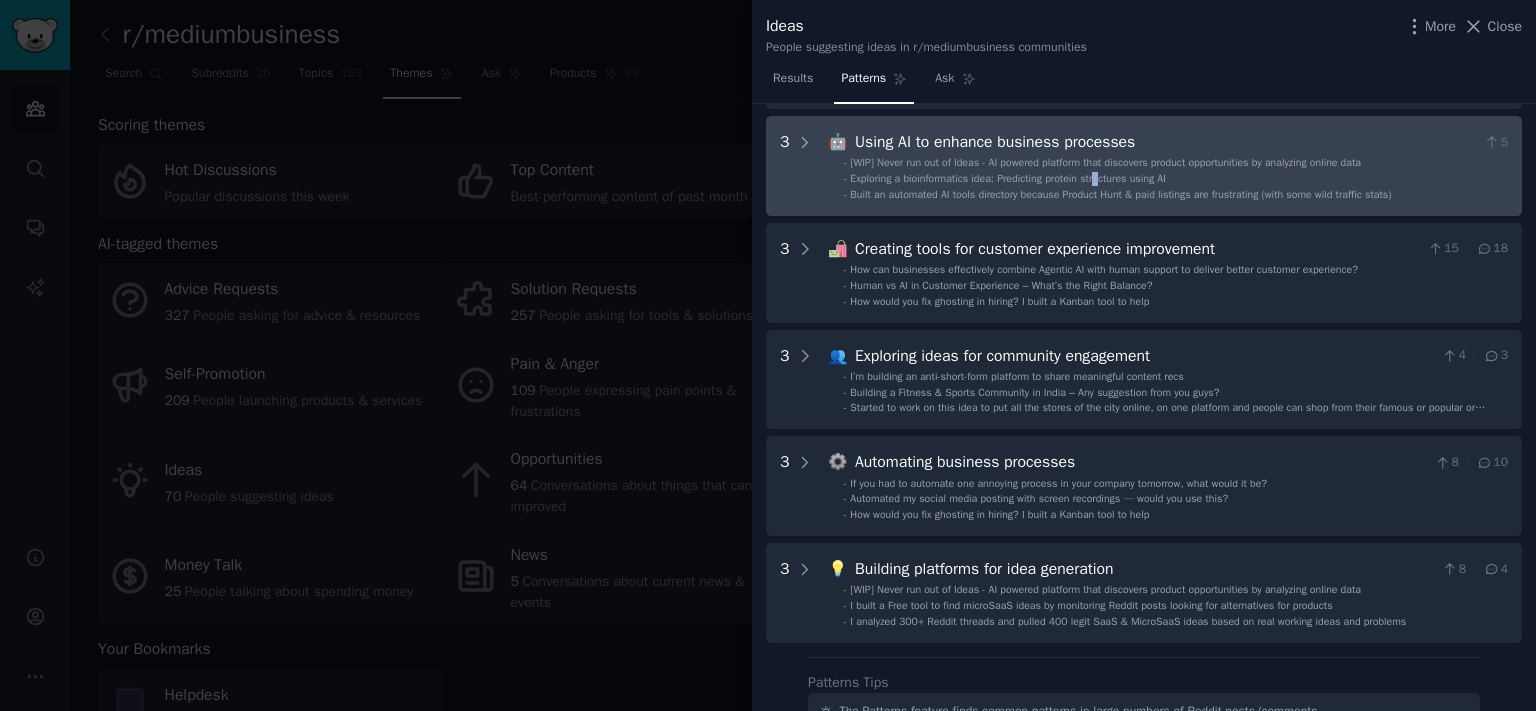 click on "Exploring a bioinformatics idea: Predicting protein structures using AI" at bounding box center (1008, 178) 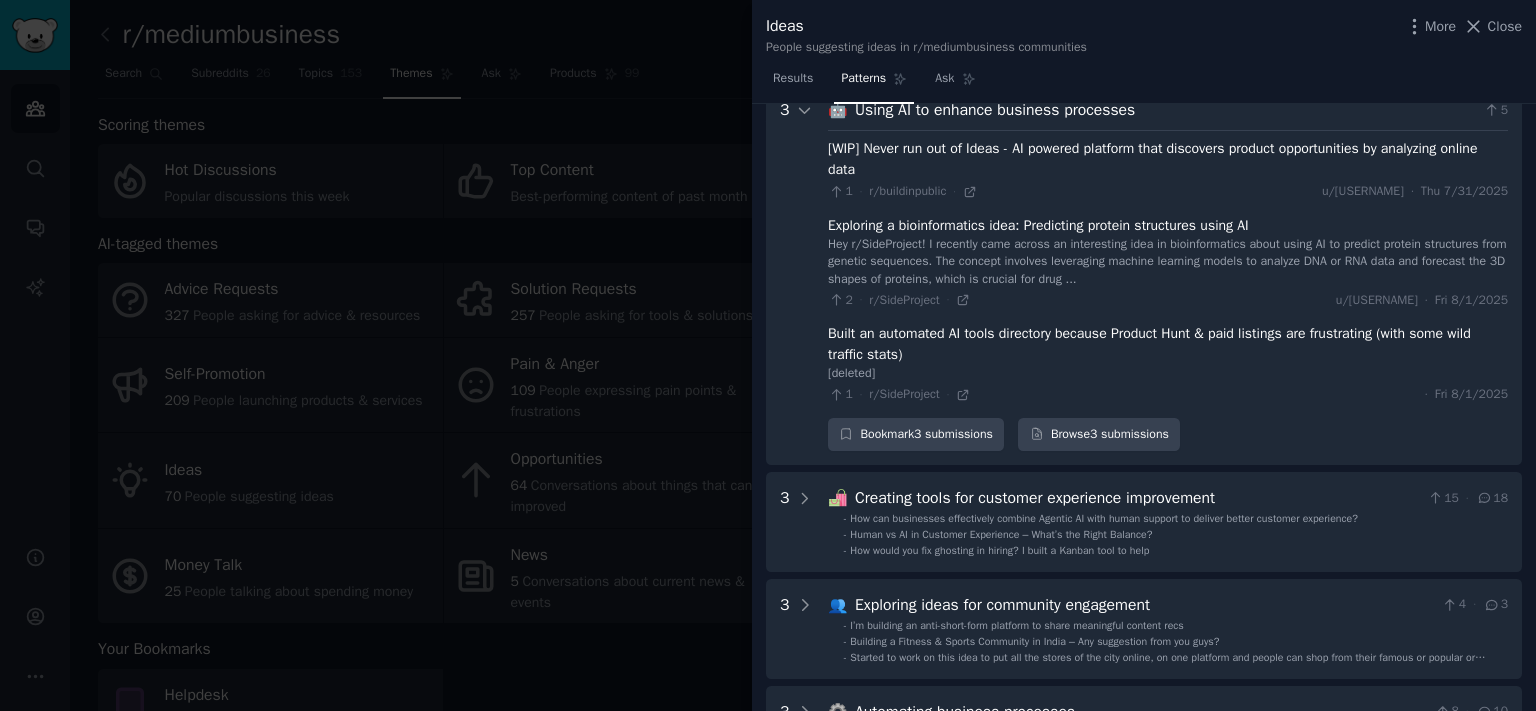 scroll, scrollTop: 992, scrollLeft: 0, axis: vertical 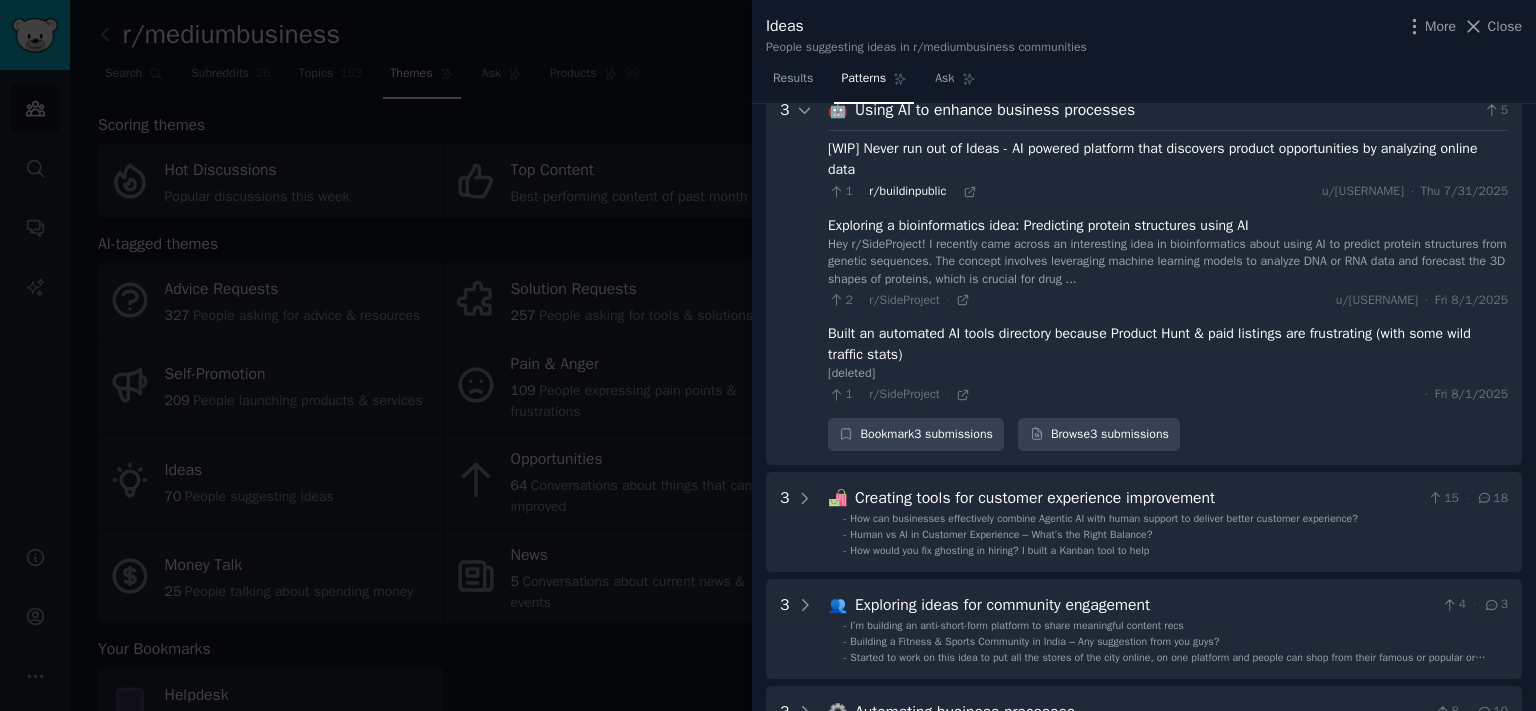 click on "r/buildinpublic" at bounding box center (907, 191) 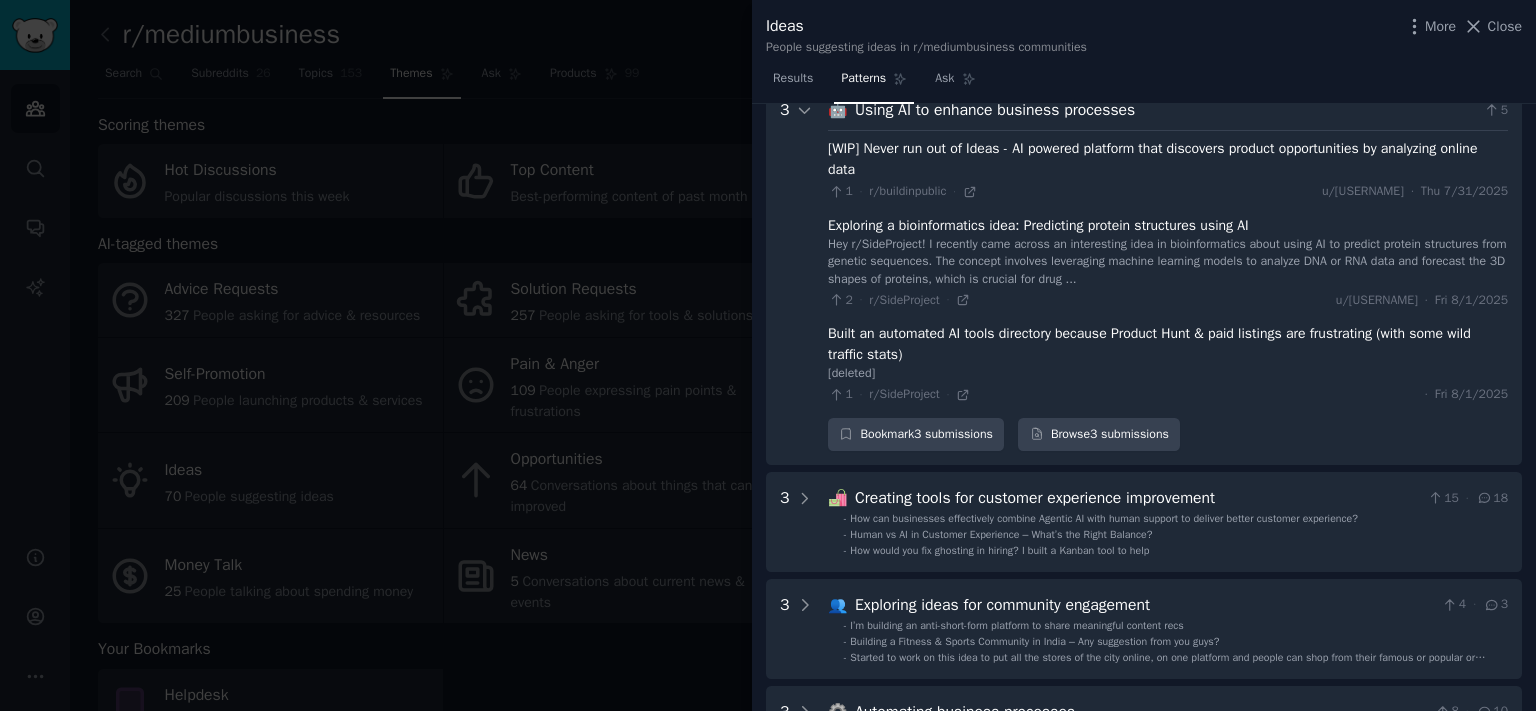 click on "[WIP] Never run out of Ideas - AI powered platform that discovers product opportunities by analyzing online data   1 · r/buildinpublic · u/[USERNAME] · Tue [DATE] Exploring a bioinformatics idea: Predicting protein structures using AI   Hey r/SideProject!
I recently came across an interesting idea in bioinformatics about using AI to predict protein structures from genetic sequences.
The concept involves leveraging machine learning models to analyze DNA or RNA data and forecast the 3D shapes of proteins, which is crucial for drug ... 2 · r/SideProject · u/[USERNAME] · Fri [DATE] Built an automated AI tools directory because Product Hunt & paid listings are frustrating (with some wild traffic stats)   [deleted] 1 · r/SideProject · · Fri [DATE]" at bounding box center (1168, 267) 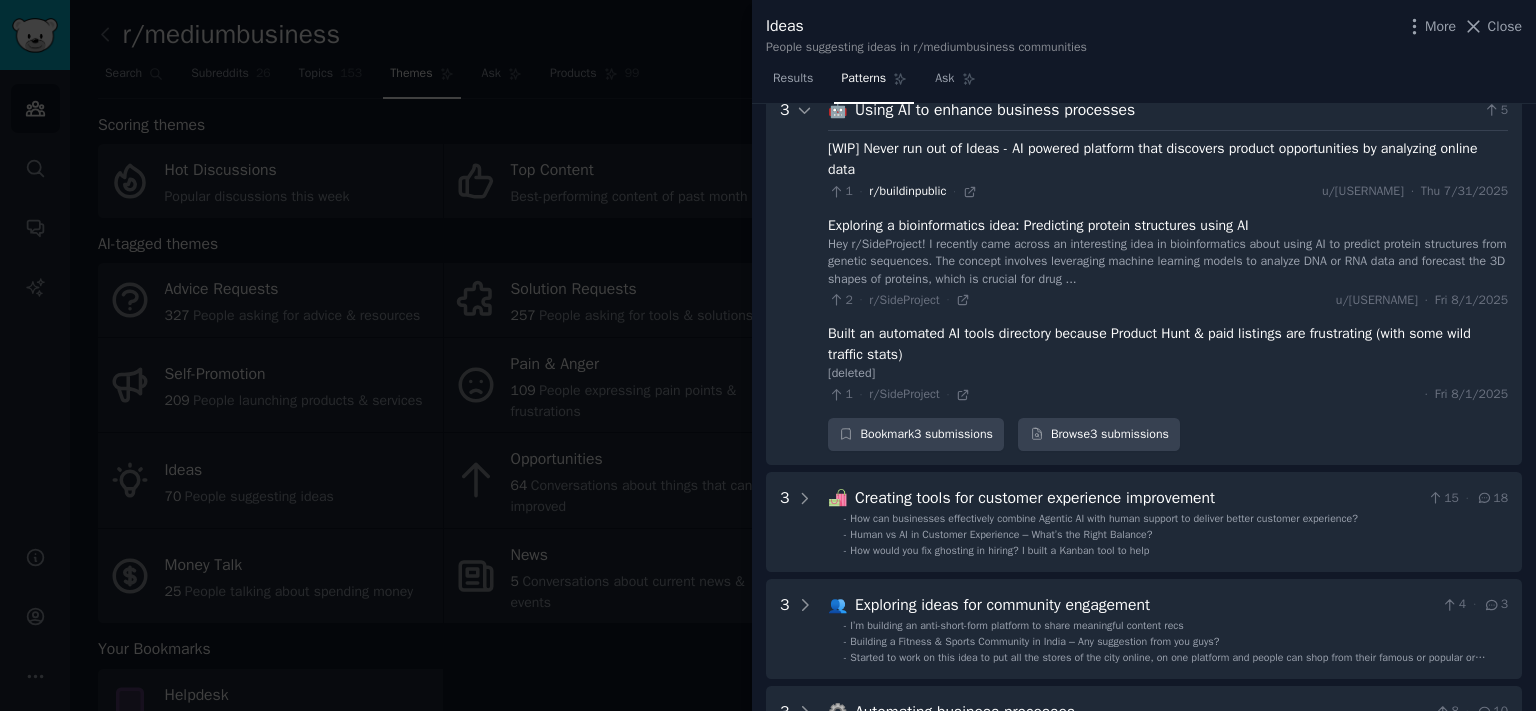 click on "r/buildinpublic" at bounding box center [907, 191] 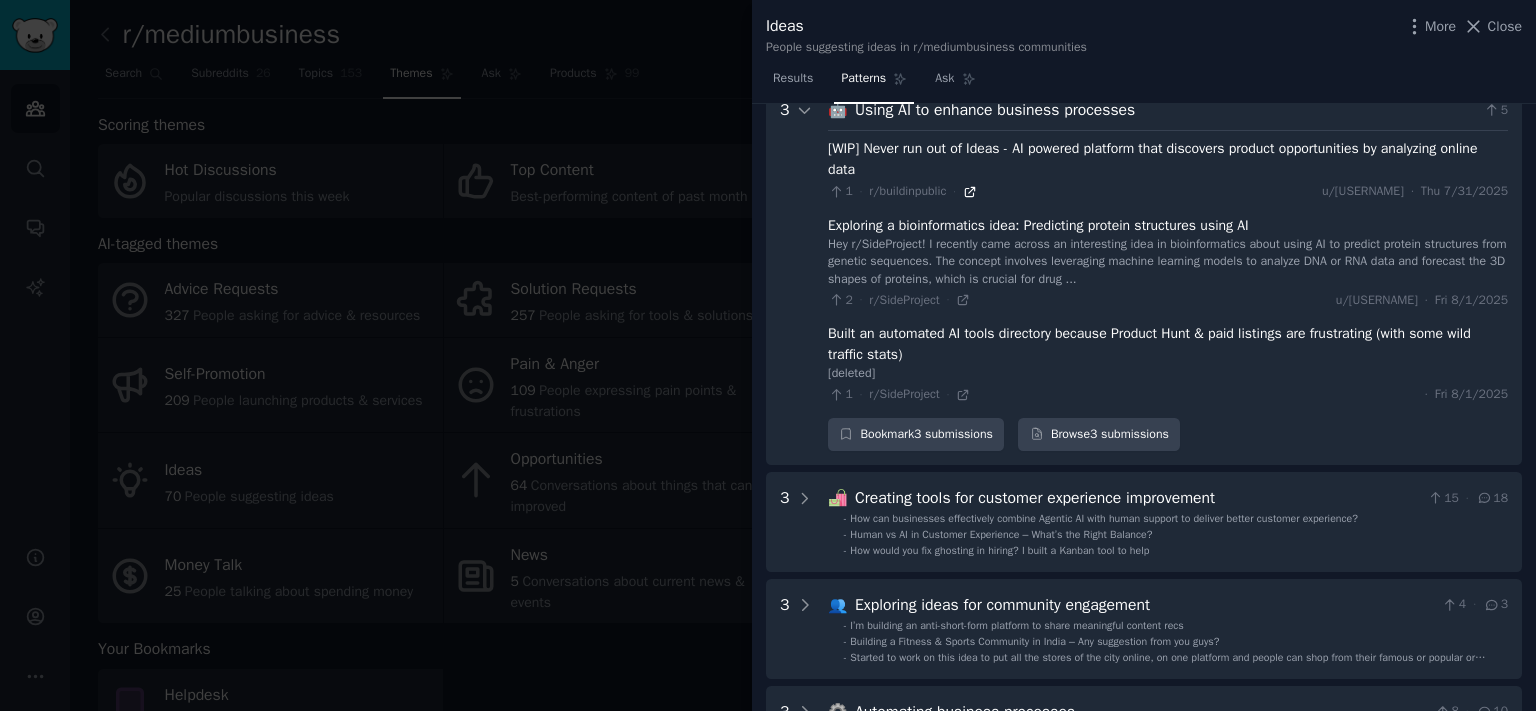 click 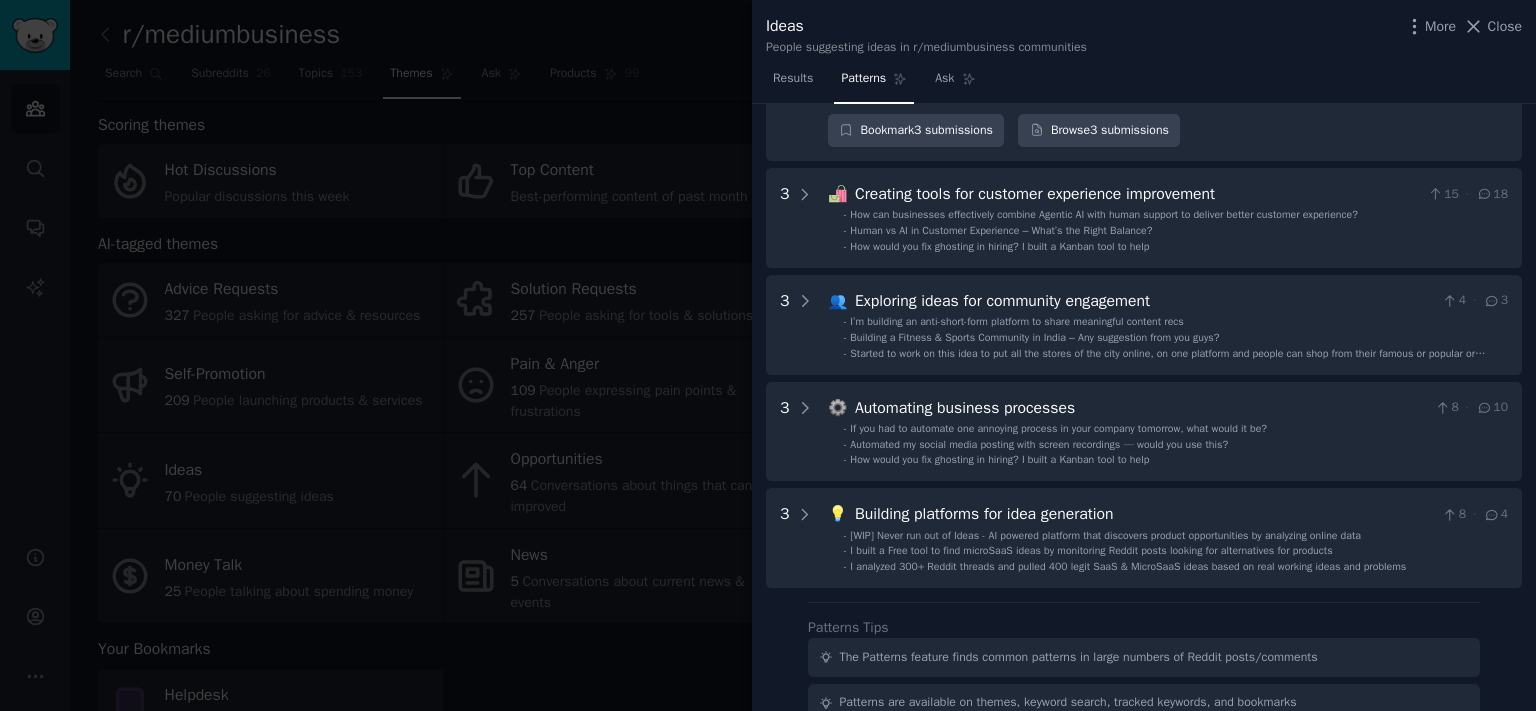 scroll, scrollTop: 1324, scrollLeft: 0, axis: vertical 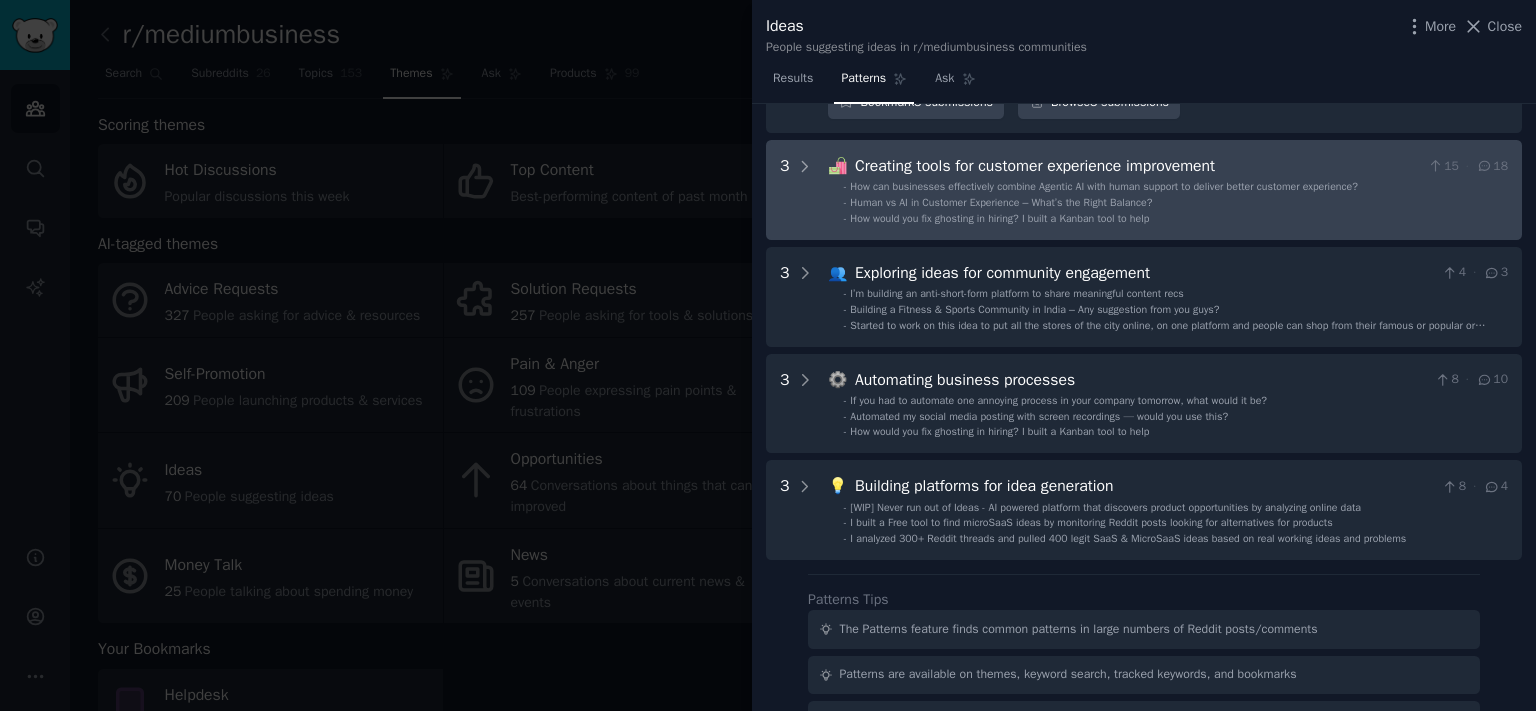 drag, startPoint x: 1079, startPoint y: 197, endPoint x: 1054, endPoint y: 198, distance: 25.019993 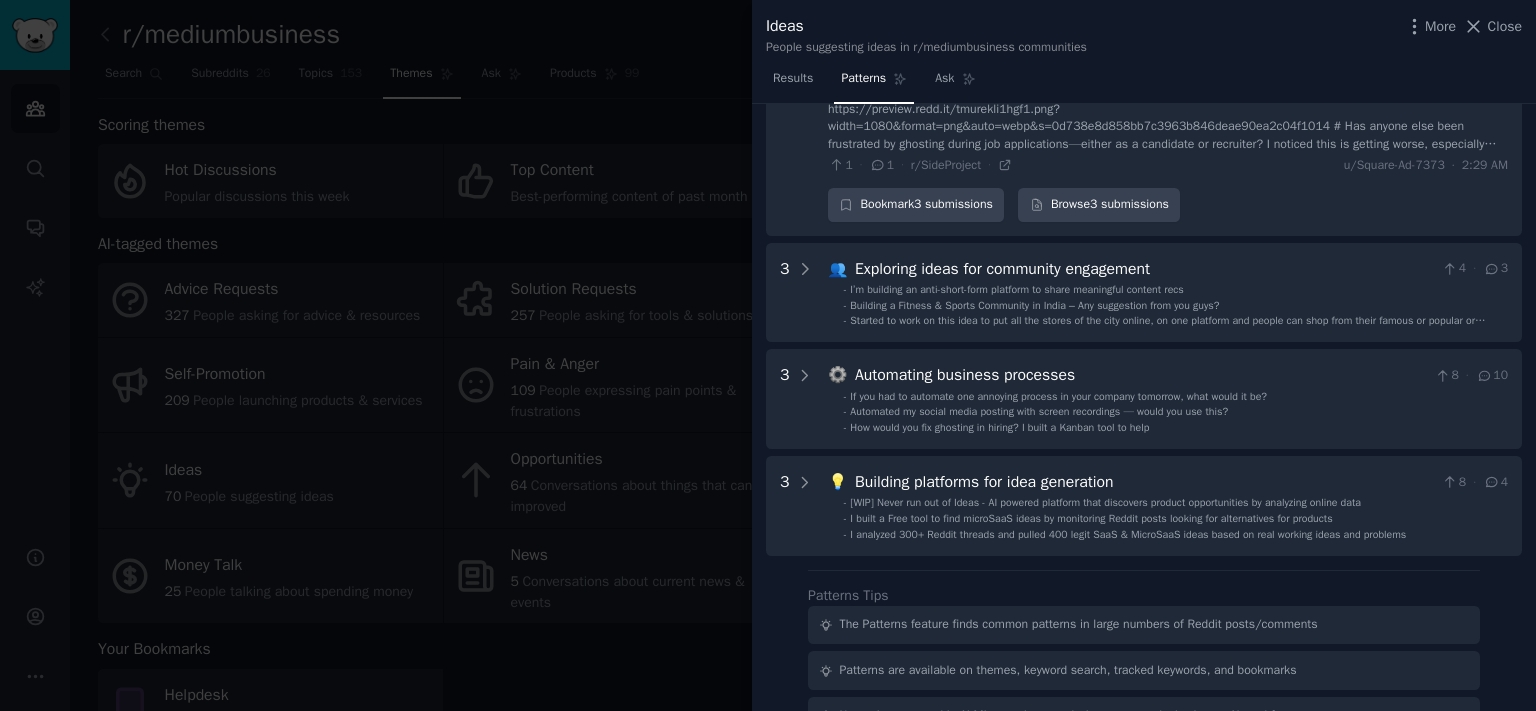 scroll, scrollTop: 1324, scrollLeft: 0, axis: vertical 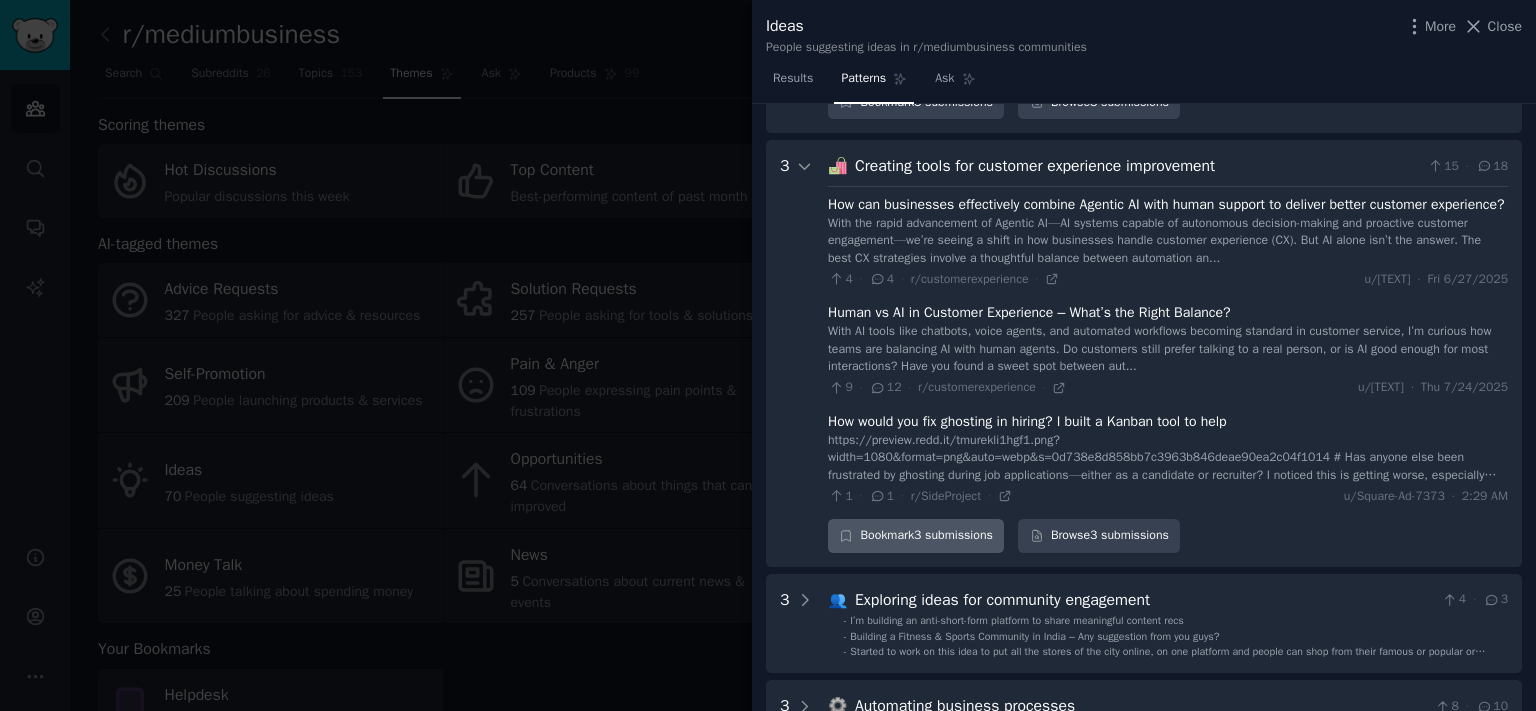 click on "Bookmark [NUMBER] submissions" at bounding box center (916, 536) 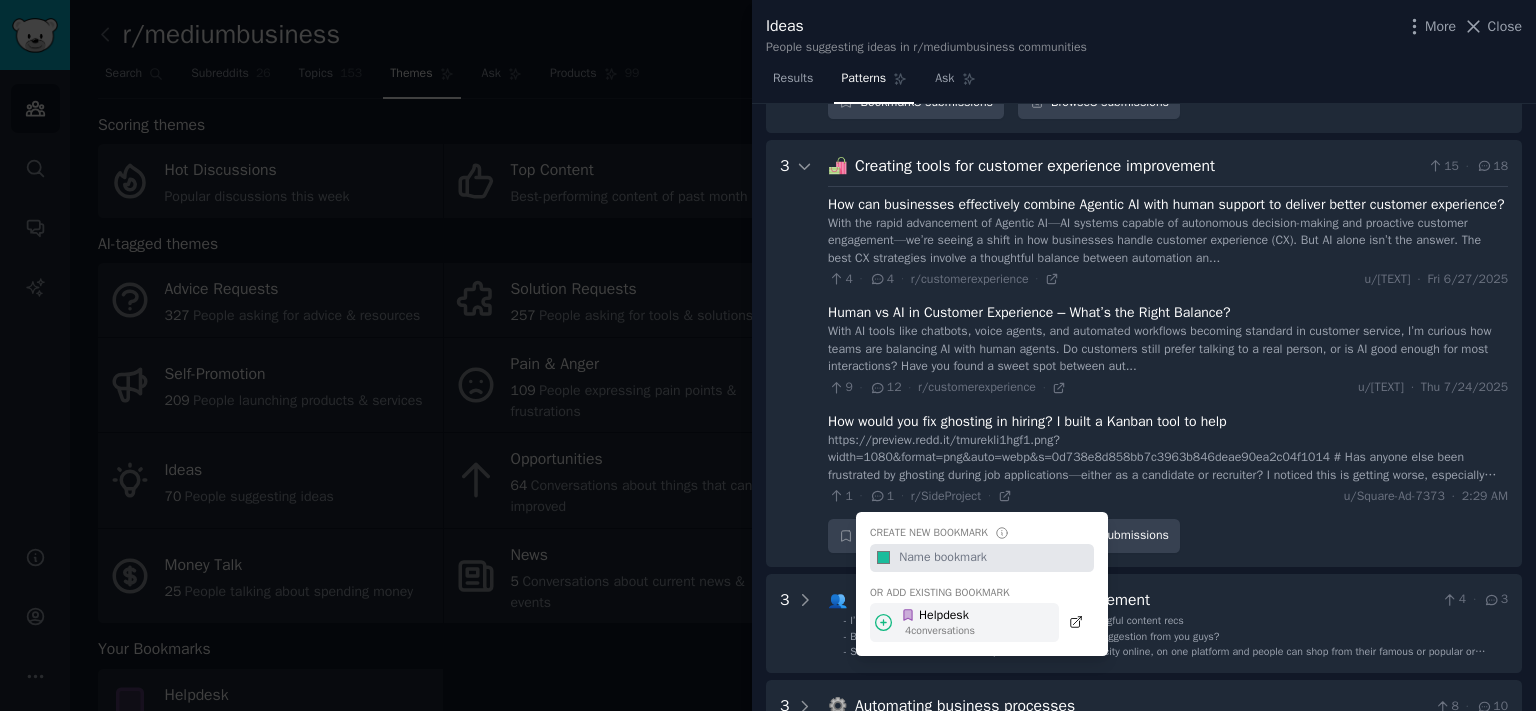 click 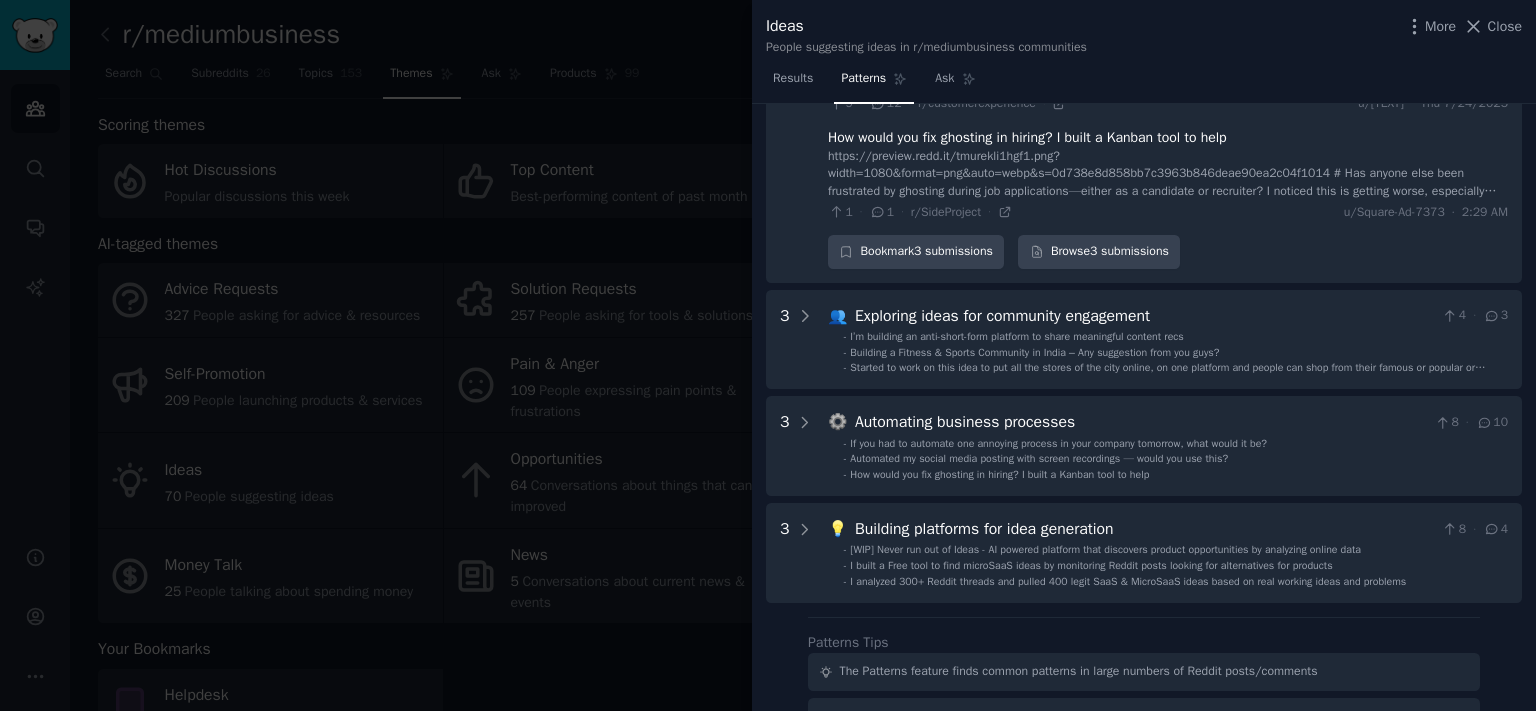 scroll, scrollTop: 1765, scrollLeft: 0, axis: vertical 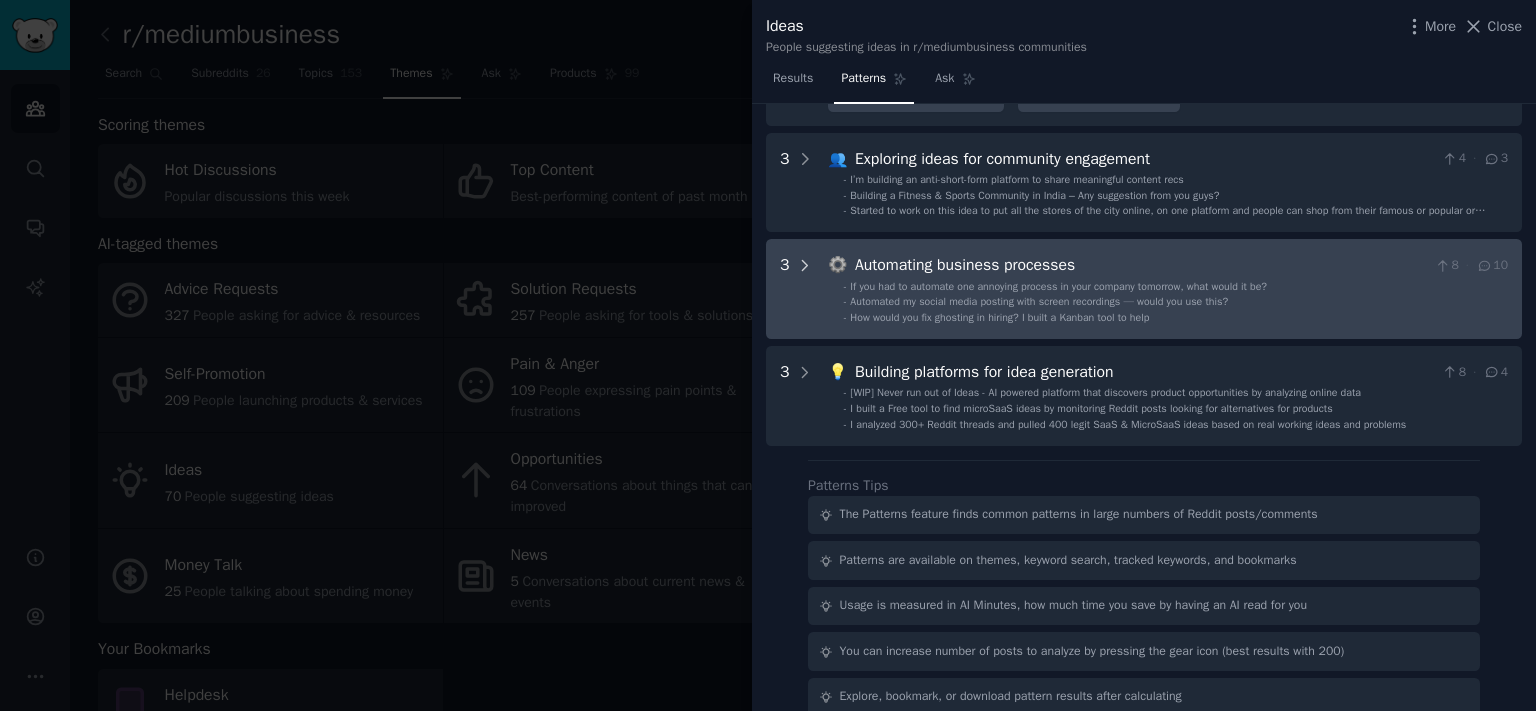 click 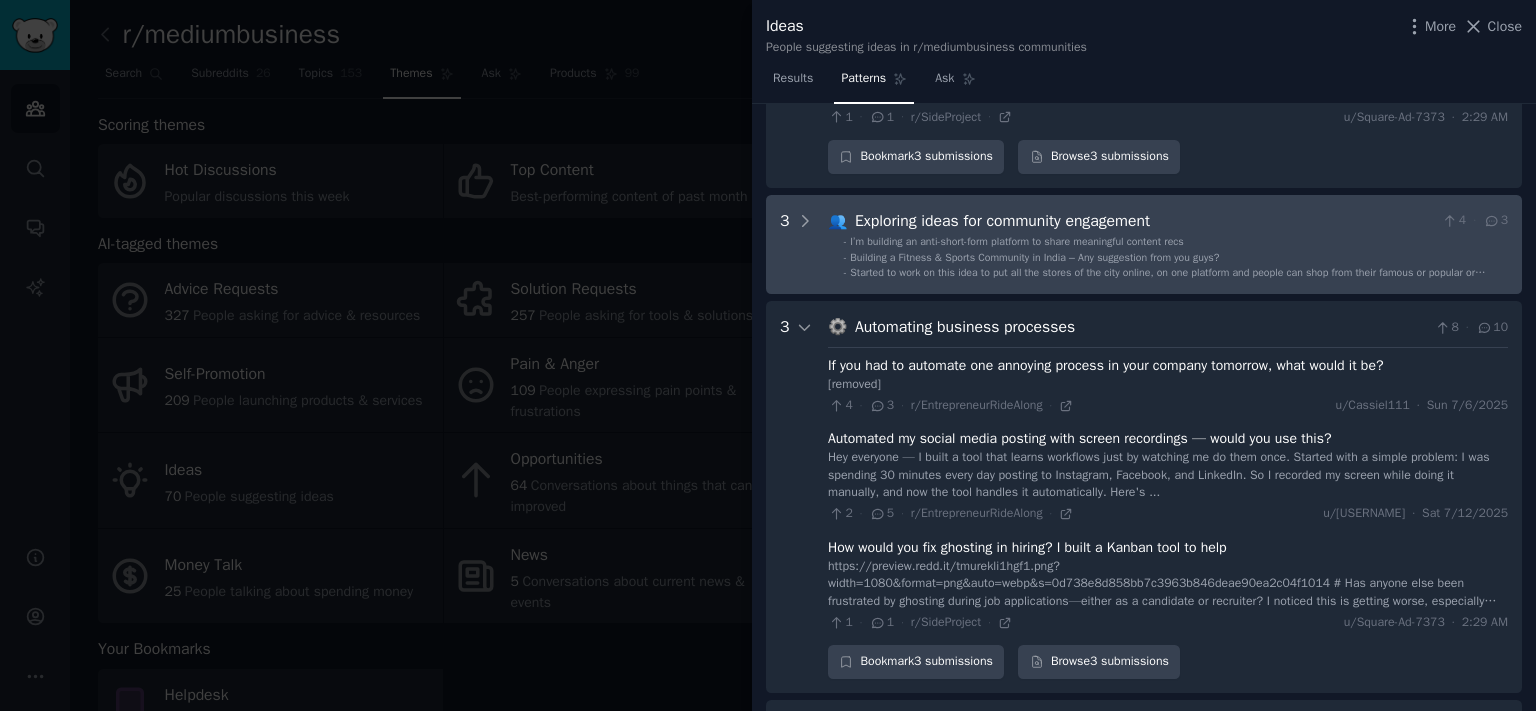 scroll, scrollTop: 1708, scrollLeft: 0, axis: vertical 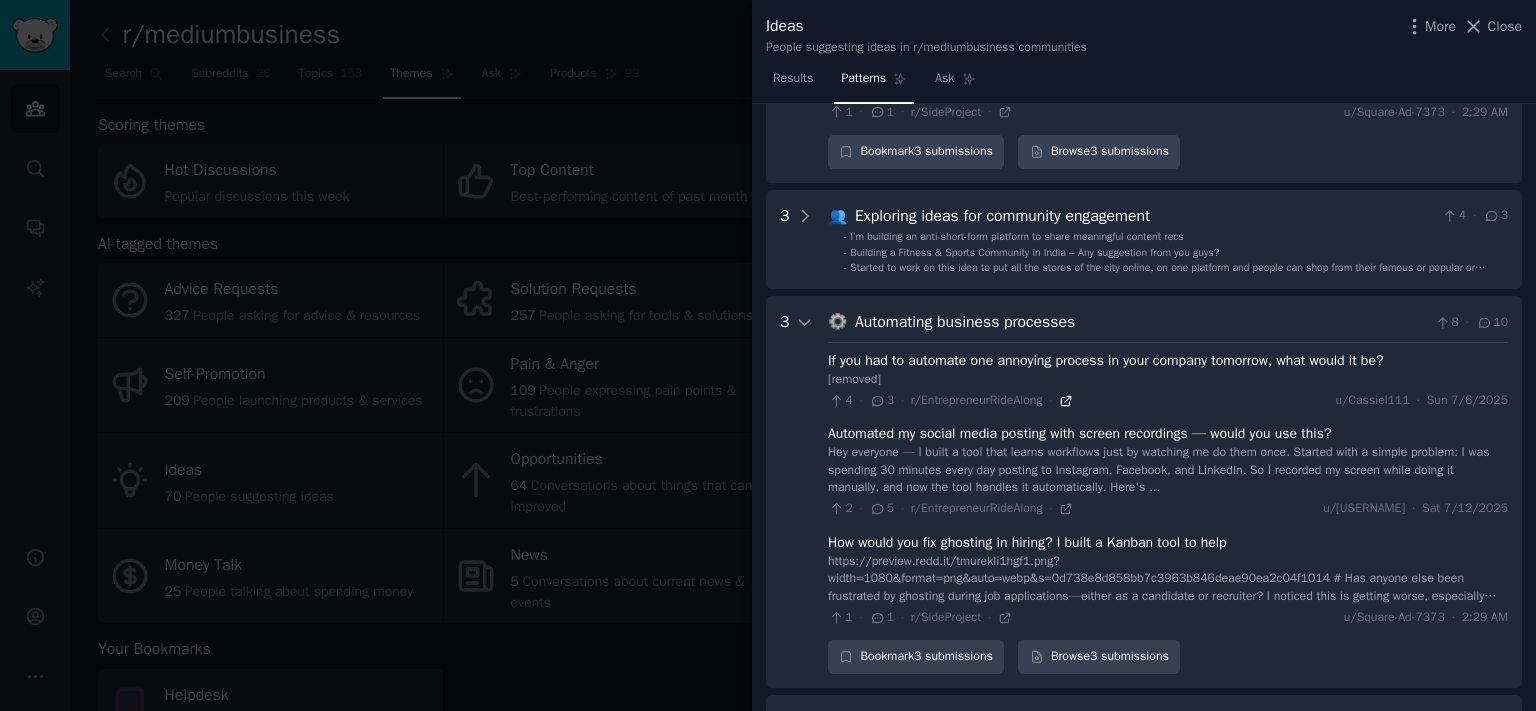 click 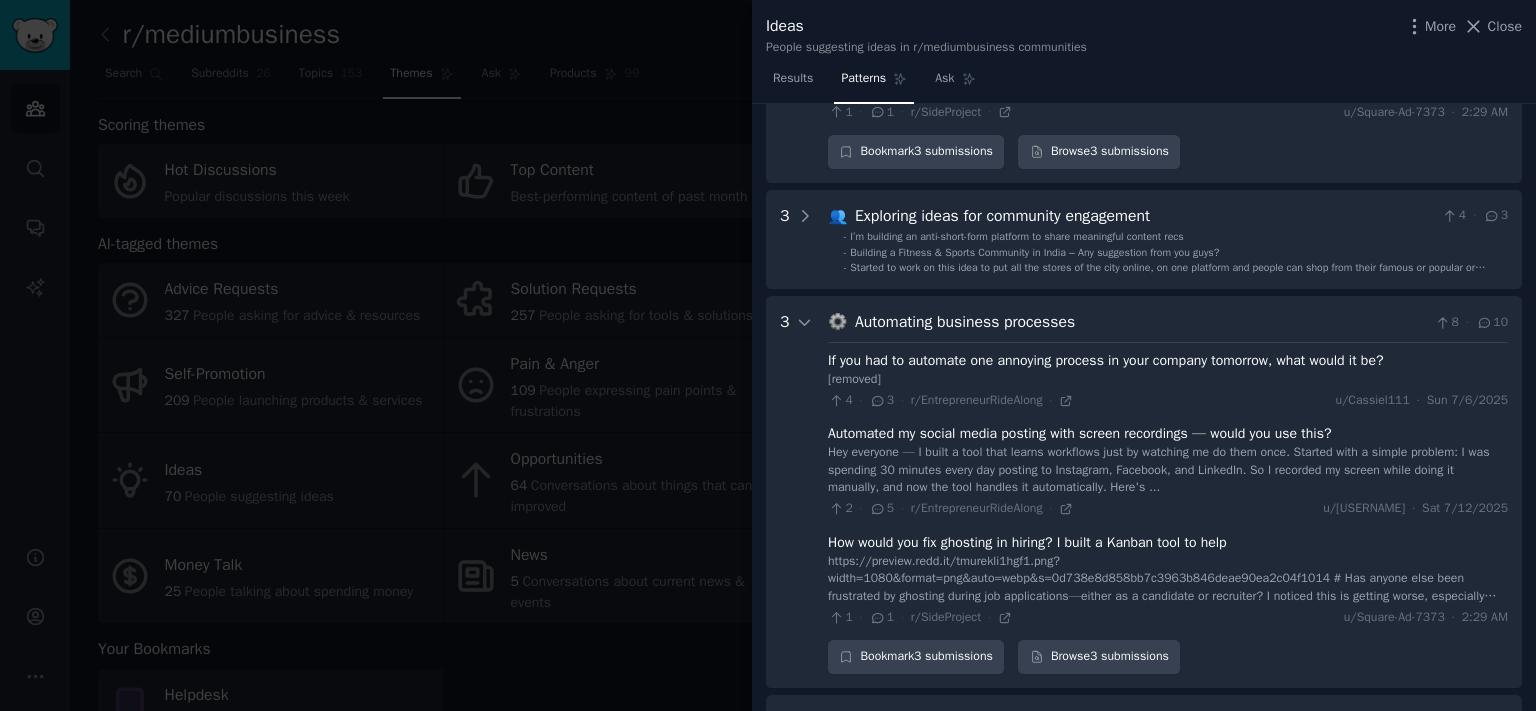 click on "Automated my social media posting with screen recordings — would you use this?" at bounding box center (1080, 433) 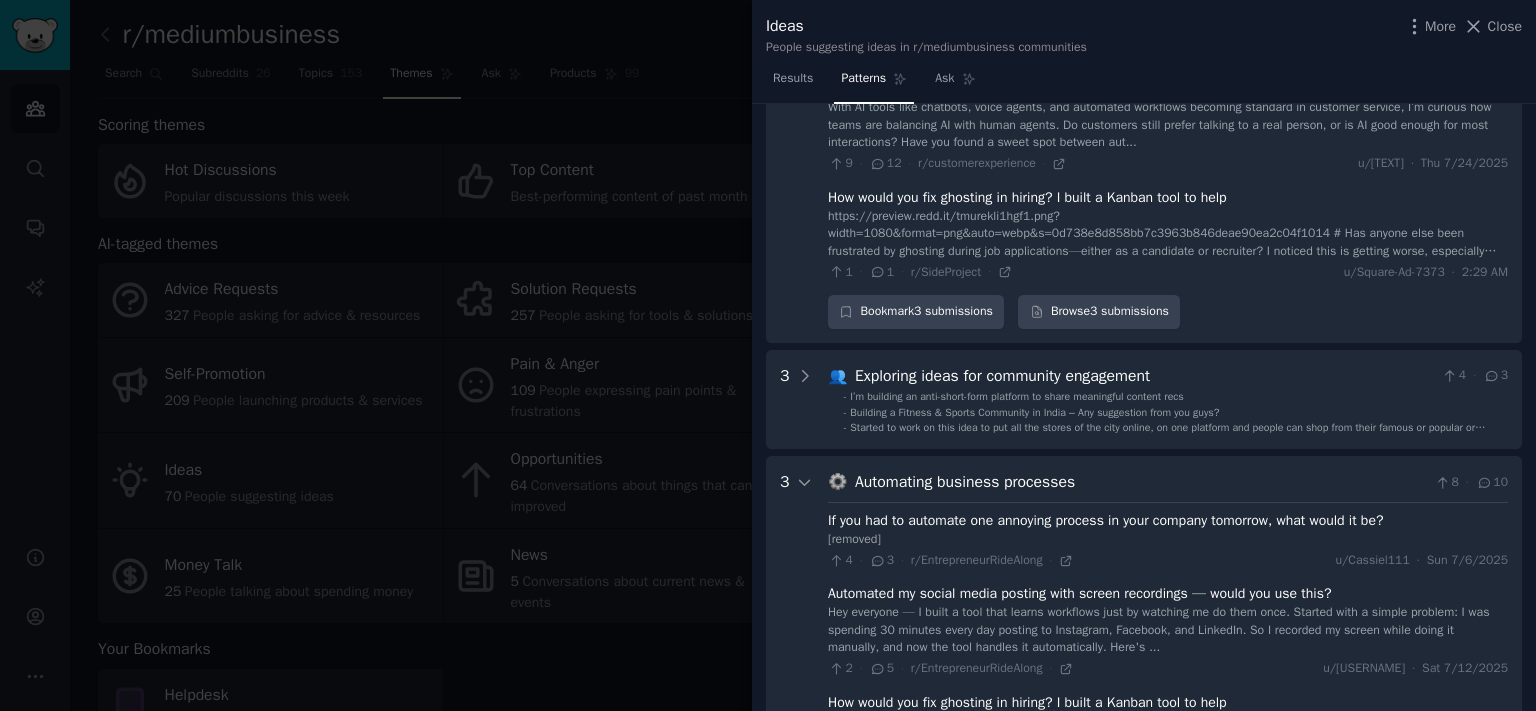 scroll, scrollTop: 1708, scrollLeft: 0, axis: vertical 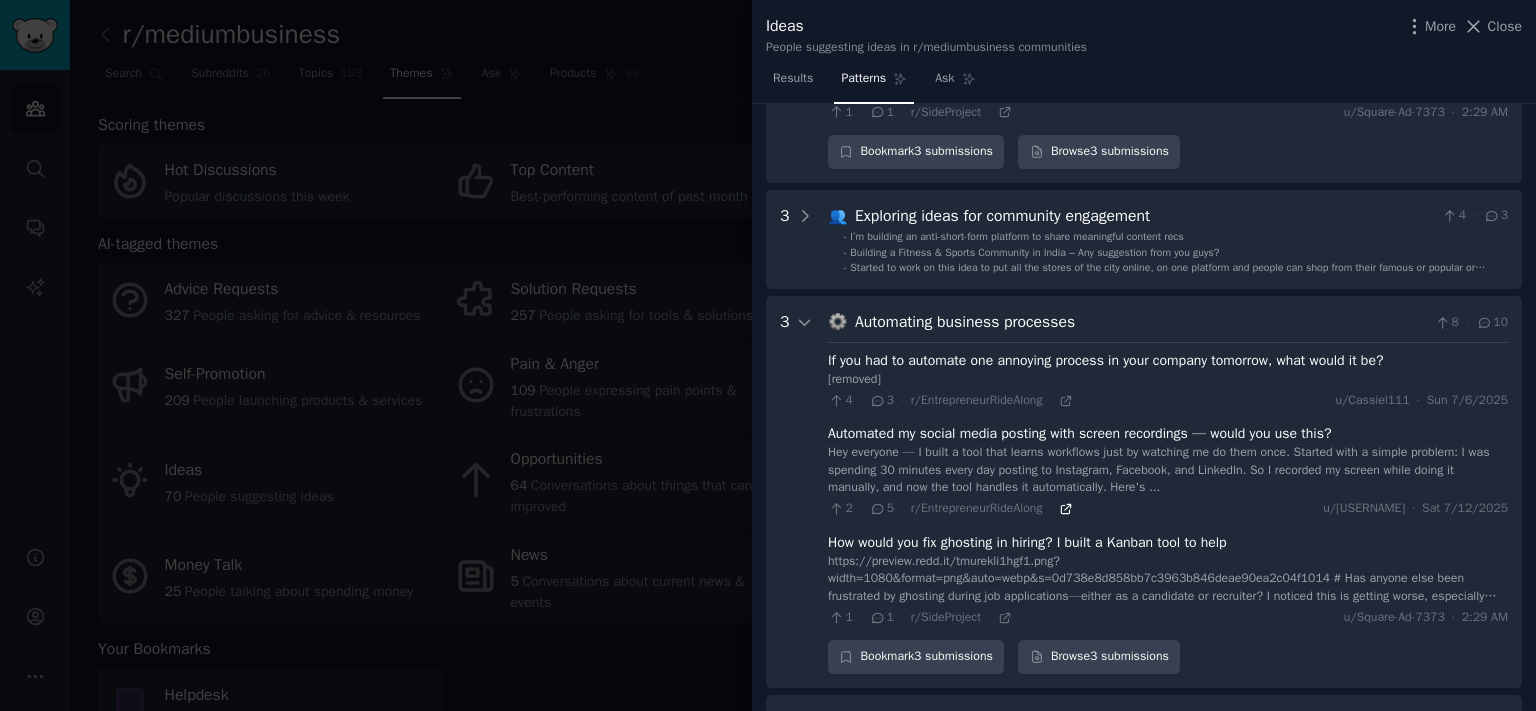 click 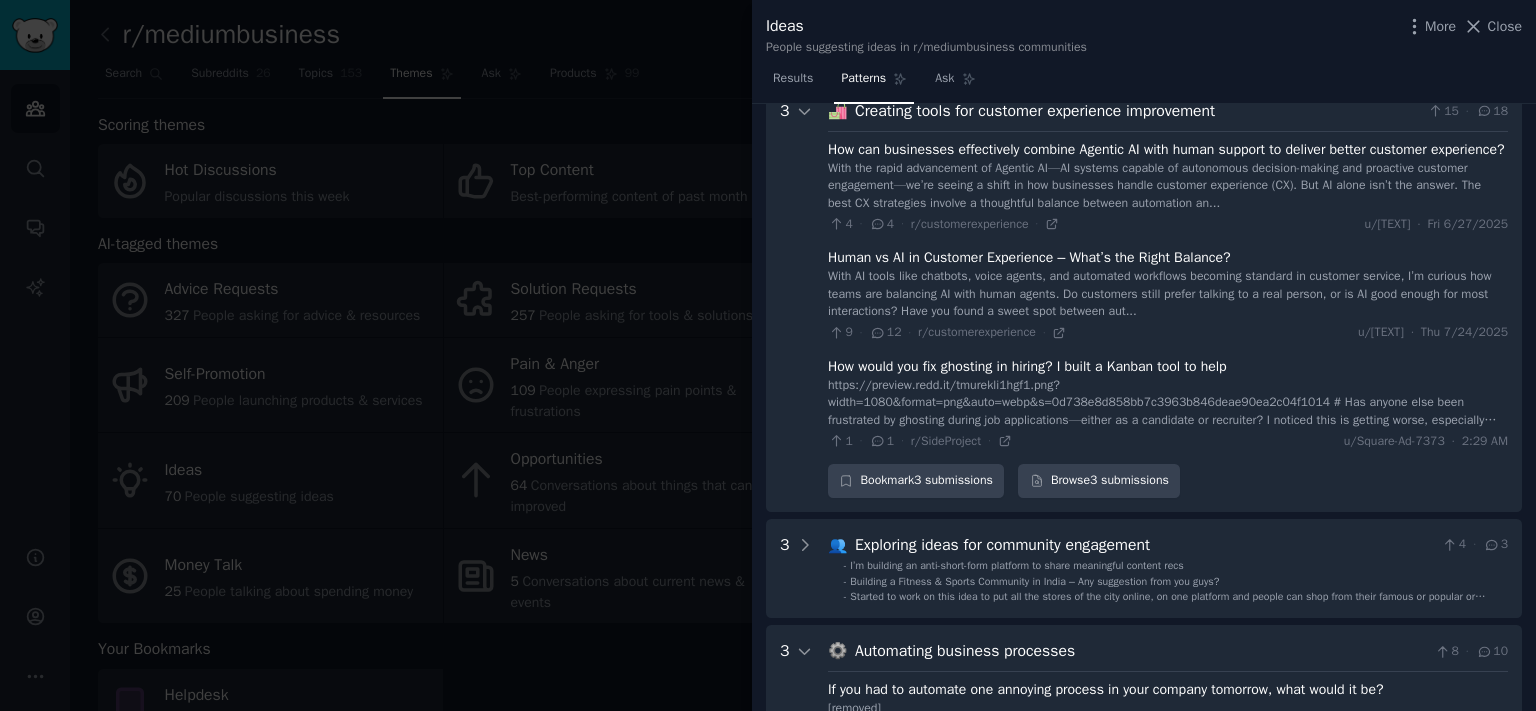 scroll, scrollTop: 1376, scrollLeft: 0, axis: vertical 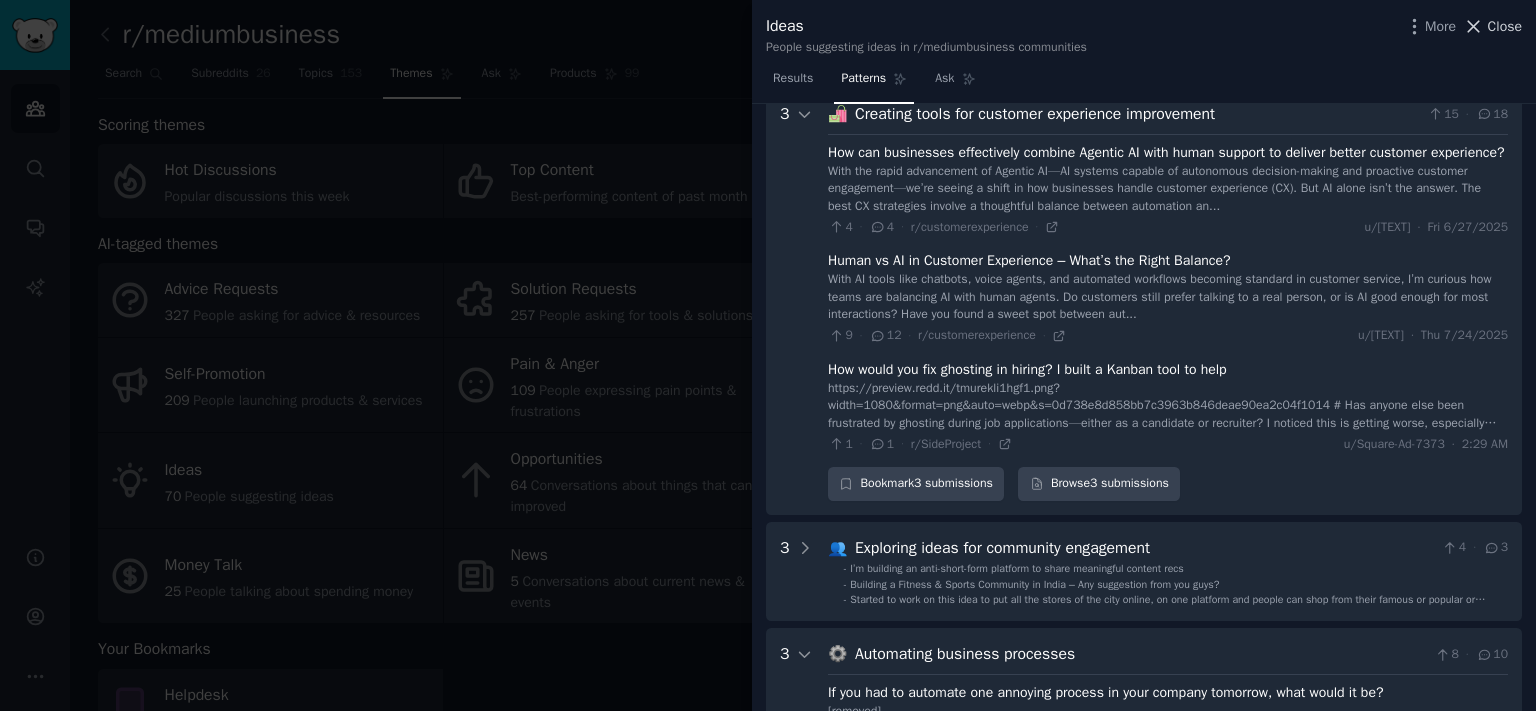 click on "Close" at bounding box center (1505, 26) 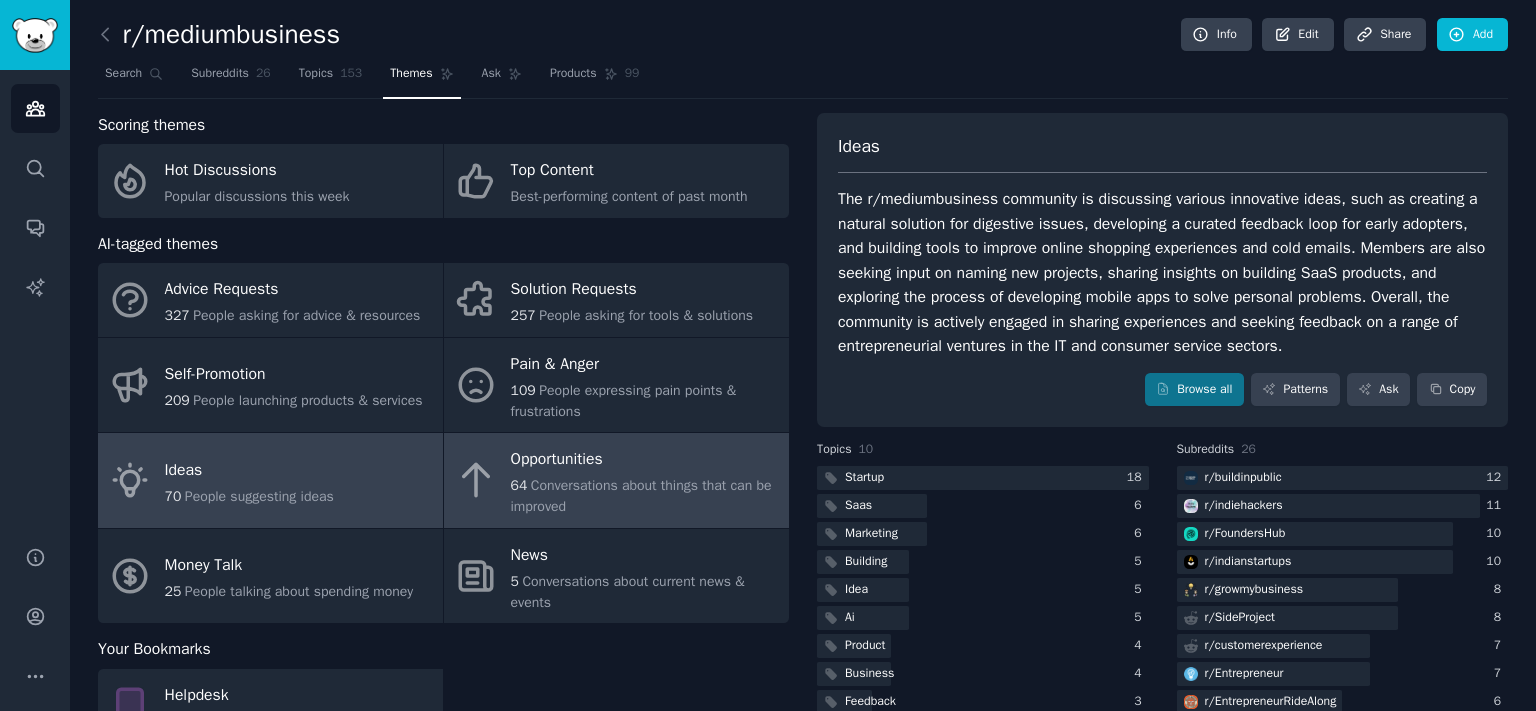 click on "Opportunities 64 Conversations about things that can be improved" at bounding box center [616, 480] 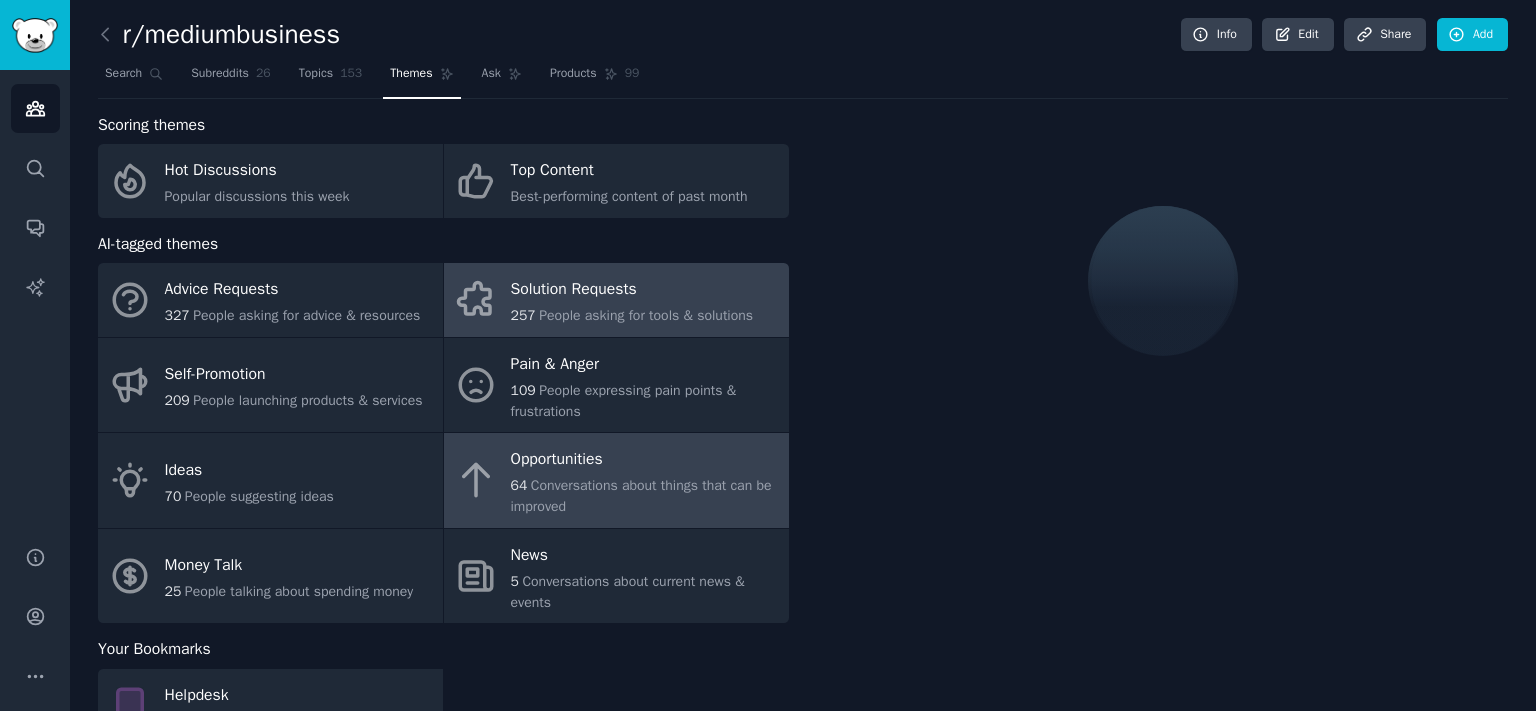 click on "People asking for tools & solutions" at bounding box center (646, 315) 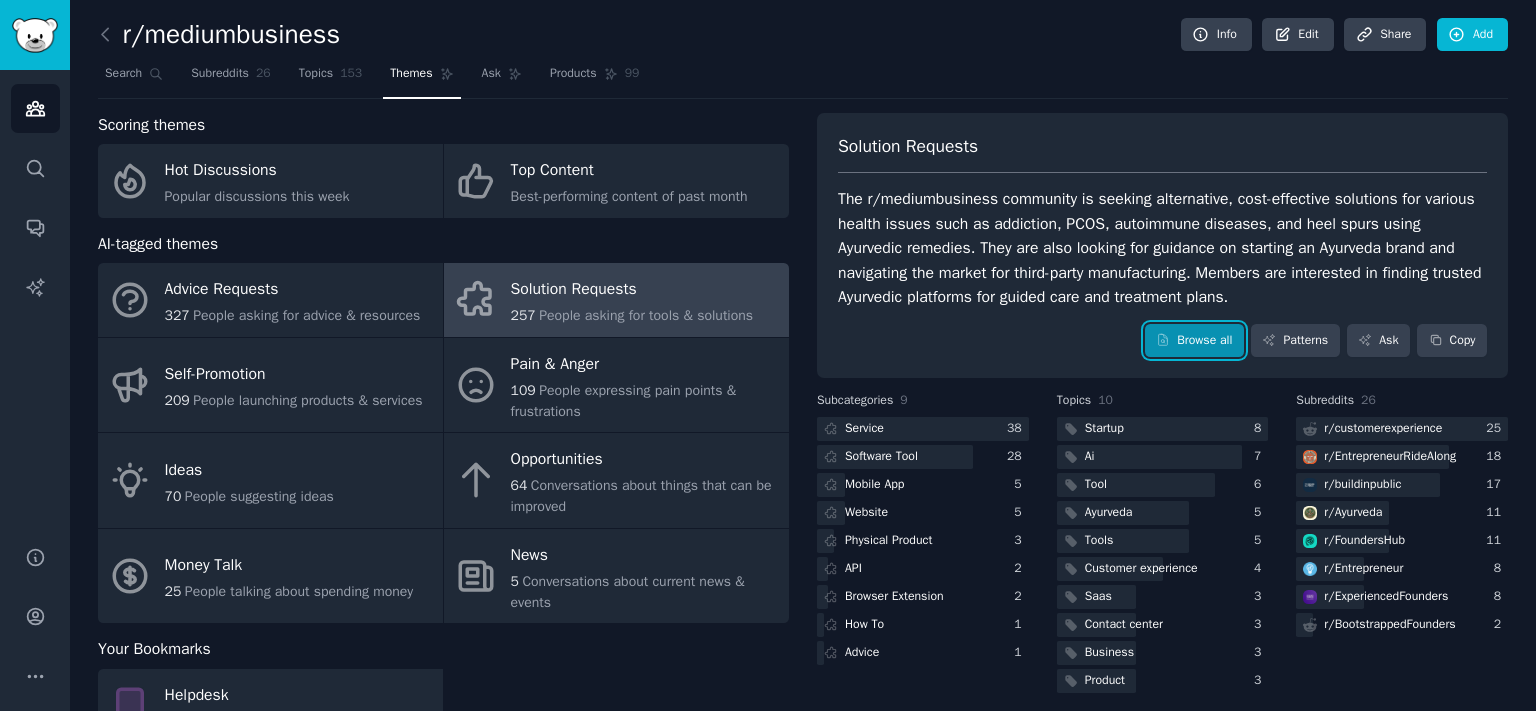 click on "Browse all" at bounding box center (1194, 341) 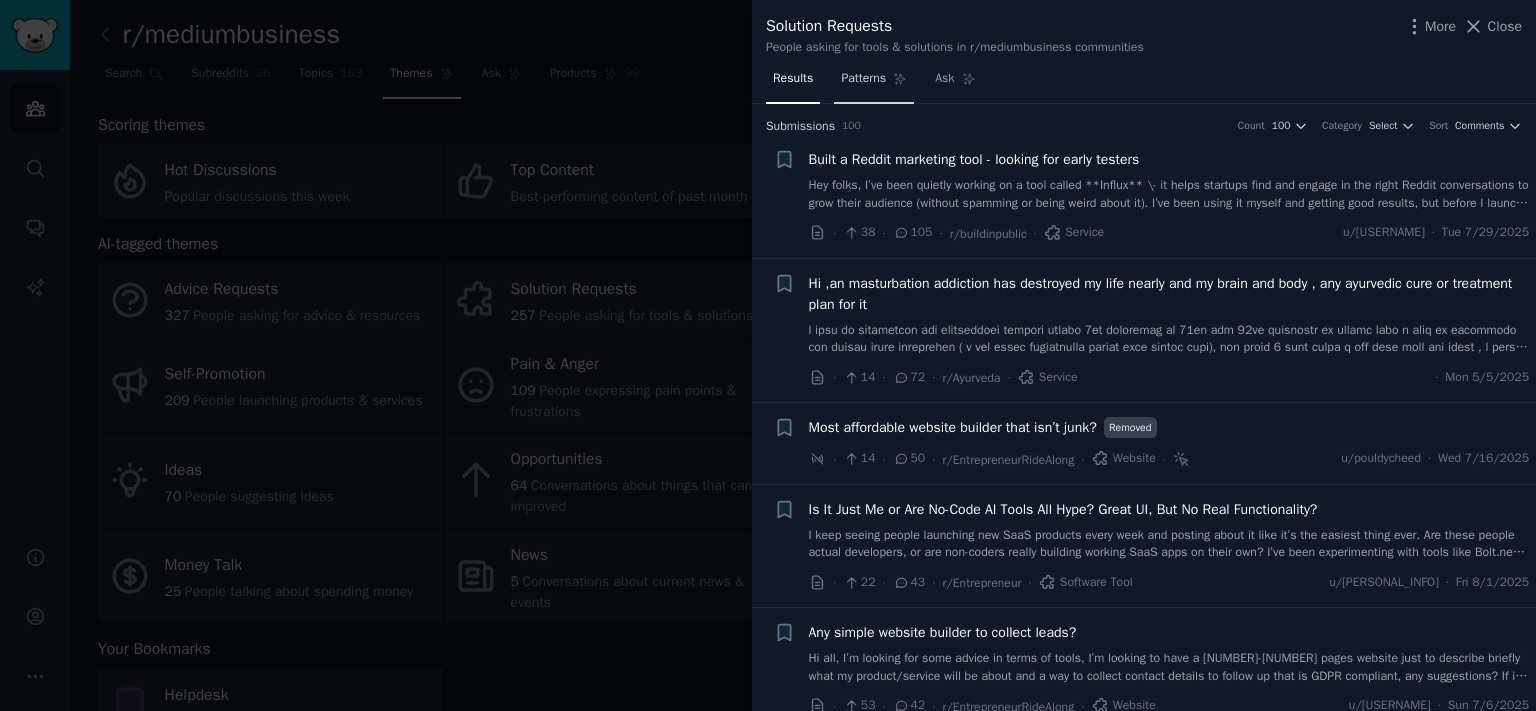 click on "Patterns" at bounding box center (863, 79) 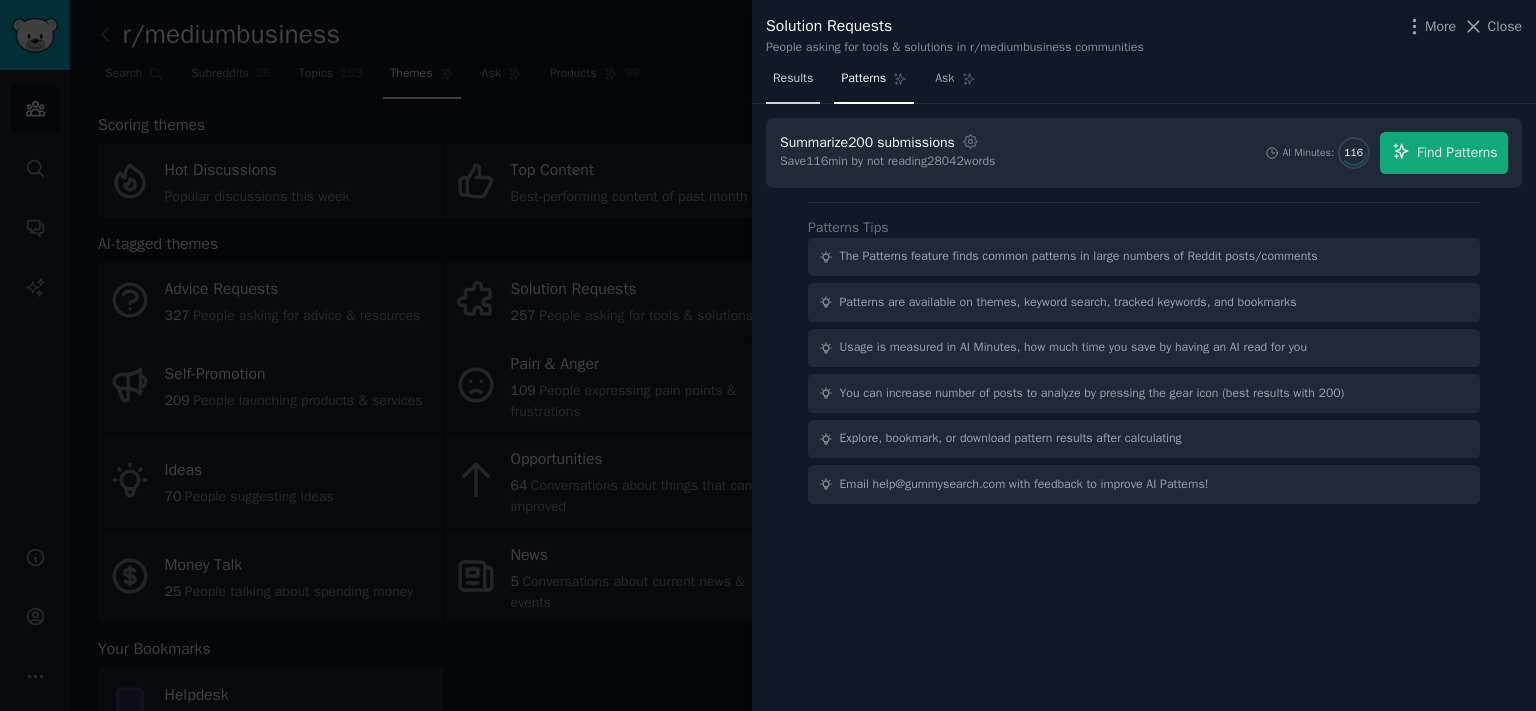 click on "Results" at bounding box center [793, 79] 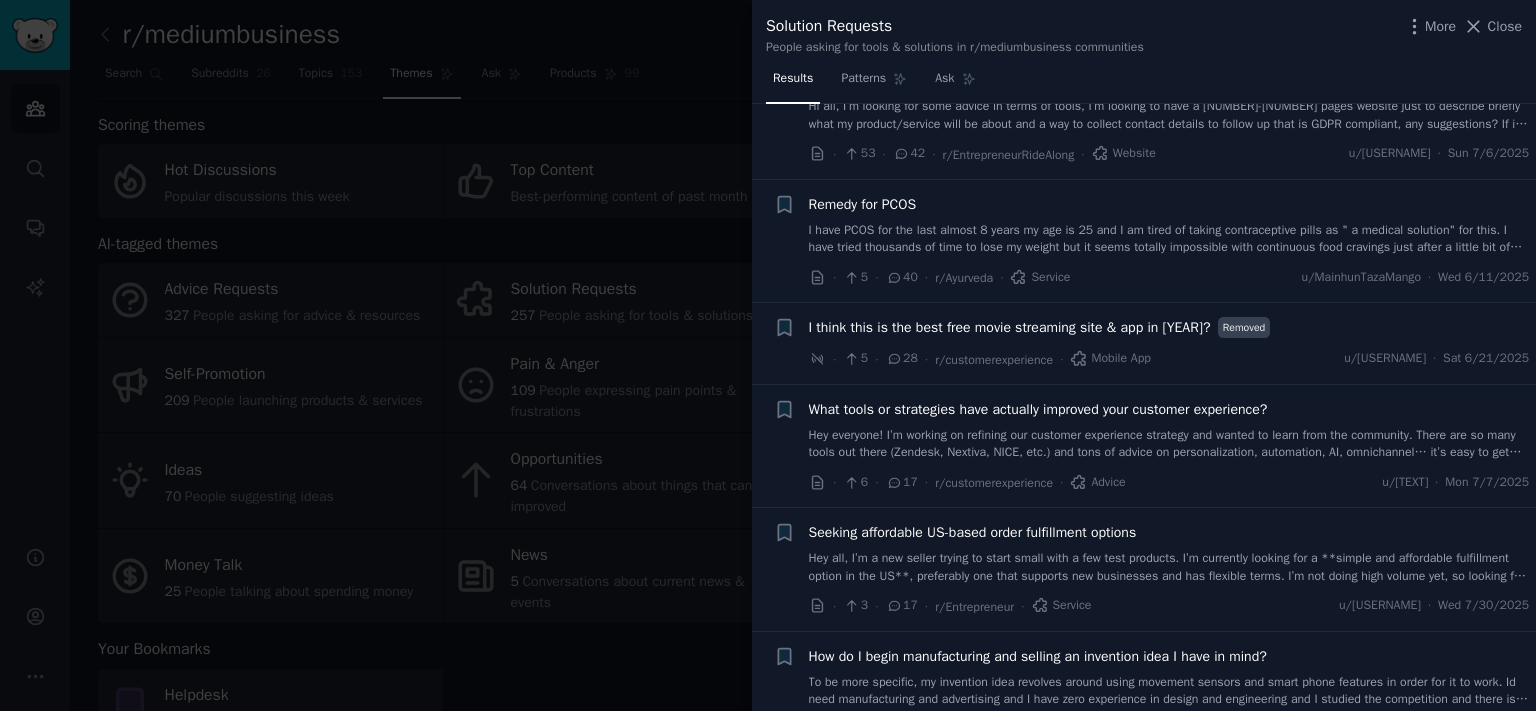 scroll, scrollTop: 772, scrollLeft: 0, axis: vertical 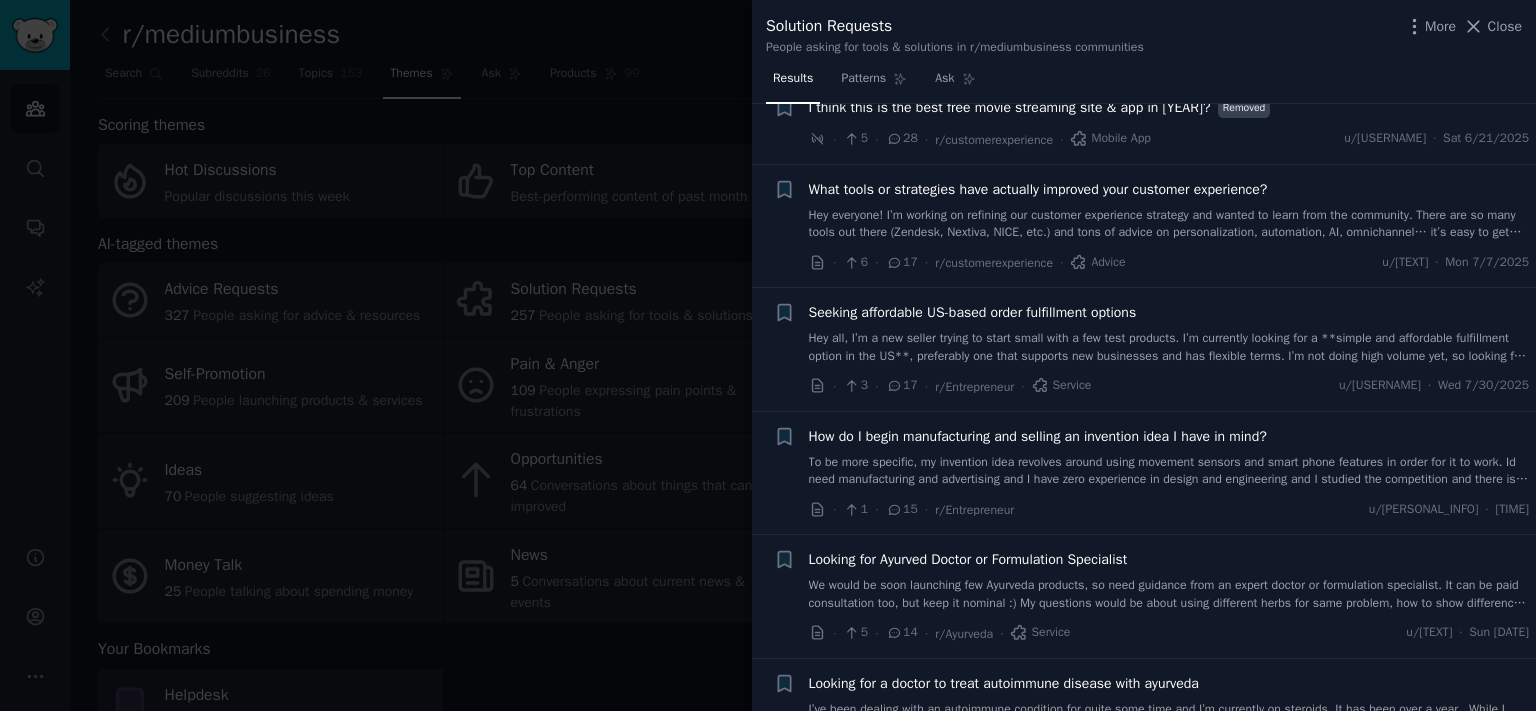 click on "What tools or strategies have actually improved your customer experience?" at bounding box center (1038, 189) 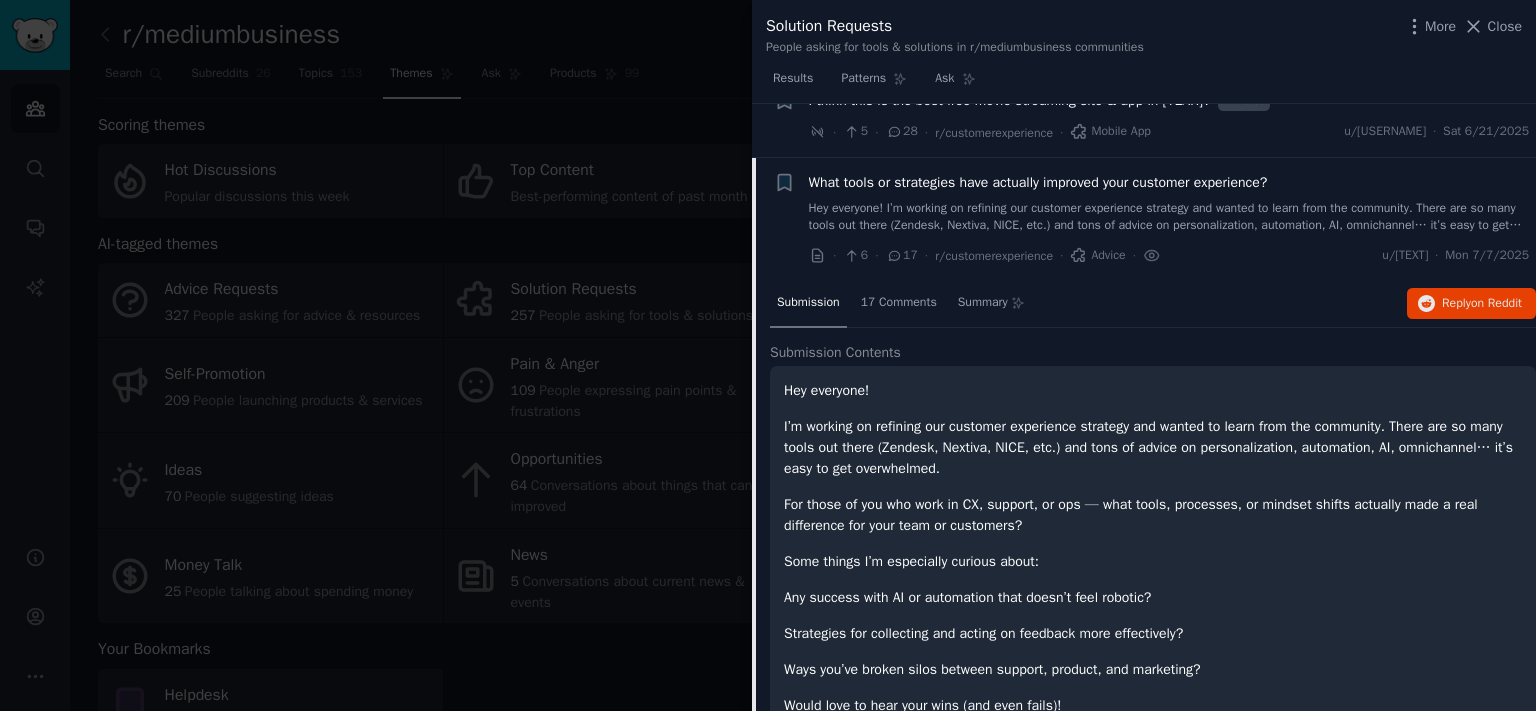 scroll, scrollTop: 720, scrollLeft: 0, axis: vertical 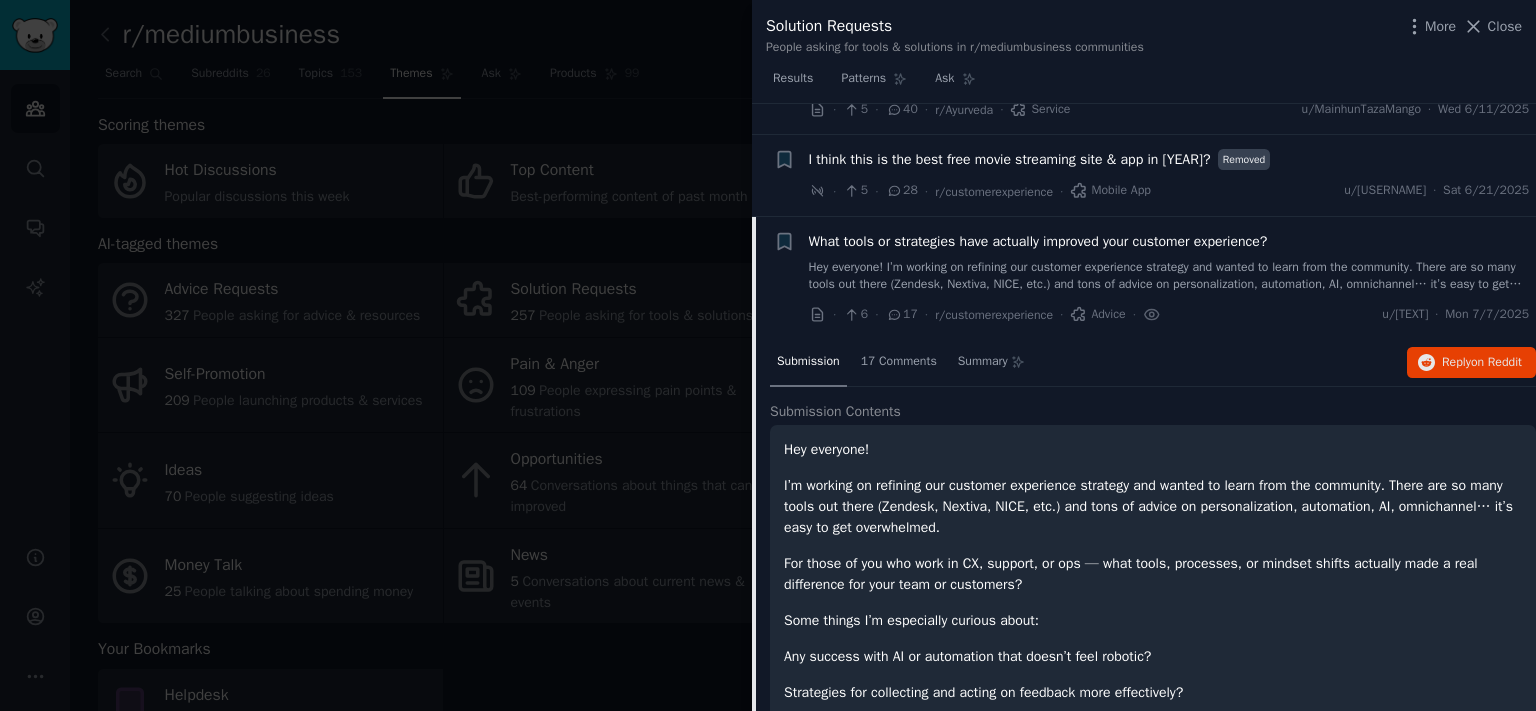 click on "What tools or strategies have actually improved your customer experience? Hey everyone!
I’m working on refining our customer experience strategy and wanted to learn from the community. There are so many tools out there (Zendesk, Nextiva, NICE, etc.) and tons of advice on personalization, automation, AI, omnichannel… it’s easy to get overwhelmed.
For those of you who work in CX, support, or ops — what tools, processes, or mindset shifts actually made a real difference for your team or customers?
Some things I’m especially curious about:
Any success with AI or automation that doesn’t feel robotic?
Strategies for collecting and acting on feedback more effectively?
Ways you’ve broken silos between support, product, and marketing?
Would love to hear your wins (and even fails)!" at bounding box center [1169, 262] 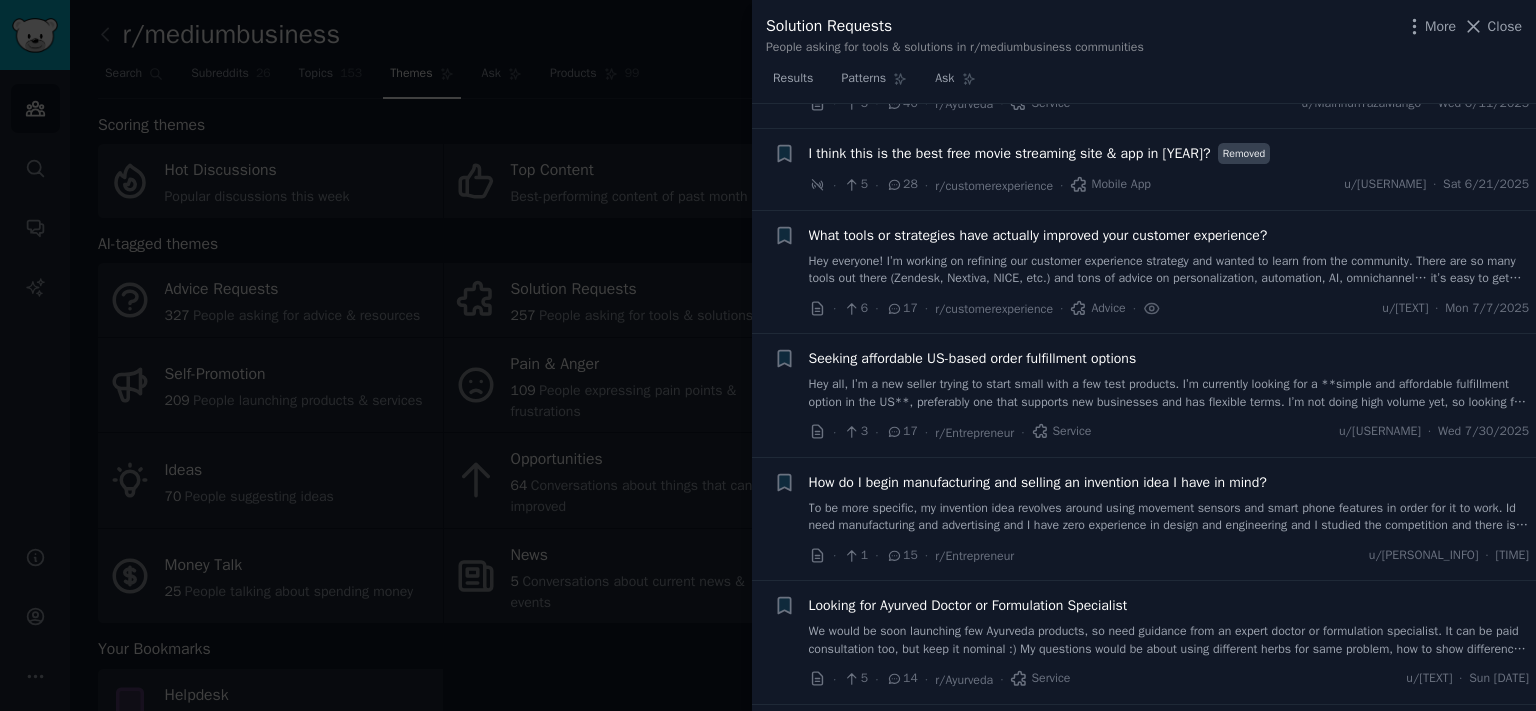 scroll, scrollTop: 720, scrollLeft: 0, axis: vertical 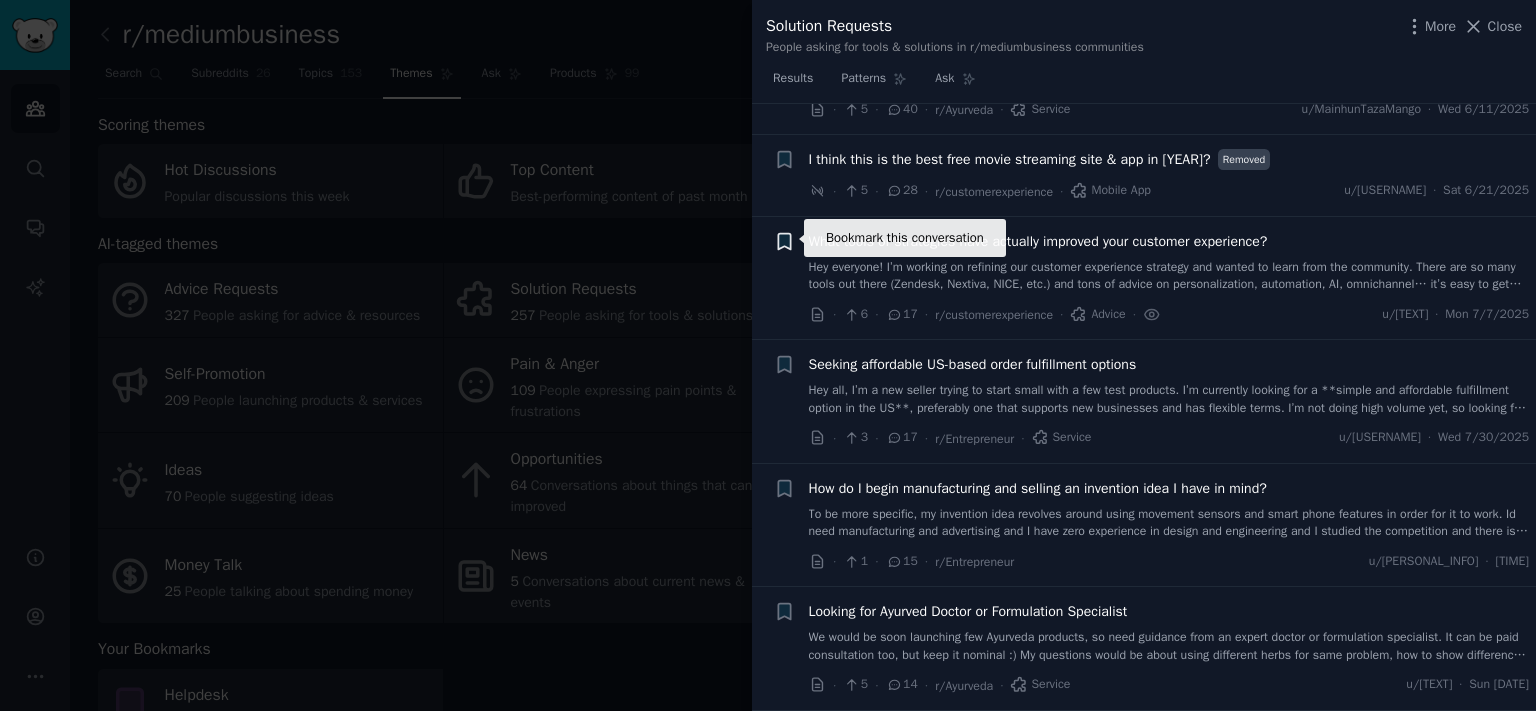 click 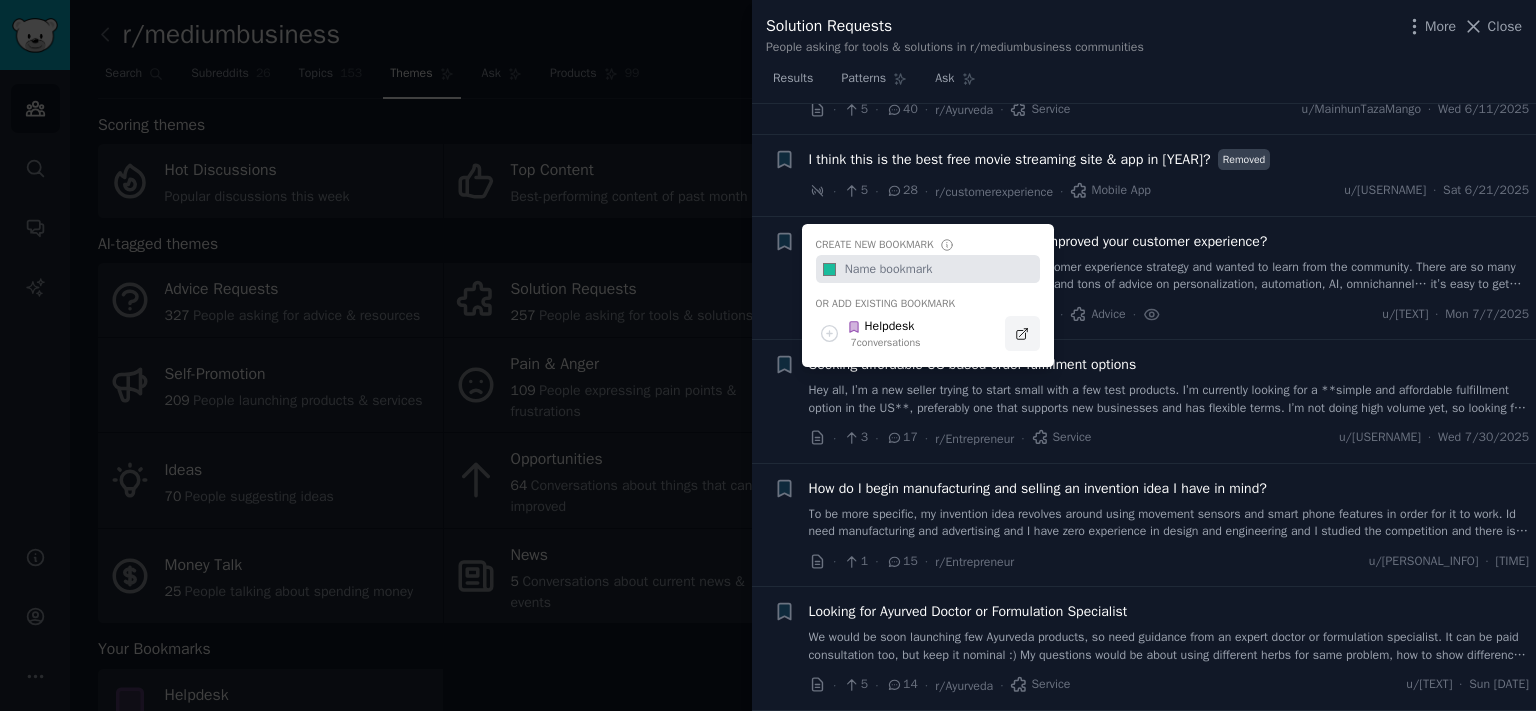 click 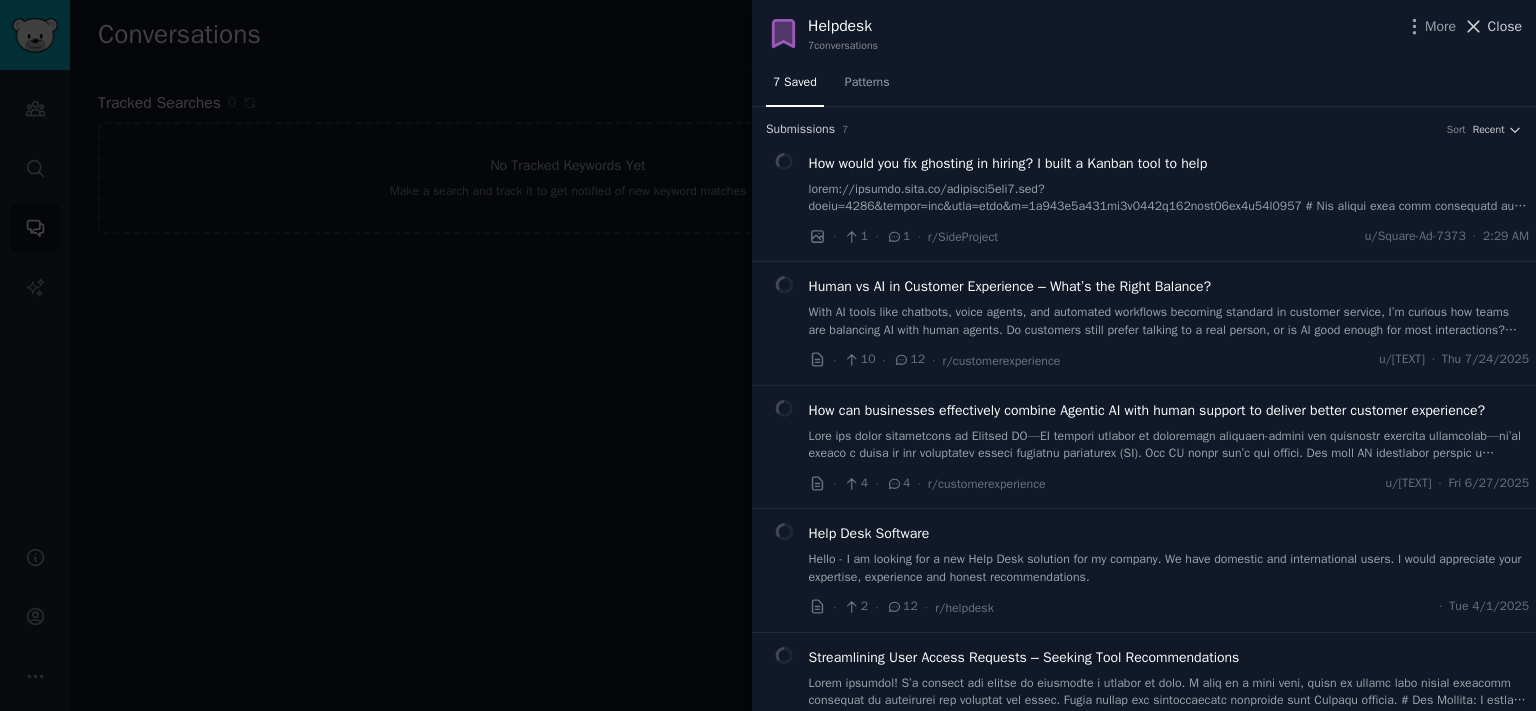 click on "Close" at bounding box center (1505, 26) 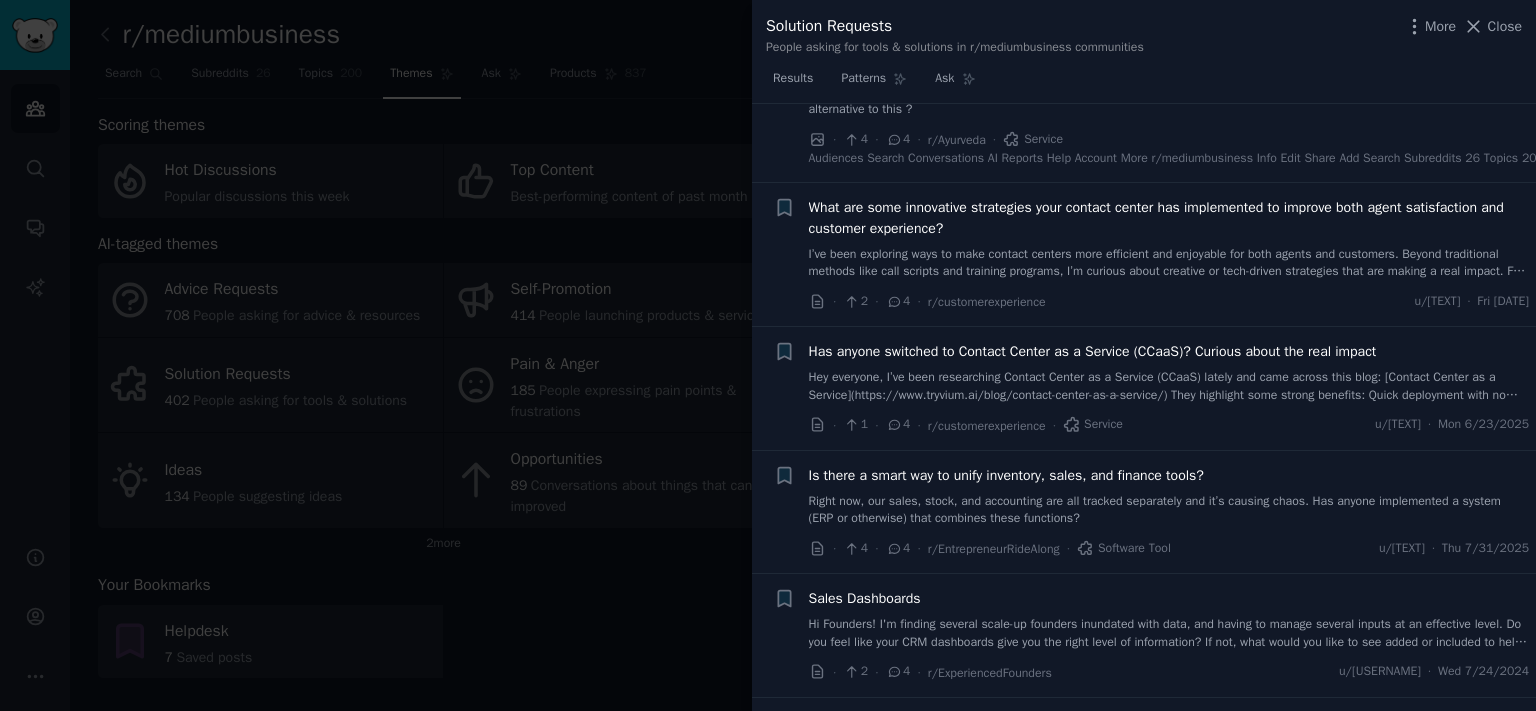 scroll, scrollTop: 3643, scrollLeft: 0, axis: vertical 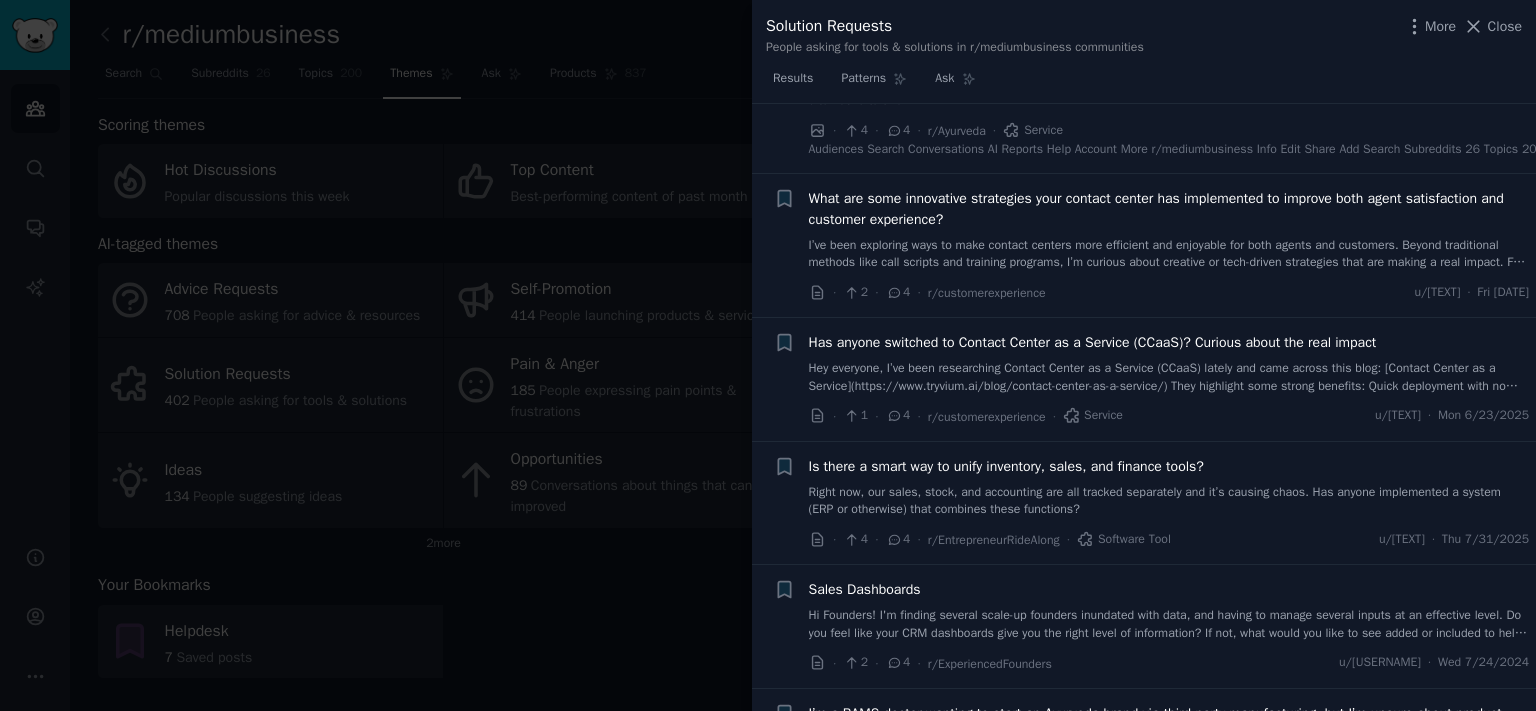 click on "Has anyone switched to Contact Center as a Service (CCaaS)? Curious about the real impact" at bounding box center [1093, 342] 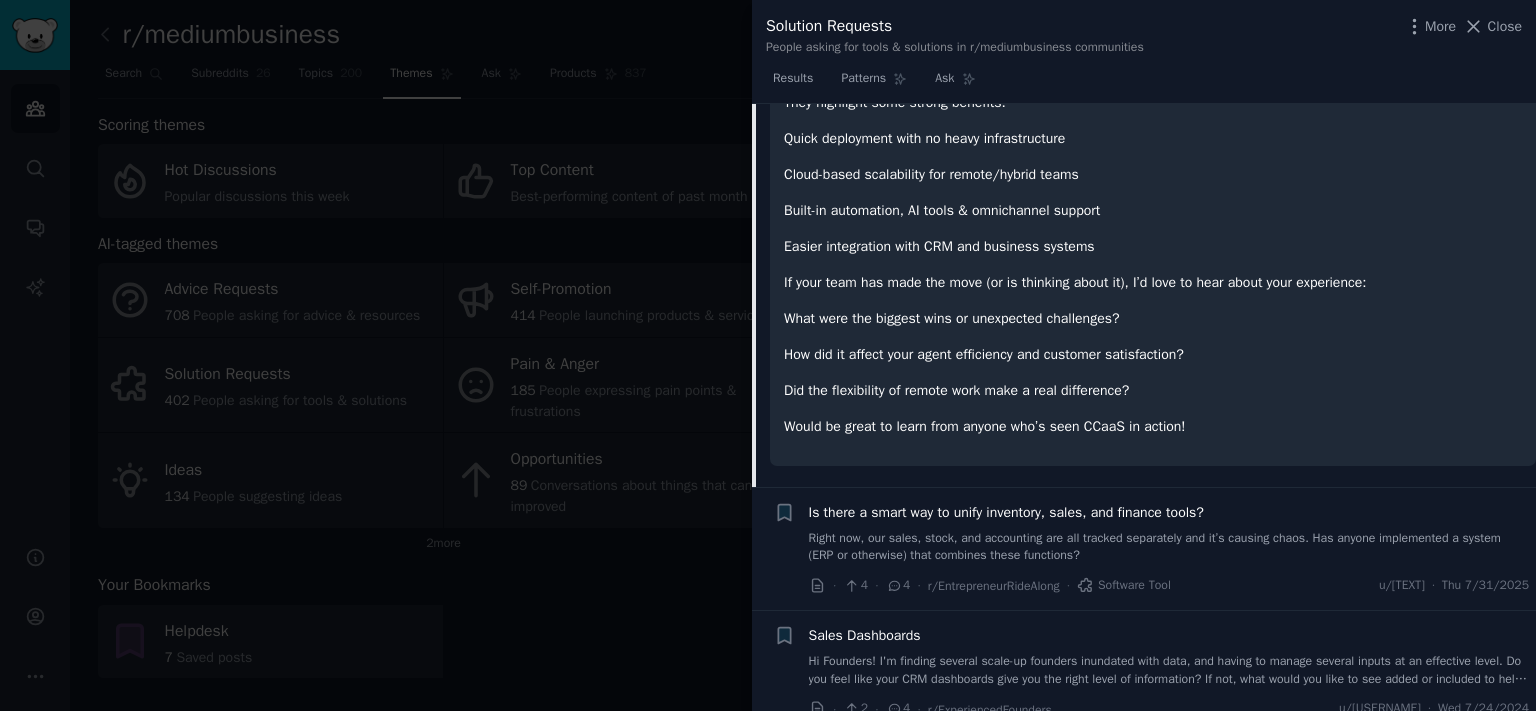 scroll, scrollTop: 3833, scrollLeft: 0, axis: vertical 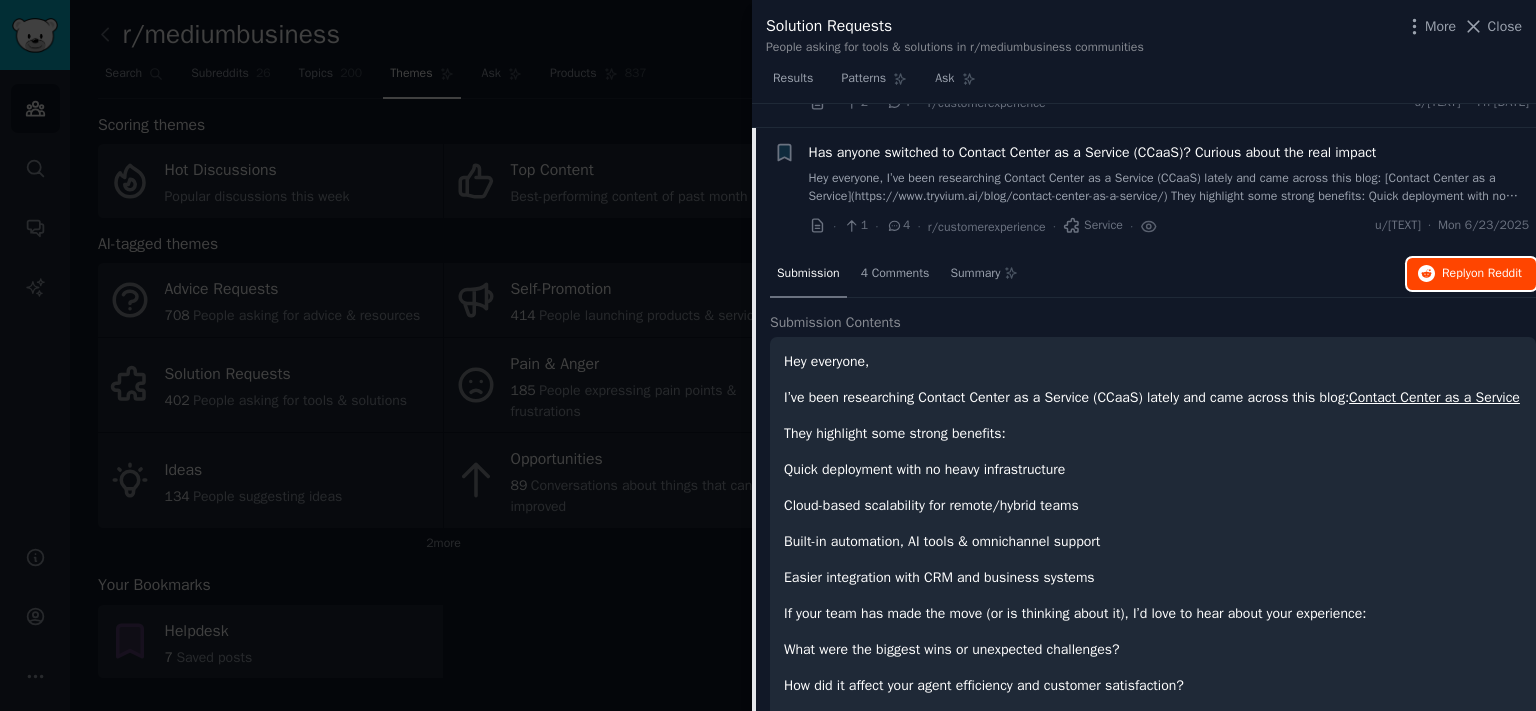 click on "Reply  on Reddit" at bounding box center [1471, 274] 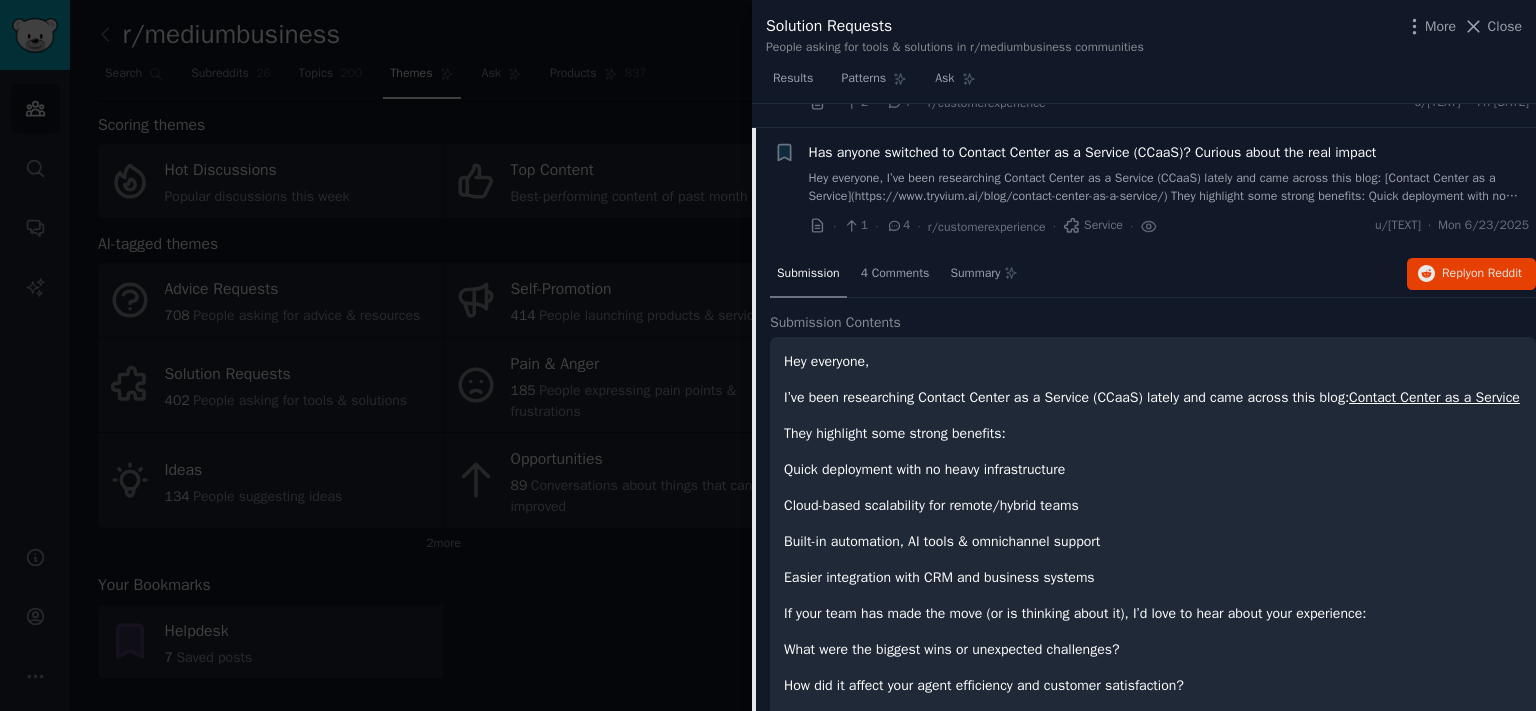 click 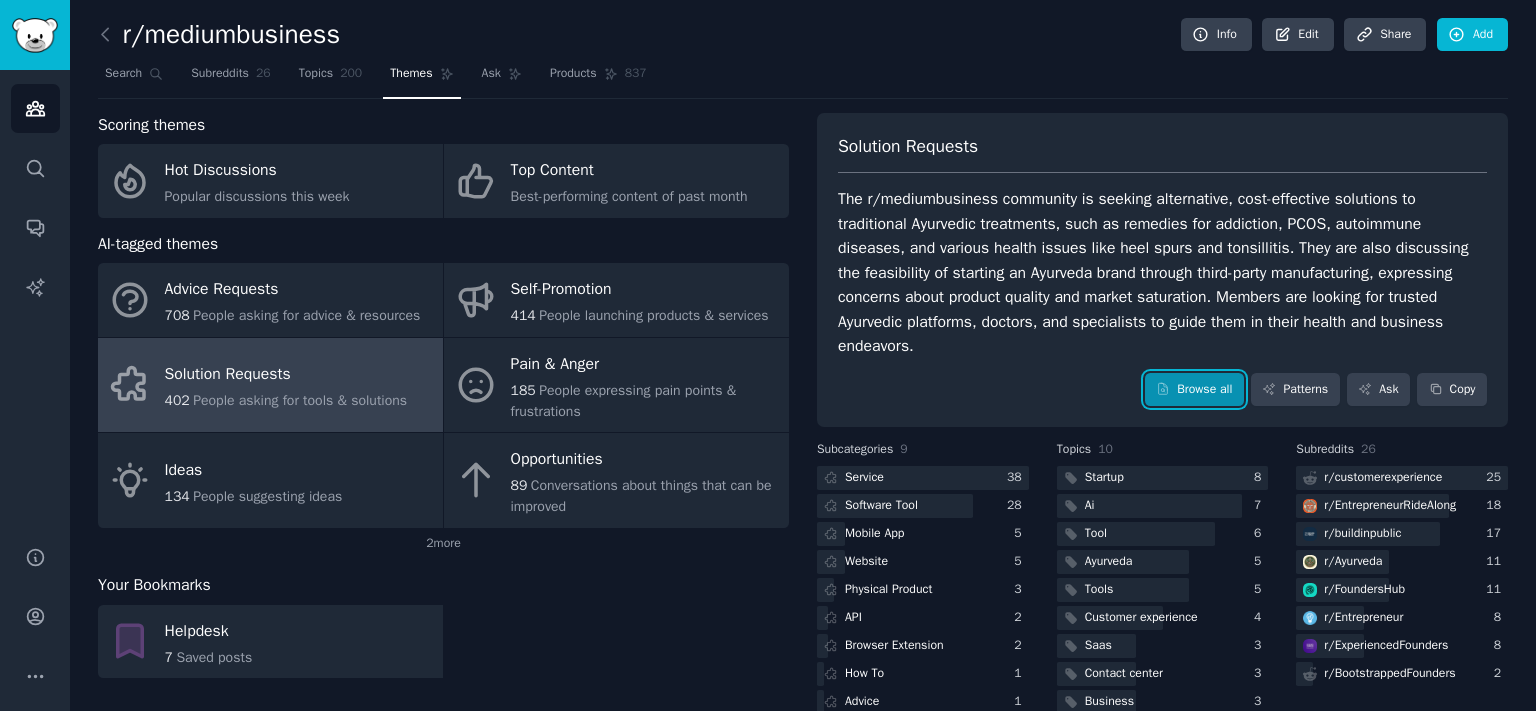 click on "Browse all" at bounding box center [1194, 390] 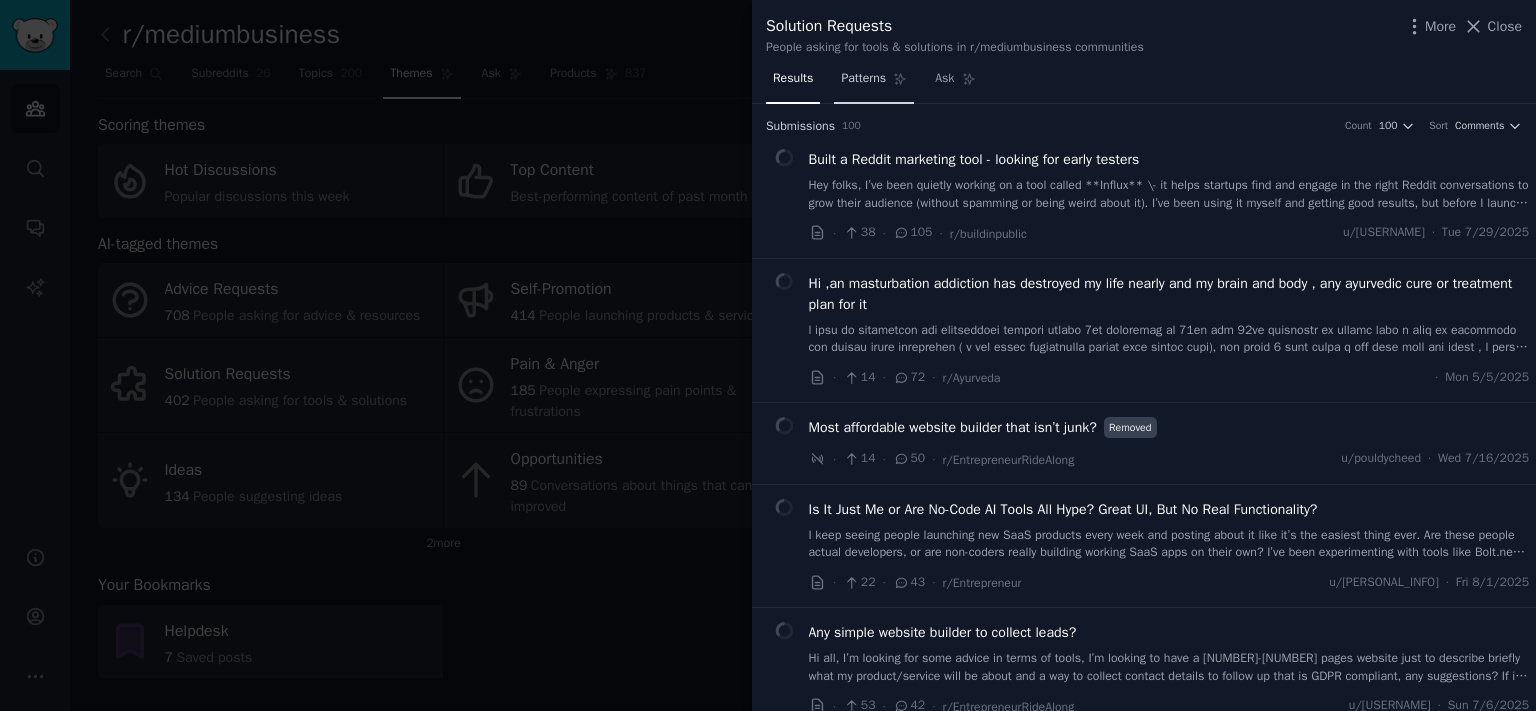 click on "Patterns" at bounding box center (863, 79) 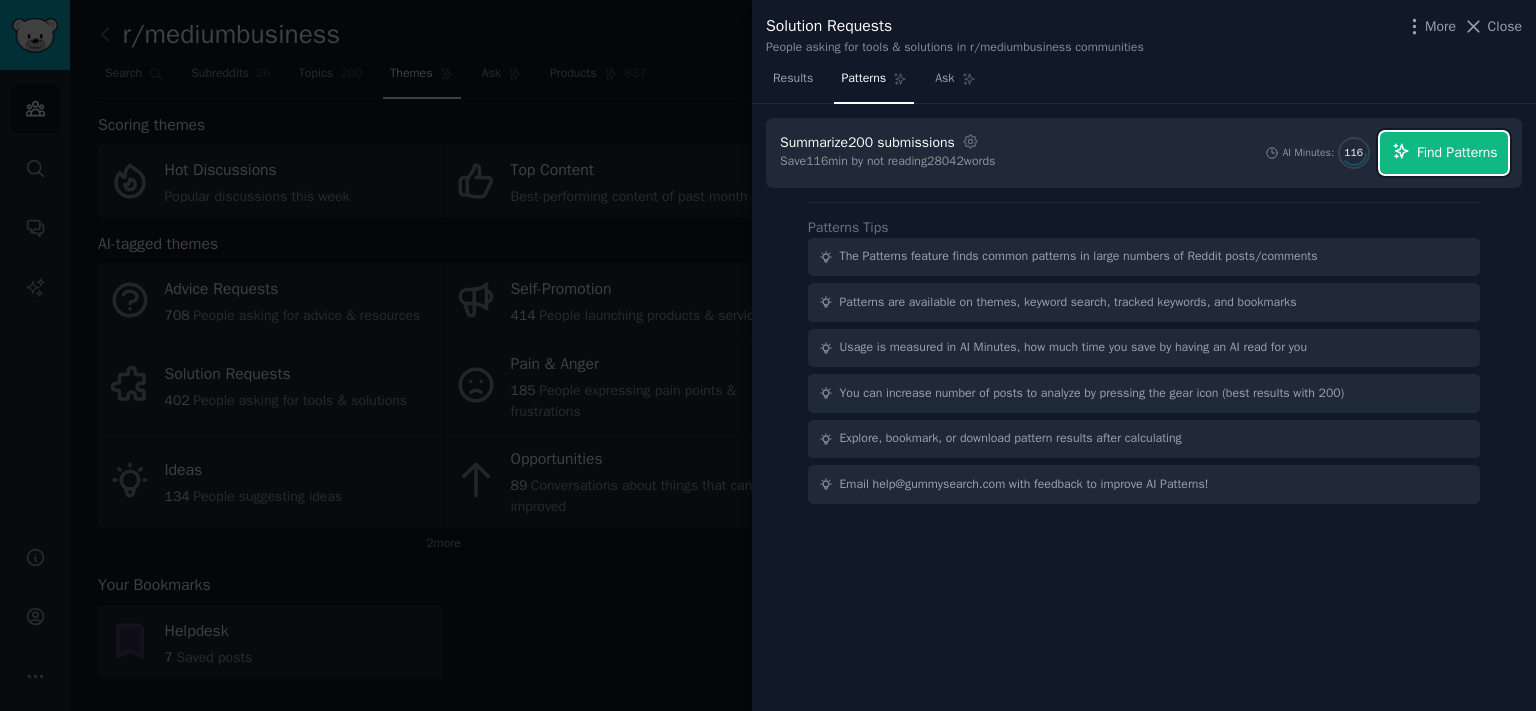 click on "Find Patterns" at bounding box center [1457, 152] 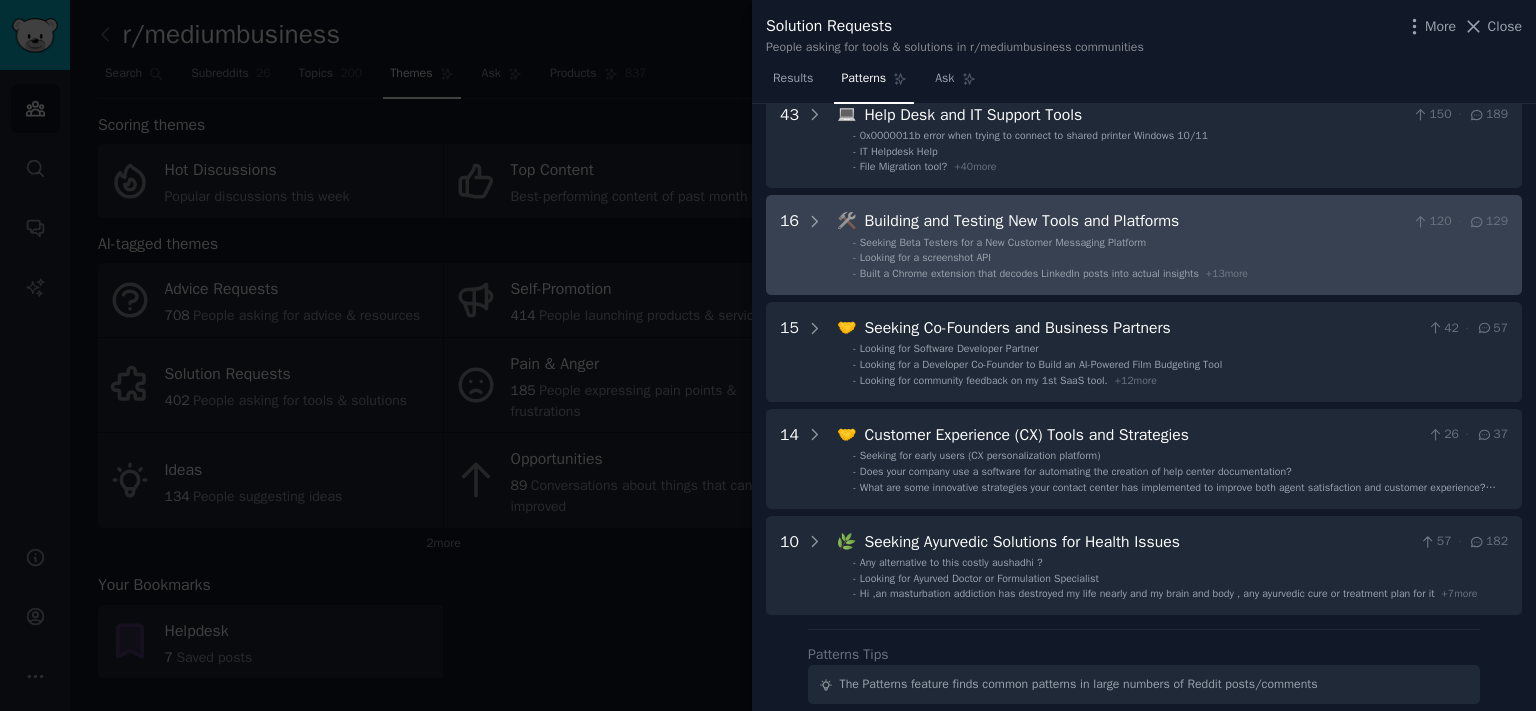 scroll, scrollTop: 110, scrollLeft: 0, axis: vertical 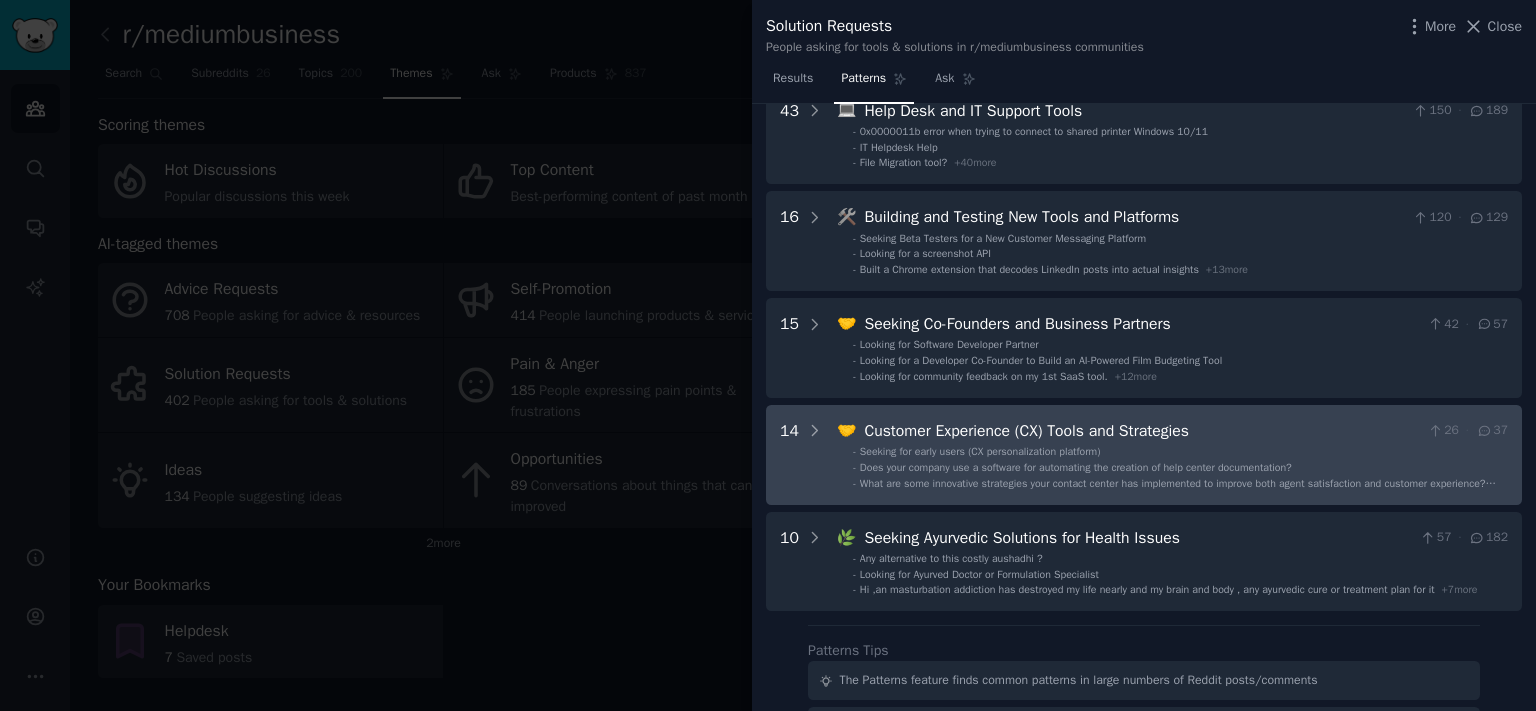 click on "Customer Experience (CX) Tools and Strategies" at bounding box center [1141, 431] 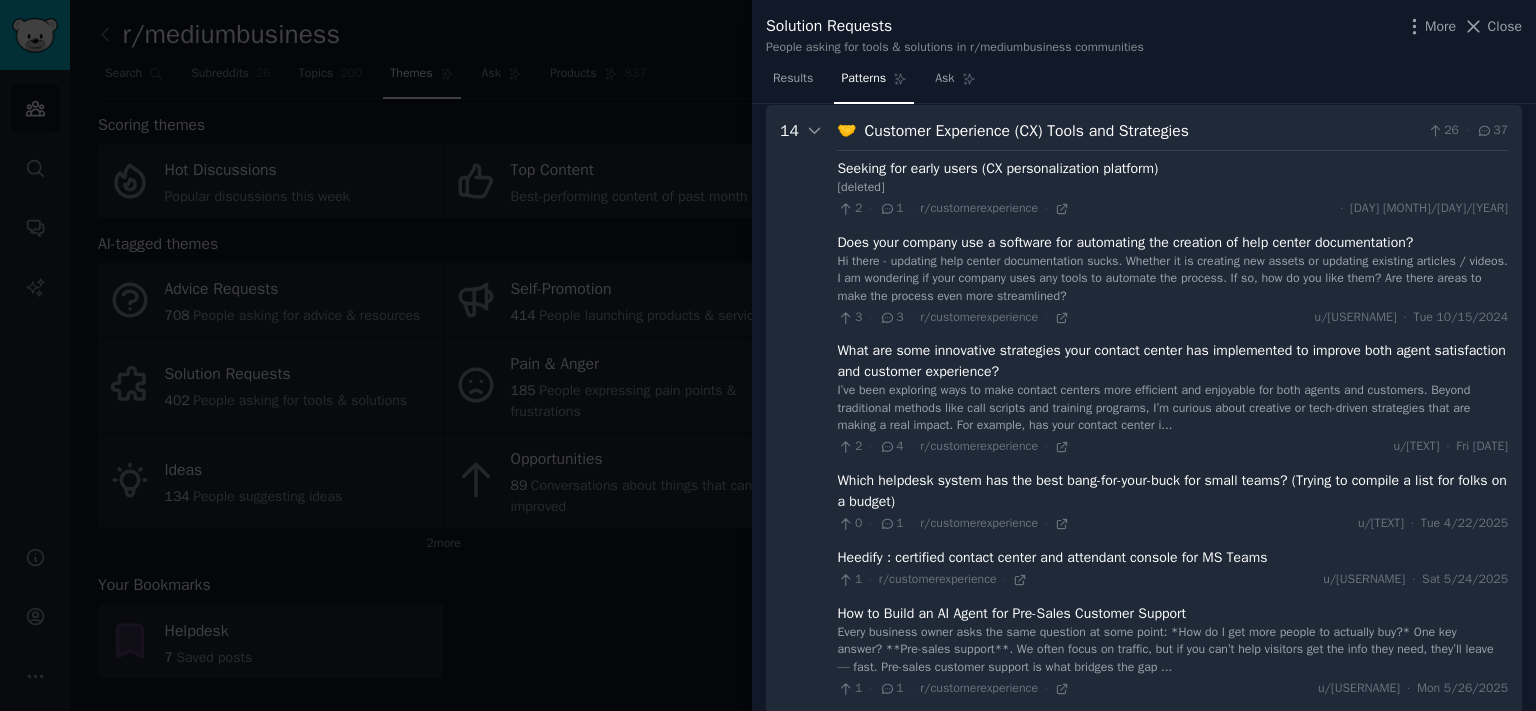 scroll, scrollTop: 411, scrollLeft: 0, axis: vertical 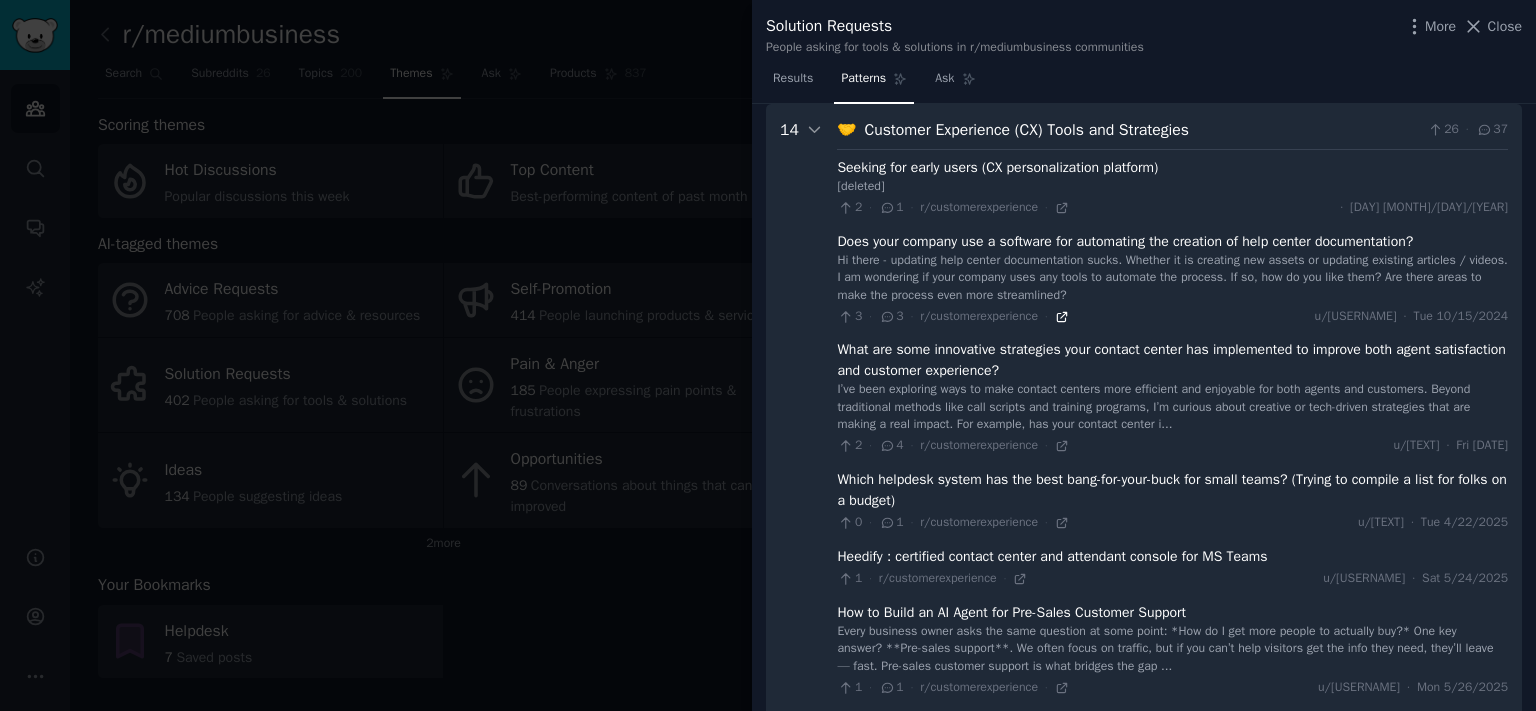 click 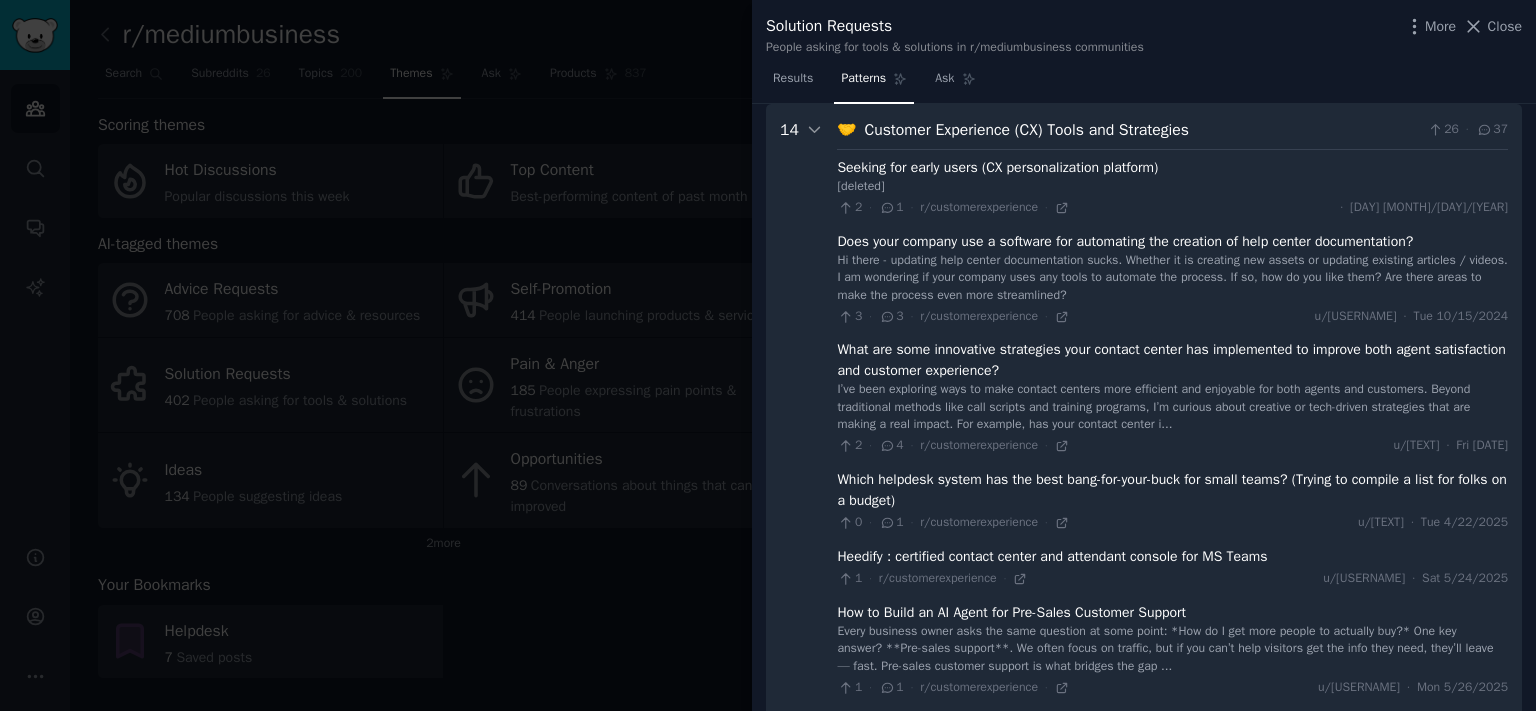 click on "[NUMBER] · [NUMBER] · r/[TEXT] · u/[TEXT] · [DAY] [MONTH]/[DAY]/[YEAR]" at bounding box center [1172, 446] 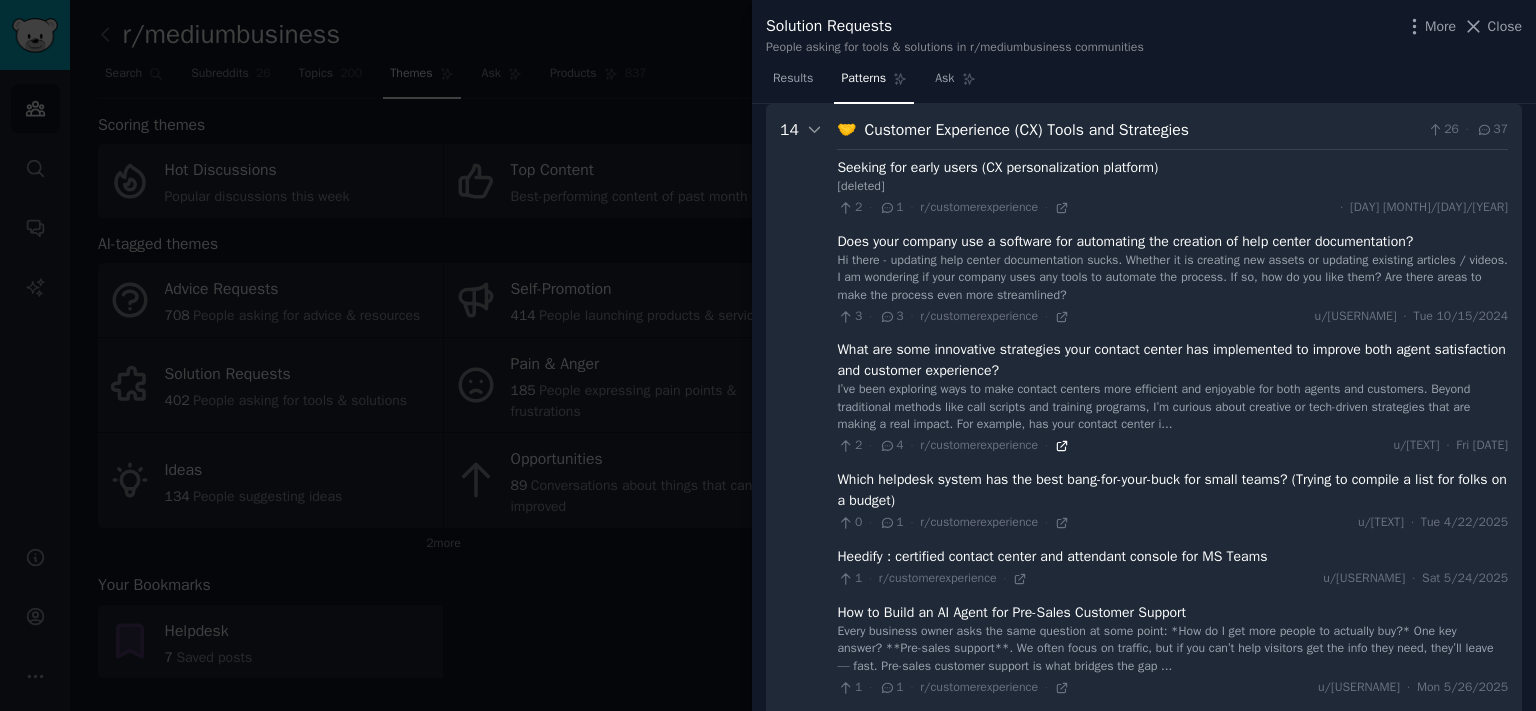 click 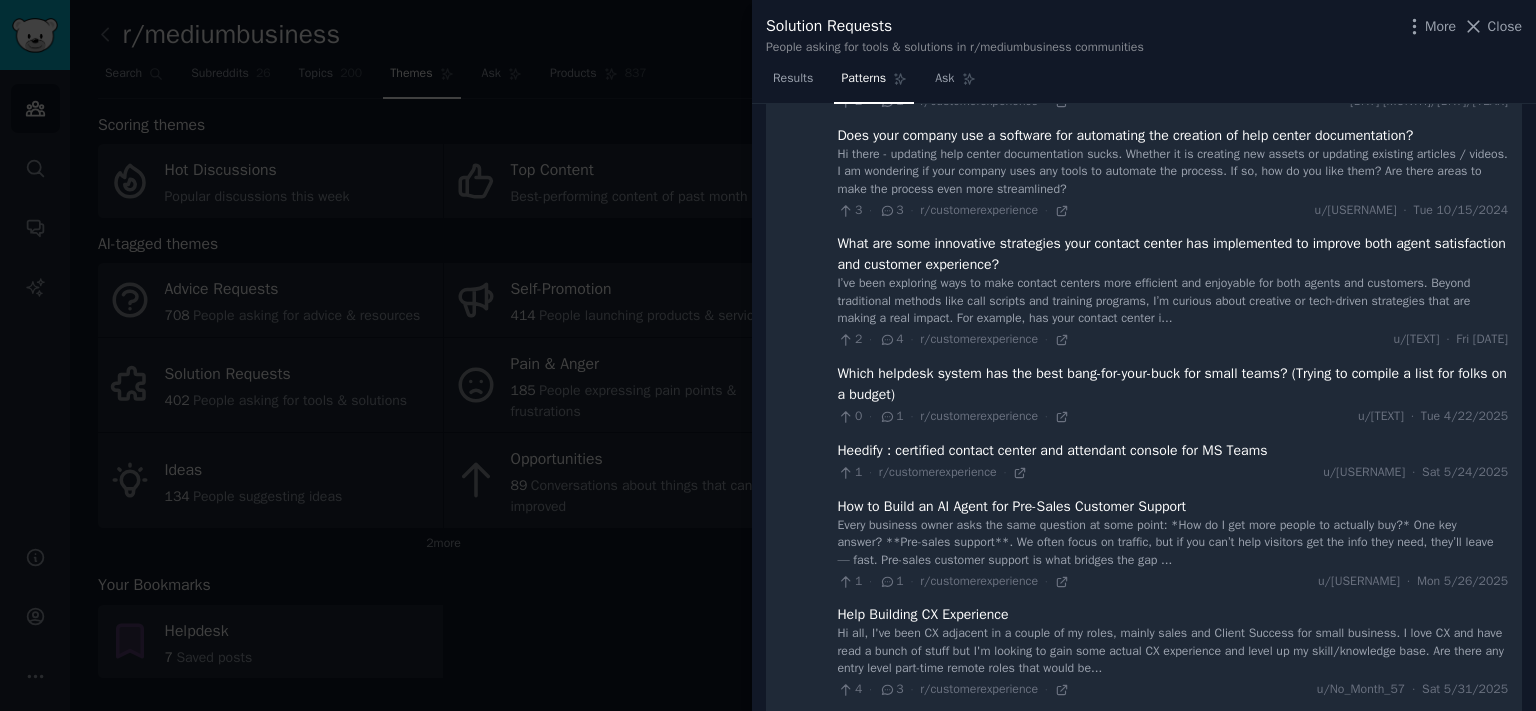 scroll, scrollTop: 521, scrollLeft: 0, axis: vertical 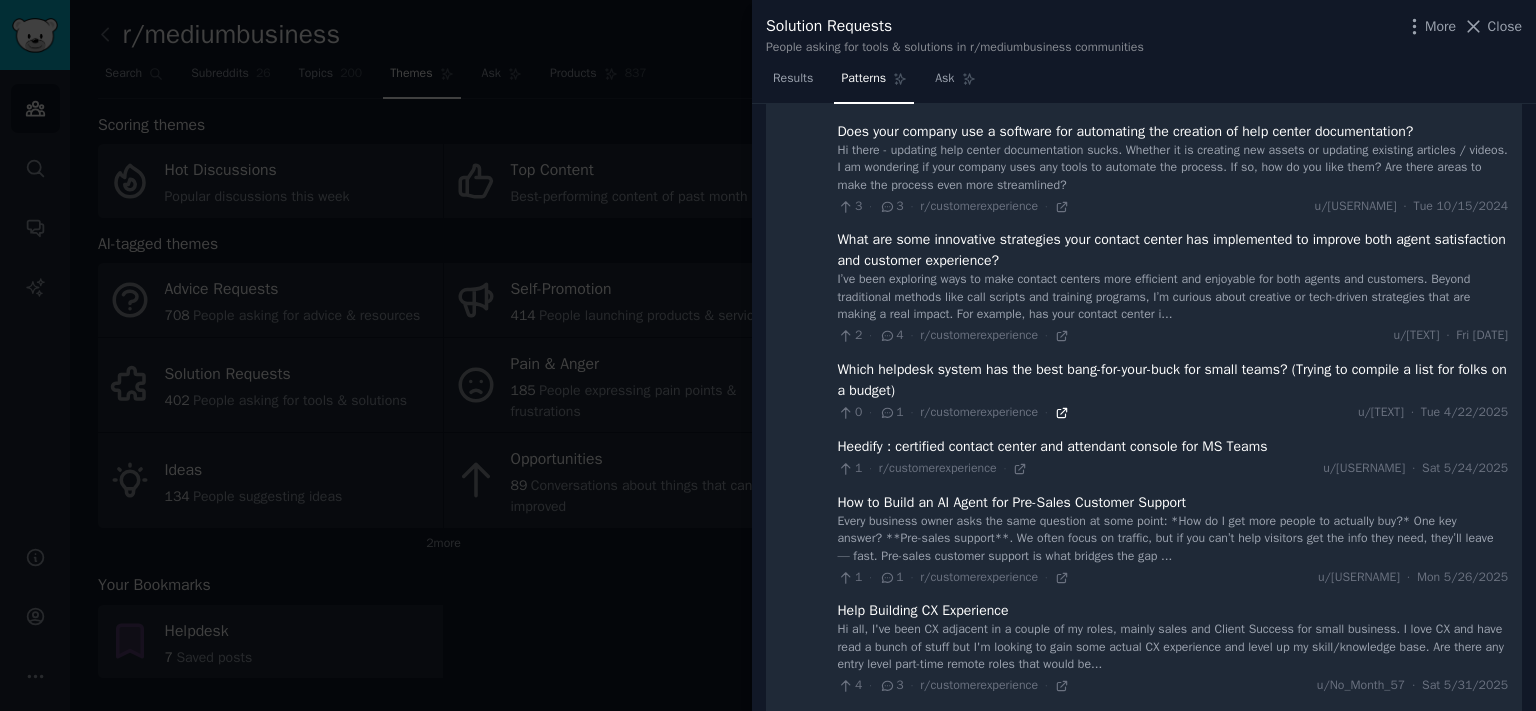 click 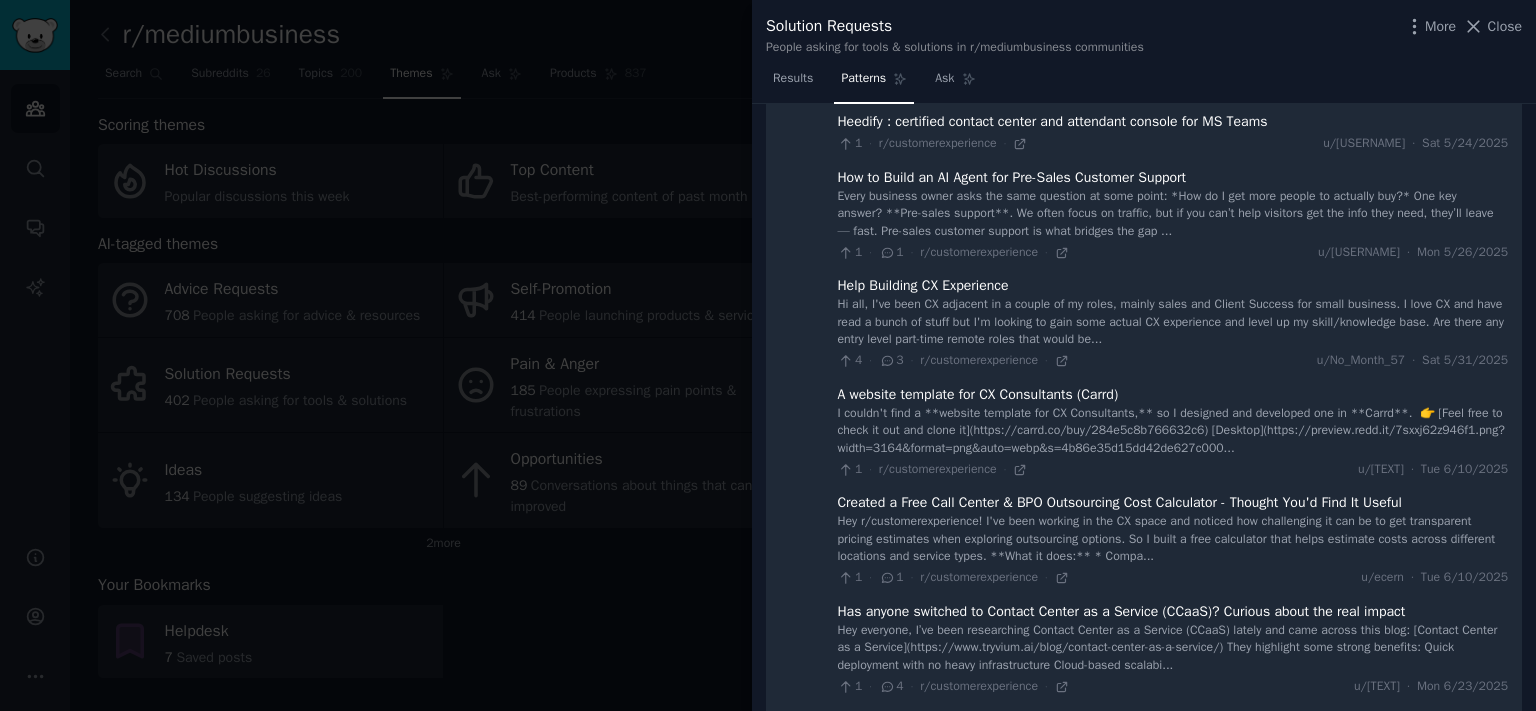 scroll, scrollTop: 852, scrollLeft: 0, axis: vertical 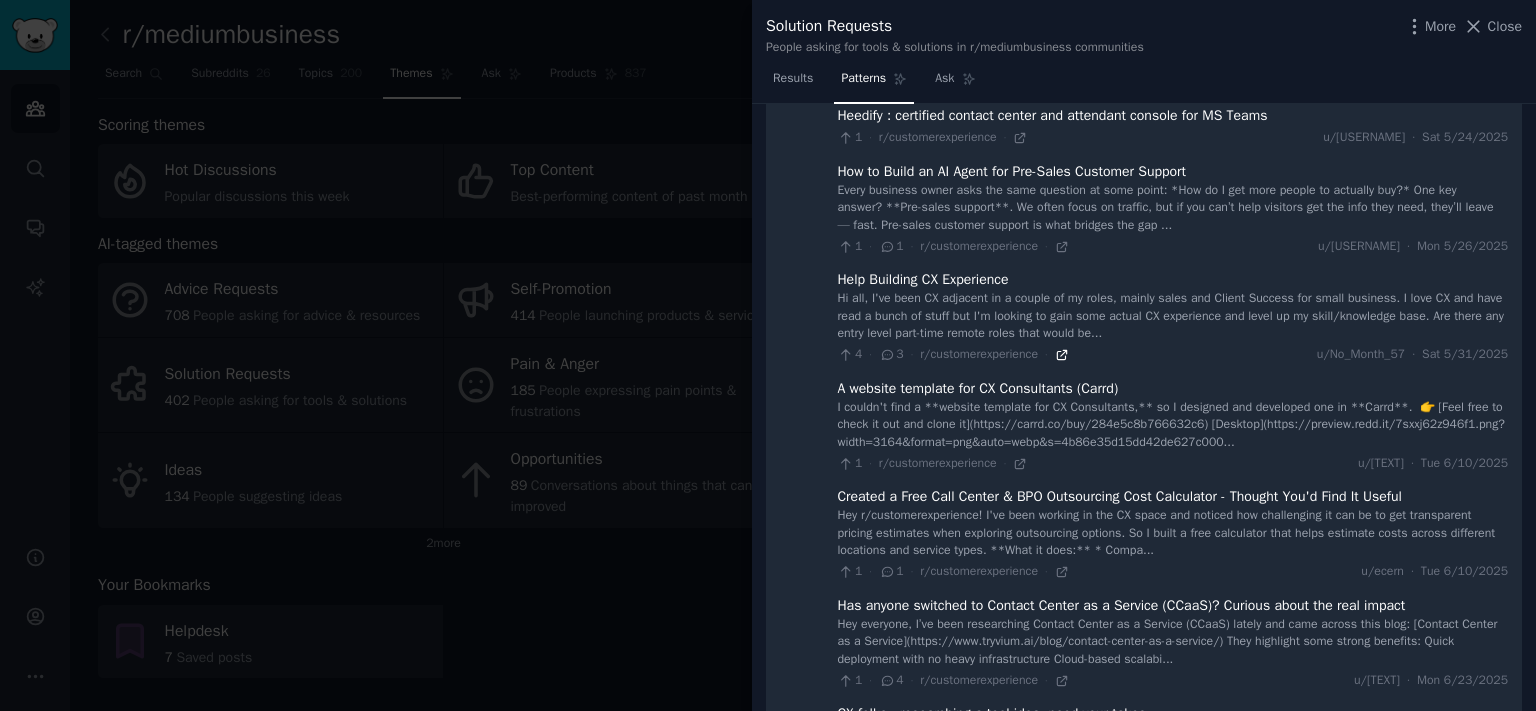 click 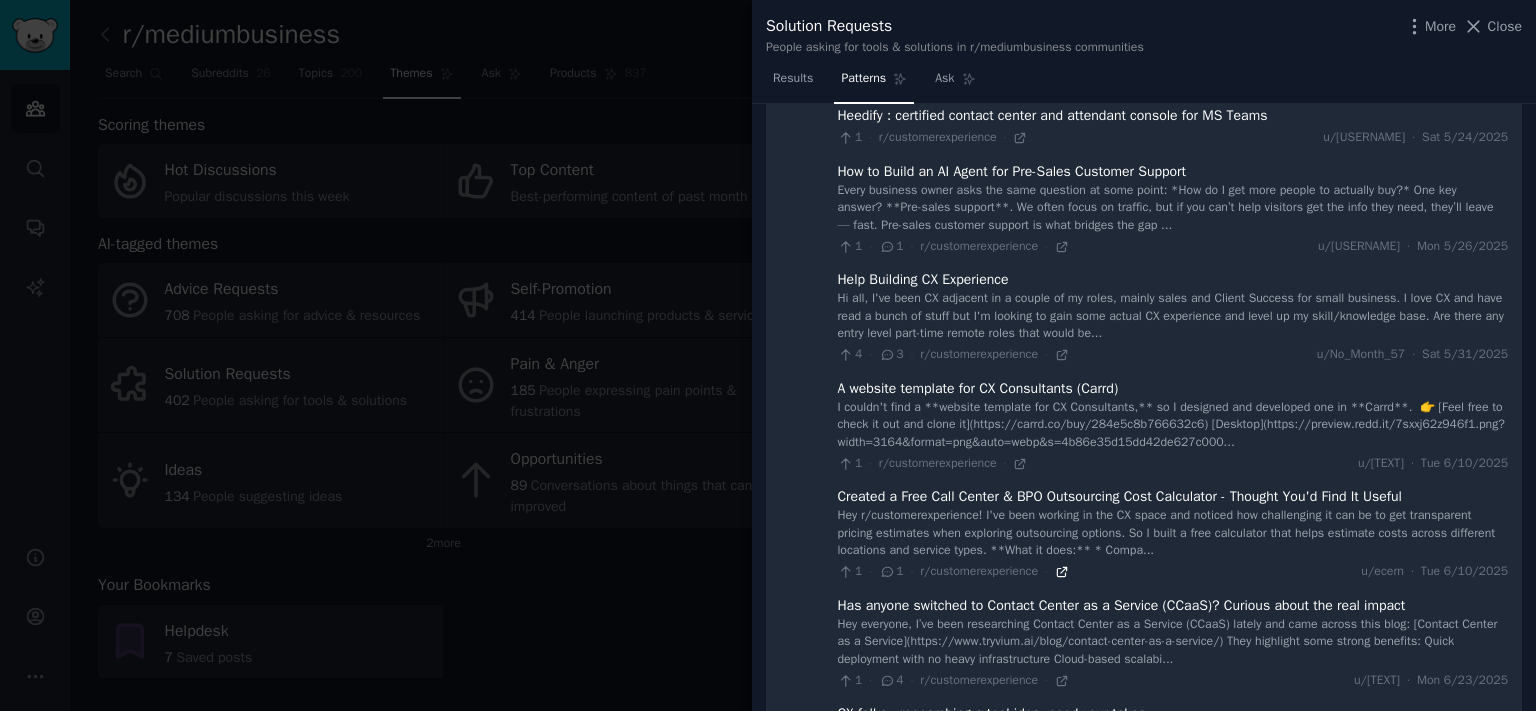 click 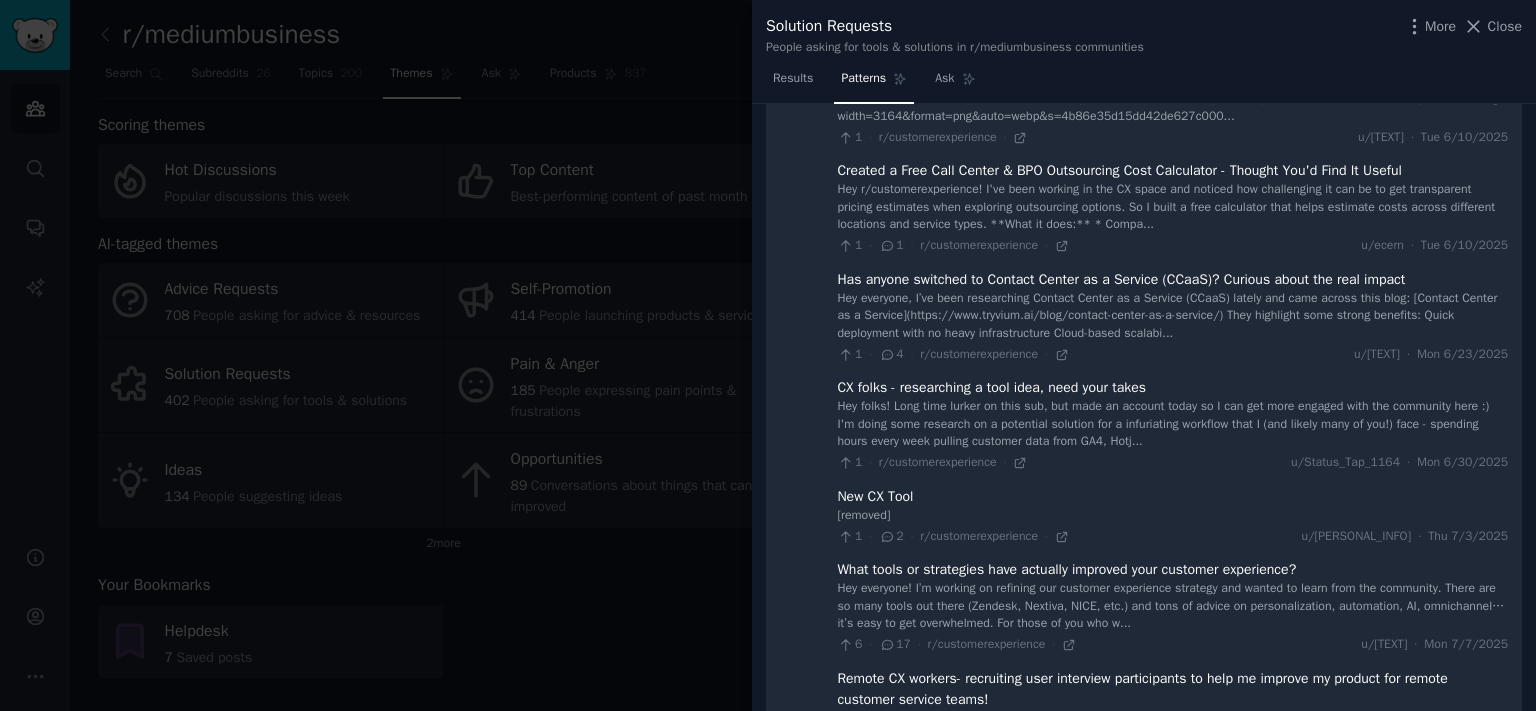 scroll, scrollTop: 1184, scrollLeft: 0, axis: vertical 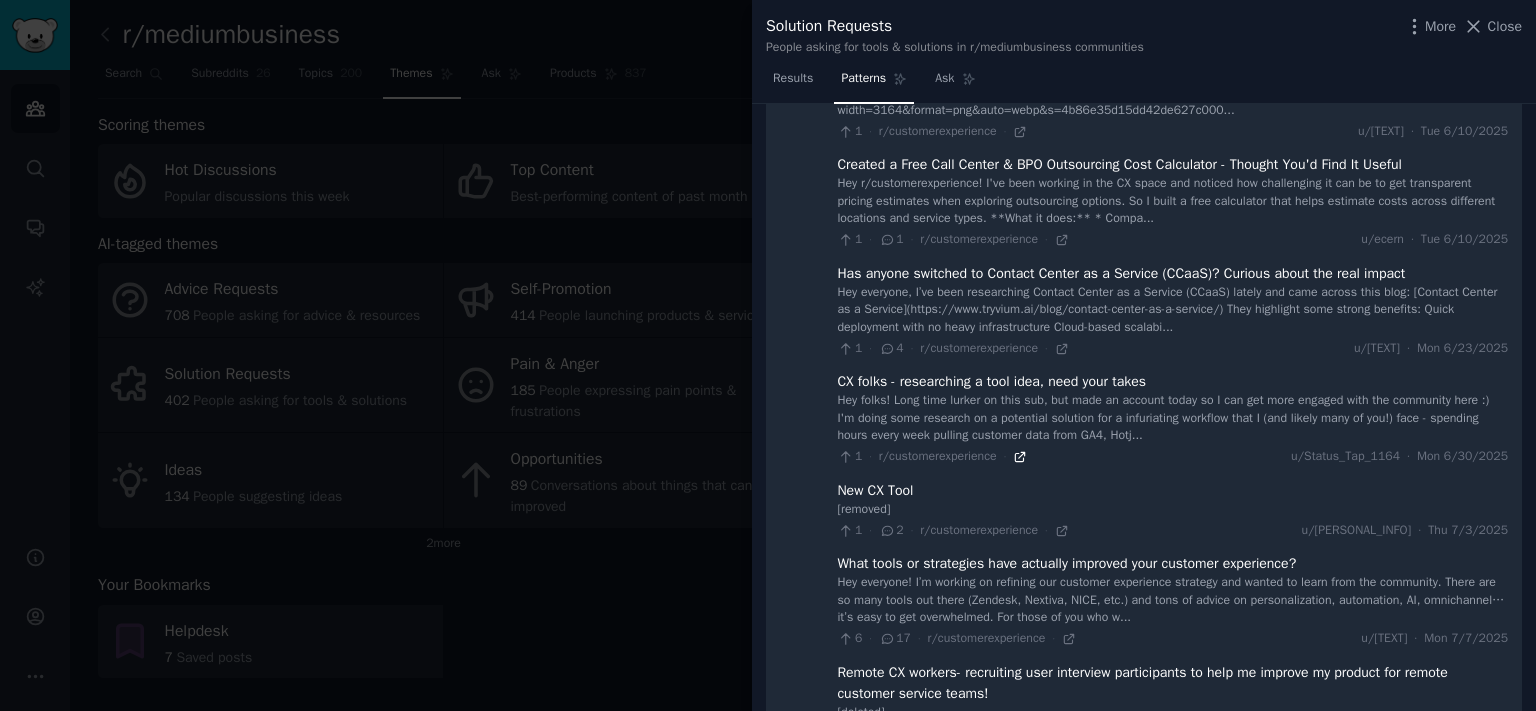 click 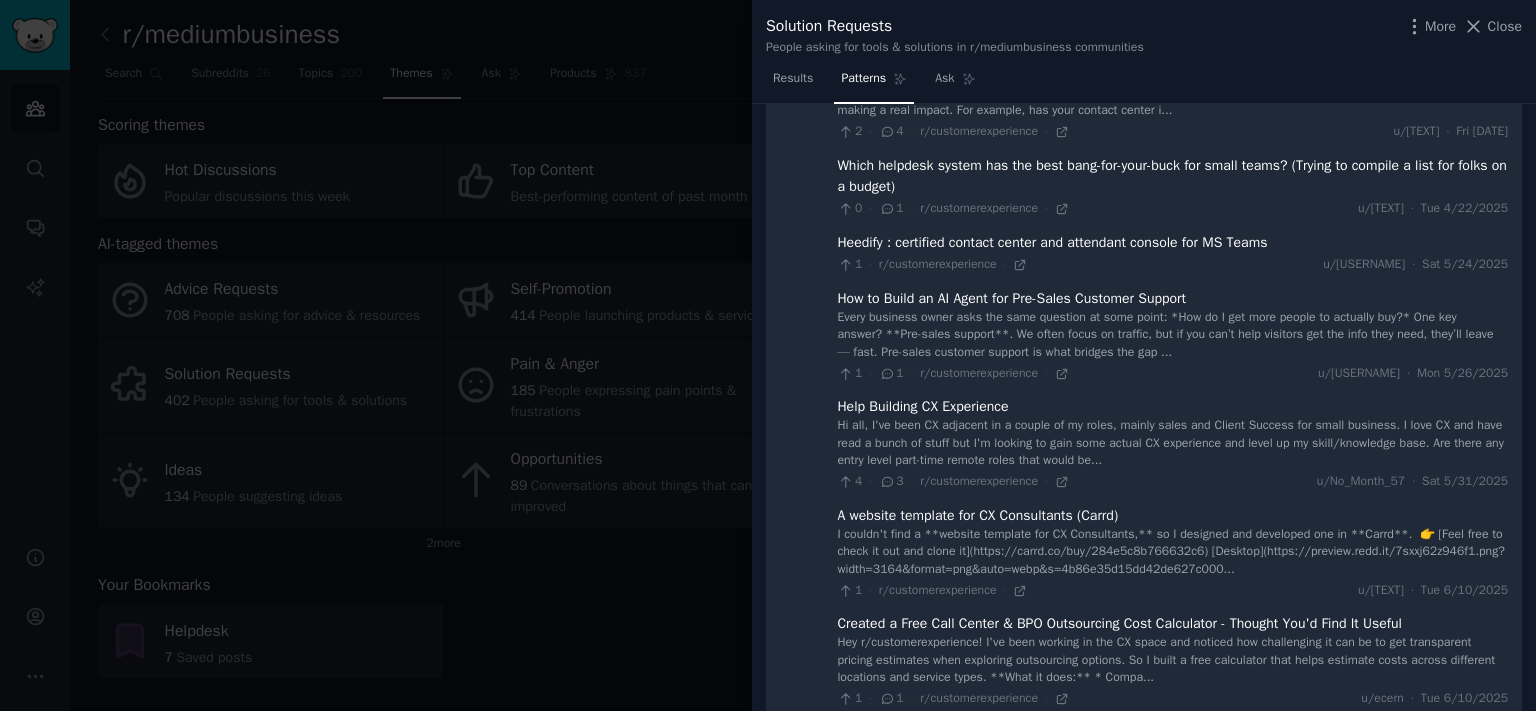 scroll, scrollTop: 0, scrollLeft: 0, axis: both 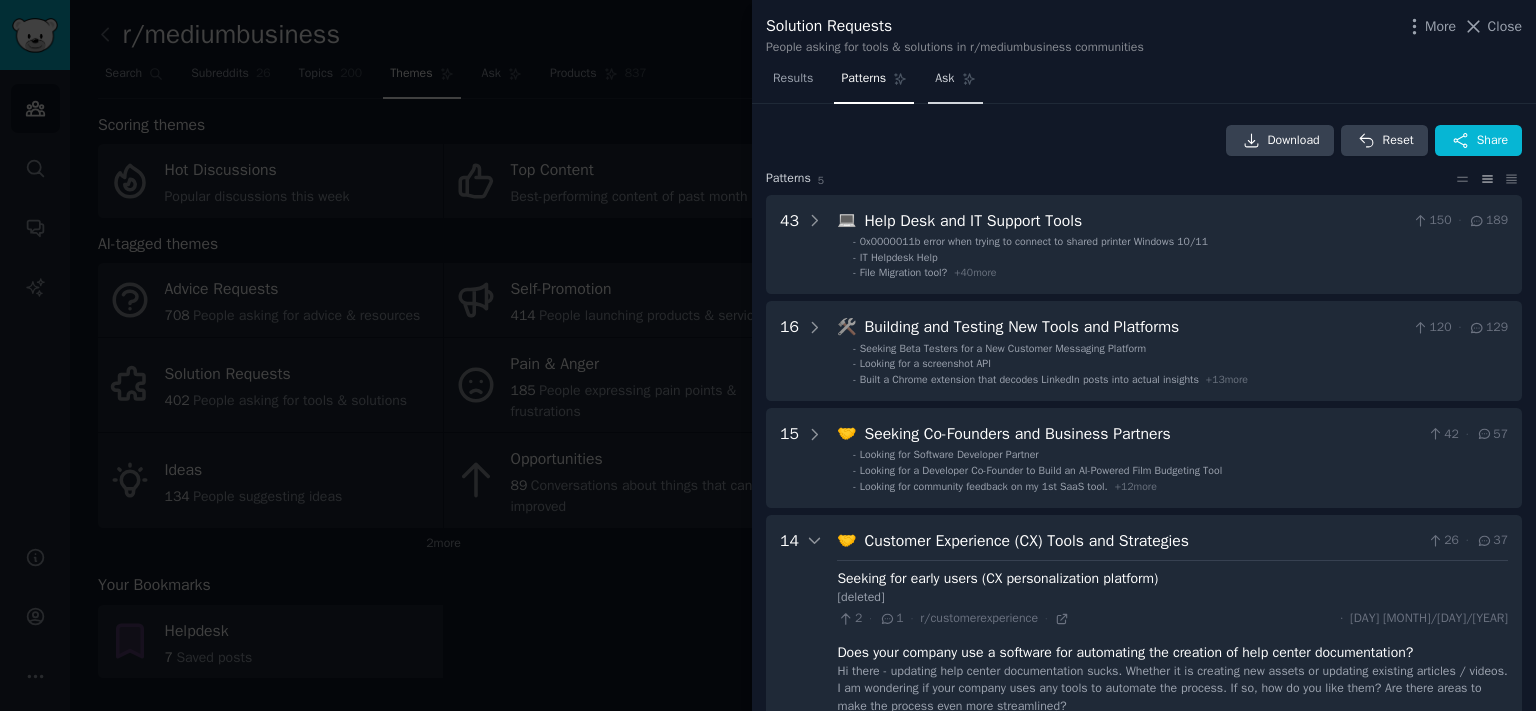 click on "Ask" at bounding box center (955, 83) 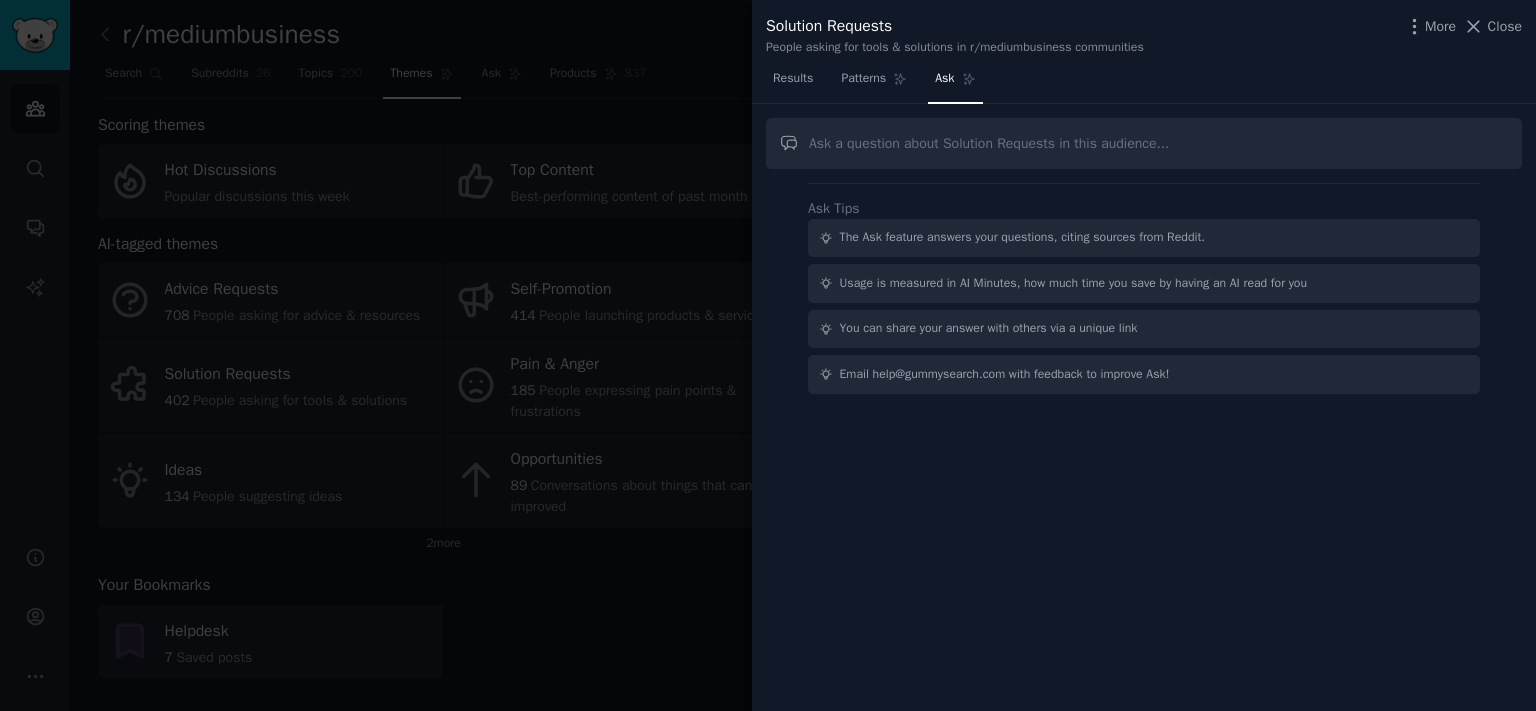 click at bounding box center [1144, 143] 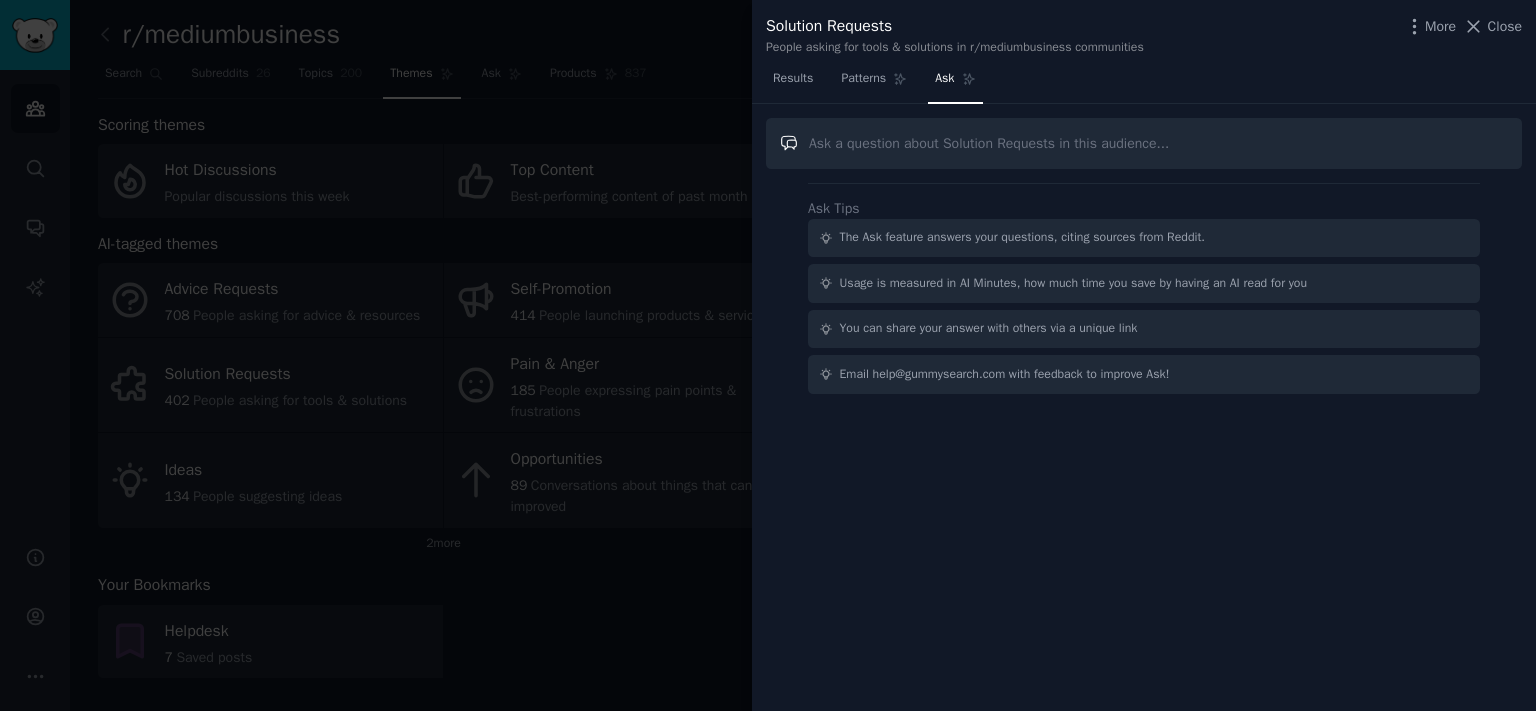 click at bounding box center (1144, 143) 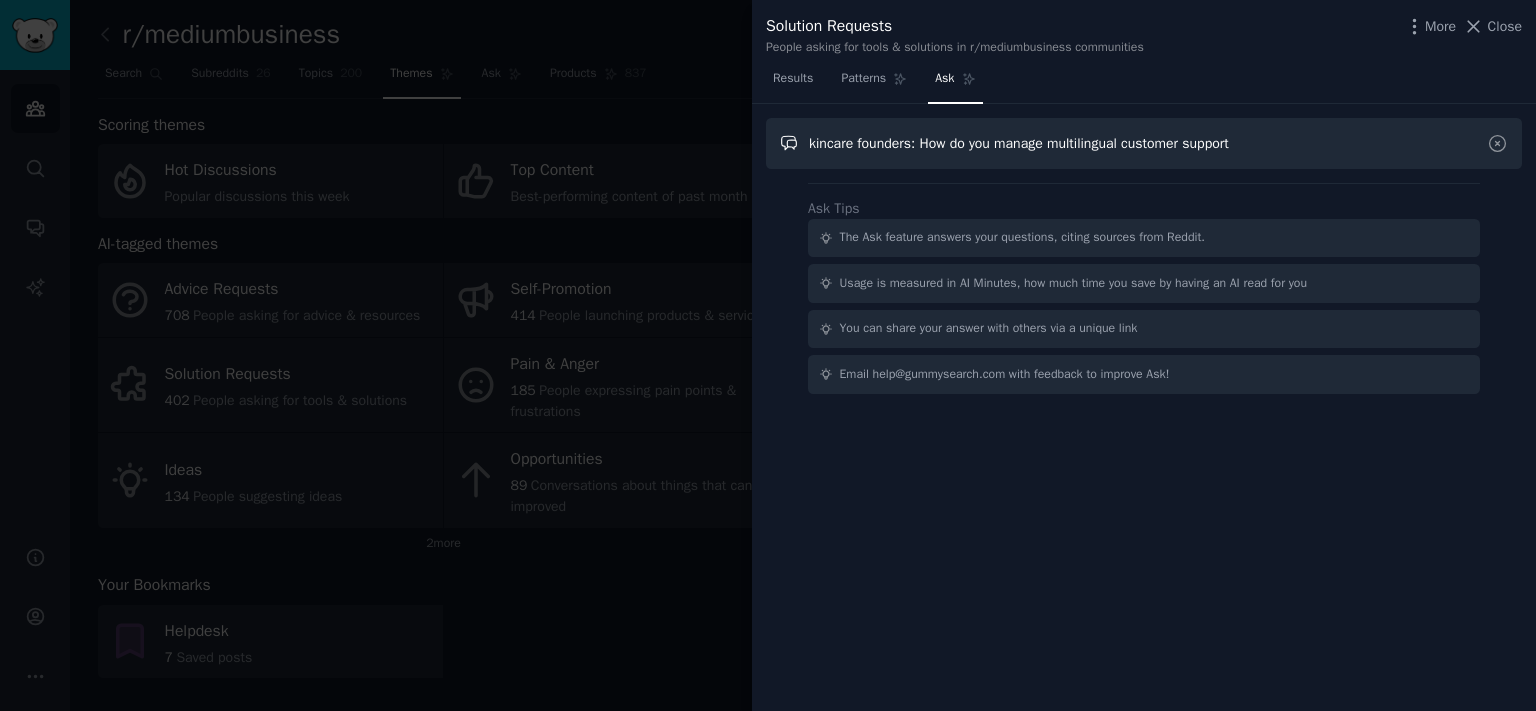 click on "kincare founders: How do you manage multilingual customer support" at bounding box center (1144, 143) 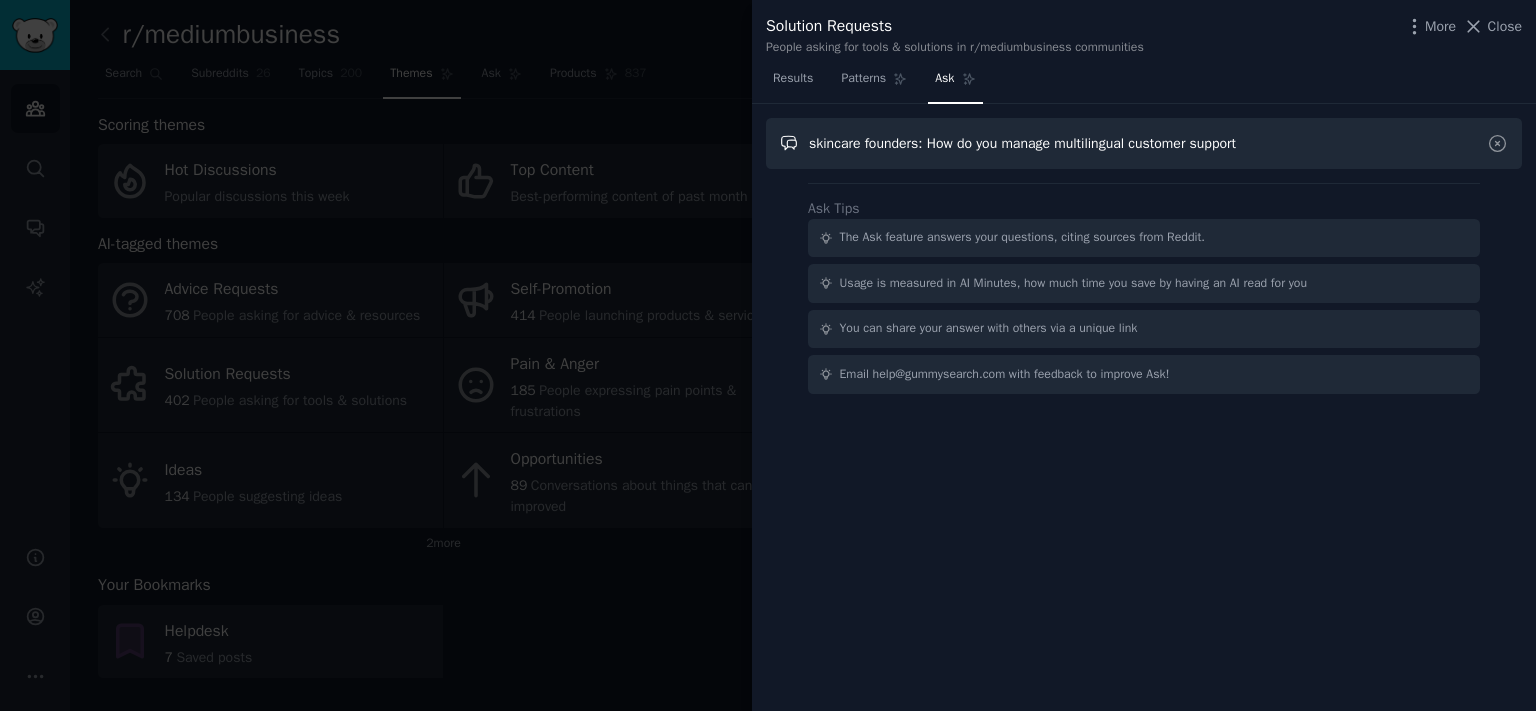 drag, startPoint x: 1133, startPoint y: 137, endPoint x: 1062, endPoint y: 138, distance: 71.00704 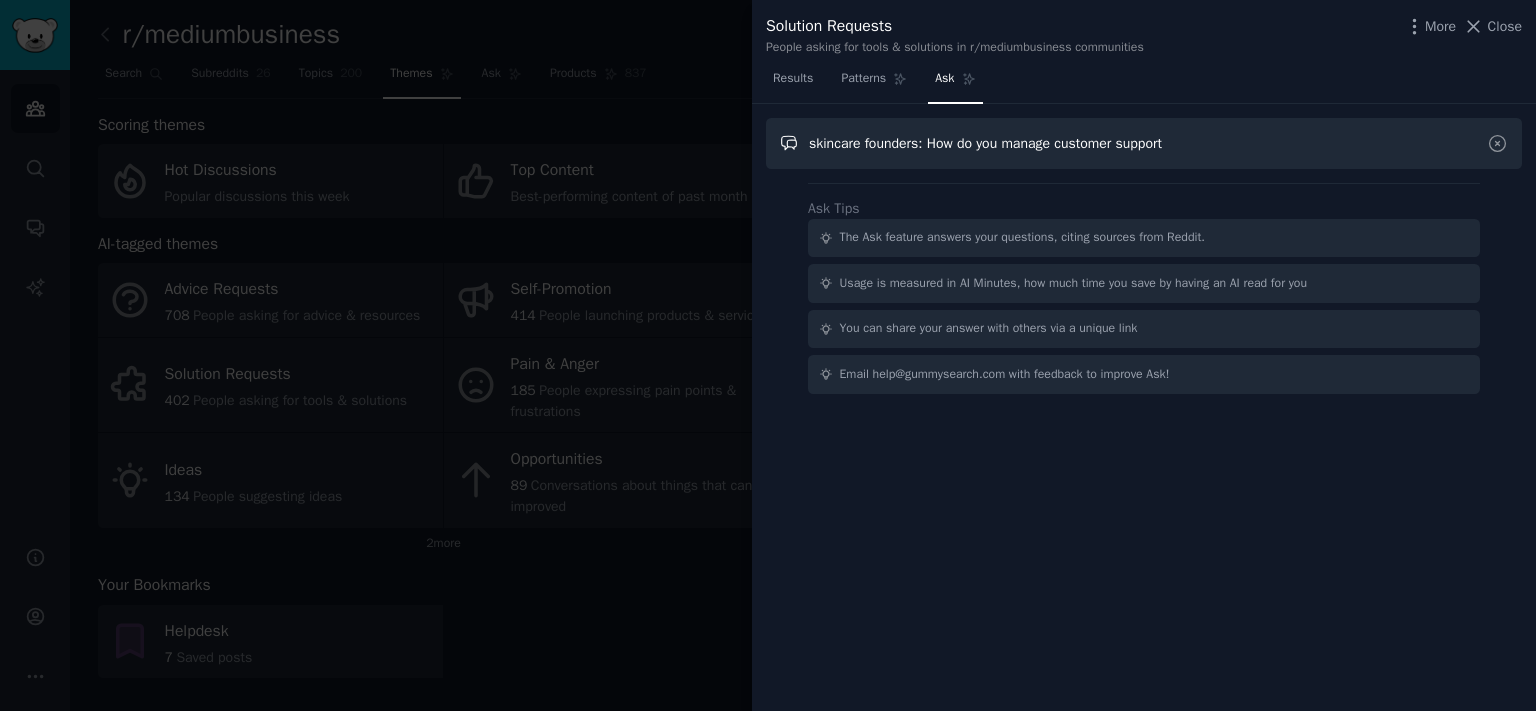 type on "skincare founders: How do you manage customer support" 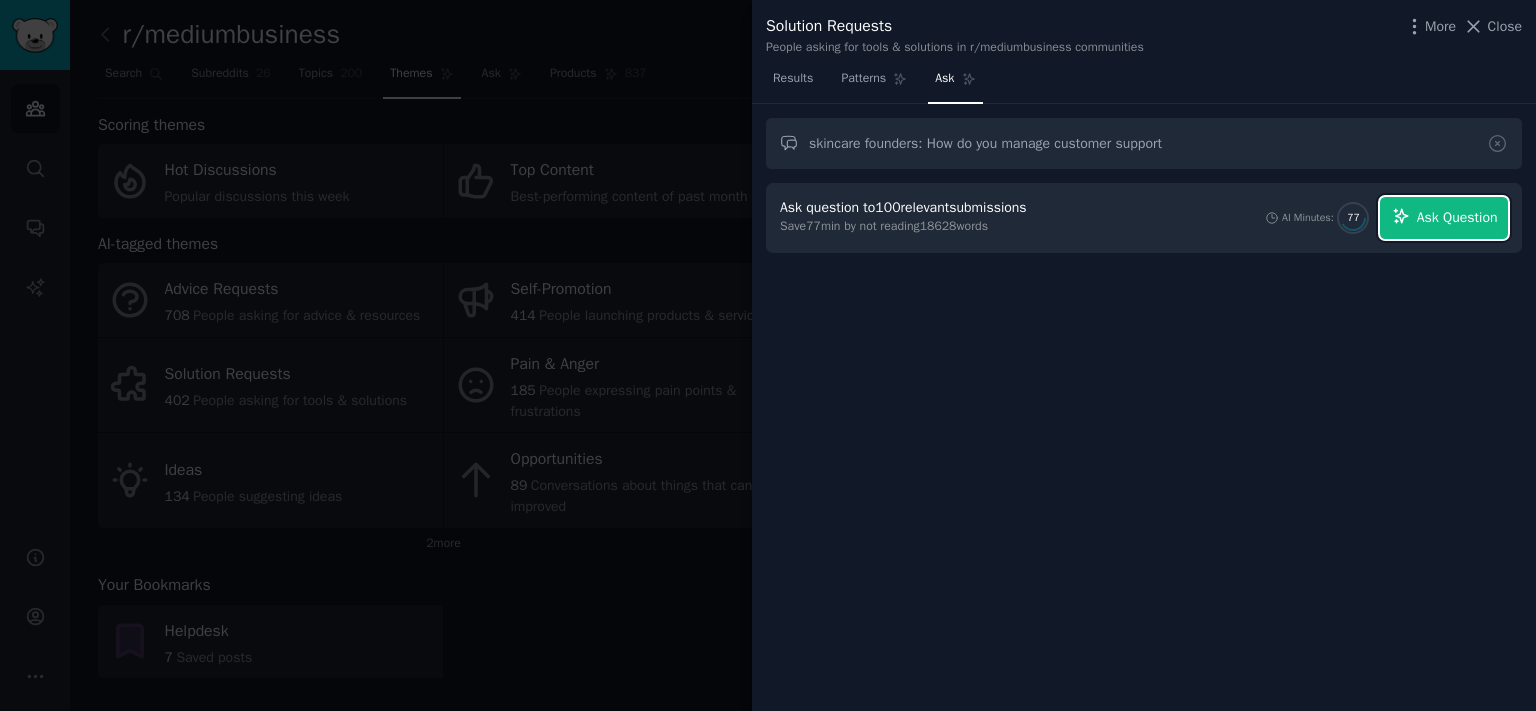 click 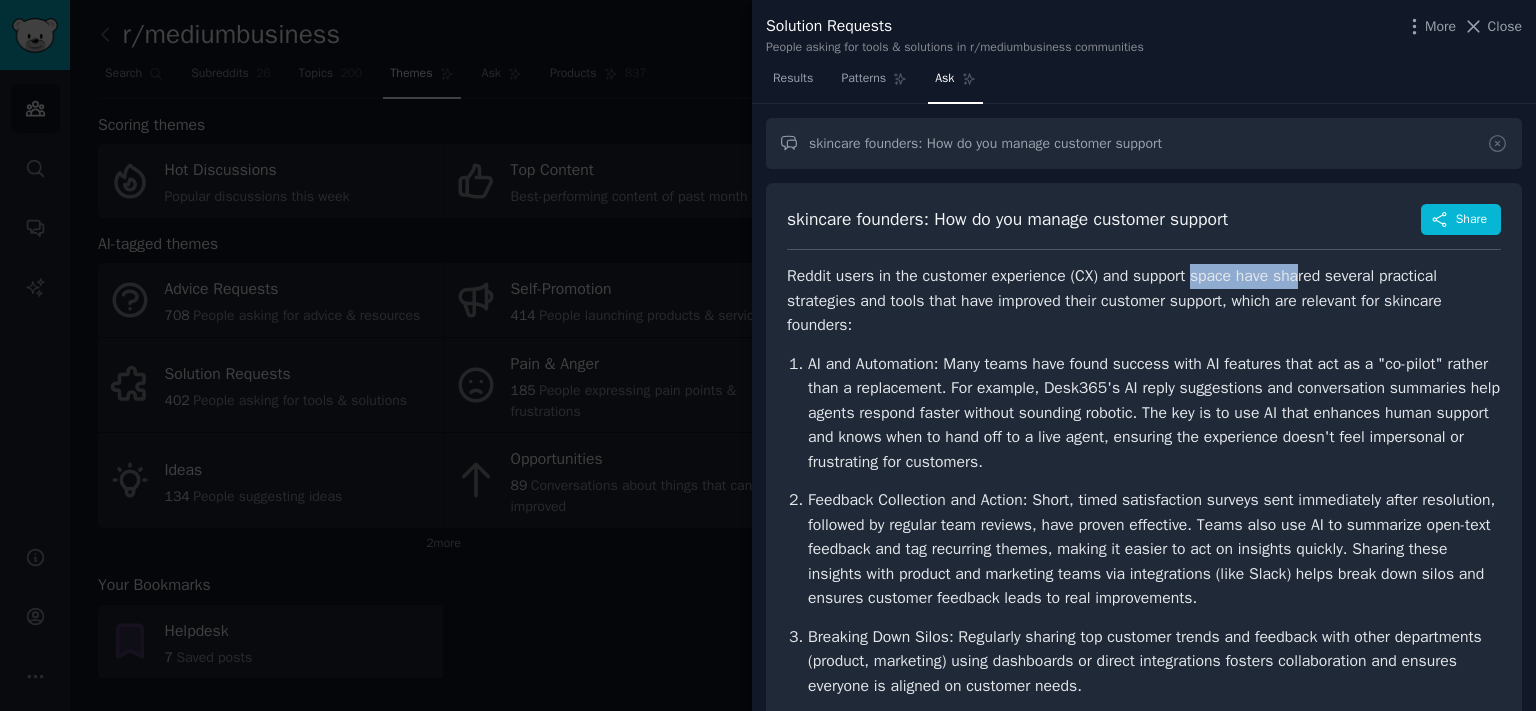 drag, startPoint x: 1234, startPoint y: 266, endPoint x: 1394, endPoint y: 270, distance: 160.04999 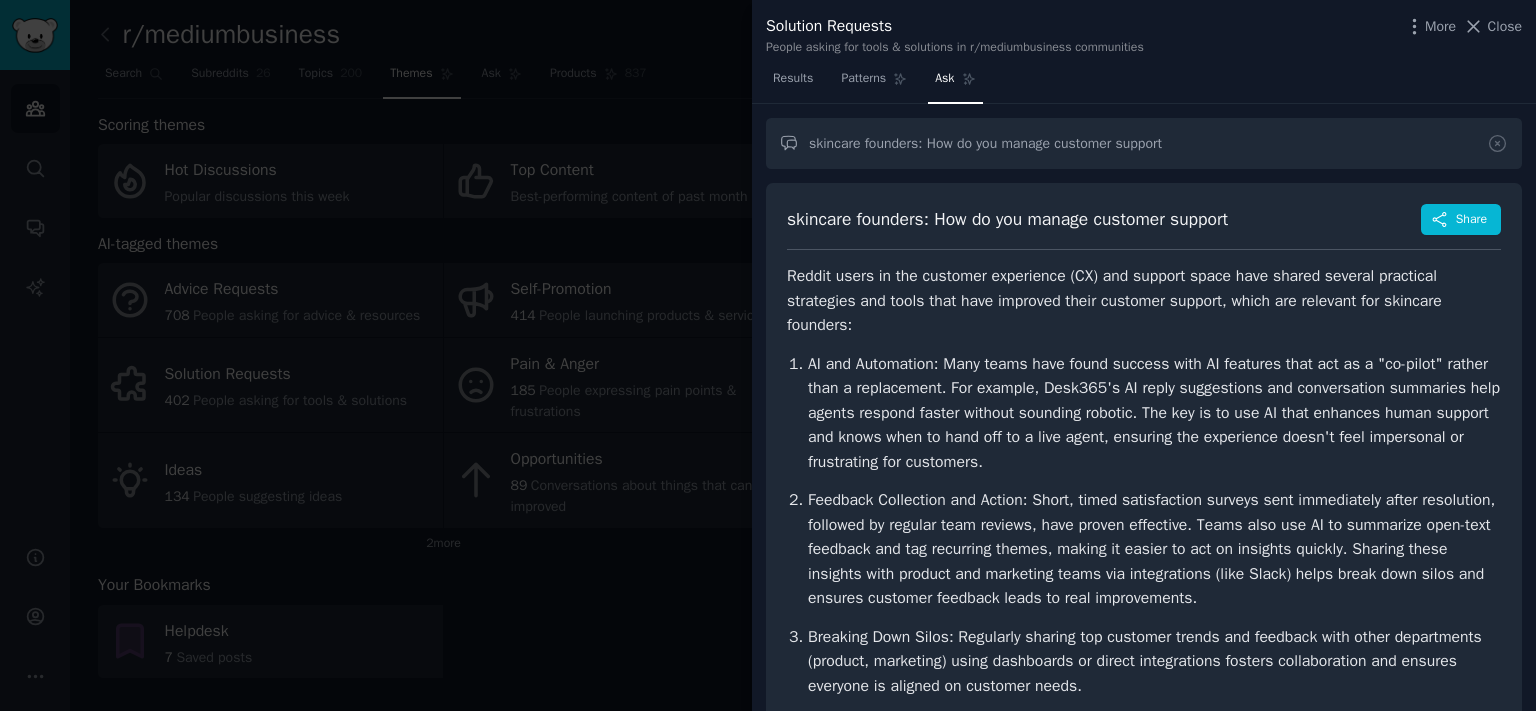click on "Reddit users in the customer experience (CX) and support space have shared several practical strategies and tools that have improved their customer support, which are relevant for skincare founders:" at bounding box center [1144, 301] 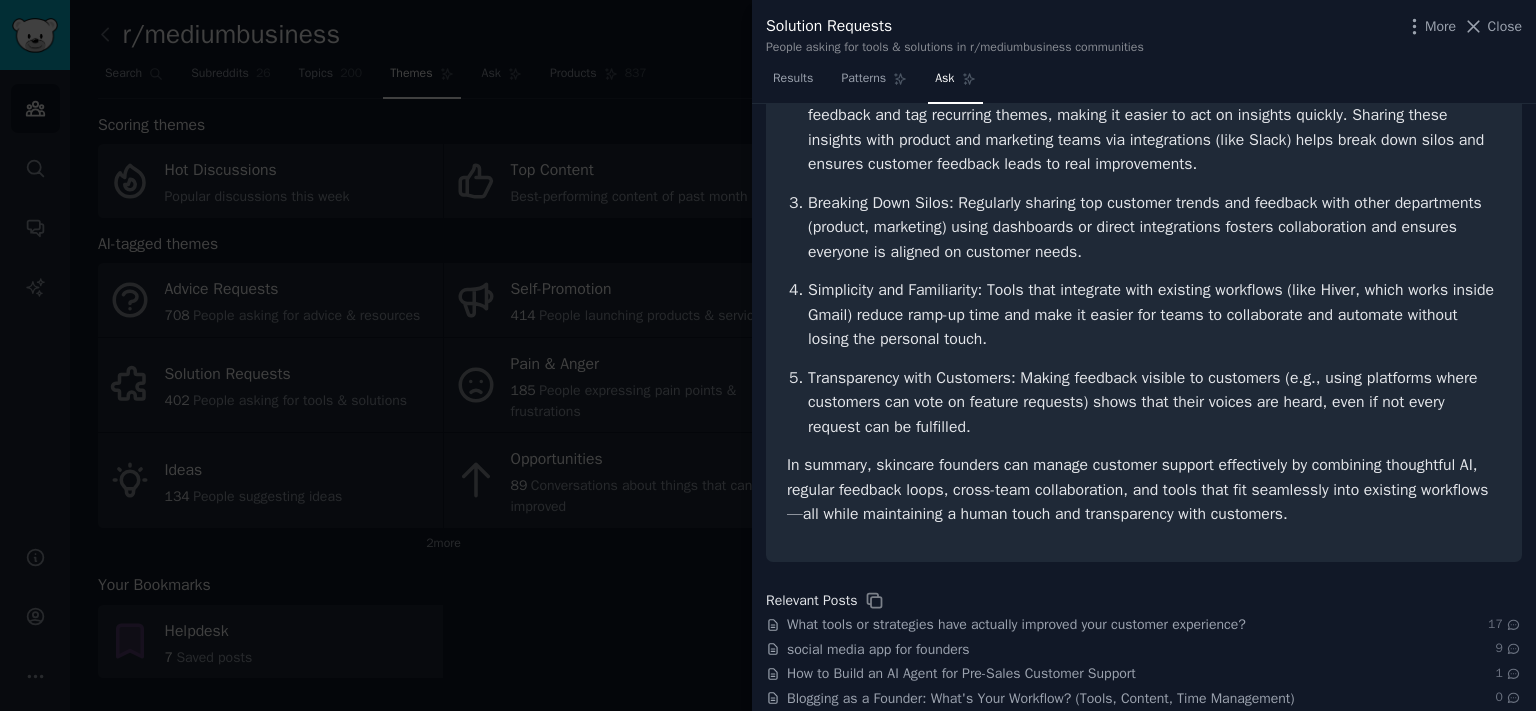 scroll, scrollTop: 612, scrollLeft: 0, axis: vertical 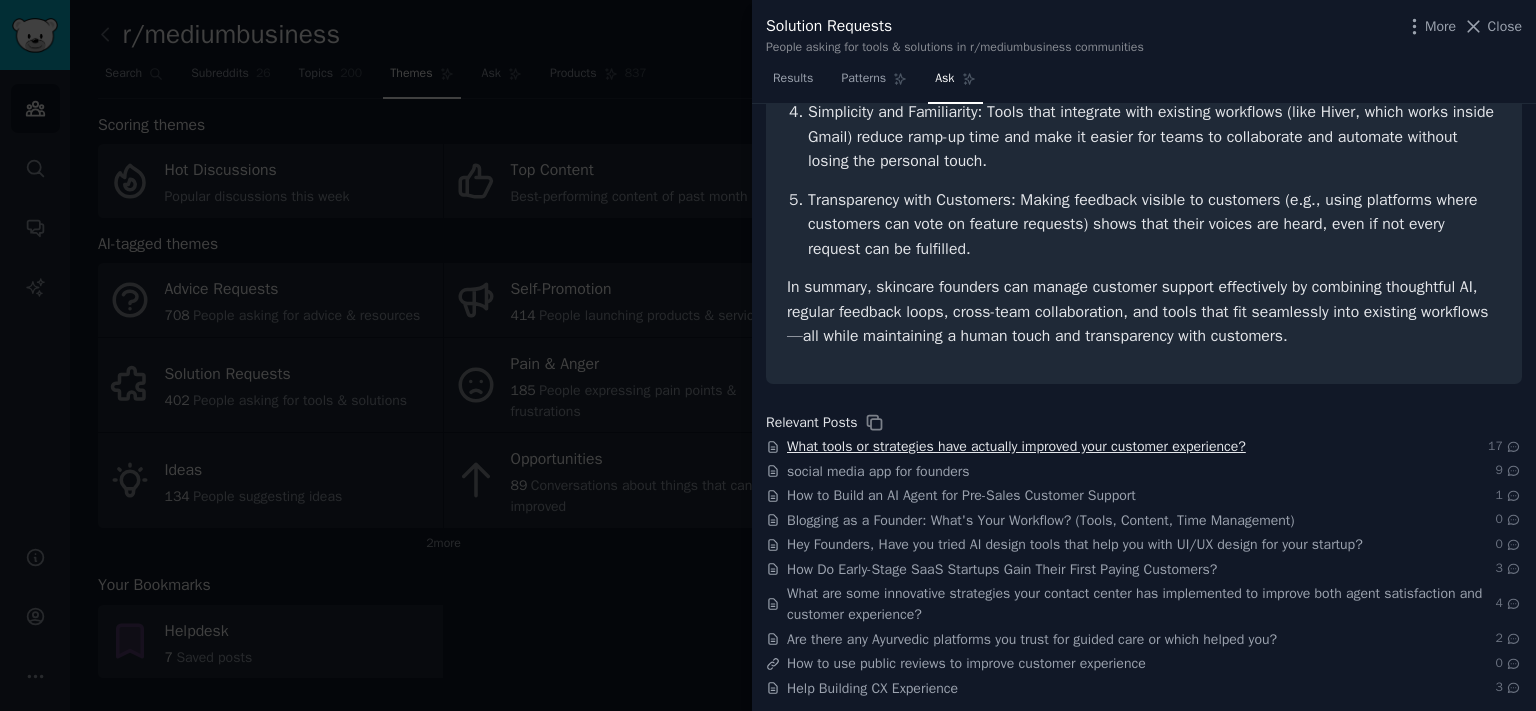 click on "What tools or strategies have actually improved your customer experience?" at bounding box center [1016, 446] 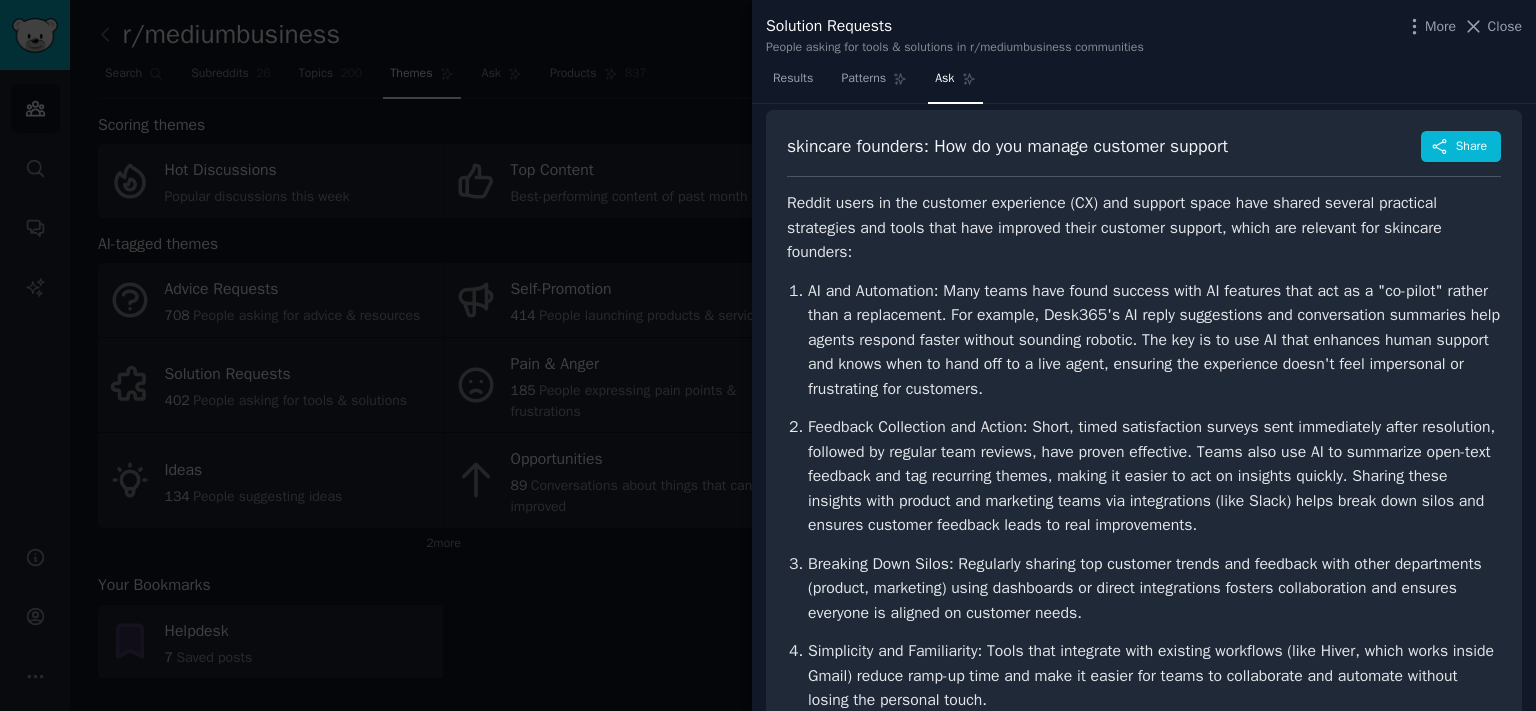 scroll, scrollTop: 60, scrollLeft: 0, axis: vertical 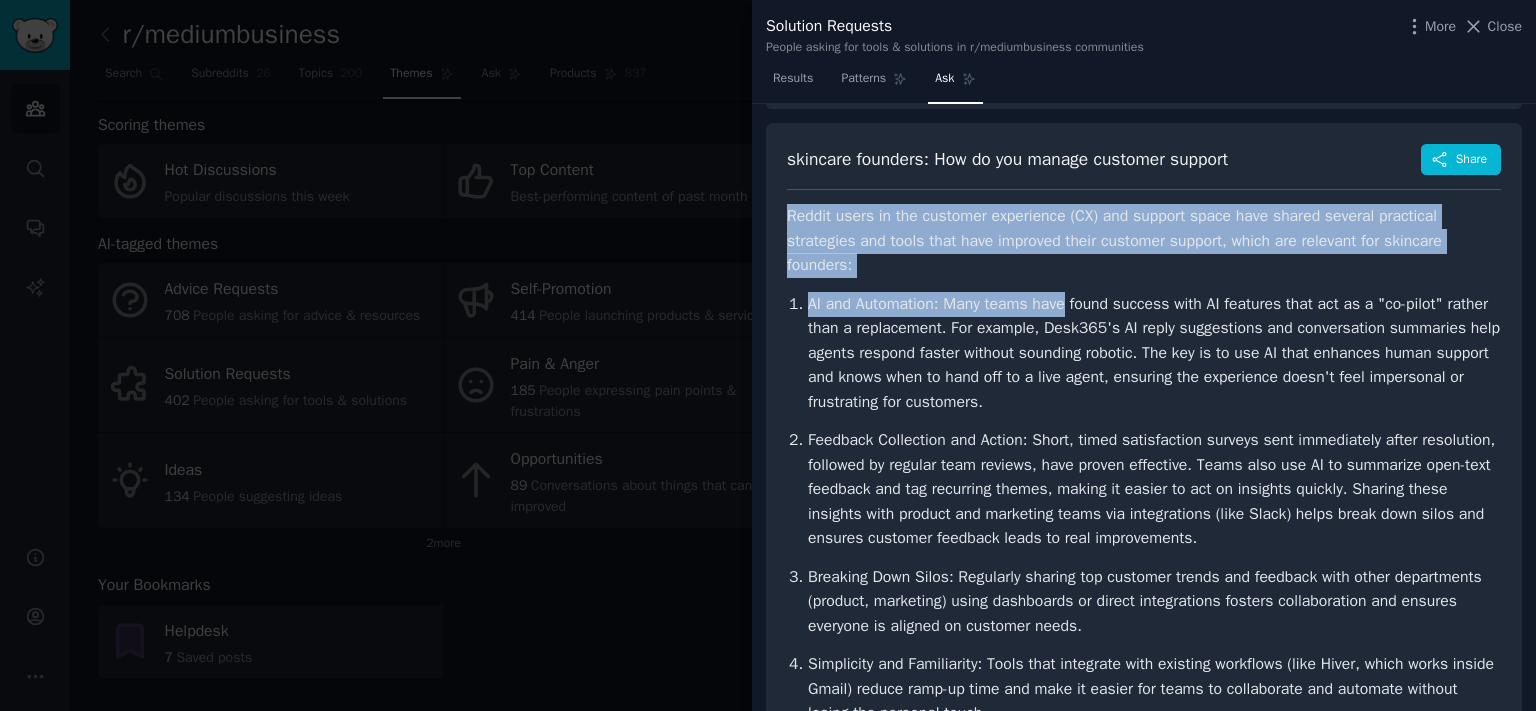 drag, startPoint x: 797, startPoint y: 161, endPoint x: 1066, endPoint y: 297, distance: 301.42496 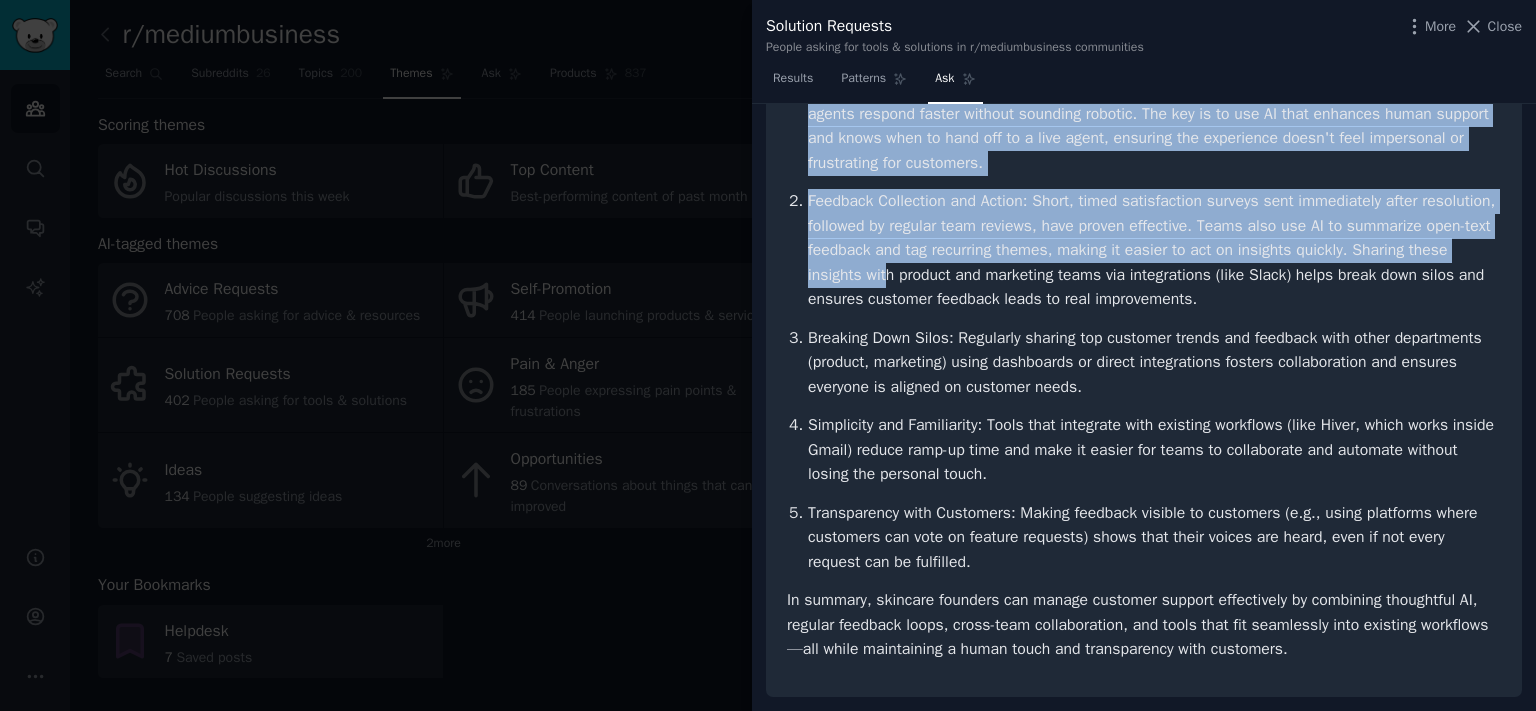 scroll, scrollTop: 391, scrollLeft: 0, axis: vertical 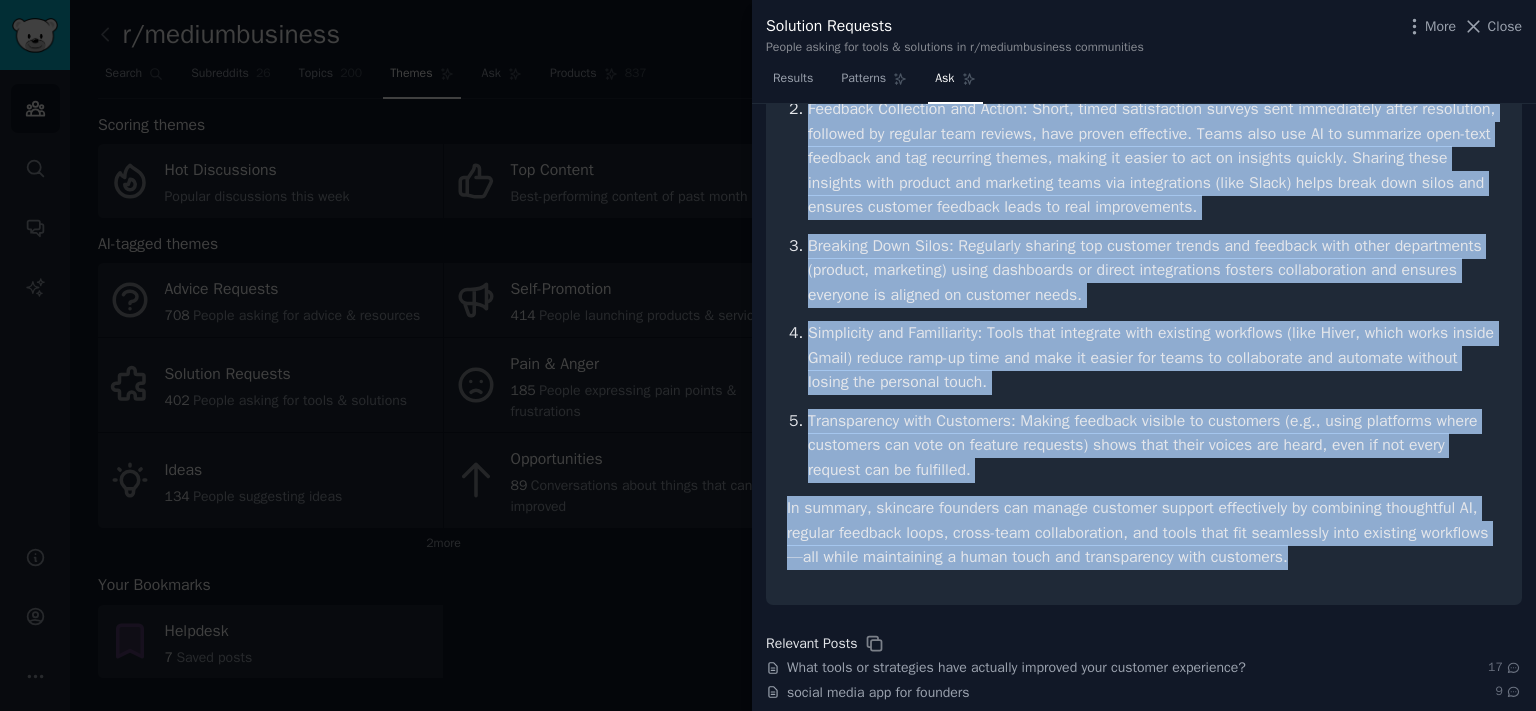 drag, startPoint x: 792, startPoint y: 160, endPoint x: 1465, endPoint y: 597, distance: 802.43256 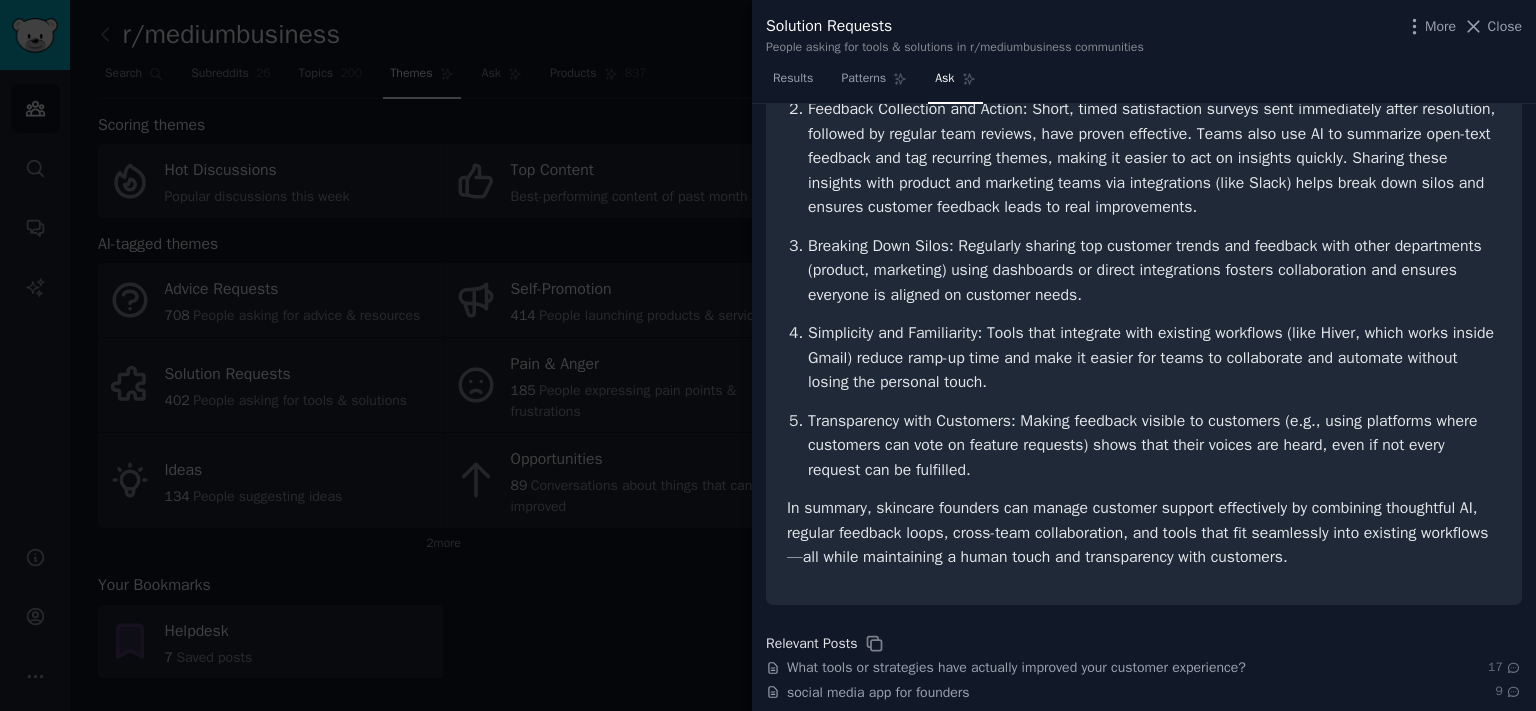 click on "Solution Requests People asking for tools & solutions in r/mediumbusiness communities More Close" at bounding box center [1144, 35] 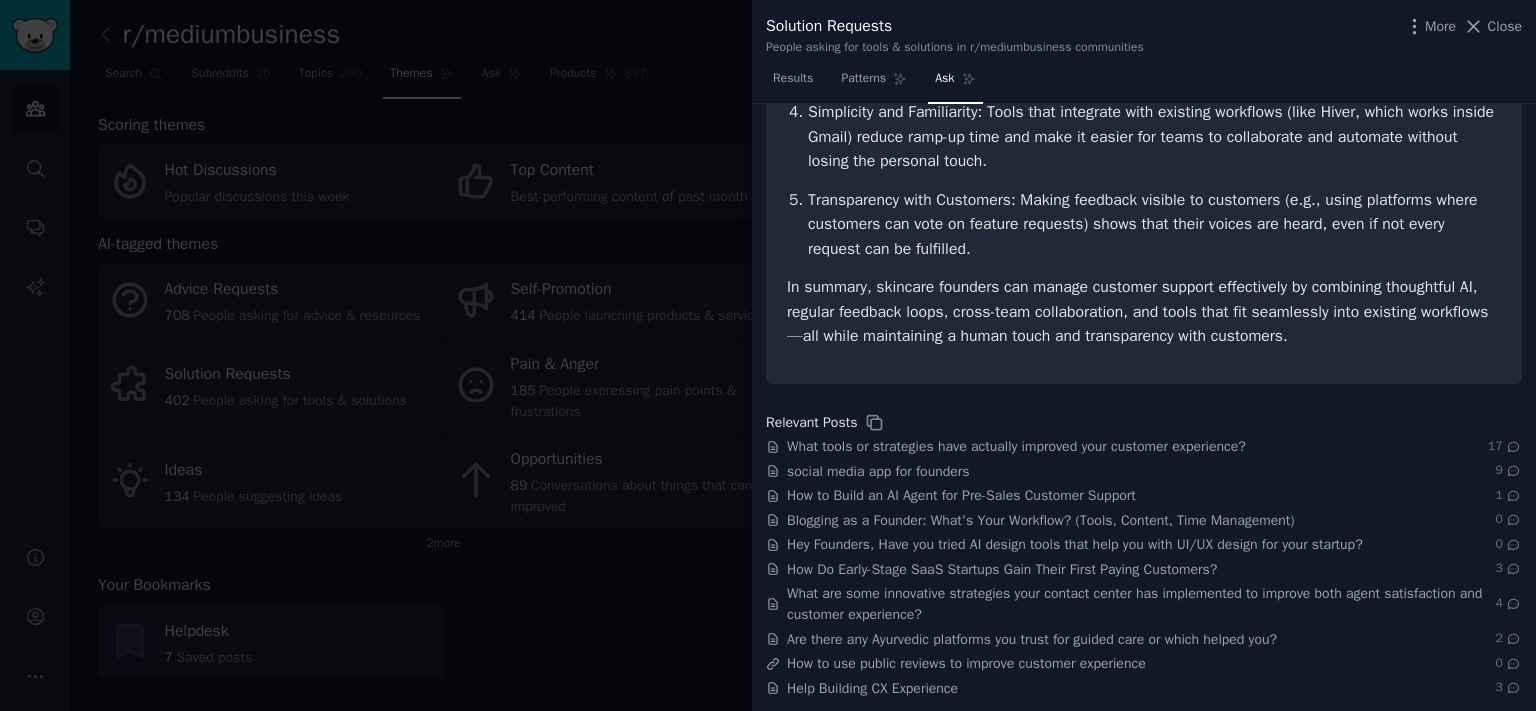 scroll, scrollTop: 0, scrollLeft: 0, axis: both 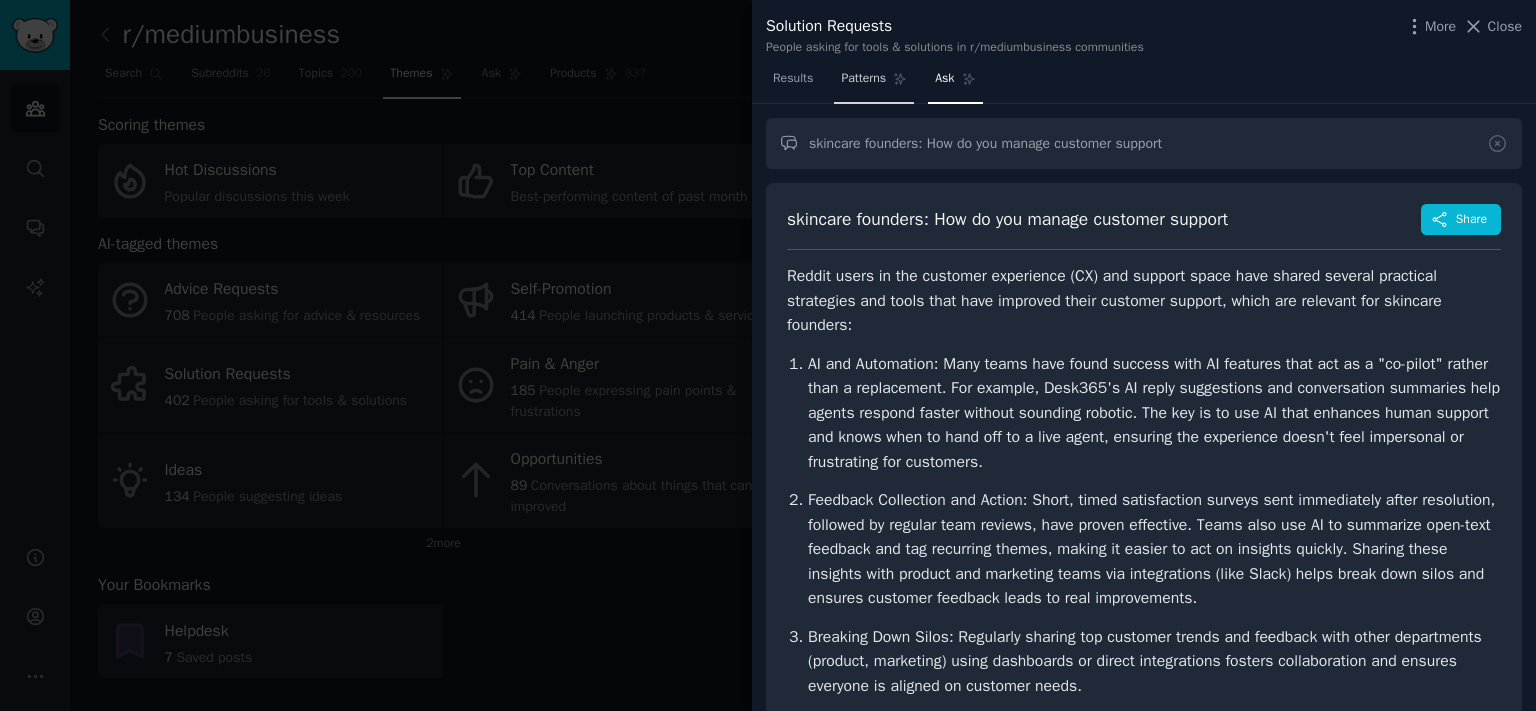 click on "Patterns" at bounding box center (874, 83) 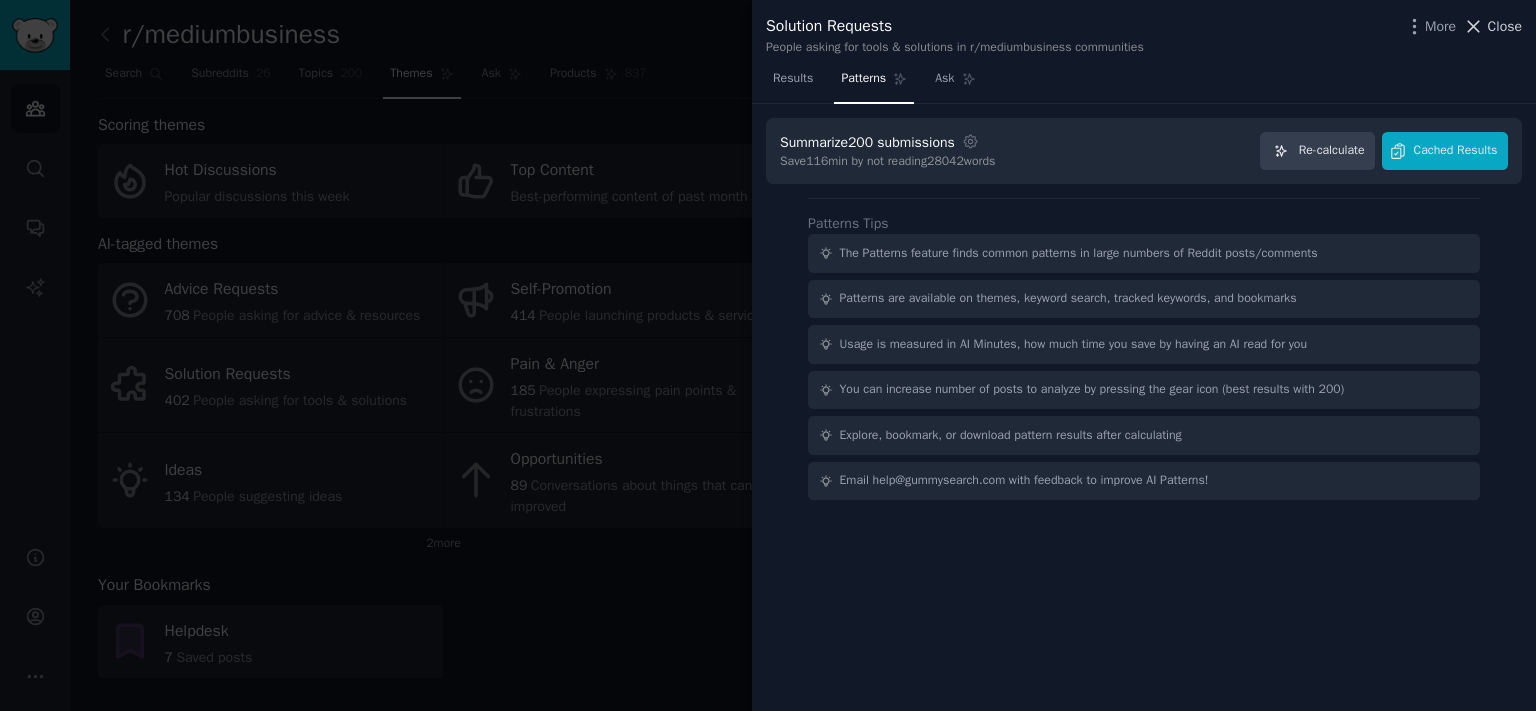 click 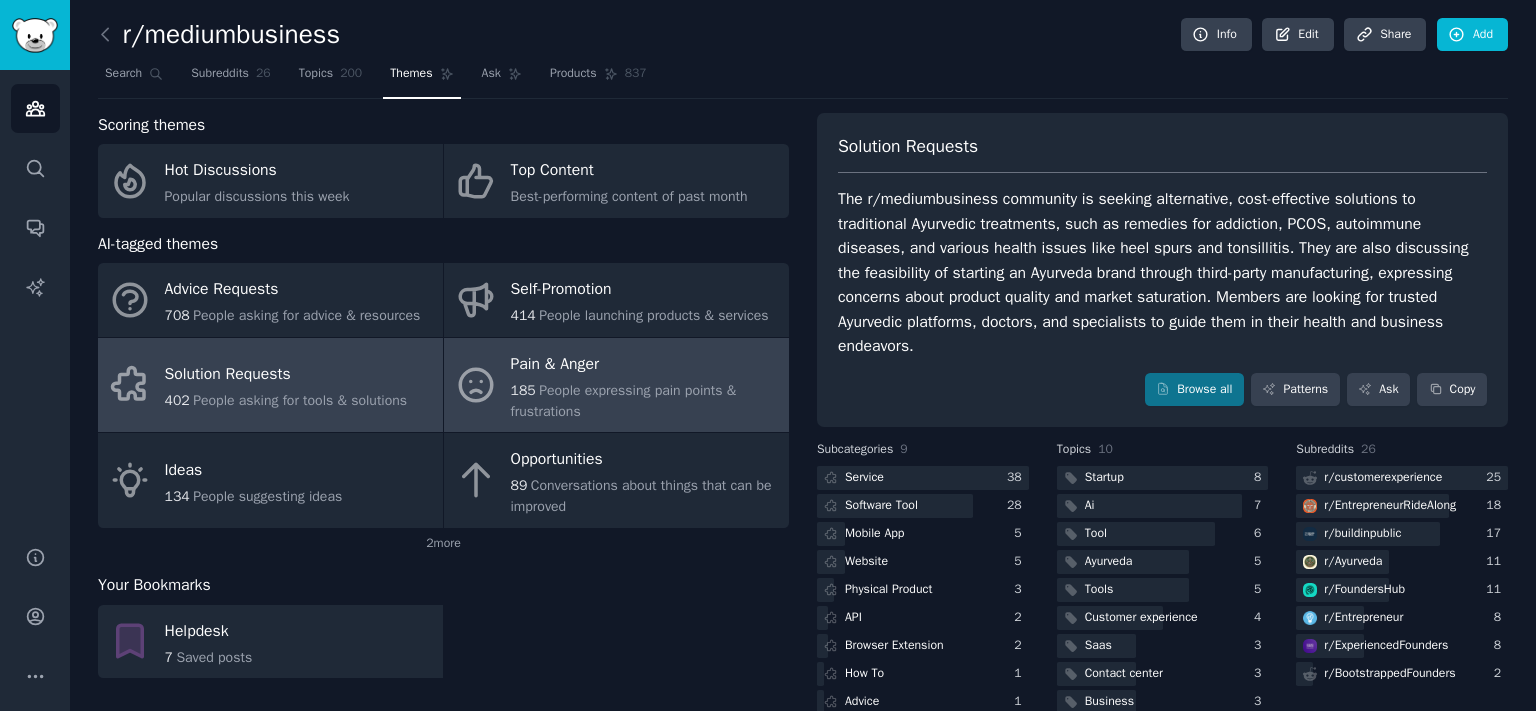 click on "People expressing pain points & frustrations" at bounding box center [624, 401] 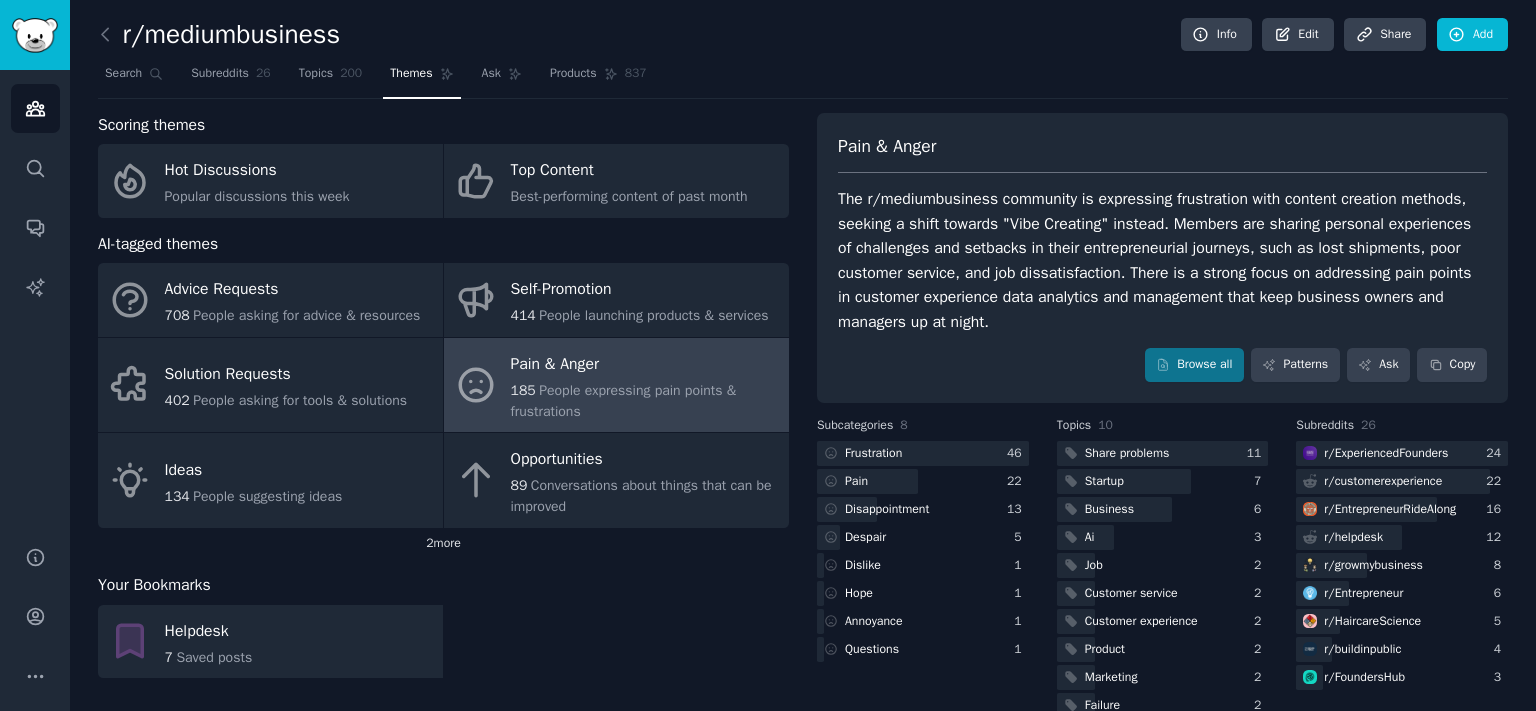 click on "2  more" 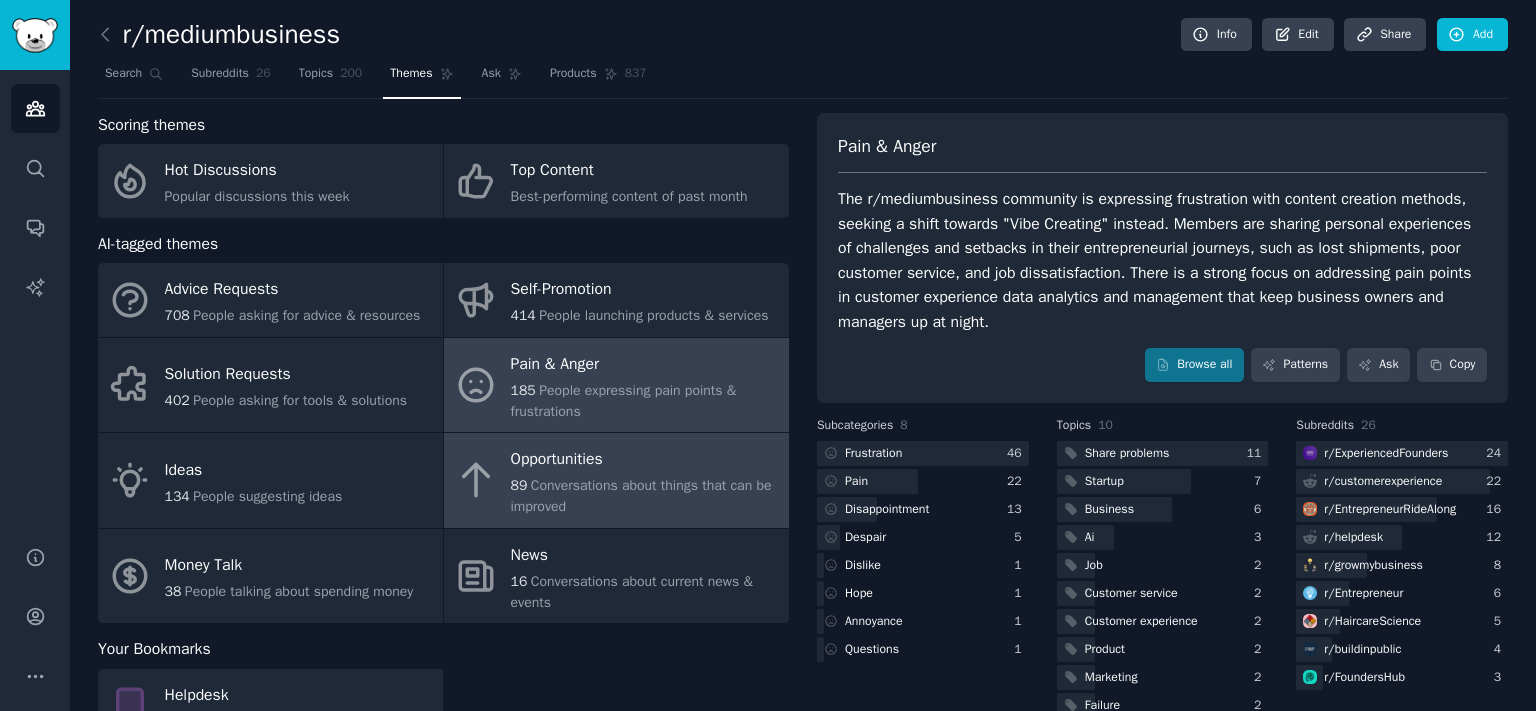 click on "Conversations about things that can be improved" at bounding box center (641, 496) 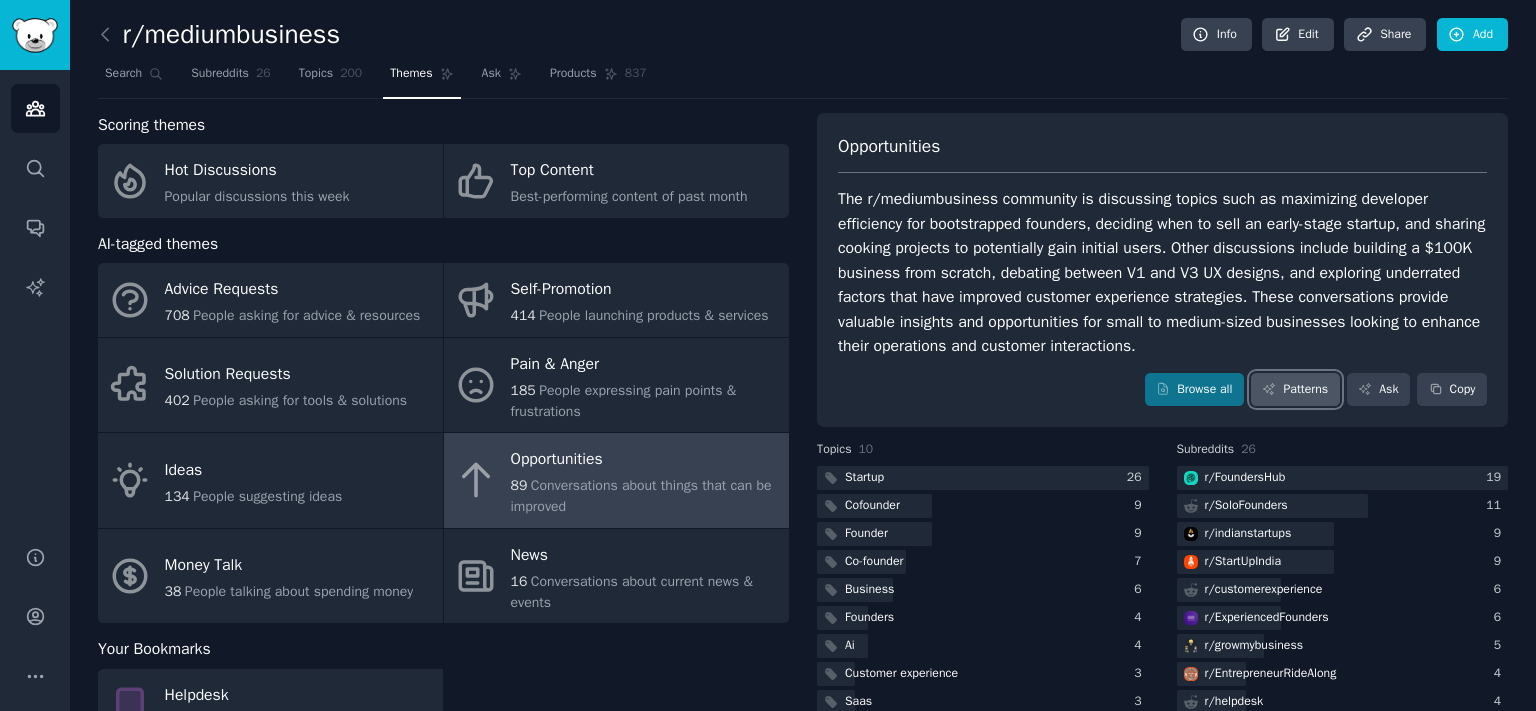 click 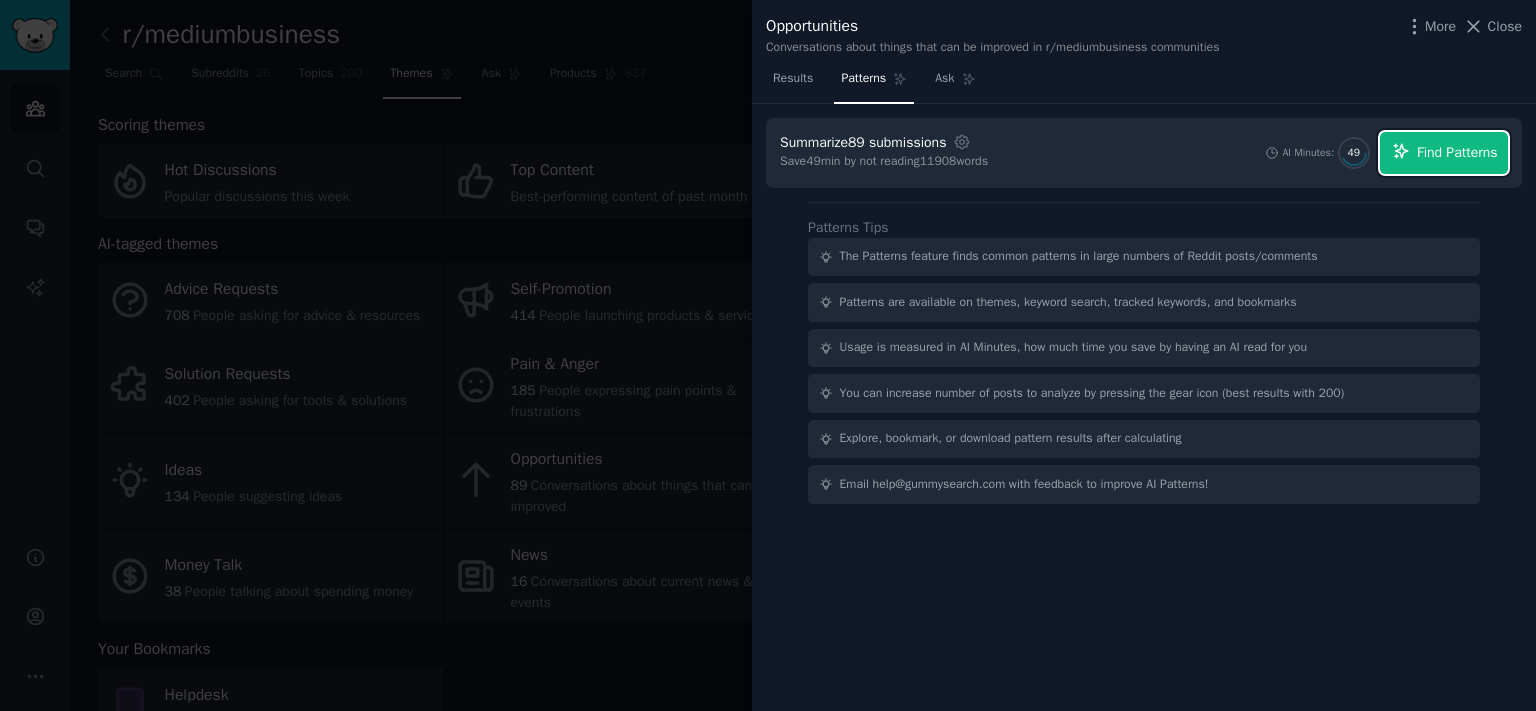 click on "Find Patterns" at bounding box center (1457, 152) 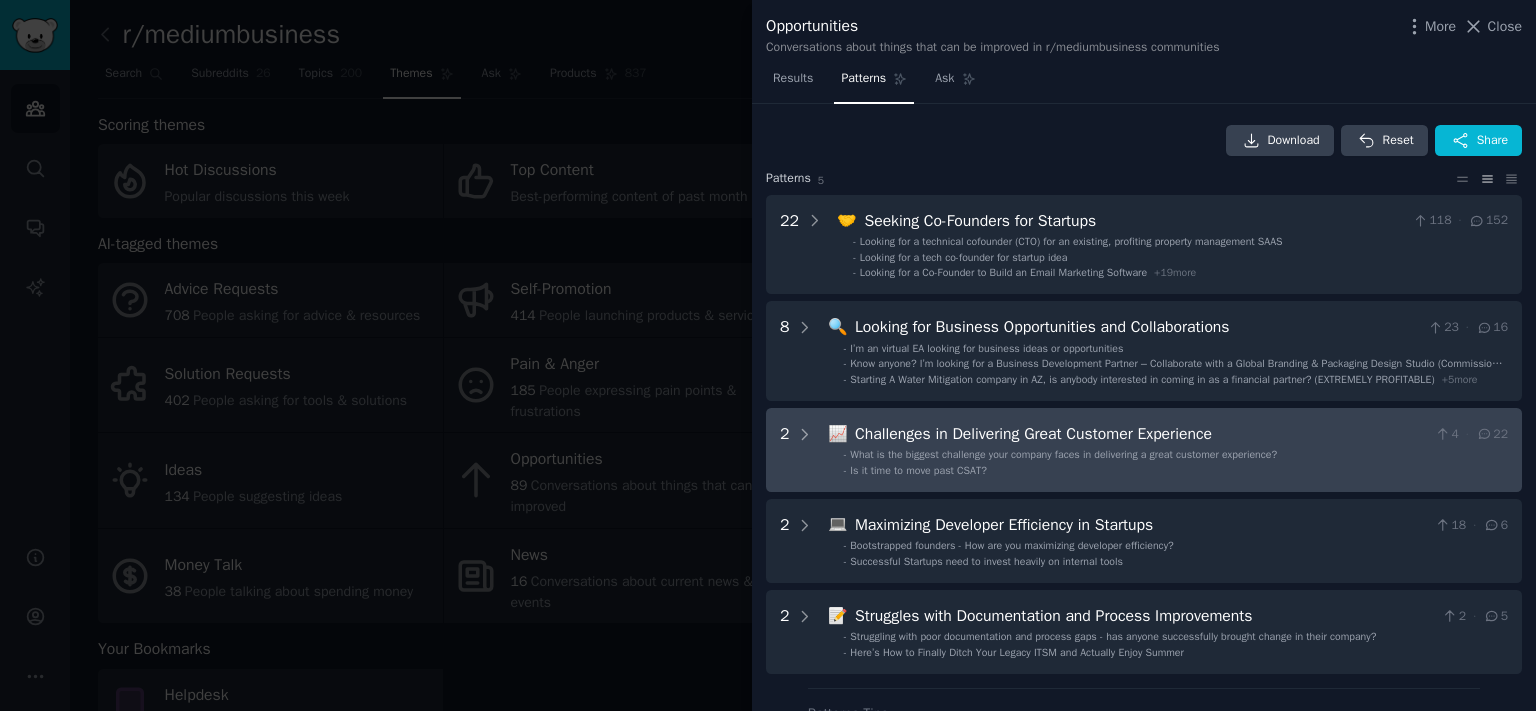 click on "2 📈 Challenges in Delivering Great Customer Experience 4 · 22 - What is the biggest challenge your company faces in delivering a great customer experience? - Is it time to move past CSAT?" at bounding box center [1144, 450] 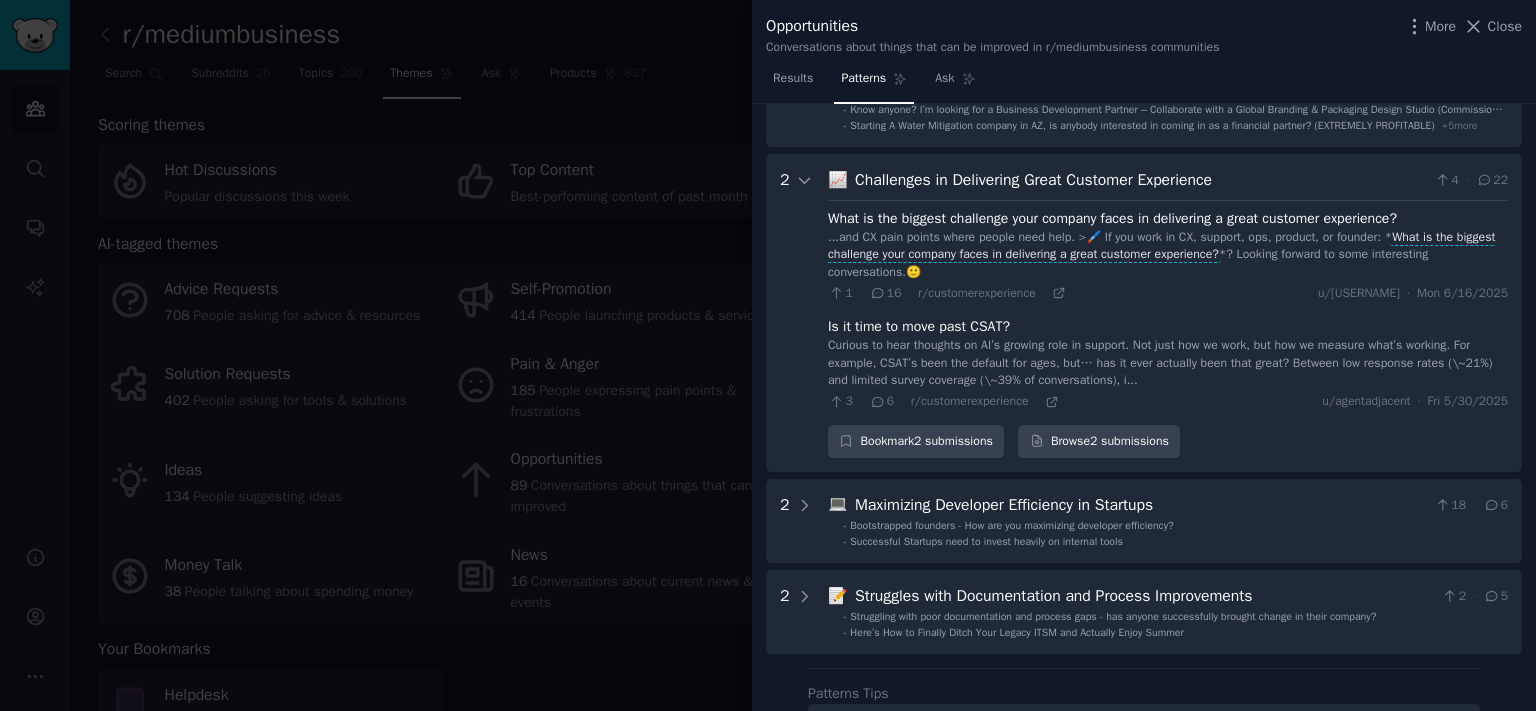 scroll, scrollTop: 194, scrollLeft: 0, axis: vertical 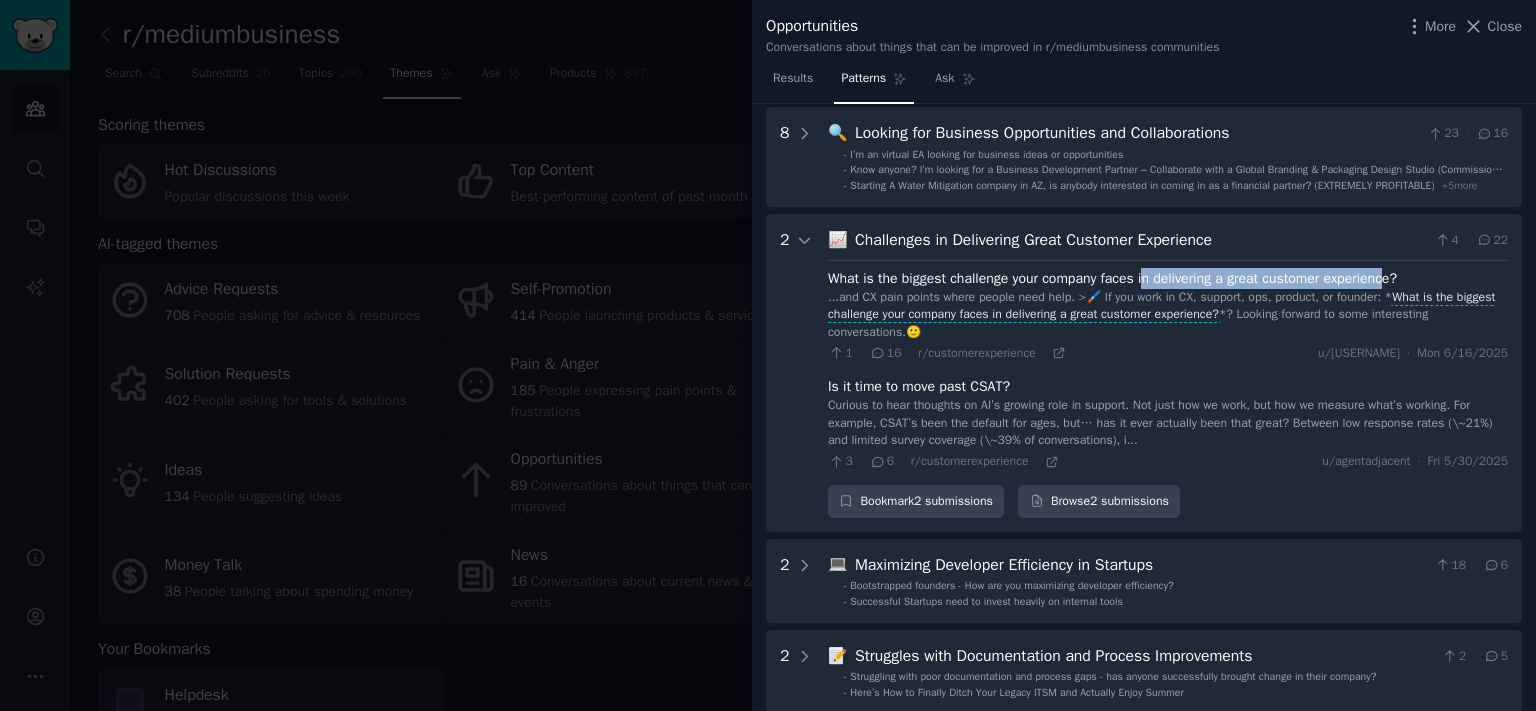 drag, startPoint x: 1190, startPoint y: 277, endPoint x: 1416, endPoint y: 275, distance: 226.00885 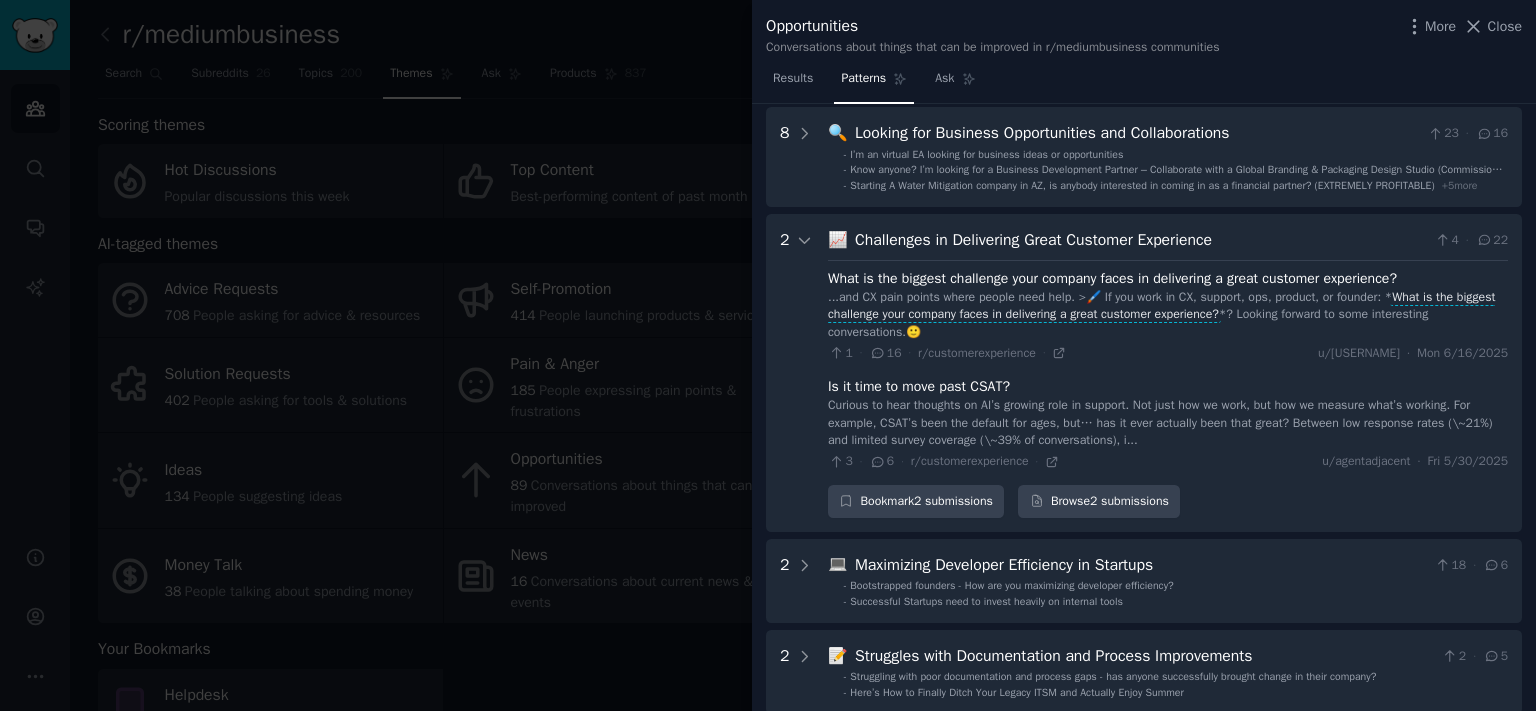 click on "What is the biggest challenge your company faces in delivering a great customer experience?" at bounding box center (1112, 278) 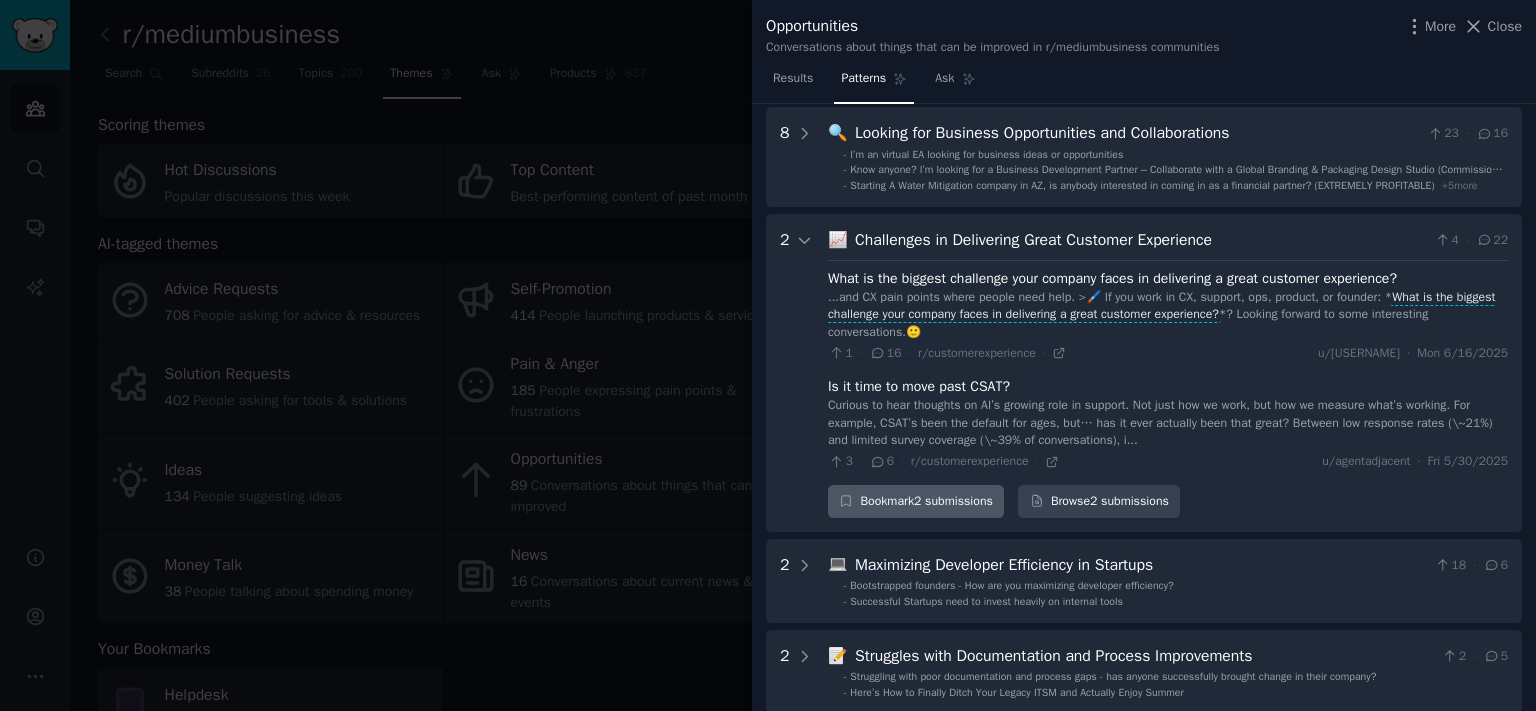 click 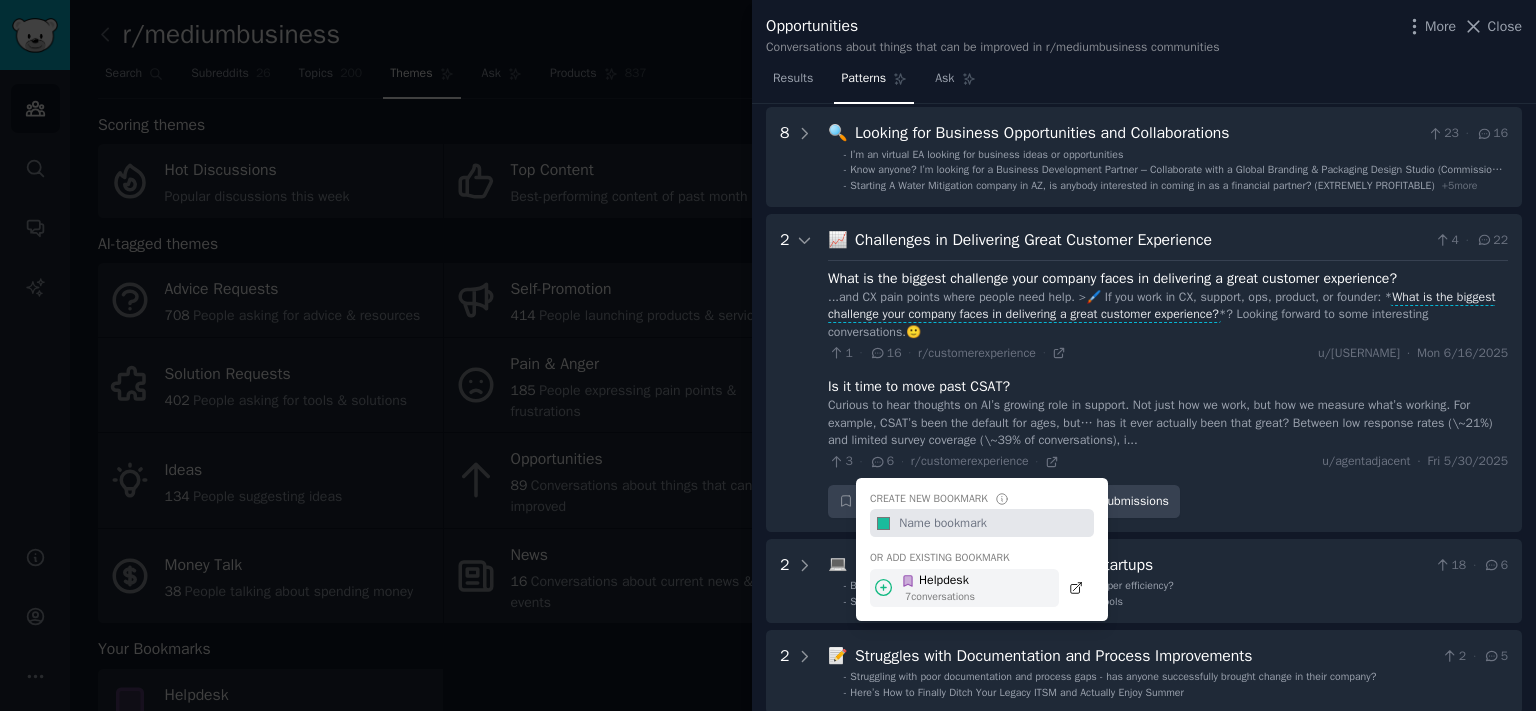click 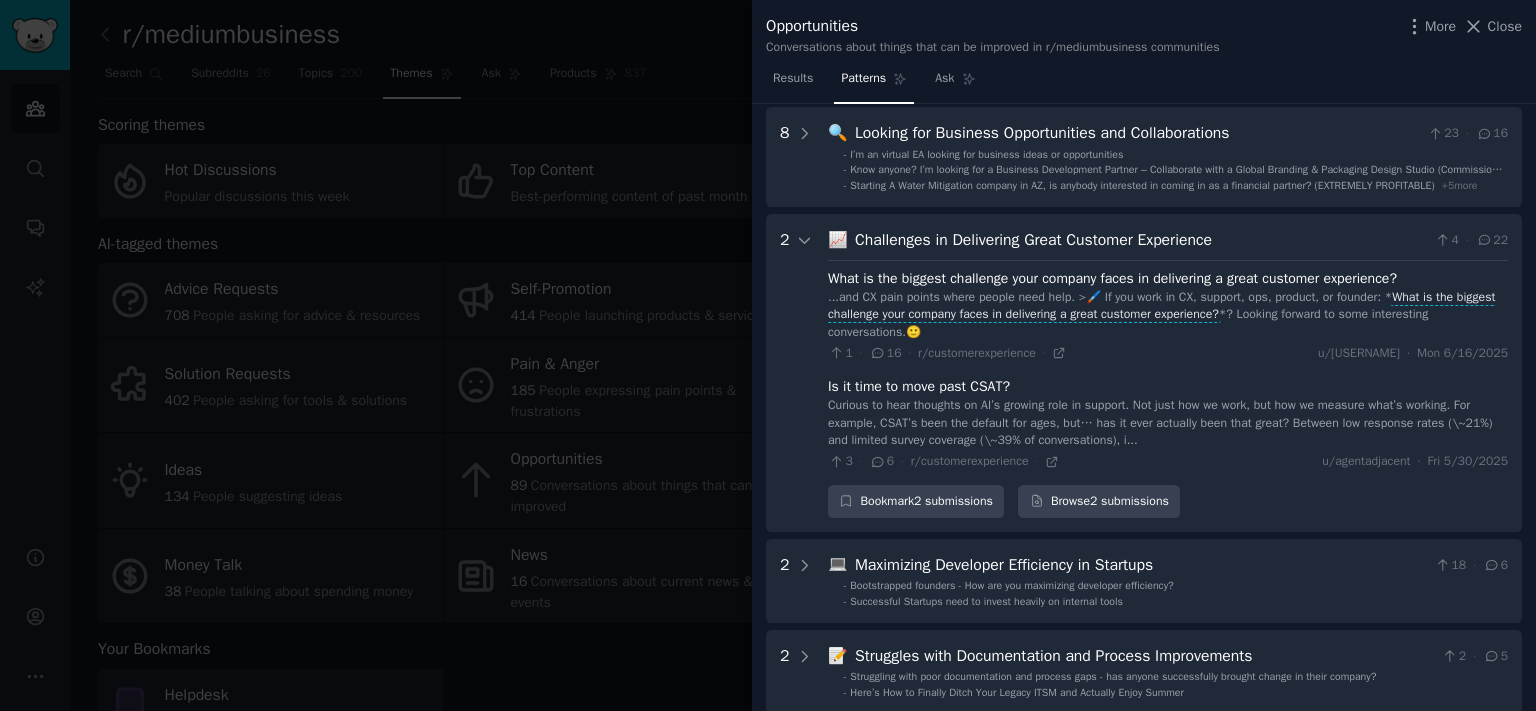 click on "3 · 6 · r/customerexperience ·" at bounding box center [943, 462] 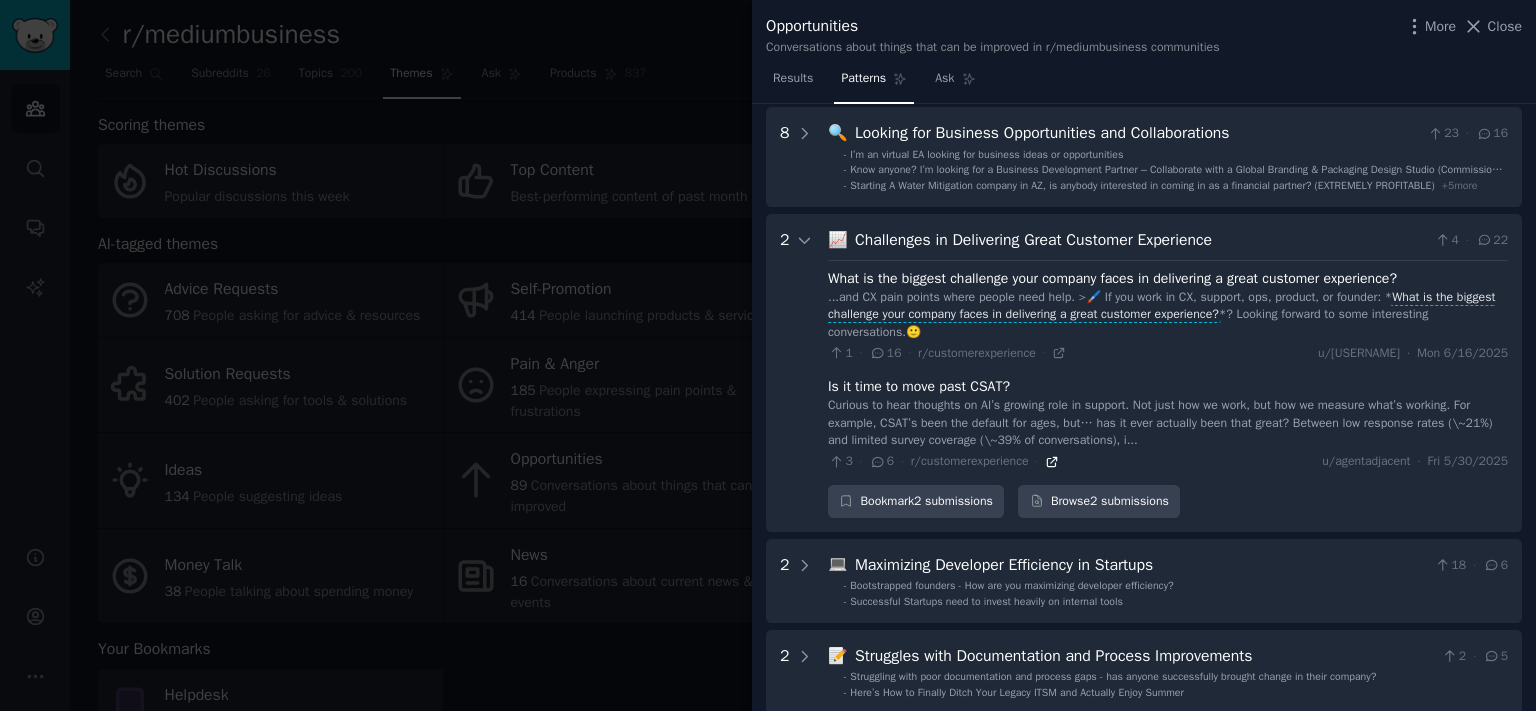 click 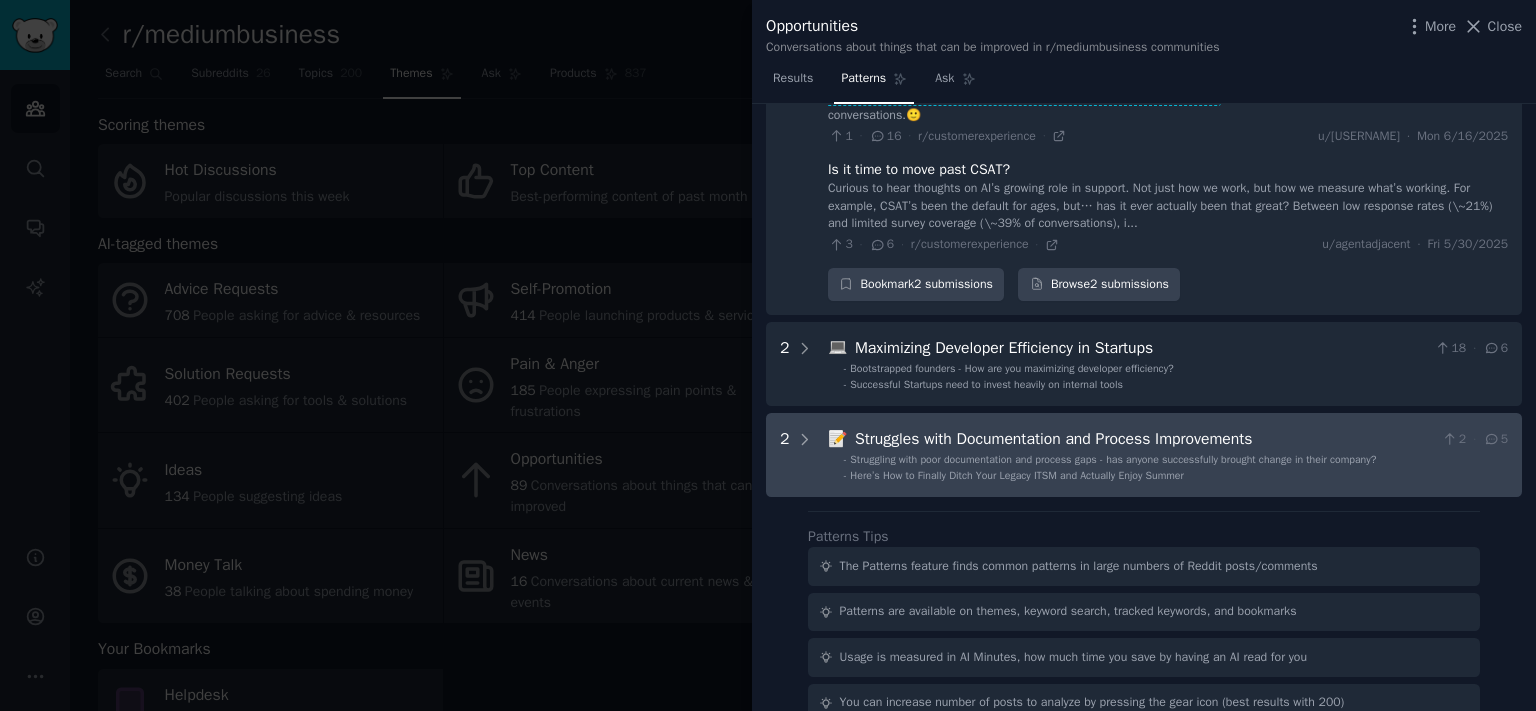 scroll, scrollTop: 415, scrollLeft: 0, axis: vertical 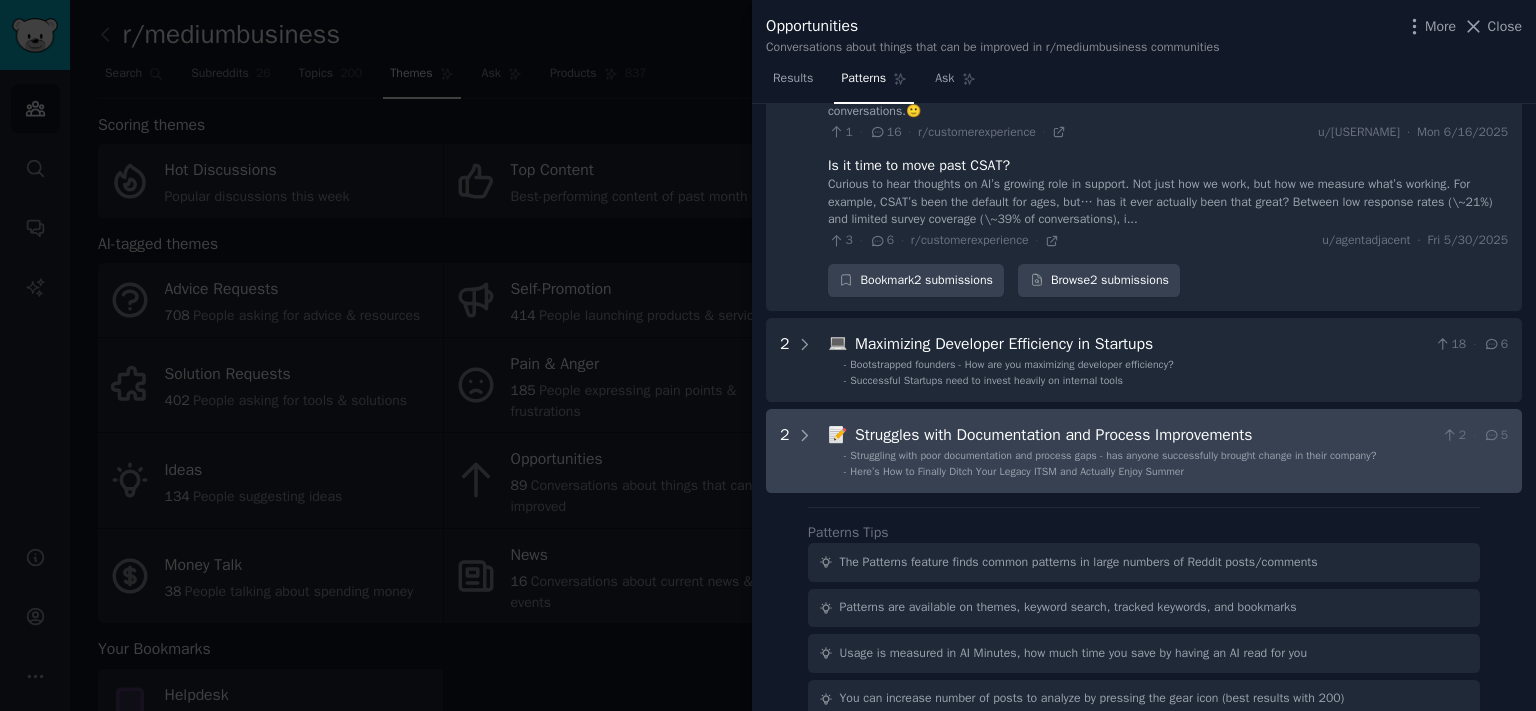 click on "Struggles with Documentation and Process Improvements" at bounding box center [1144, 435] 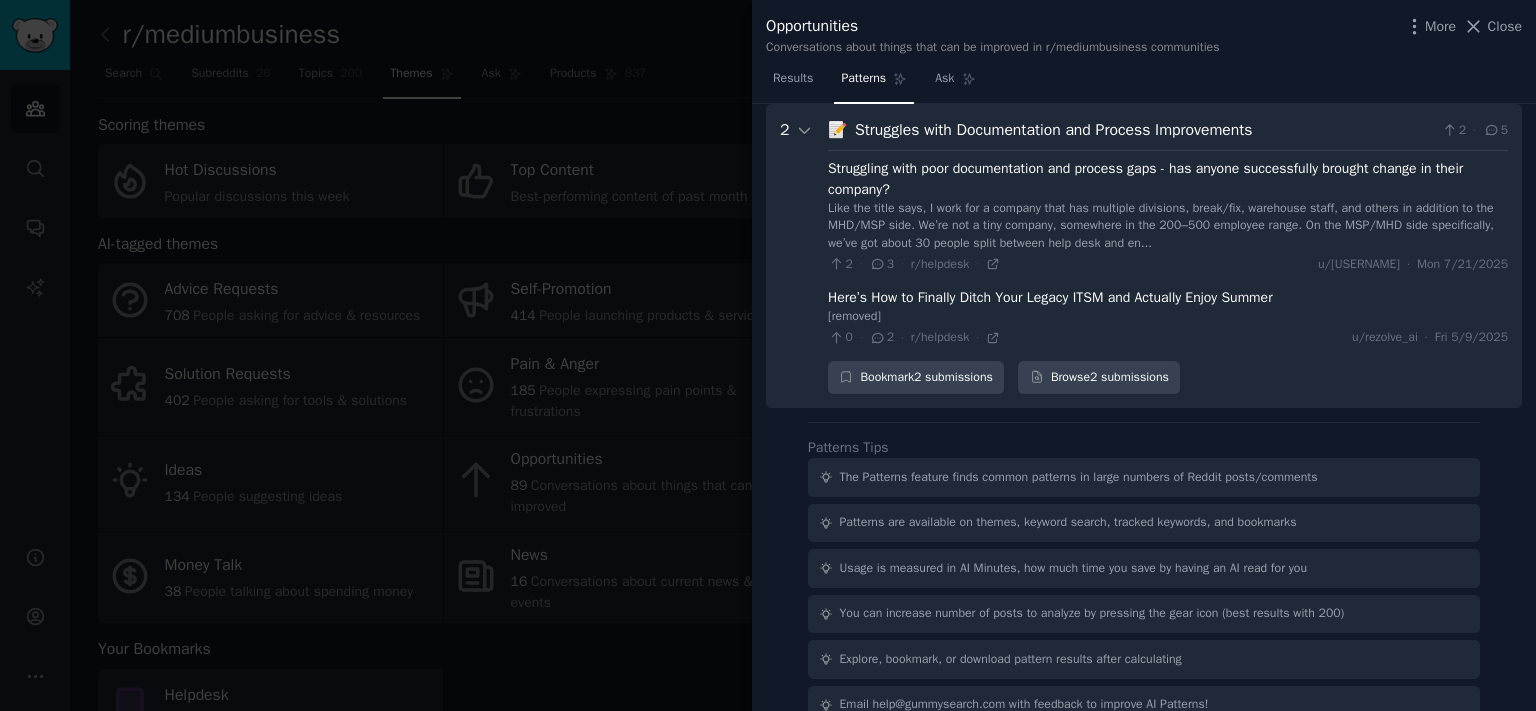 scroll, scrollTop: 752, scrollLeft: 0, axis: vertical 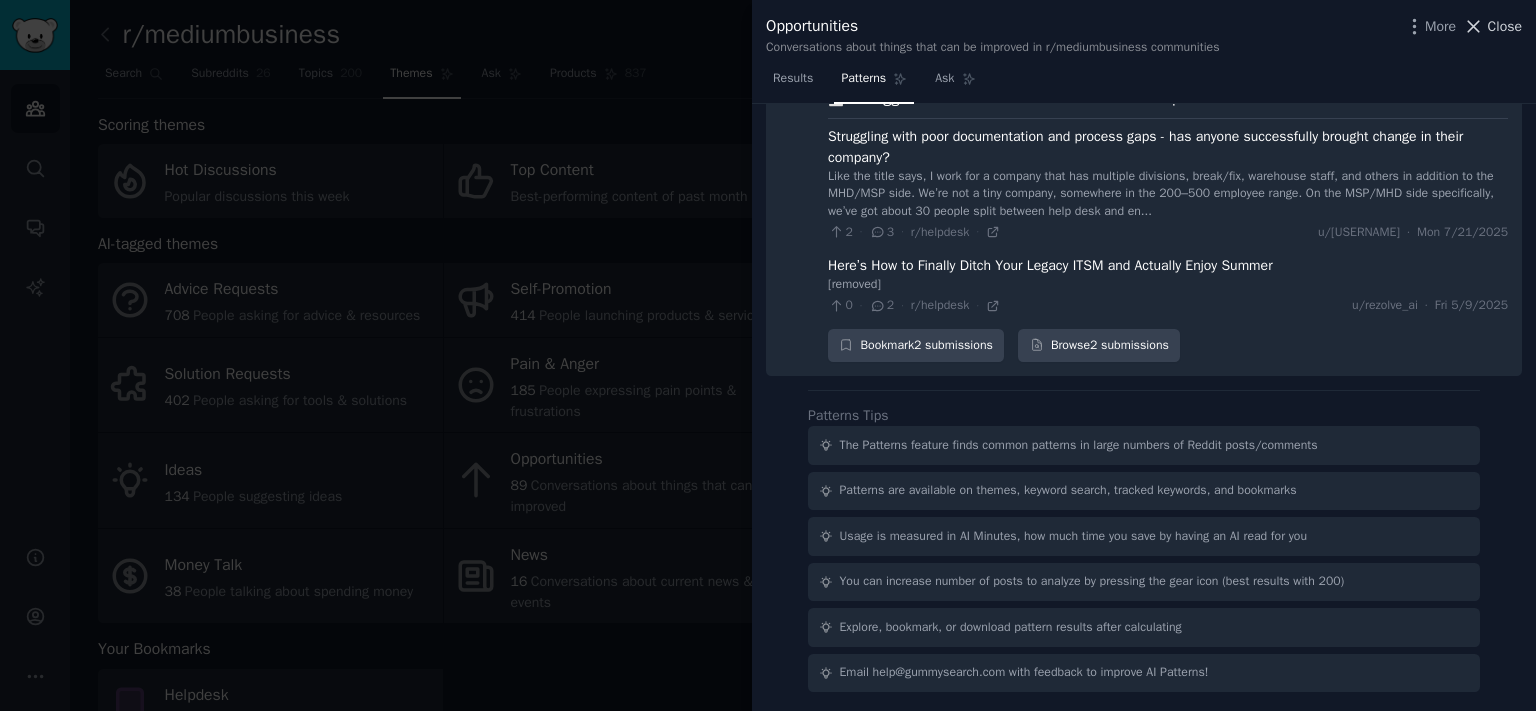 click on "Close" at bounding box center (1505, 26) 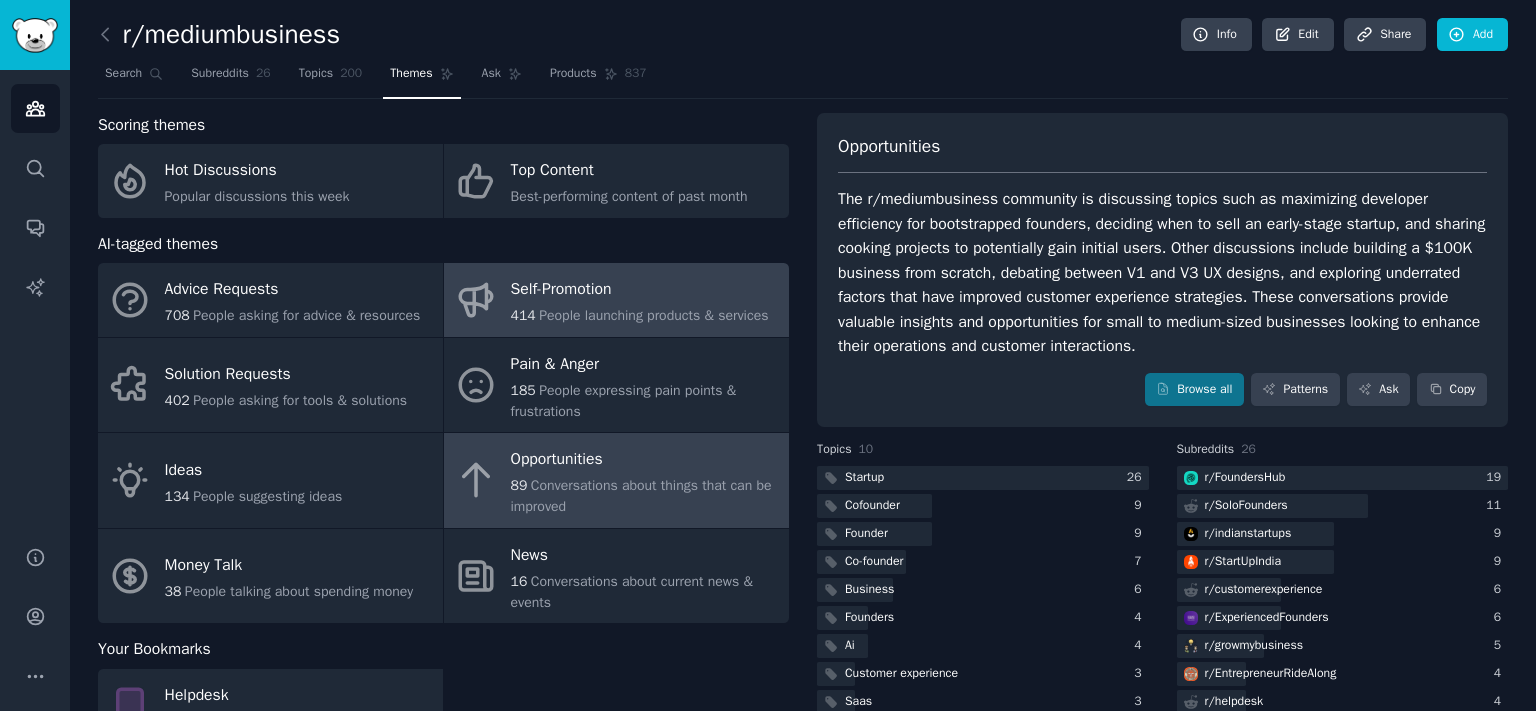 click on "Self-Promotion" at bounding box center (640, 290) 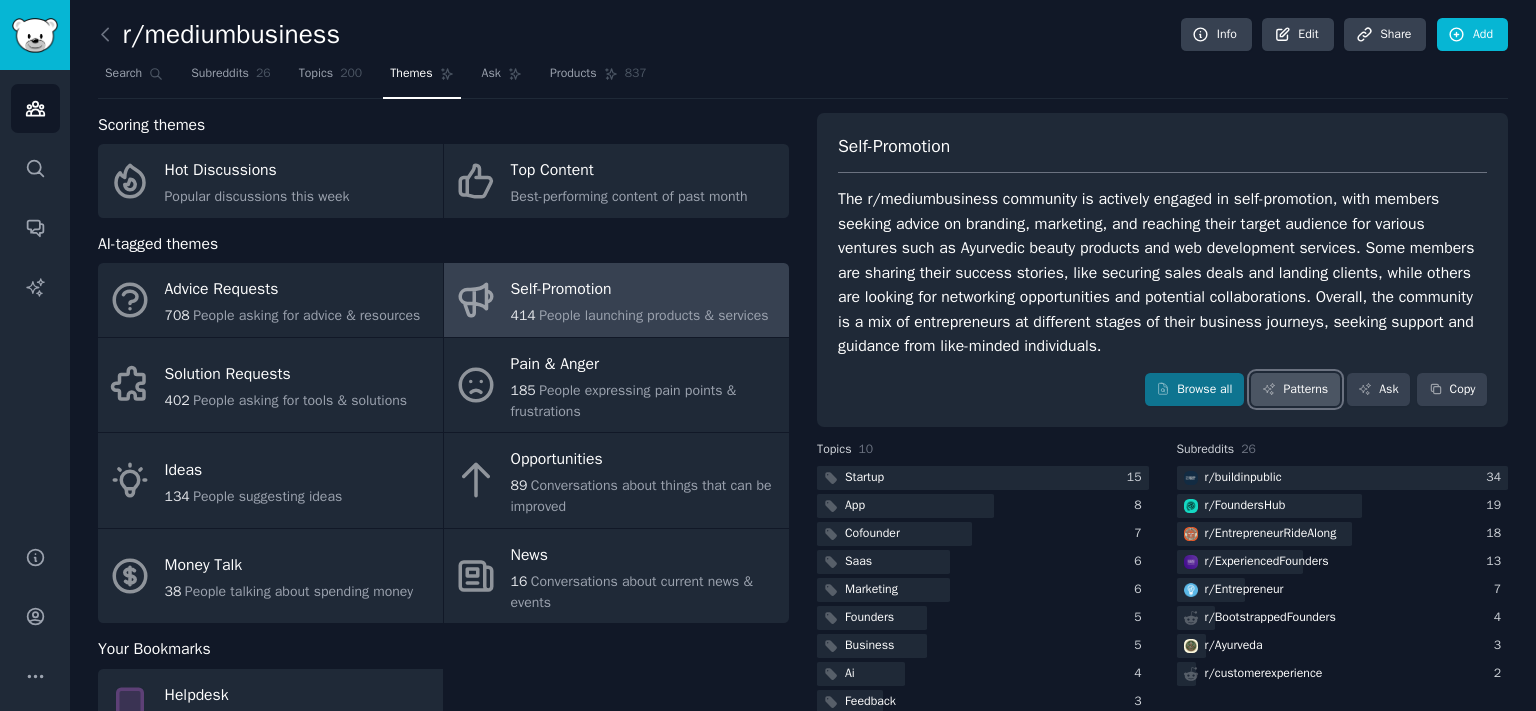 click on "Patterns" at bounding box center (1295, 390) 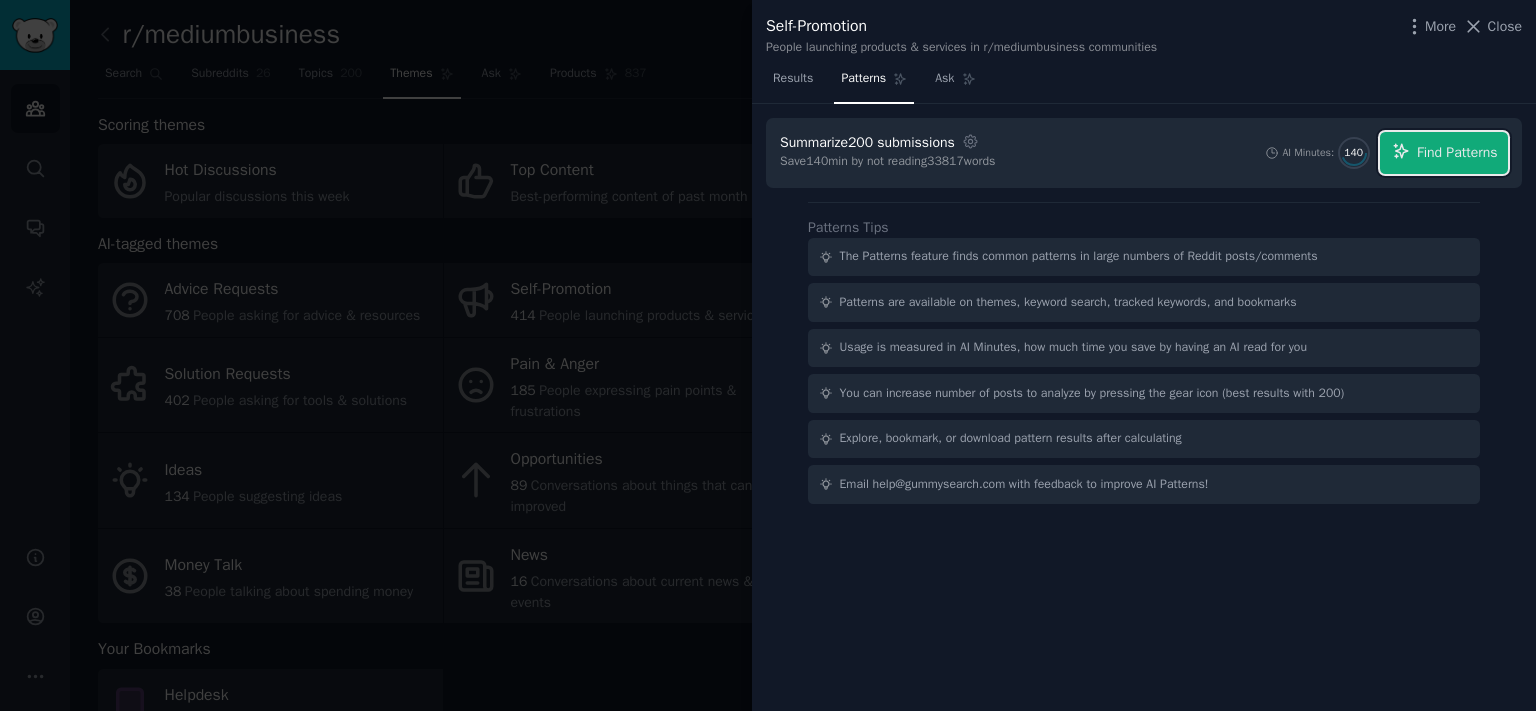 click on "Find Patterns" at bounding box center [1444, 153] 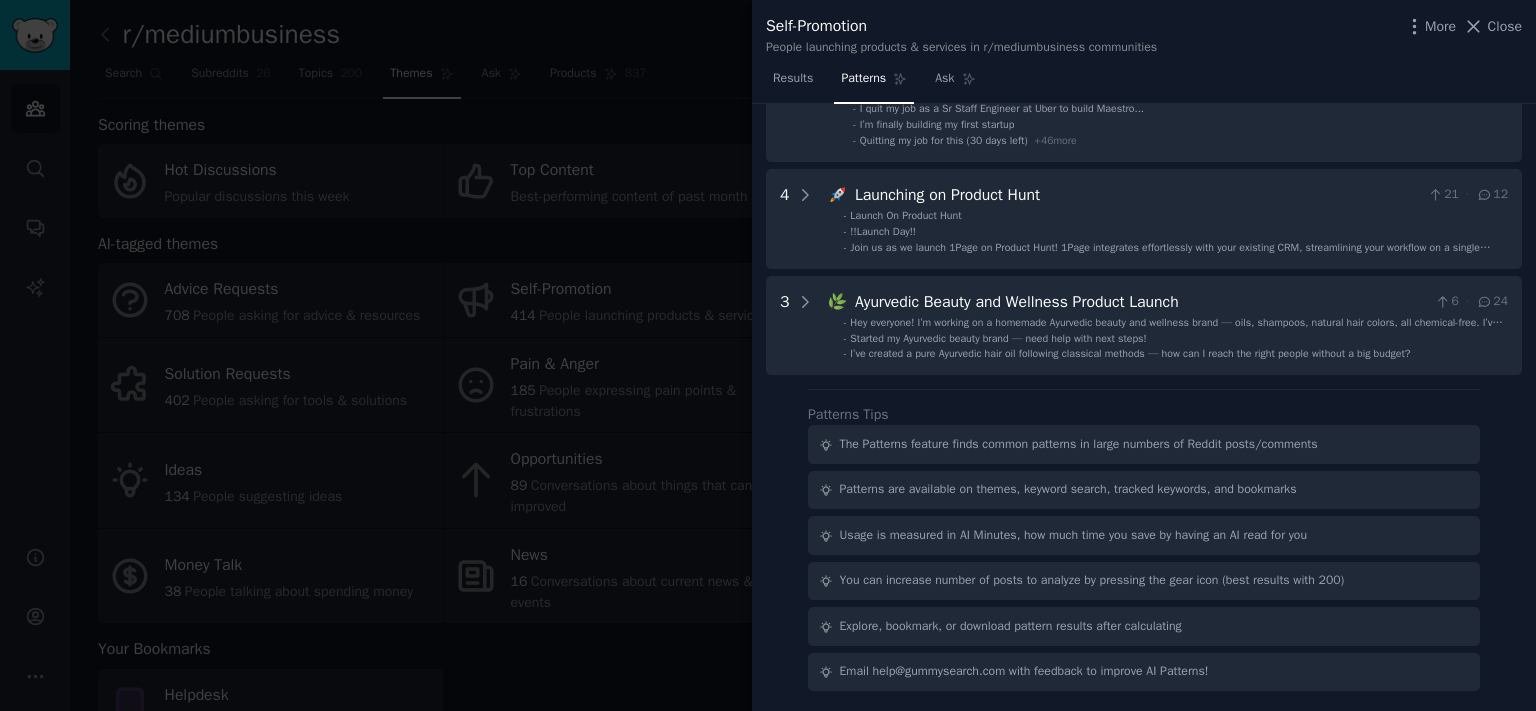 scroll, scrollTop: 0, scrollLeft: 0, axis: both 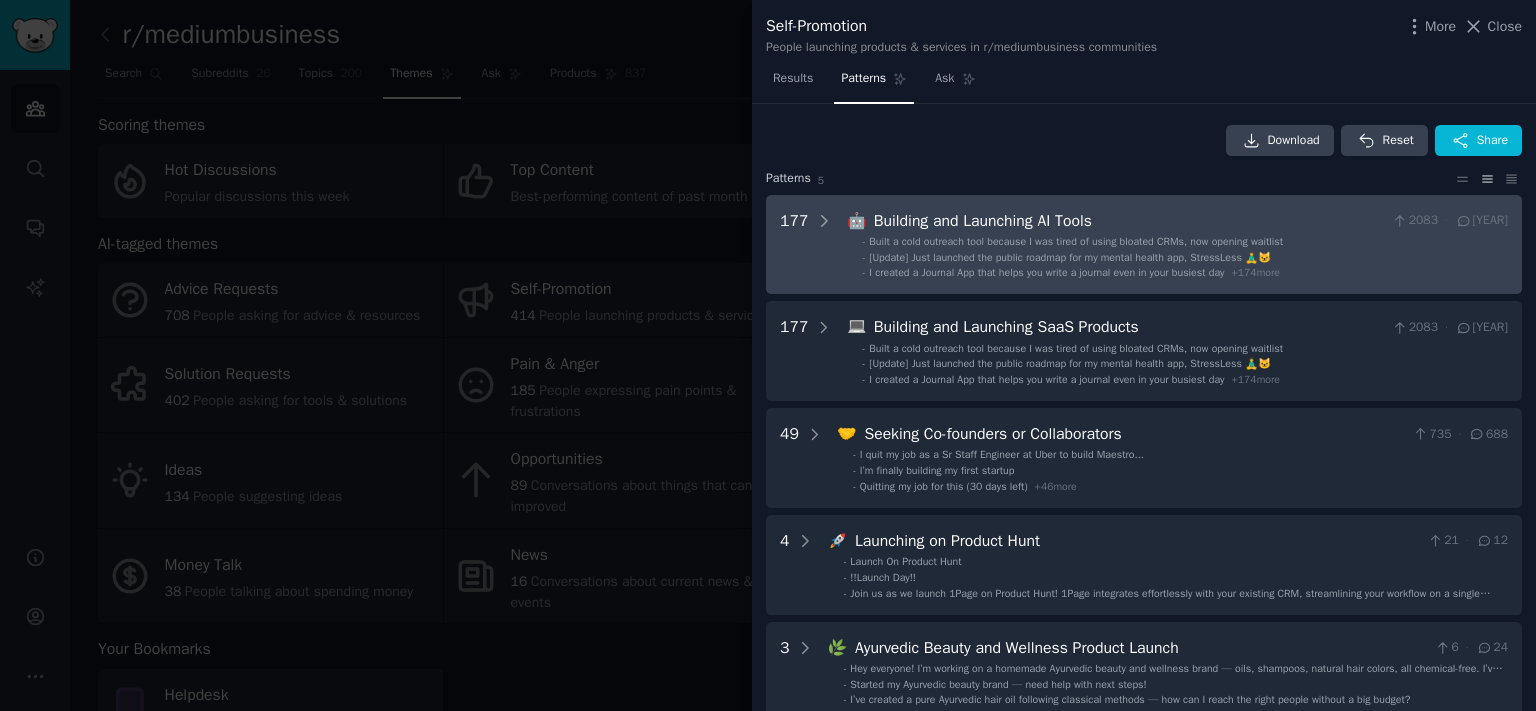 drag, startPoint x: 834, startPoint y: 219, endPoint x: 876, endPoint y: 227, distance: 42.755116 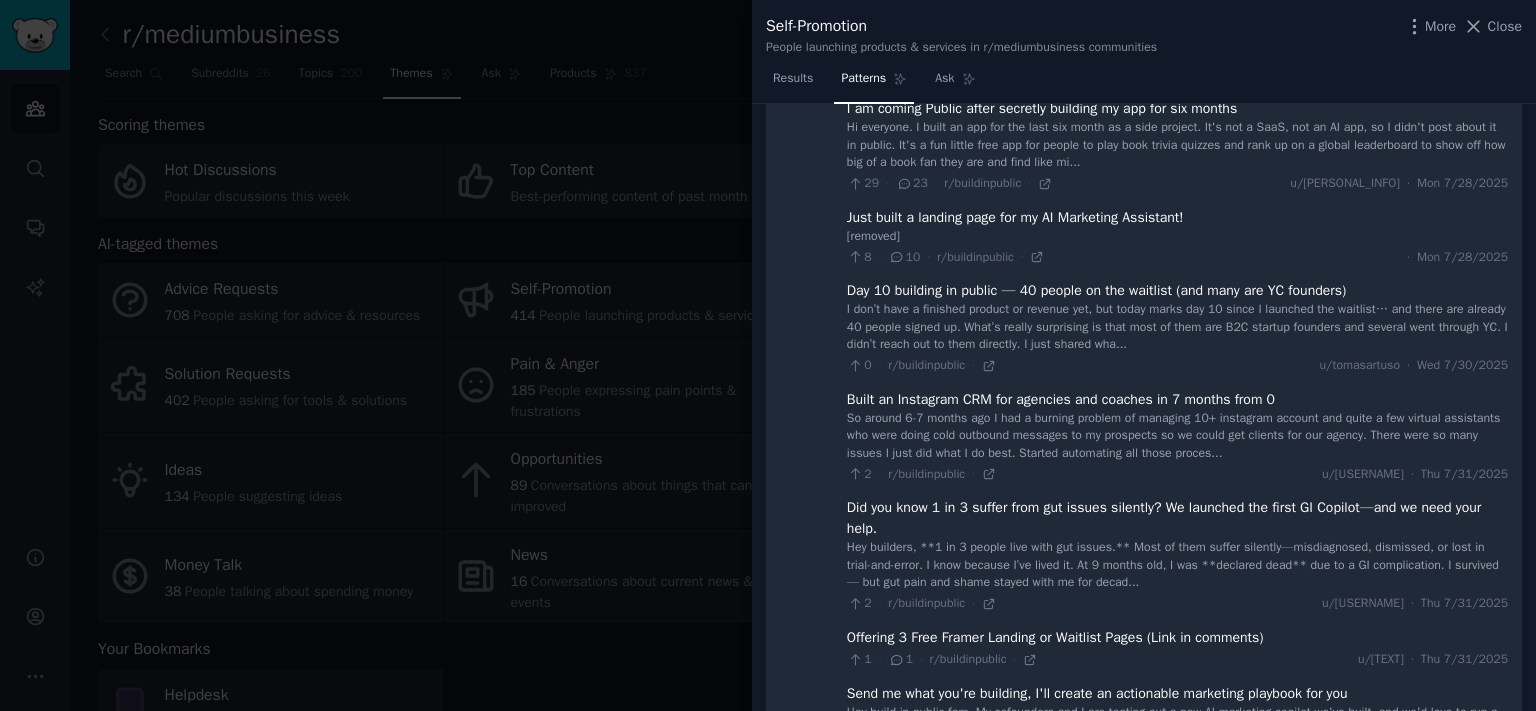 scroll, scrollTop: 1084, scrollLeft: 0, axis: vertical 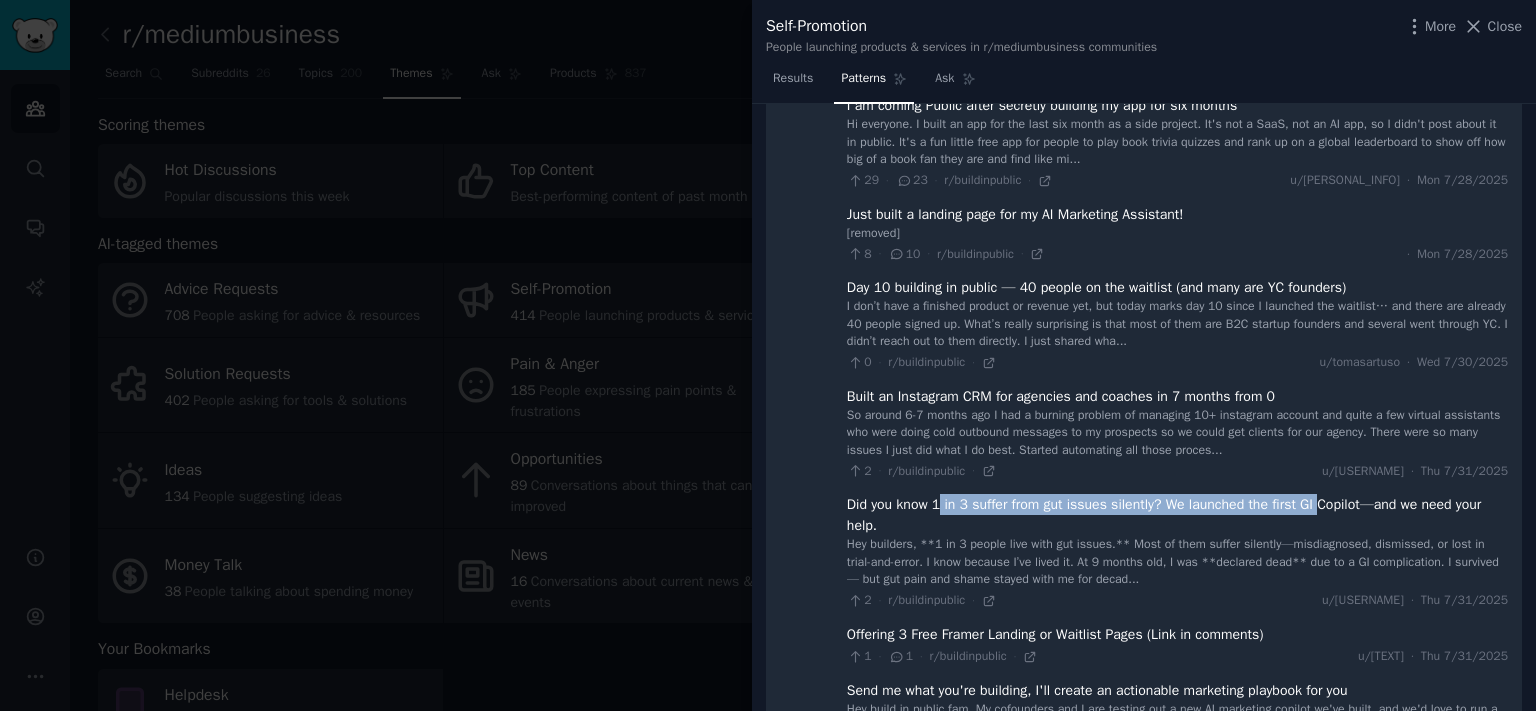 drag, startPoint x: 951, startPoint y: 498, endPoint x: 1338, endPoint y: 498, distance: 387 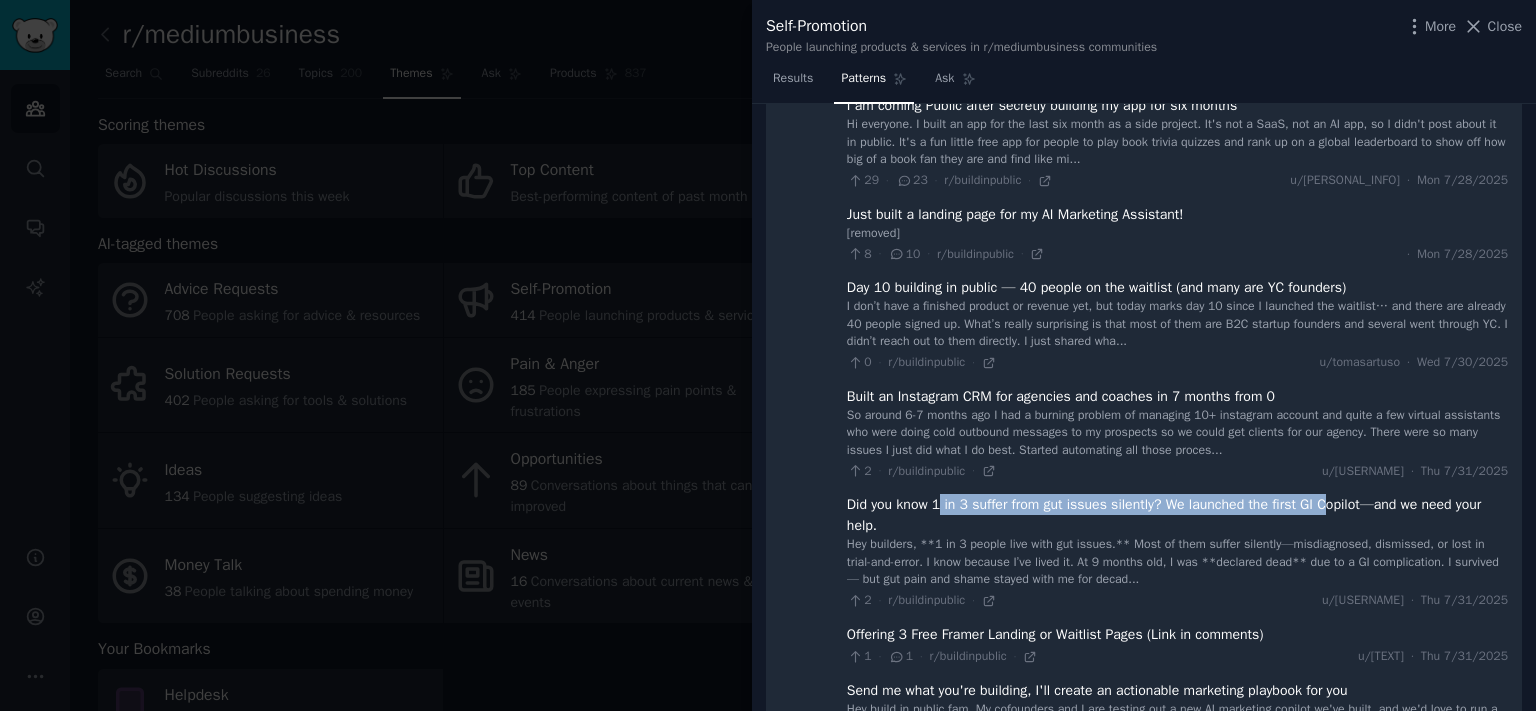 click on "Did you know 1 in 3 suffer from gut issues silently? We launched the first GI Copilot—and we need your help." at bounding box center [1177, 515] 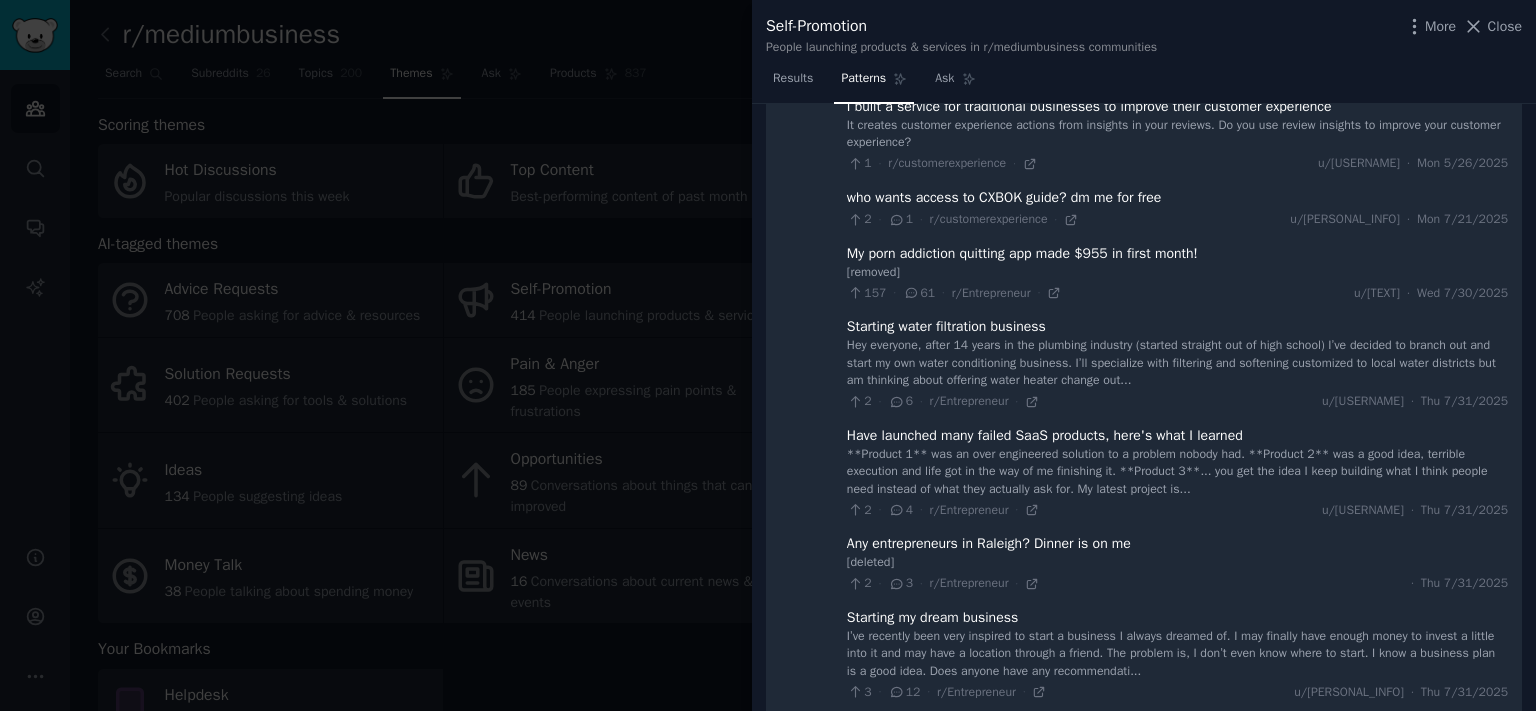 scroll, scrollTop: 2299, scrollLeft: 0, axis: vertical 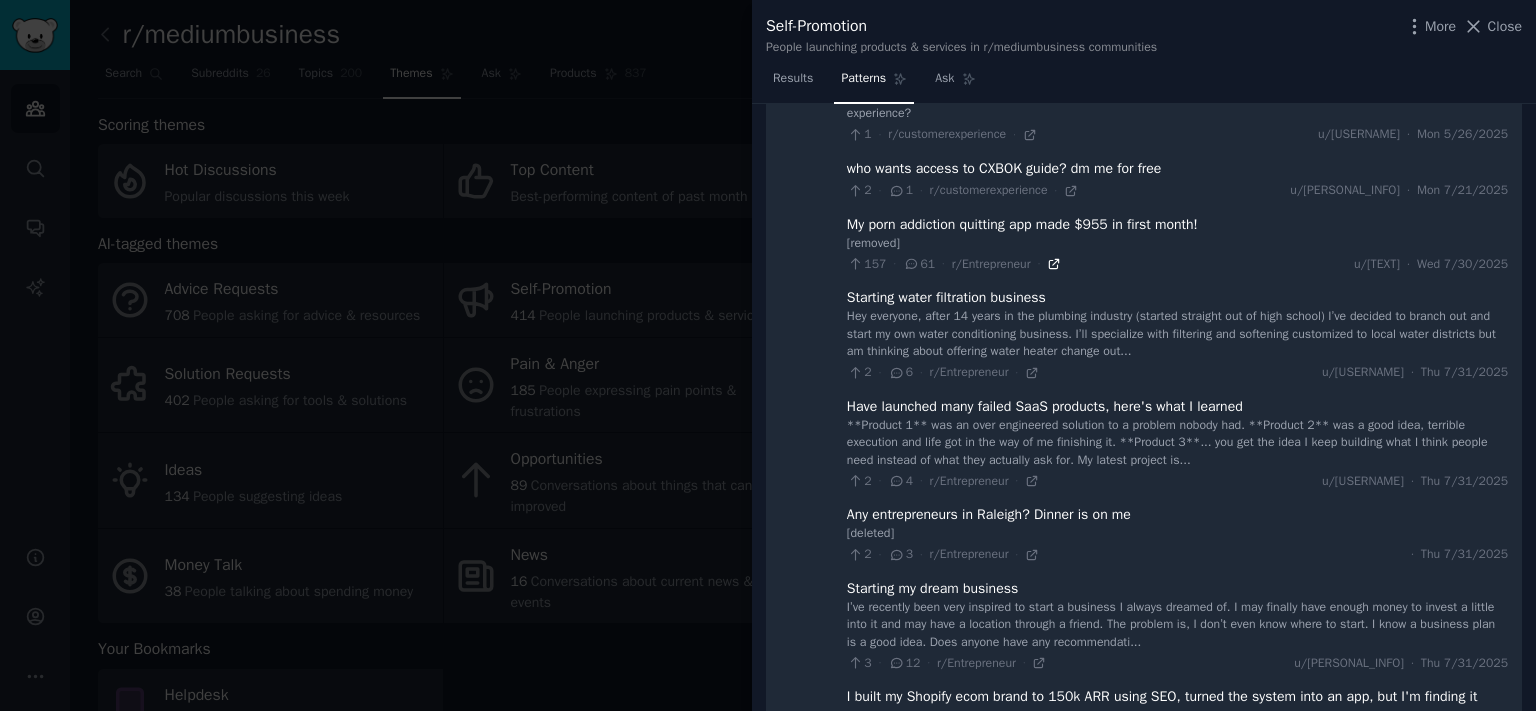 click 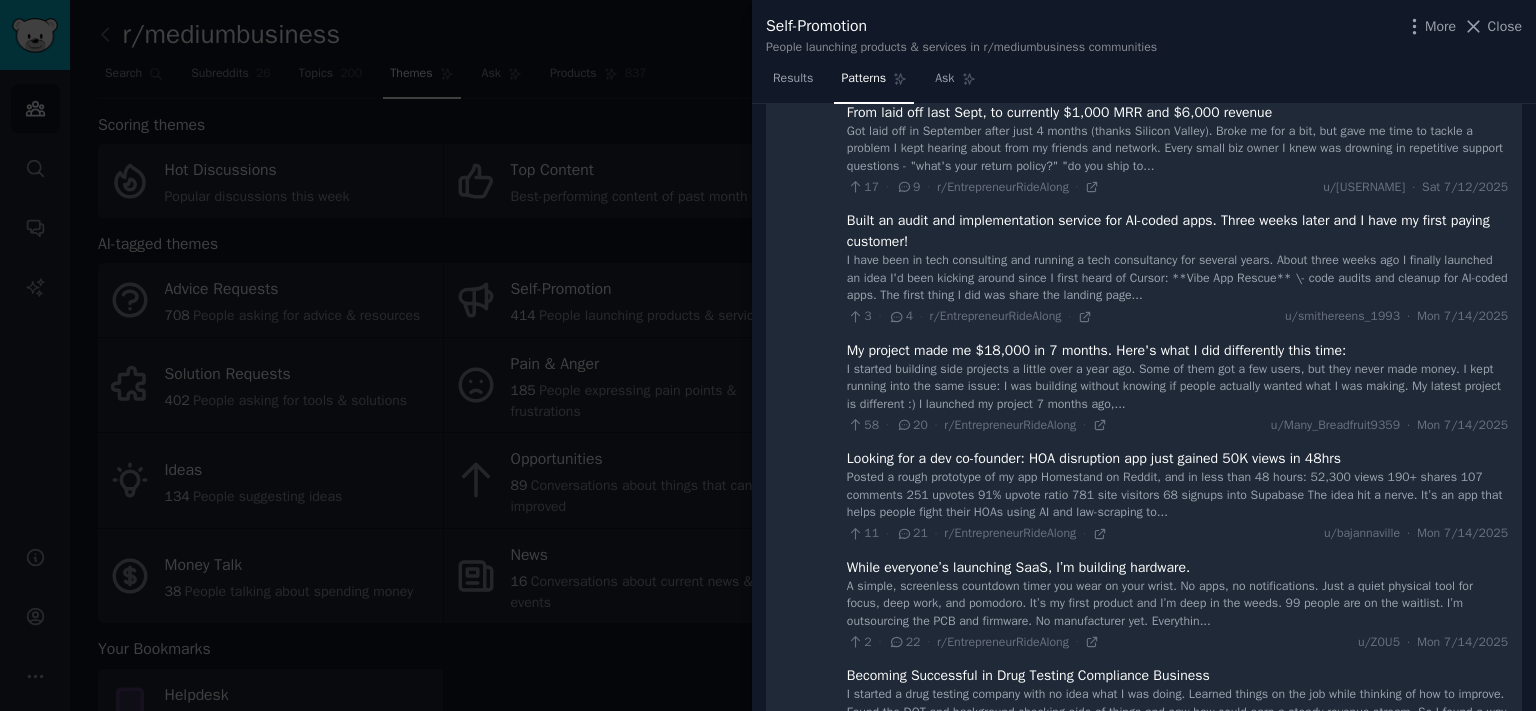 scroll, scrollTop: 3624, scrollLeft: 0, axis: vertical 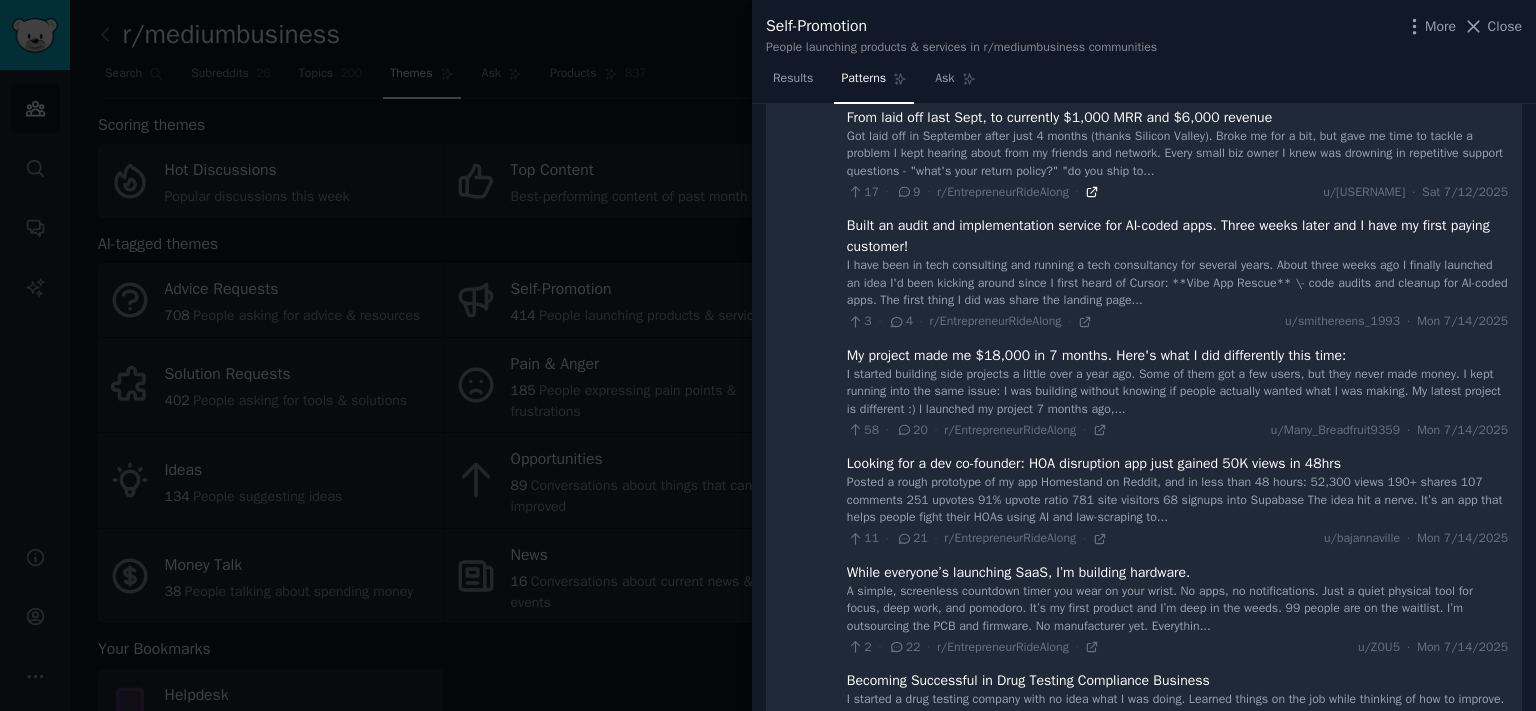 click 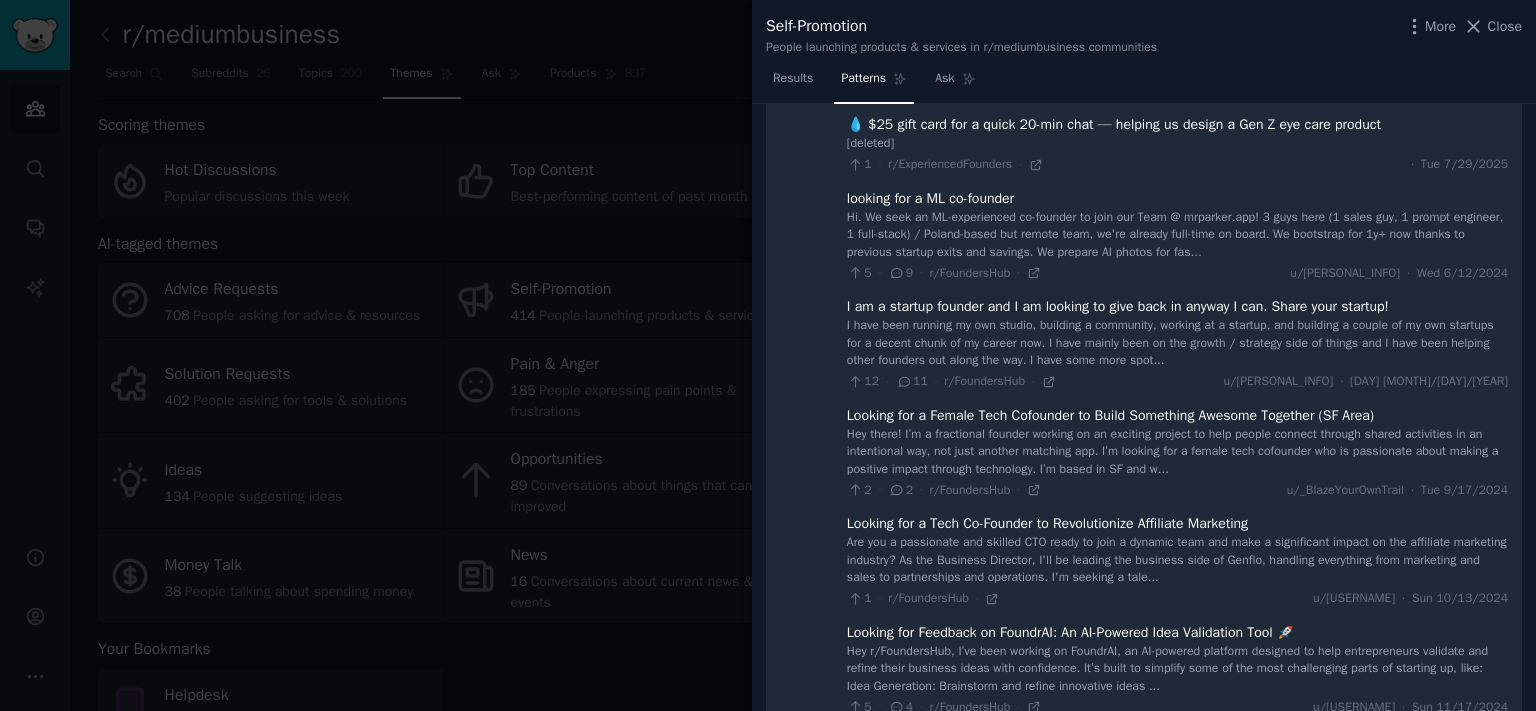 scroll, scrollTop: 5942, scrollLeft: 0, axis: vertical 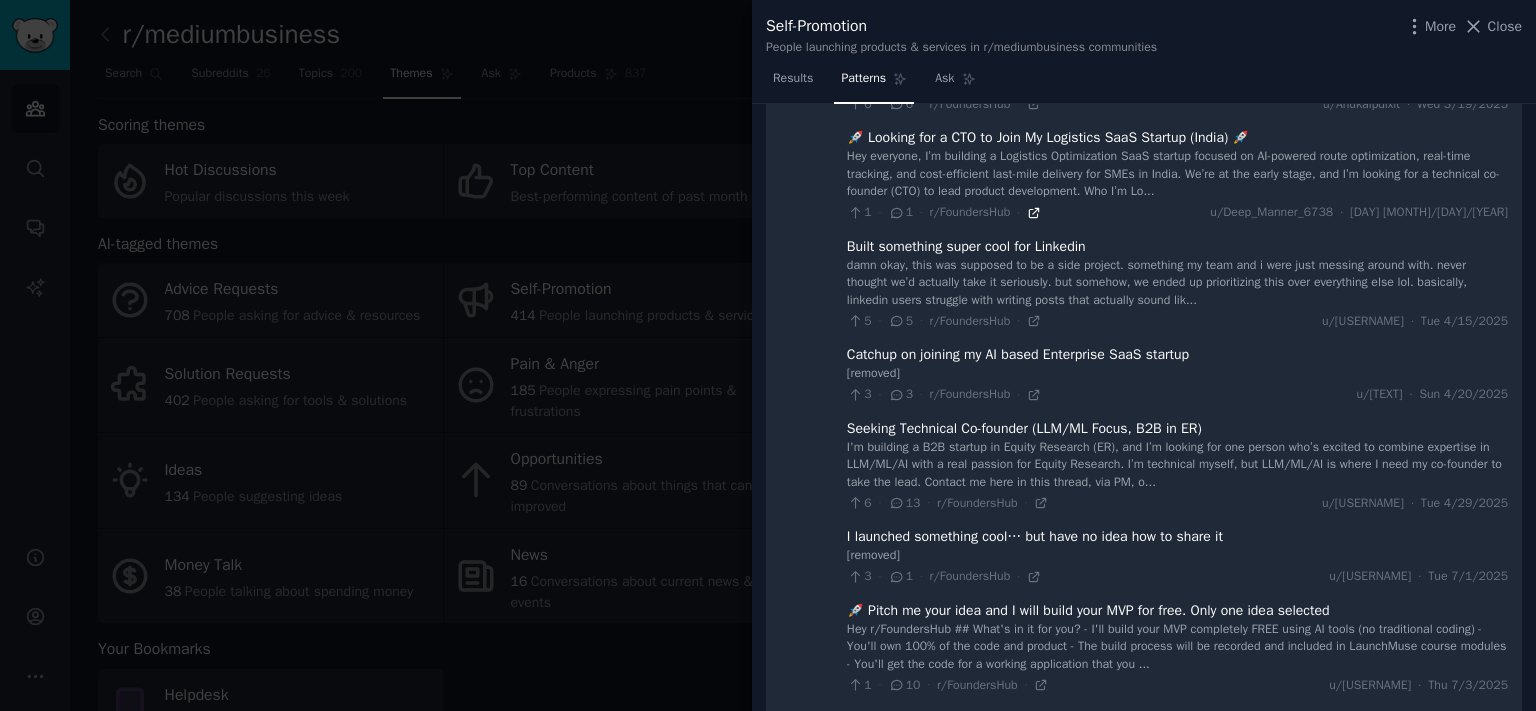 click 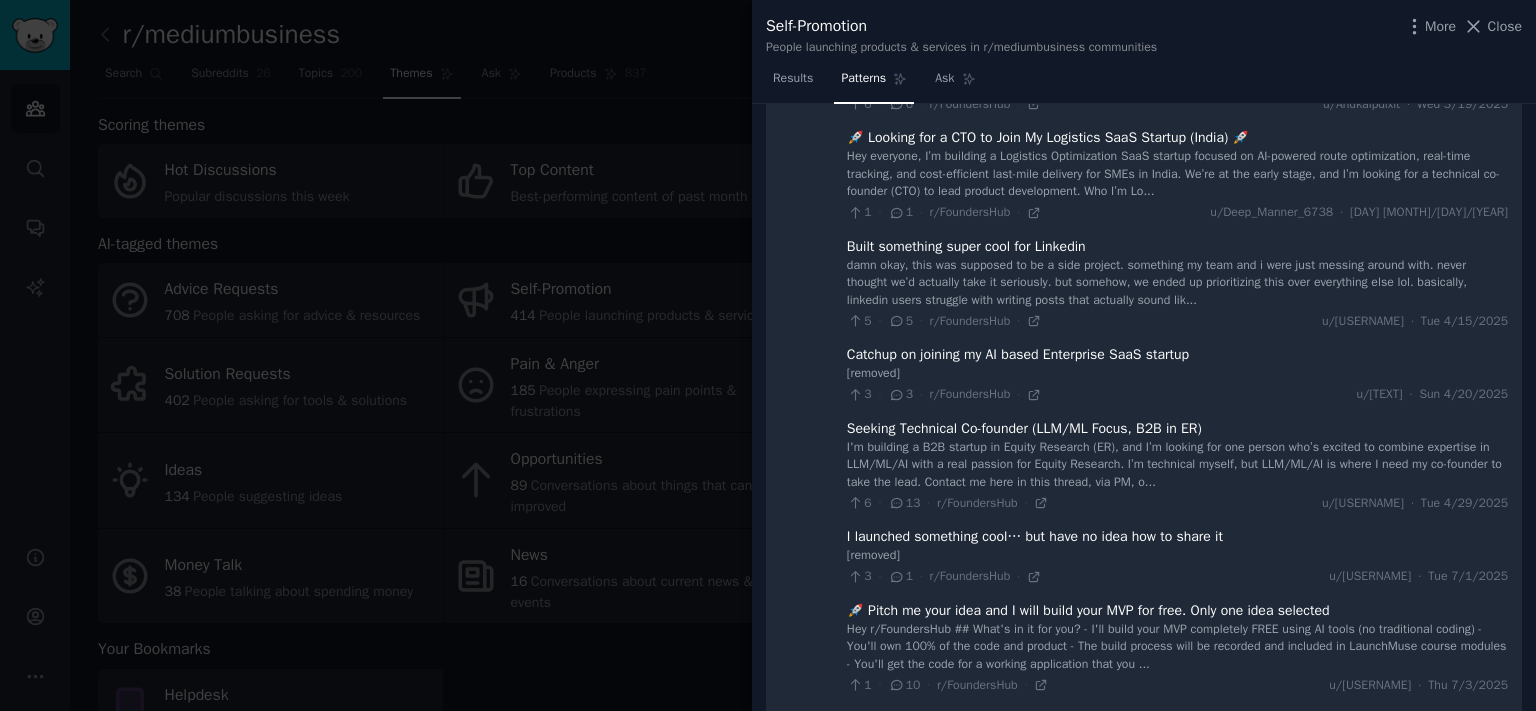 drag, startPoint x: 1050, startPoint y: 423, endPoint x: 1081, endPoint y: 423, distance: 31 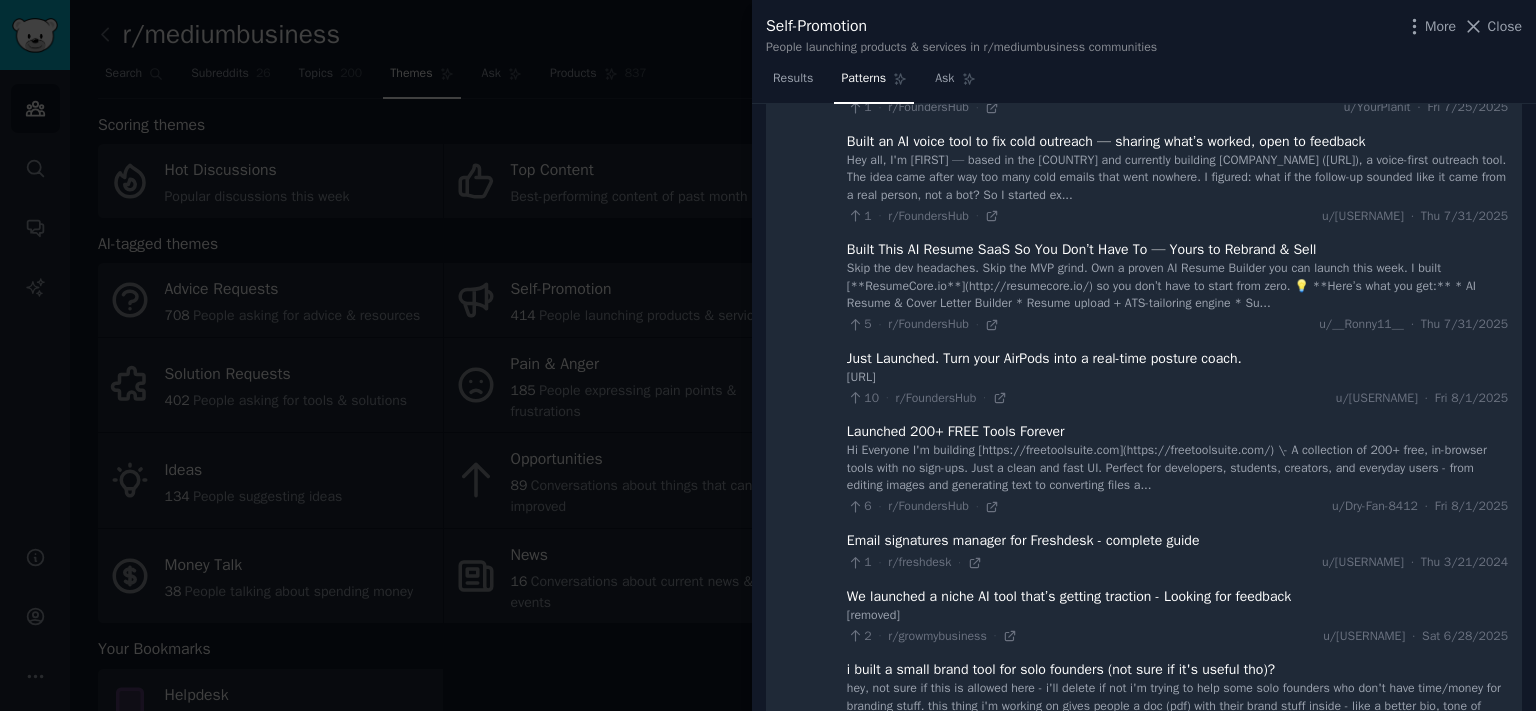 scroll, scrollTop: 8923, scrollLeft: 0, axis: vertical 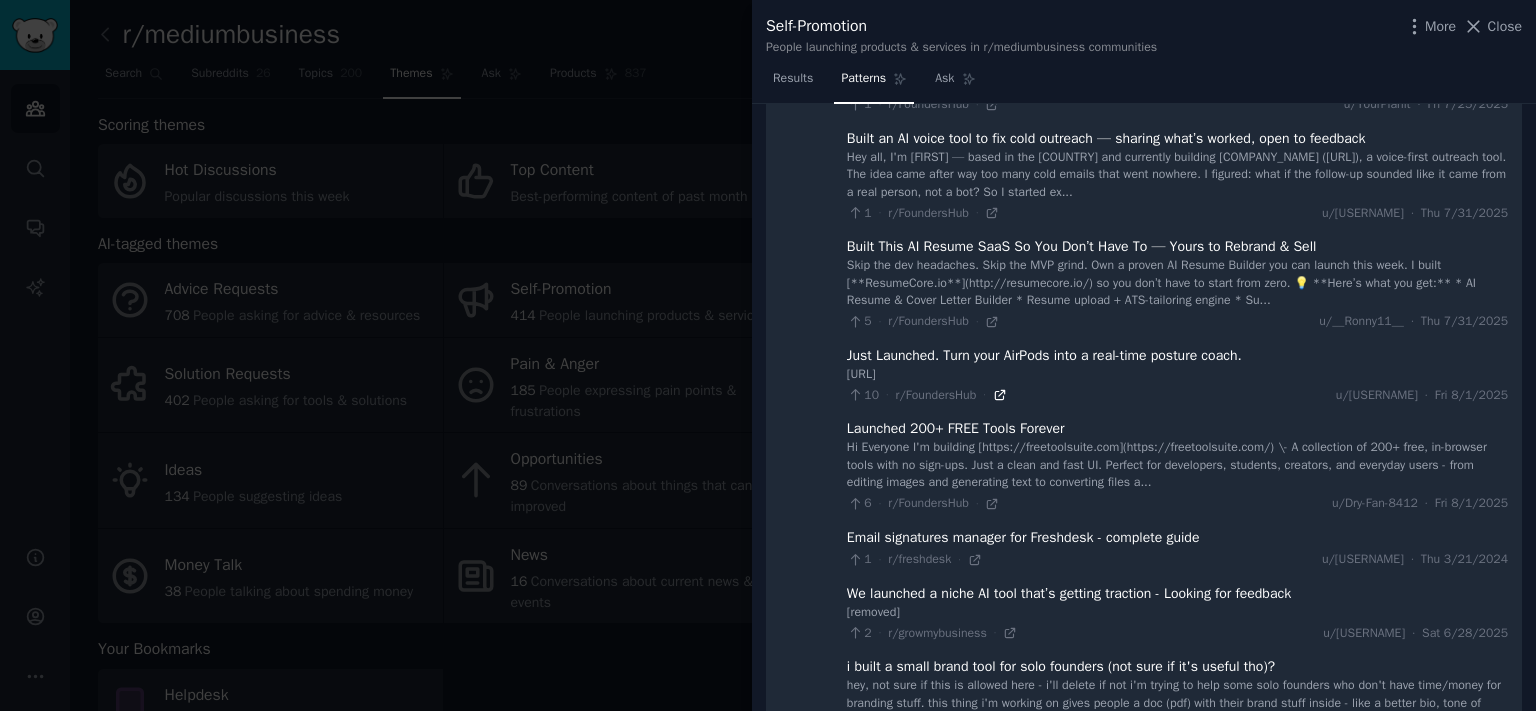 click 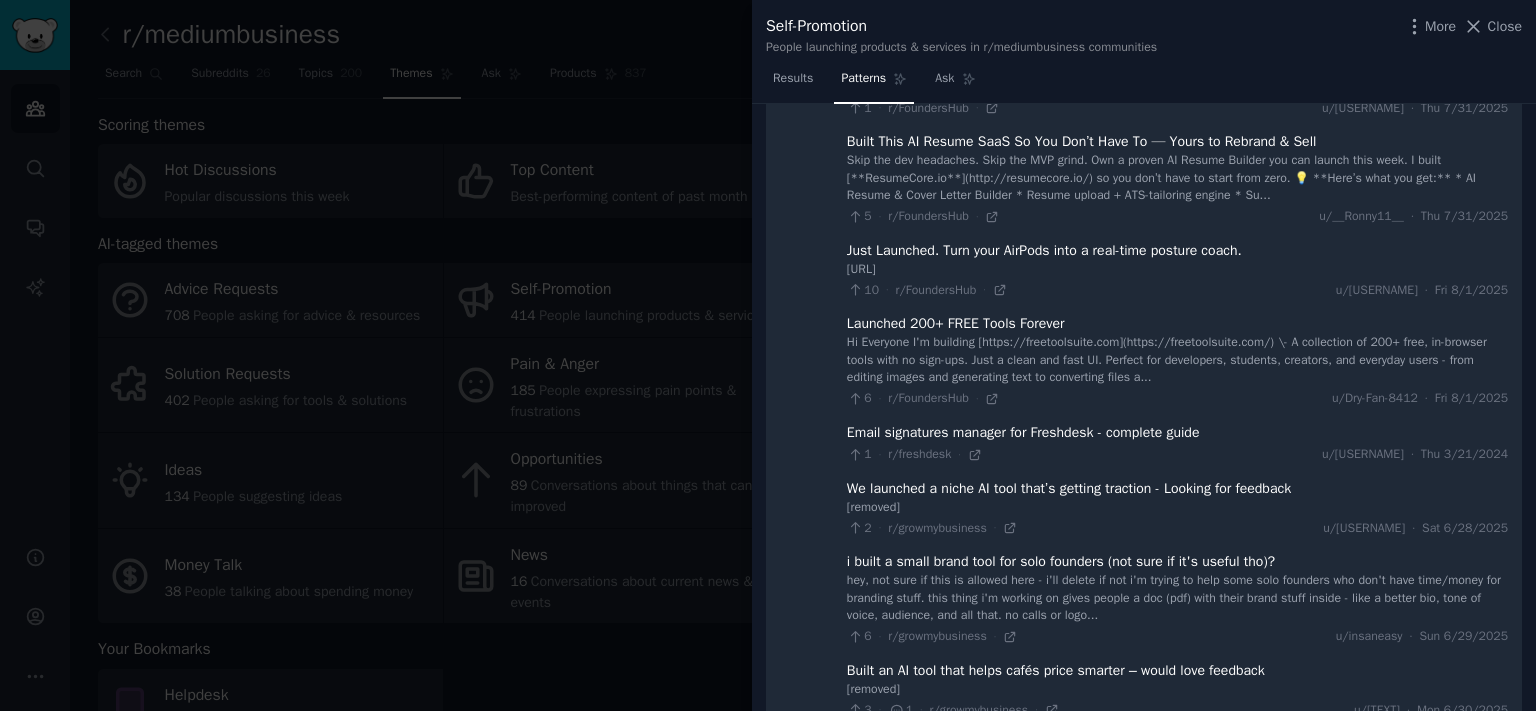 scroll, scrollTop: 9033, scrollLeft: 0, axis: vertical 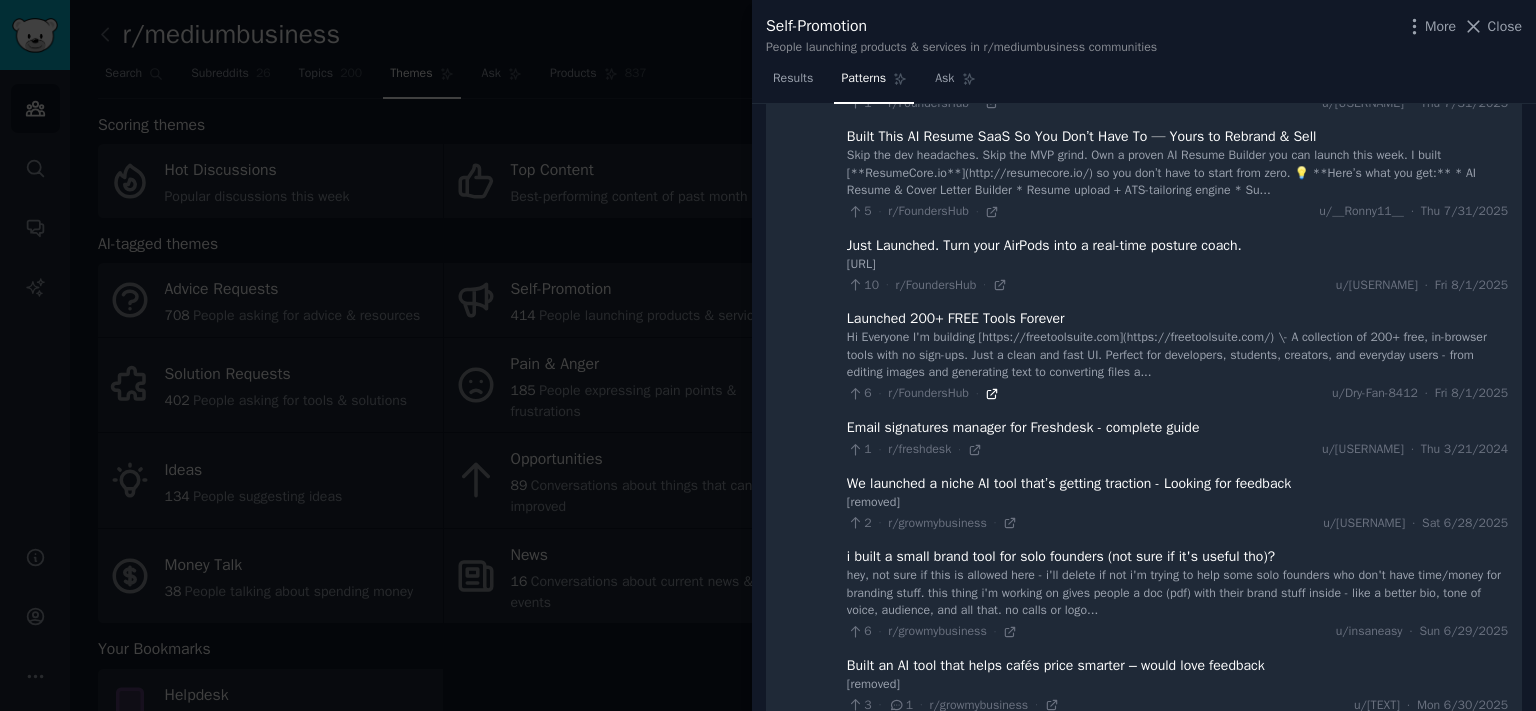 click 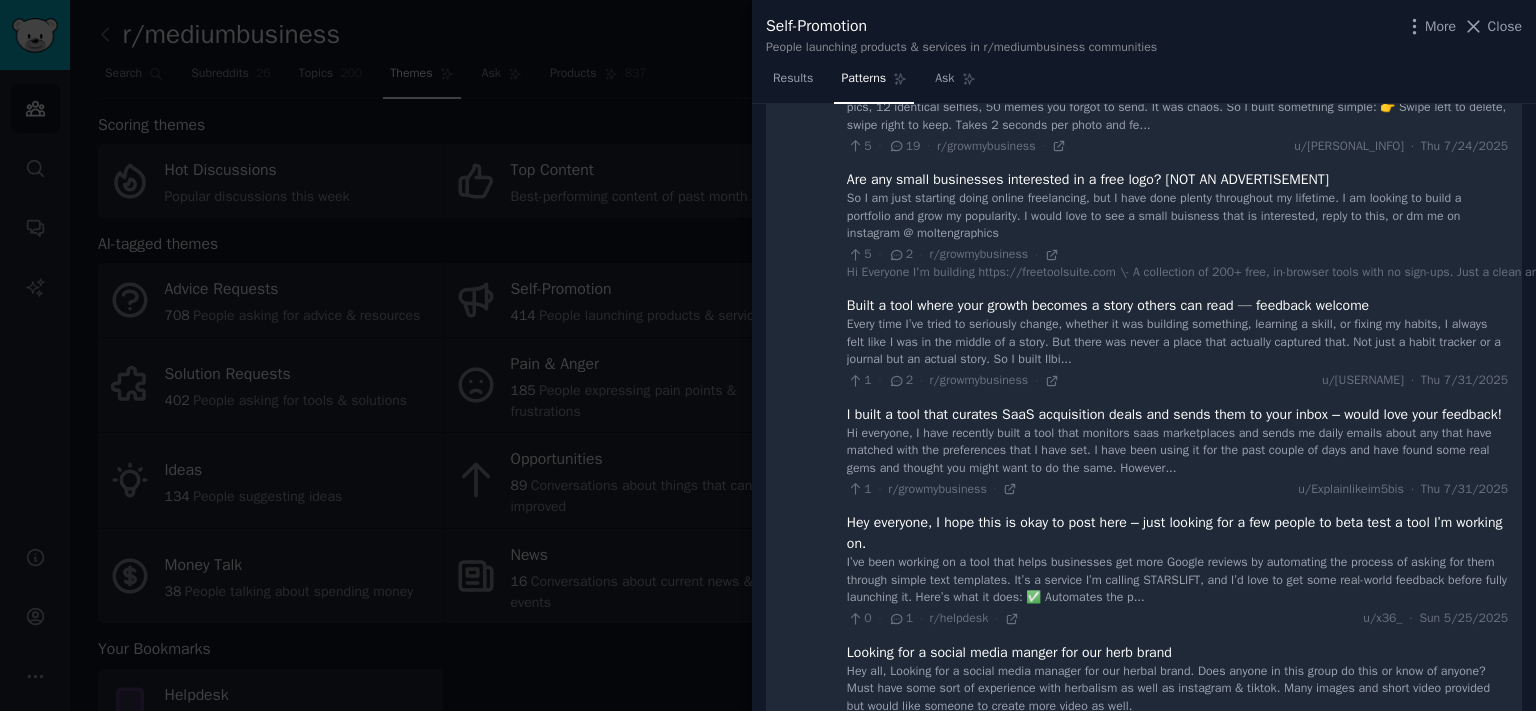 scroll, scrollTop: 10910, scrollLeft: 0, axis: vertical 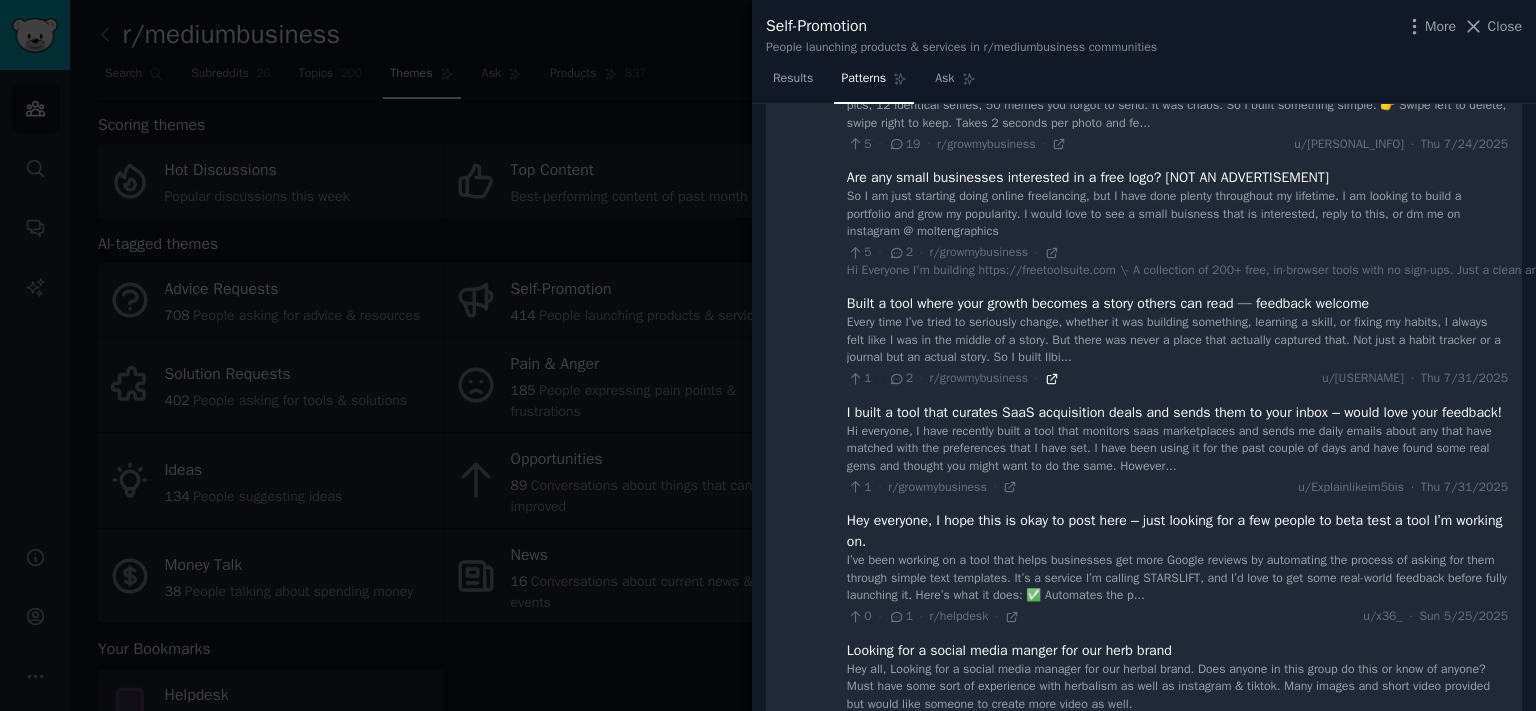 click 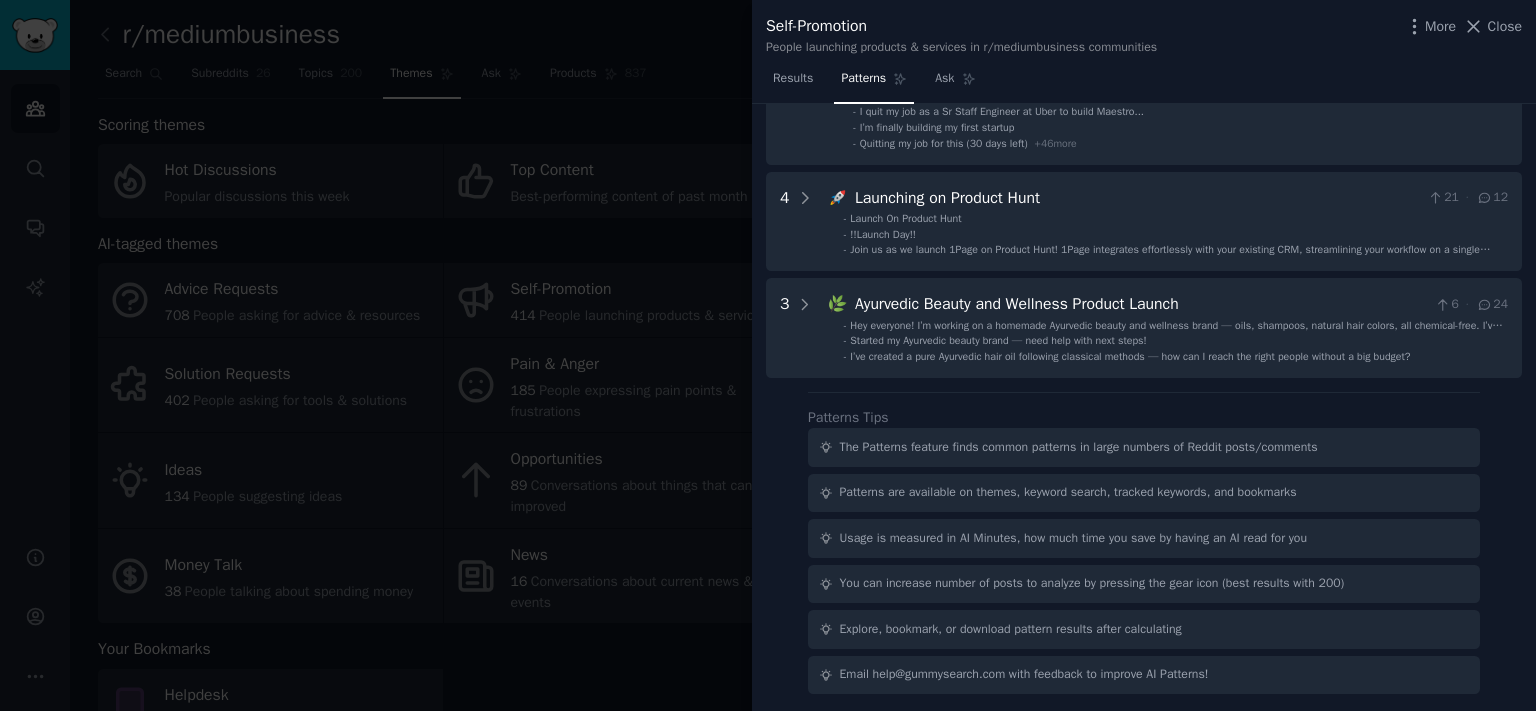 scroll, scrollTop: 18228, scrollLeft: 0, axis: vertical 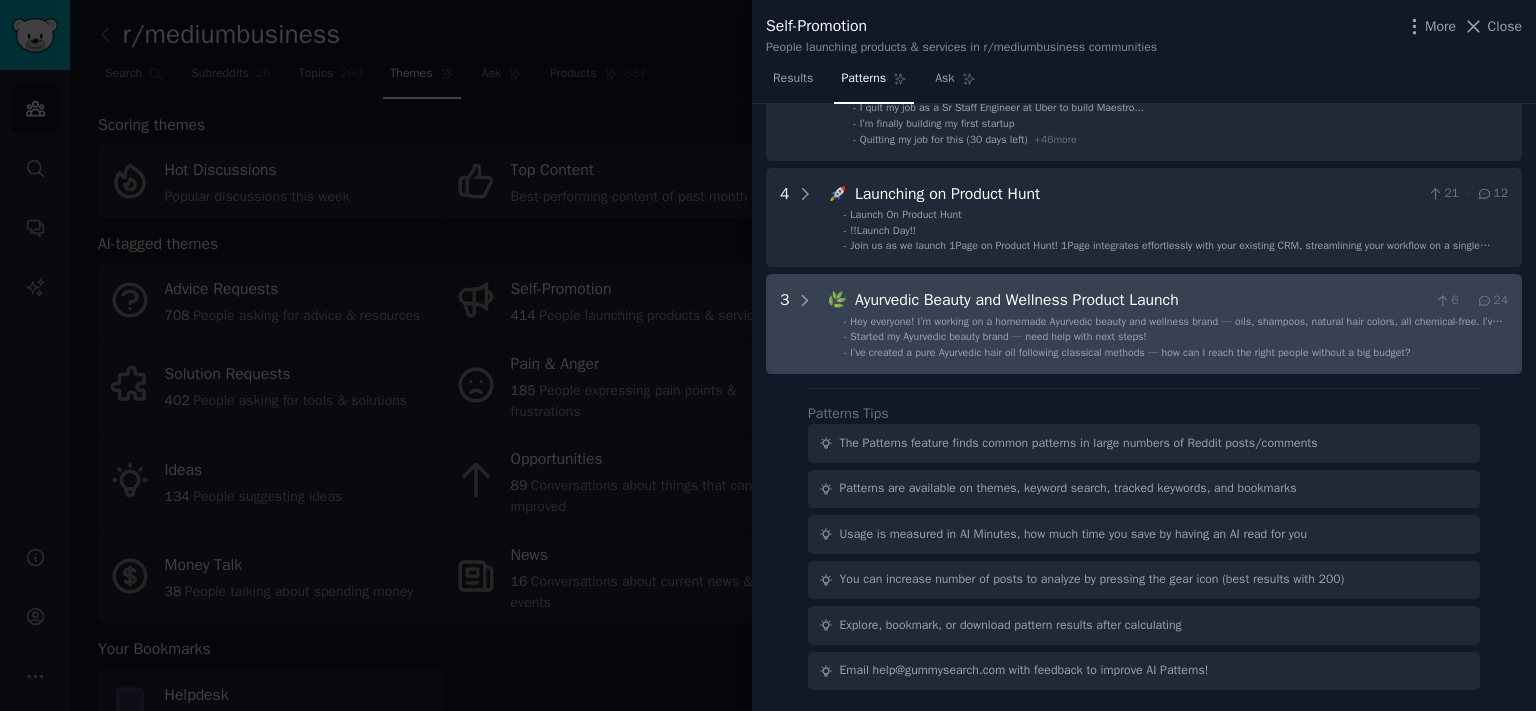 click on "Ayurvedic Beauty and Wellness Product Launch" at bounding box center [1141, 300] 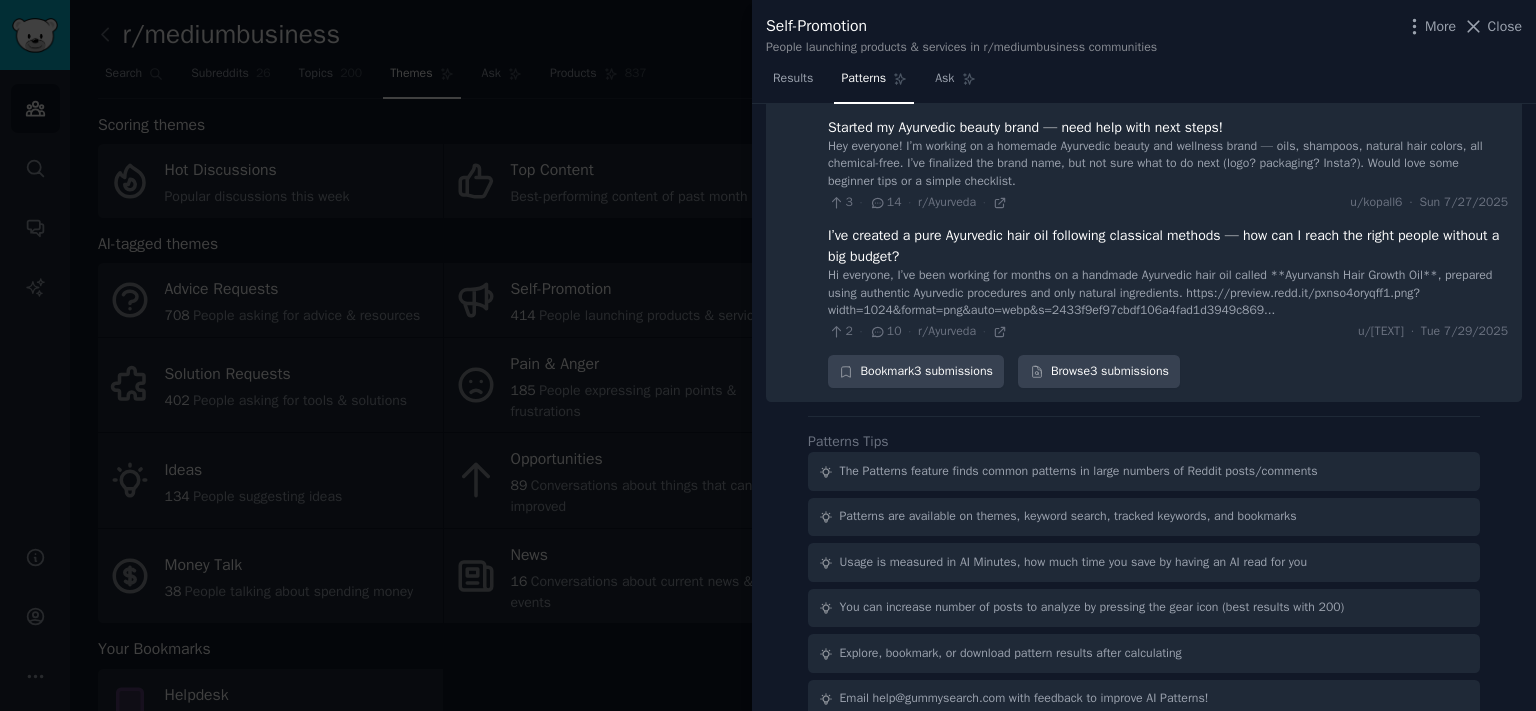scroll, scrollTop: 18400, scrollLeft: 0, axis: vertical 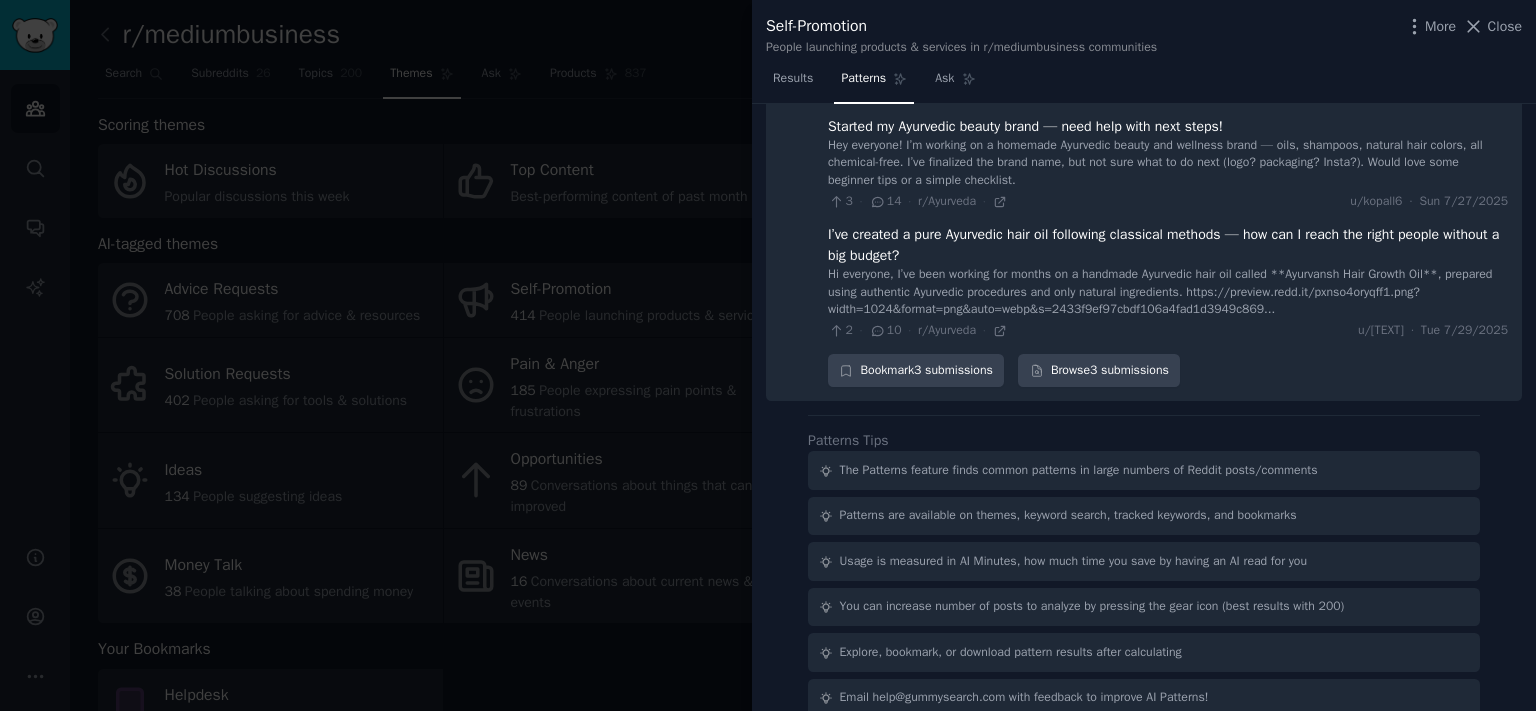 click on "Close" at bounding box center (1505, 26) 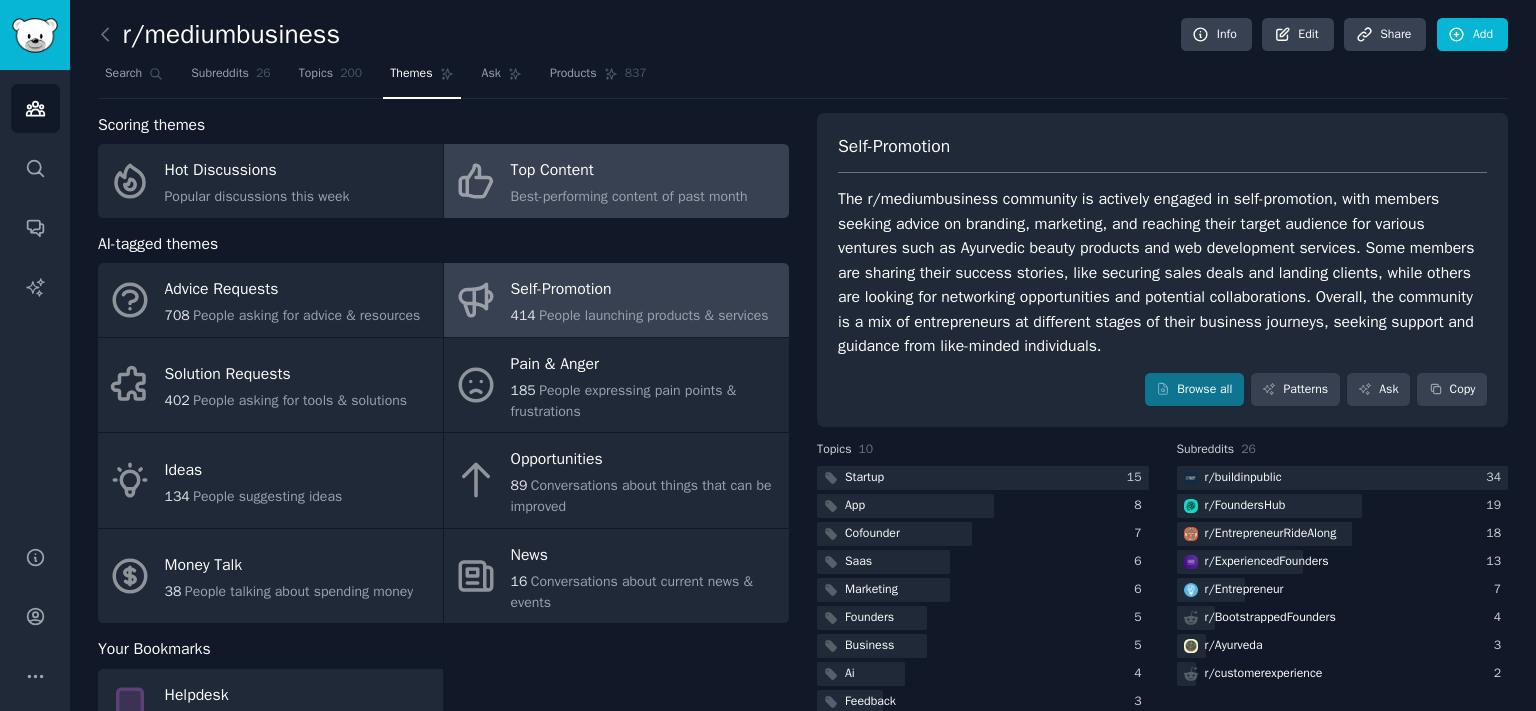 click on "Best-performing content of past month" 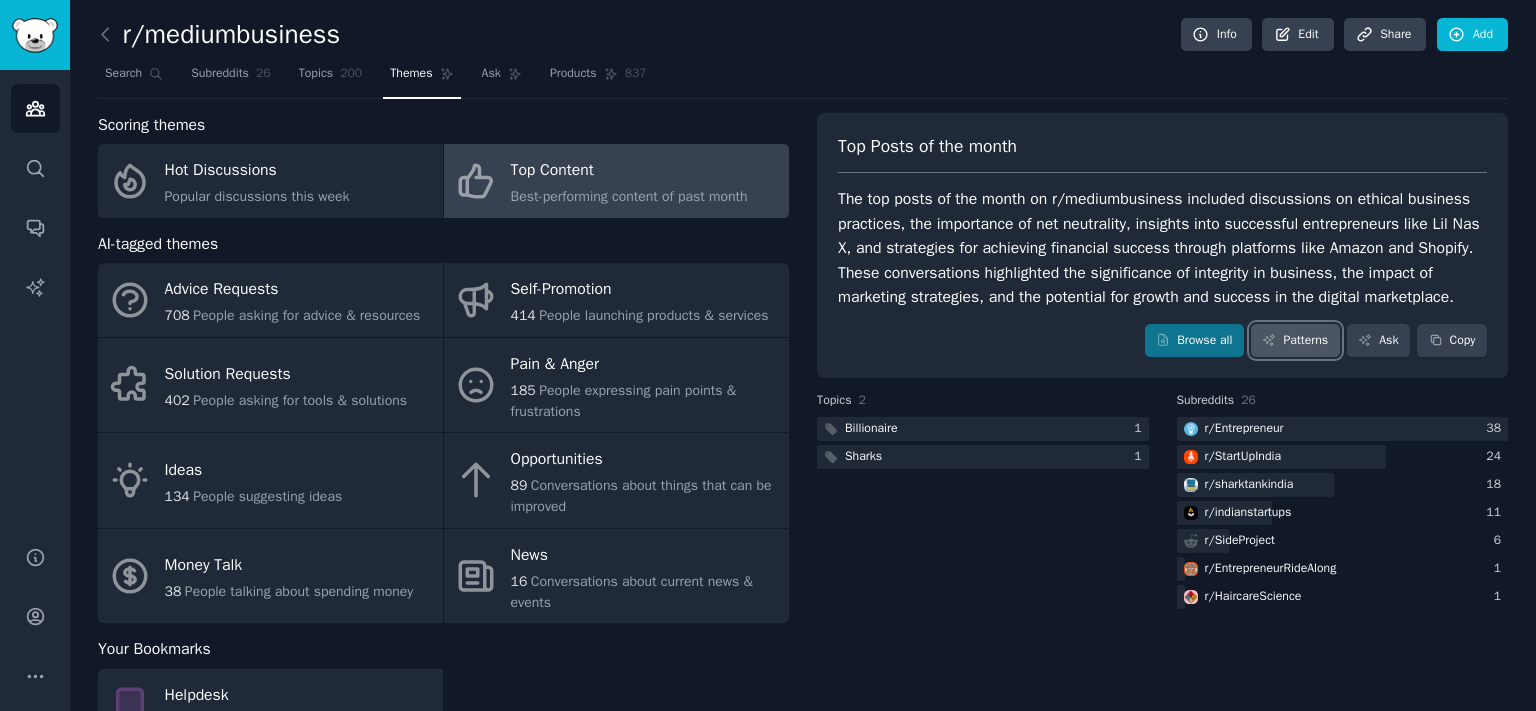 click on "Patterns" at bounding box center [1295, 341] 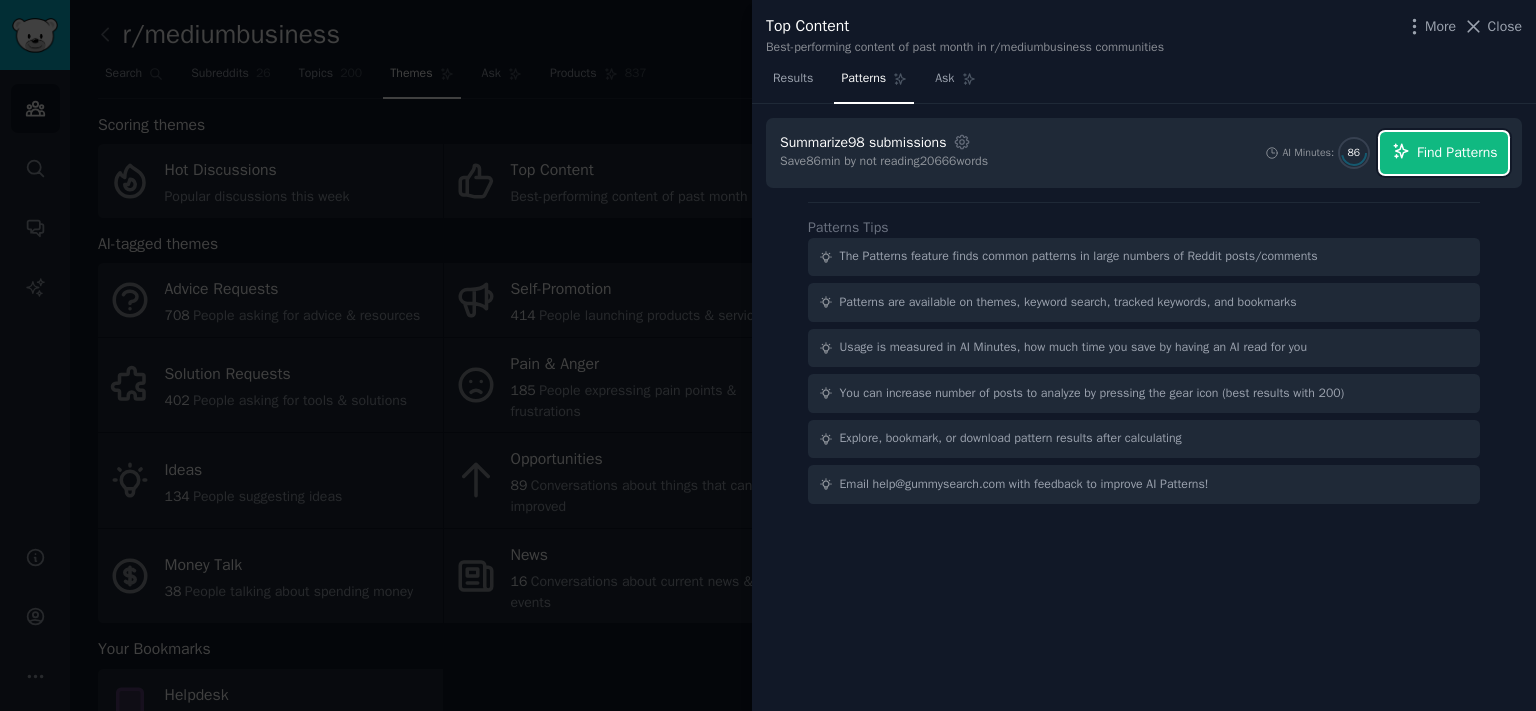click on "Find Patterns" at bounding box center (1444, 153) 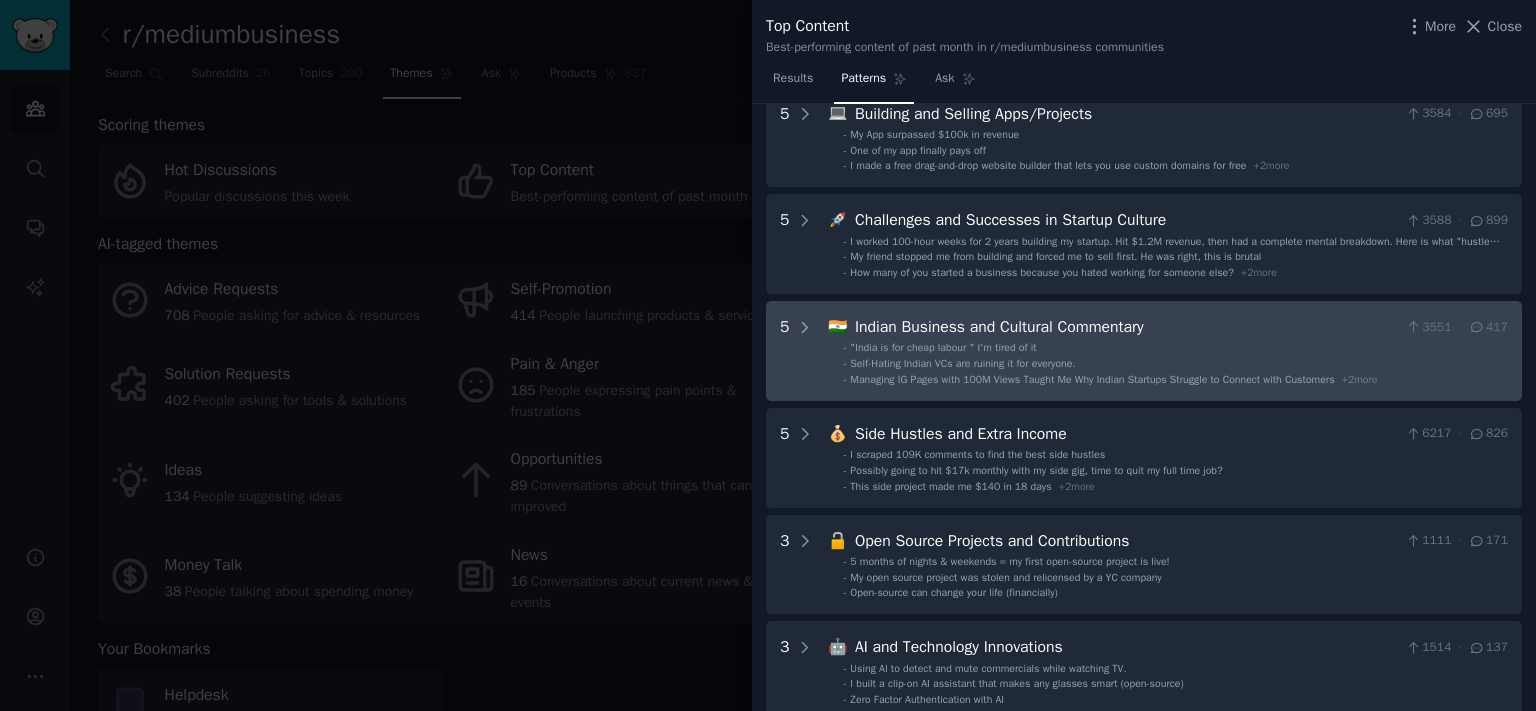 scroll, scrollTop: 110, scrollLeft: 0, axis: vertical 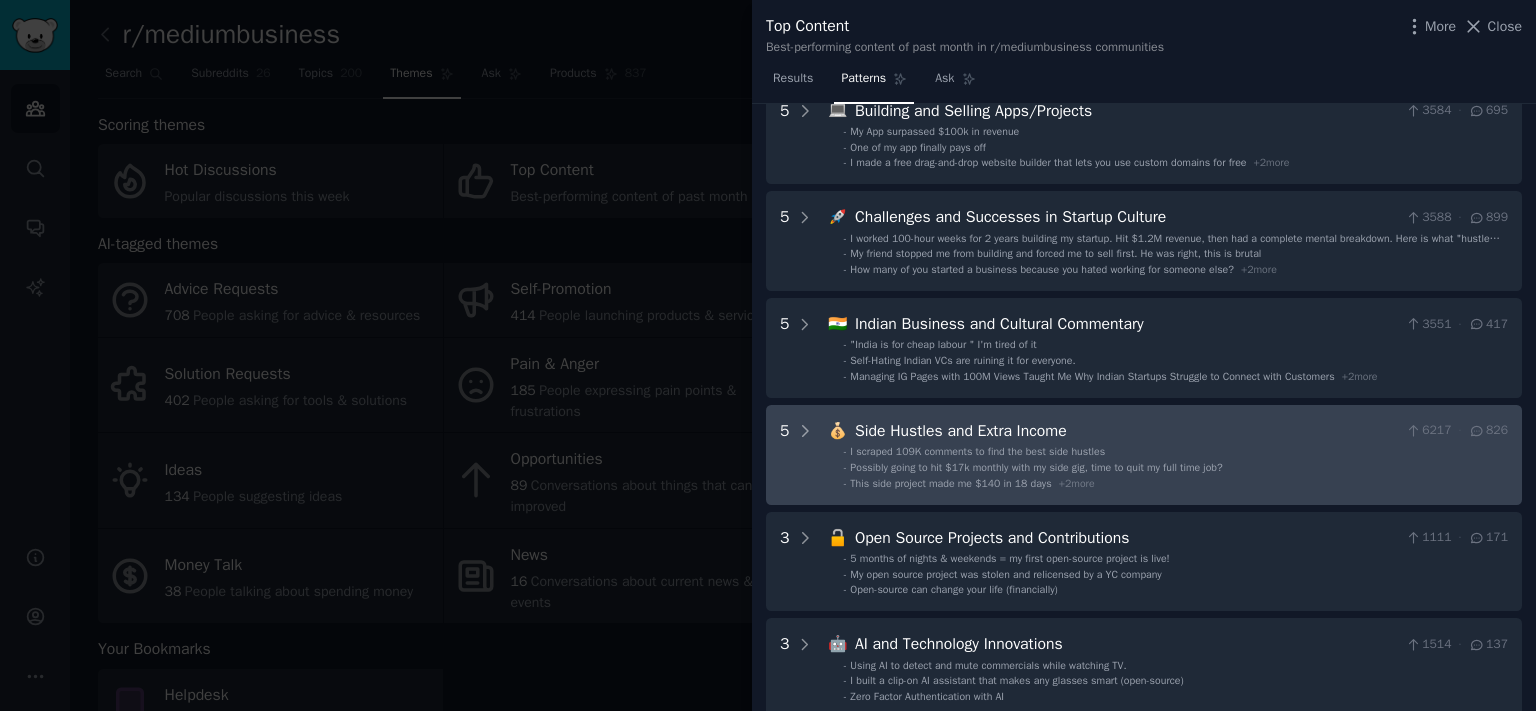 drag, startPoint x: 805, startPoint y: 428, endPoint x: 818, endPoint y: 424, distance: 13.601471 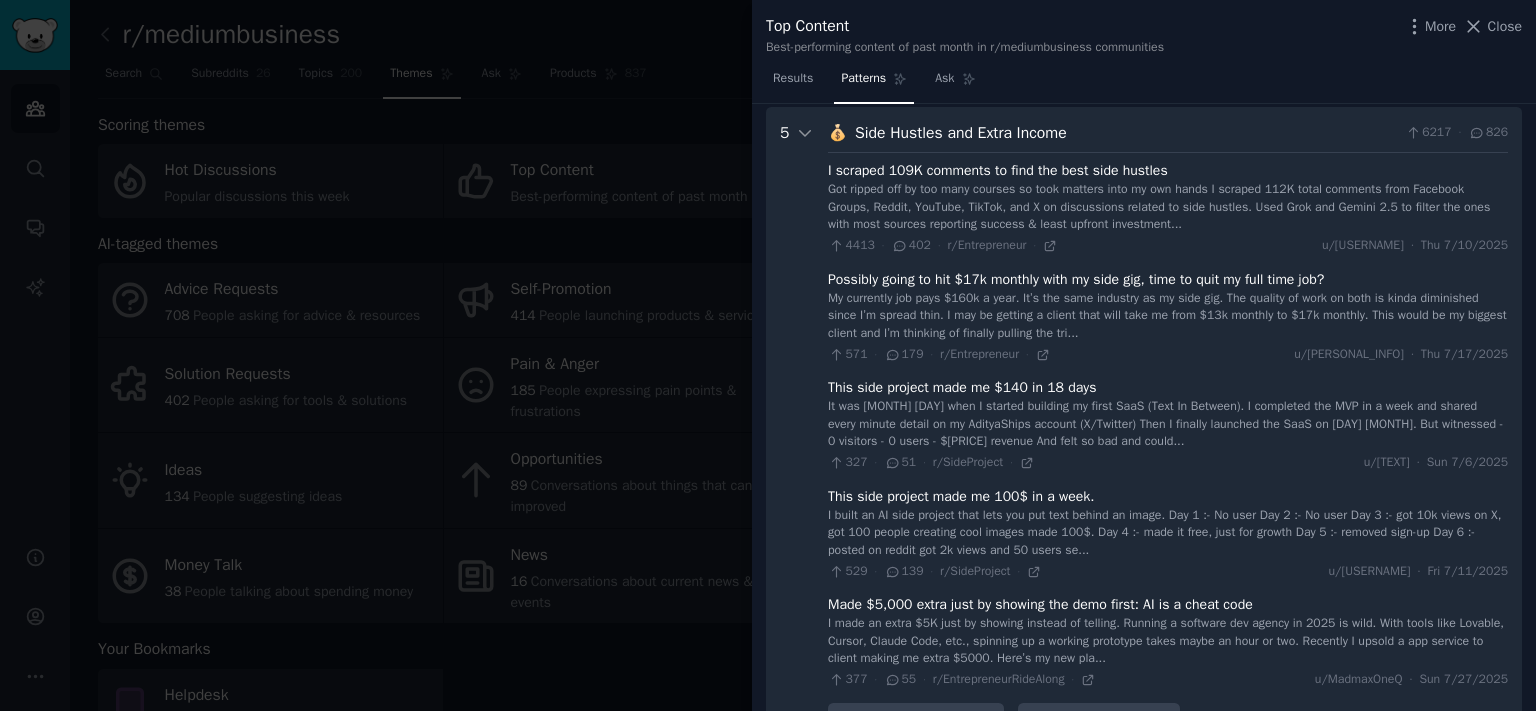 scroll, scrollTop: 411, scrollLeft: 0, axis: vertical 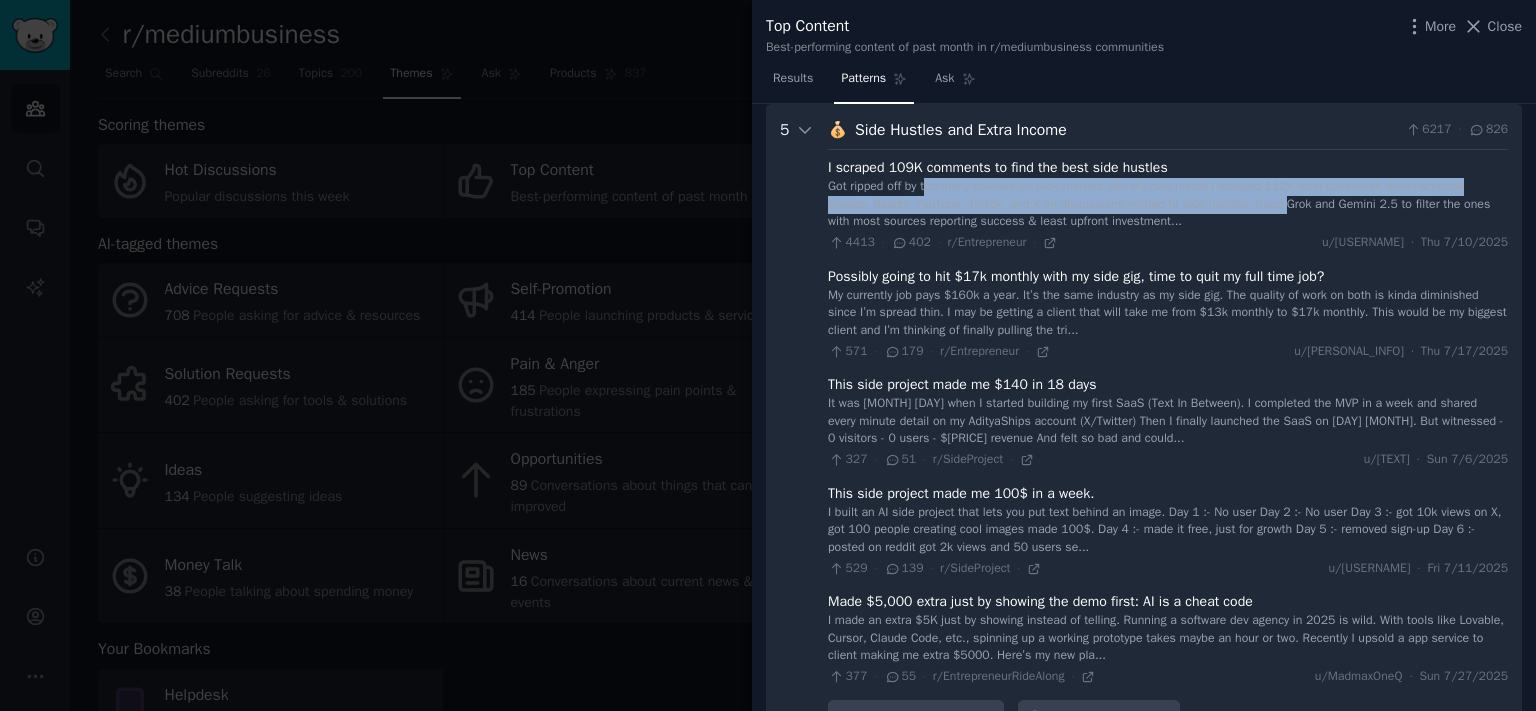 drag, startPoint x: 974, startPoint y: 192, endPoint x: 1280, endPoint y: 212, distance: 306.6529 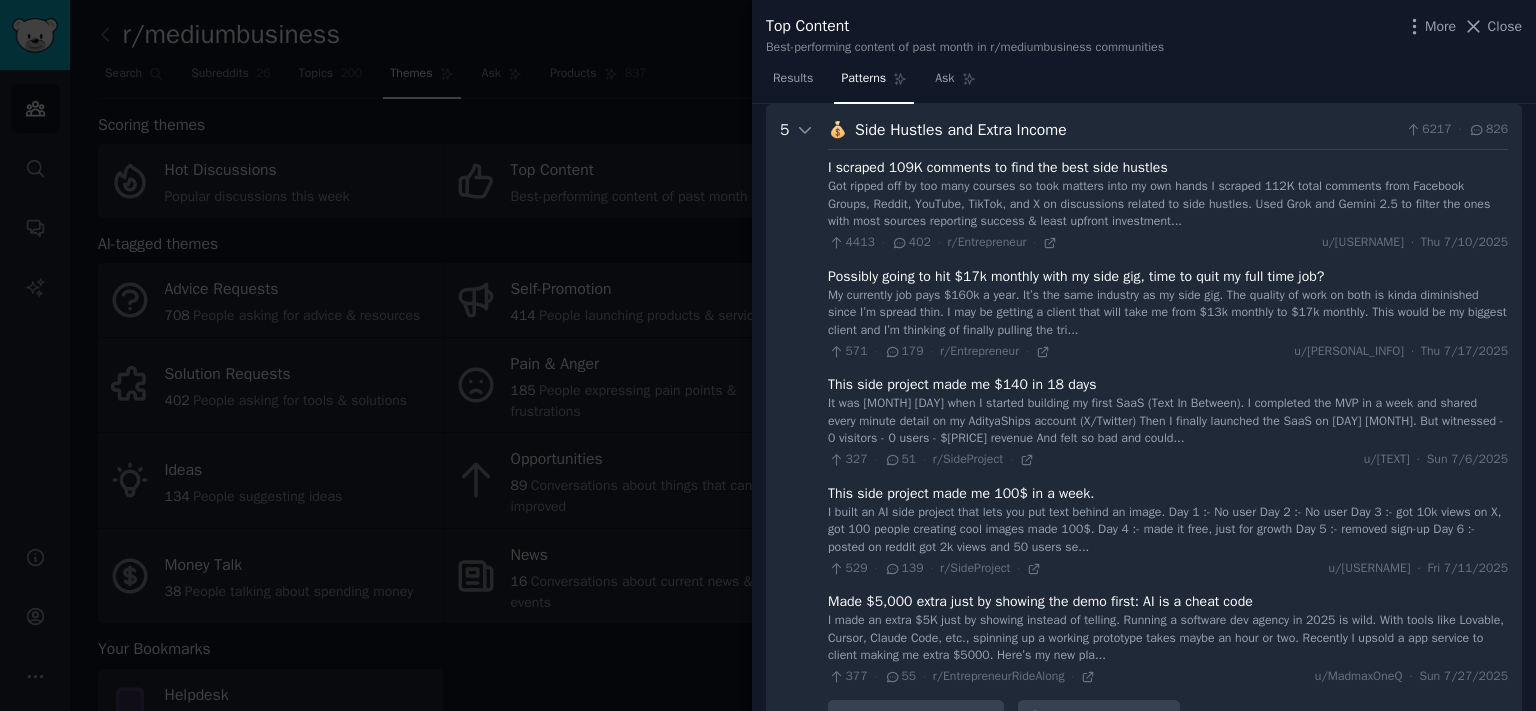 click on "Got ripped off by too many courses so took matters into my own hands
I scraped 112K total comments from Facebook Groups, Reddit, YouTube, TikTok, and X on discussions related to side hustles.
Used Grok and Gemini 2.5 to filter the ones with most sources reporting success & least upfront investment..." at bounding box center (1168, 204) 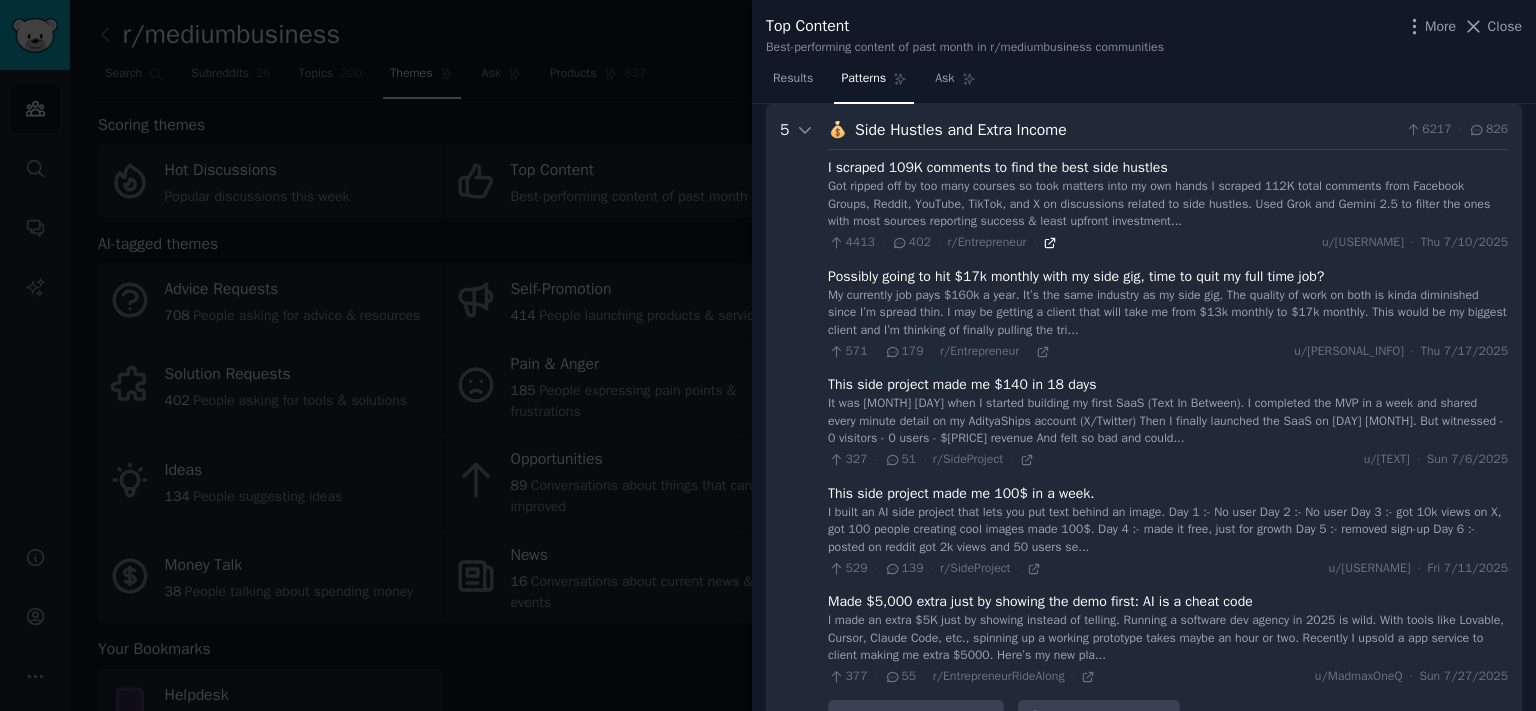 click 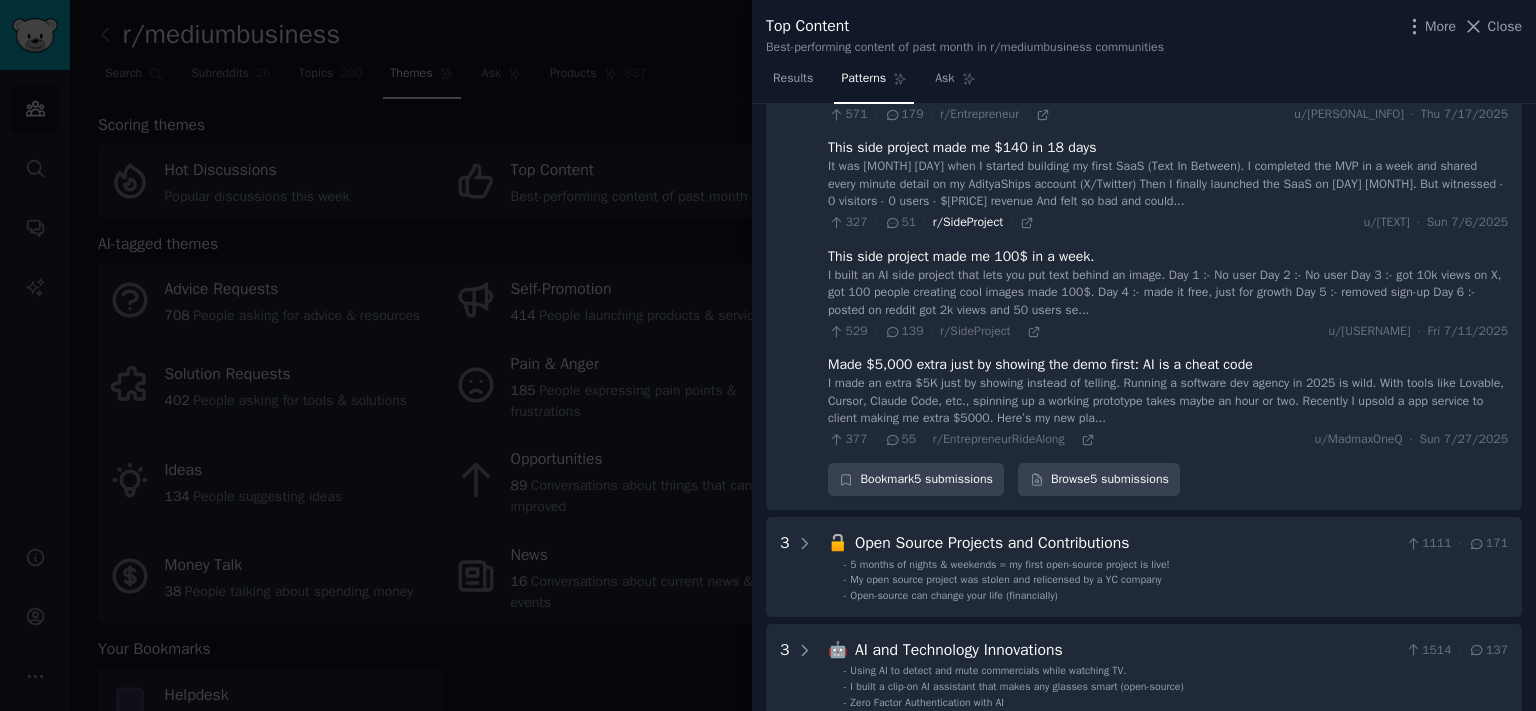 scroll, scrollTop: 632, scrollLeft: 0, axis: vertical 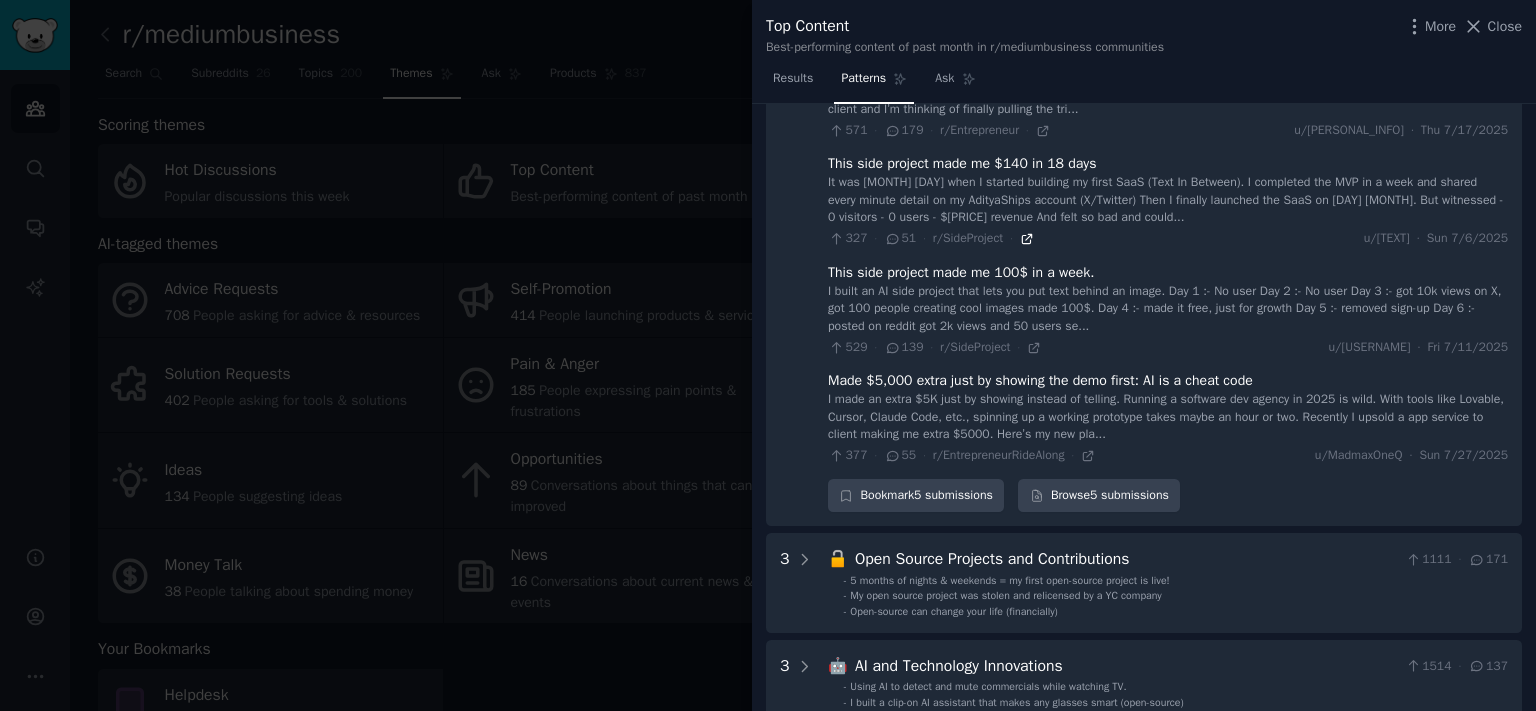 click 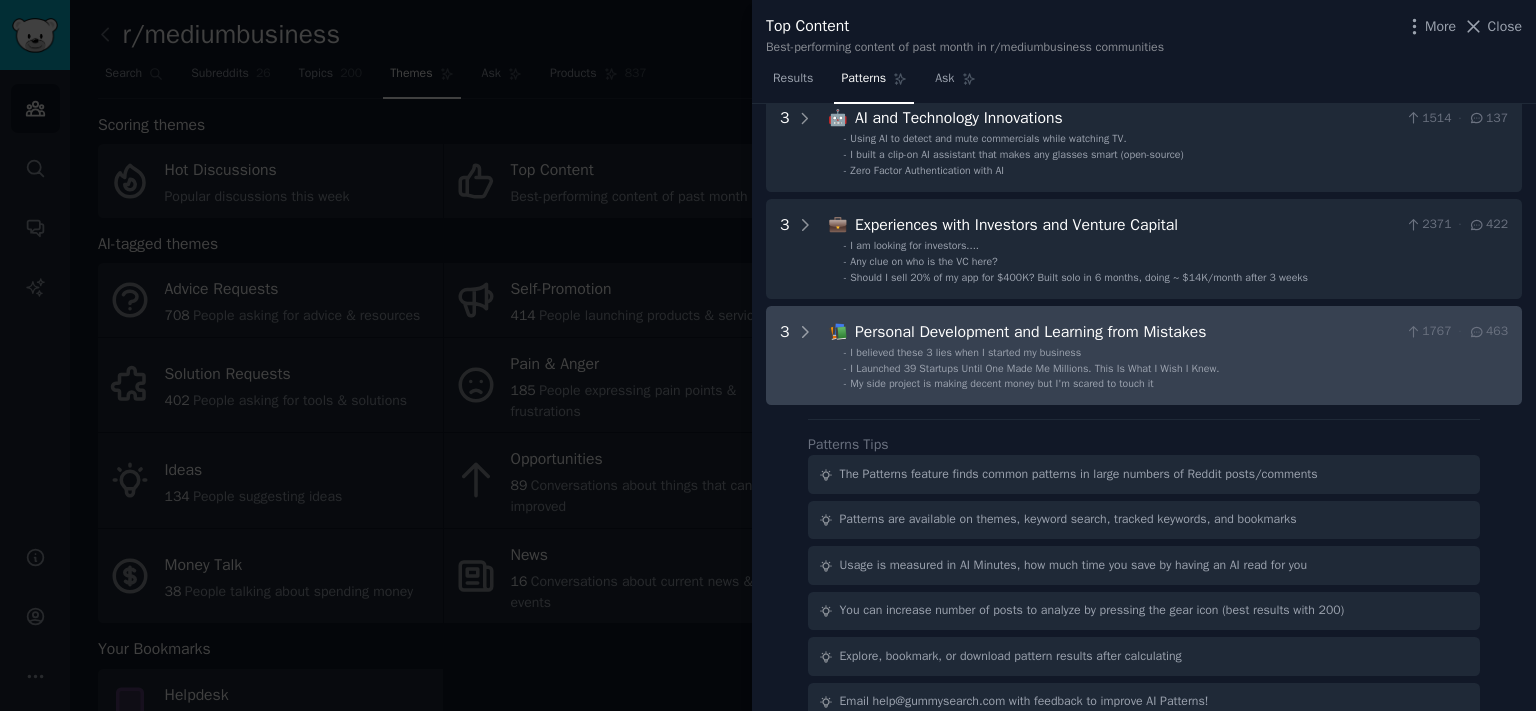 scroll, scrollTop: 1184, scrollLeft: 0, axis: vertical 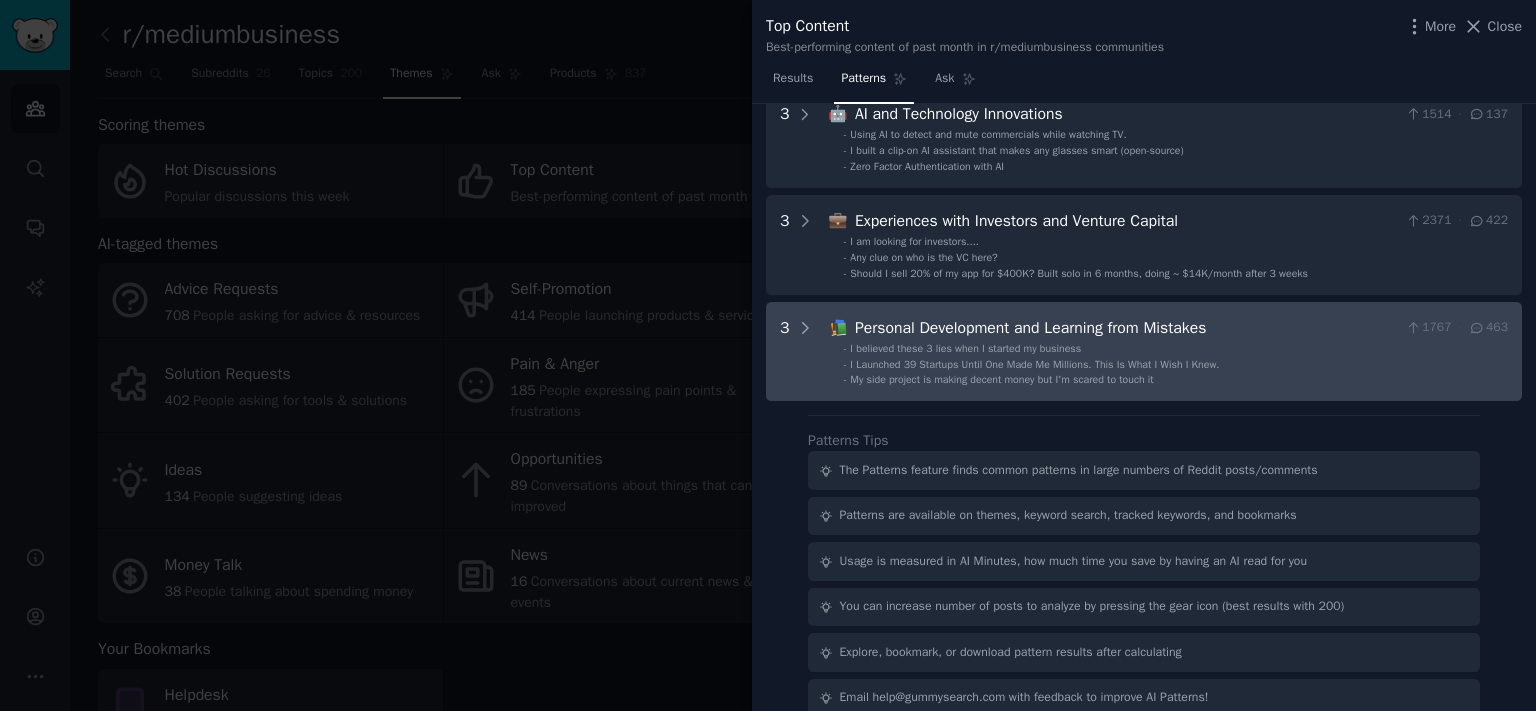 click on "I Launched 39 Startups Until One Made Me Millions. This Is What I Wish I Knew." at bounding box center (1034, 364) 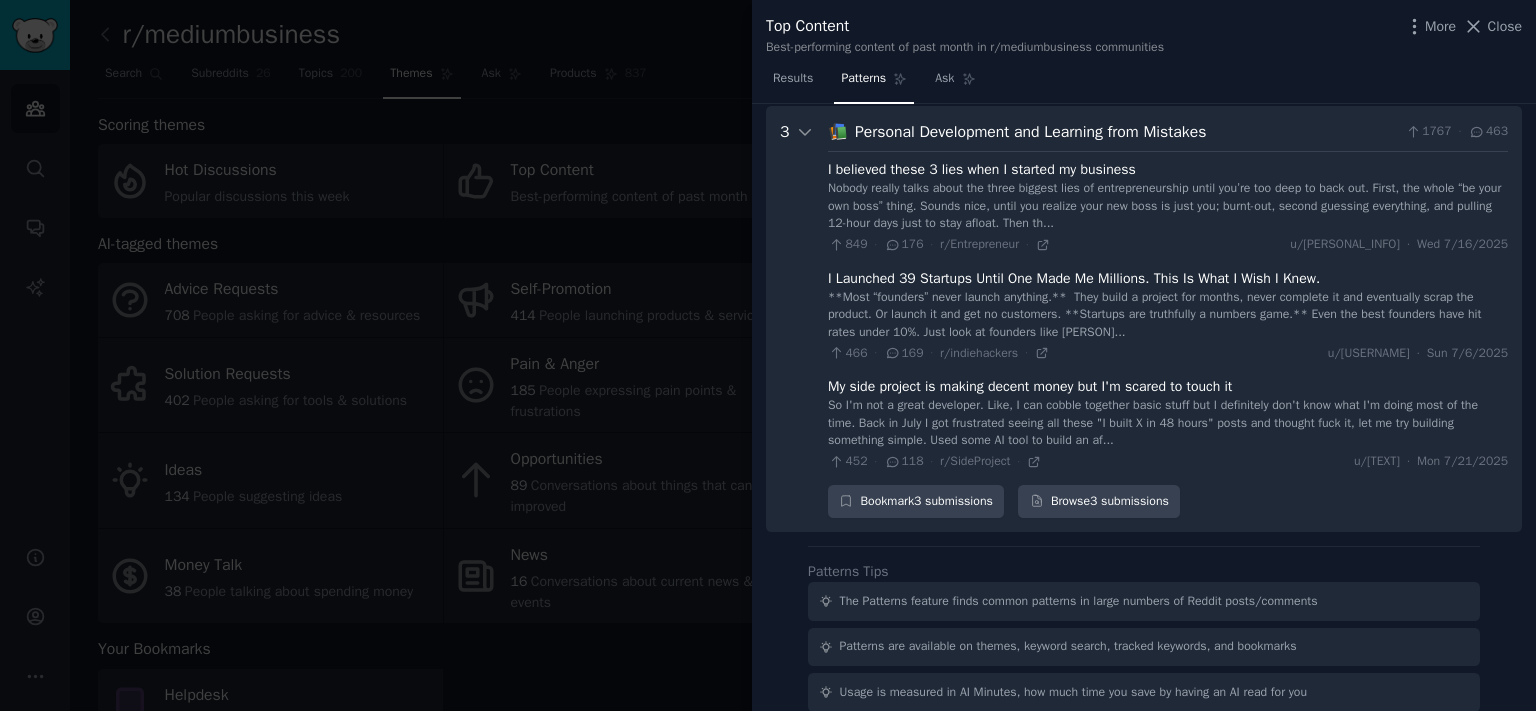 scroll, scrollTop: 1381, scrollLeft: 0, axis: vertical 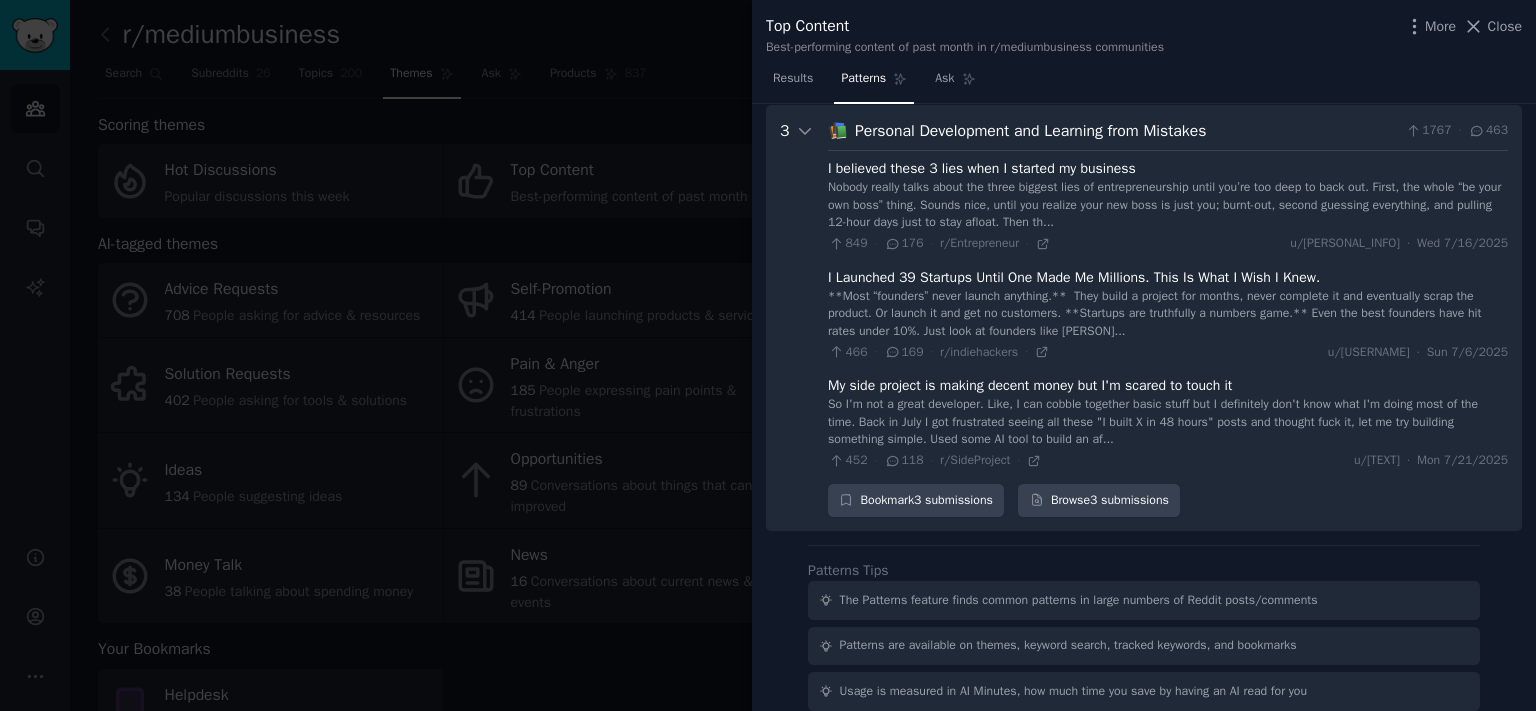 click on "[NUMBER] · [NUMBER] · r/indiehackers · [PERSONAL_INFO] · [DAY] [MONTH]/[DAY]/[YEAR]" at bounding box center [1168, 353] 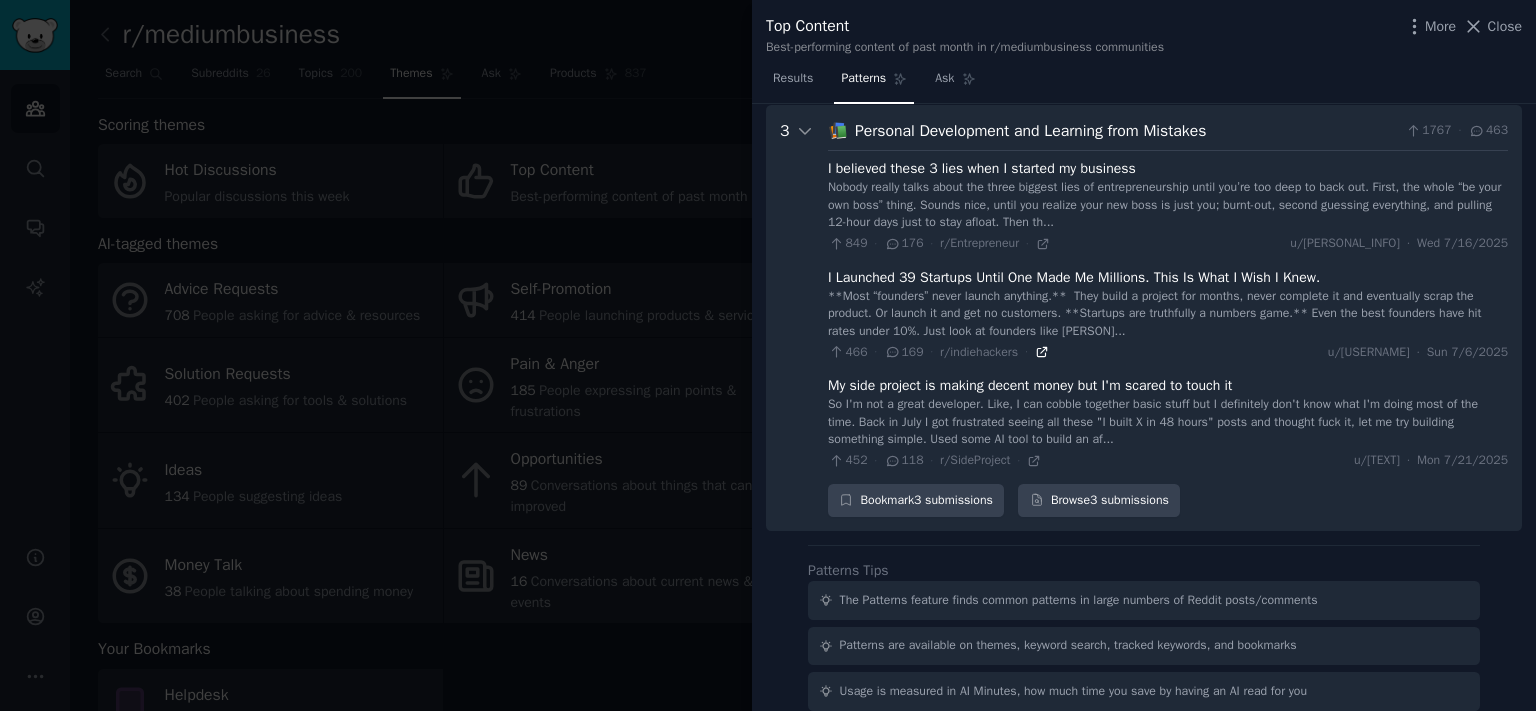 click 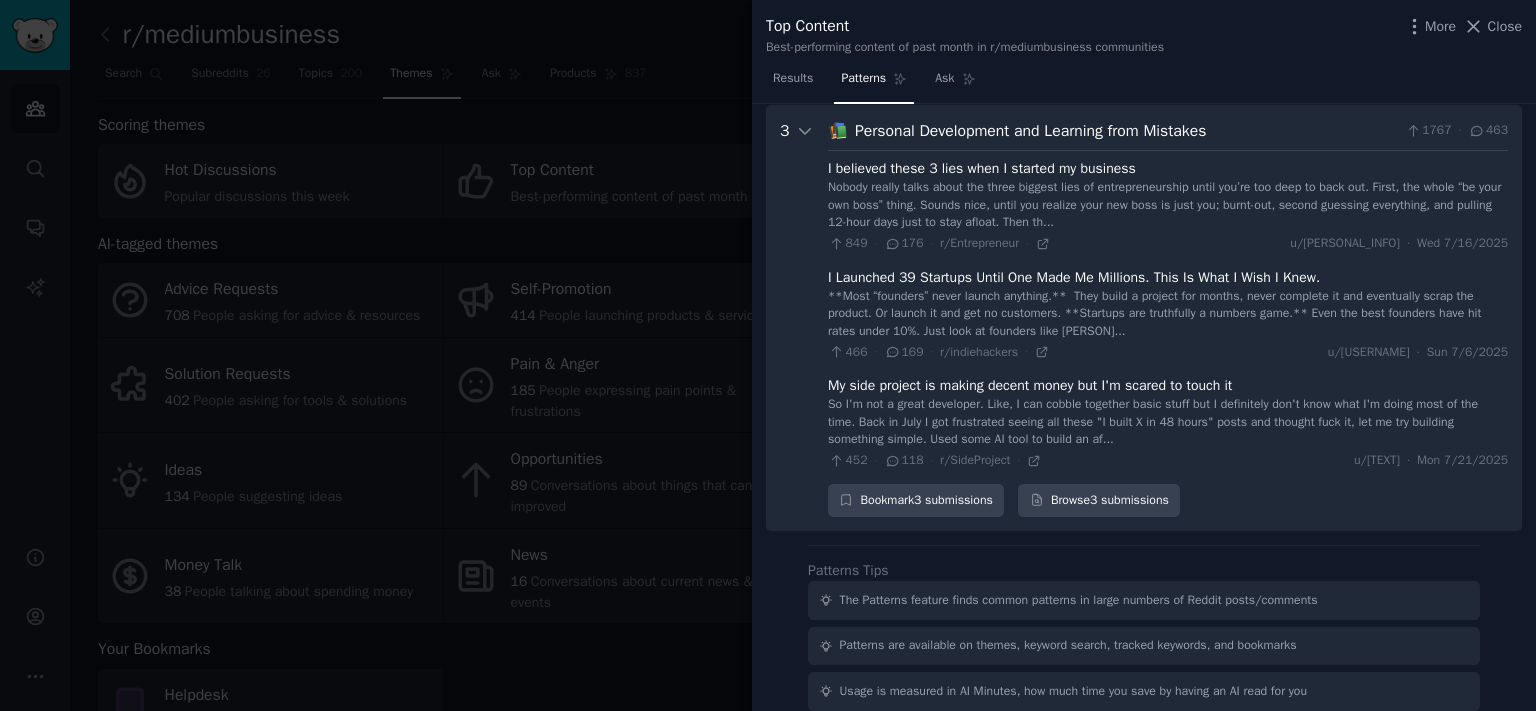 scroll, scrollTop: 1536, scrollLeft: 0, axis: vertical 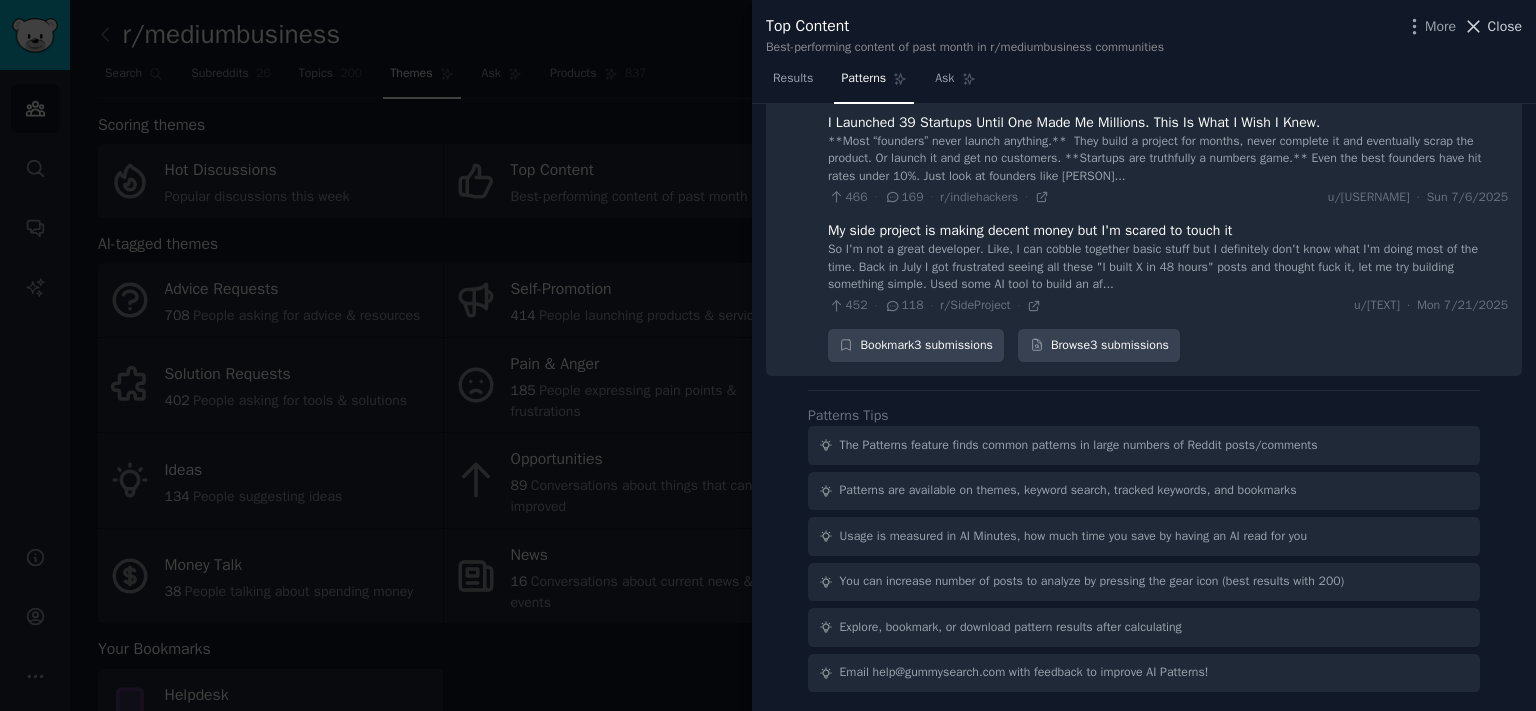click 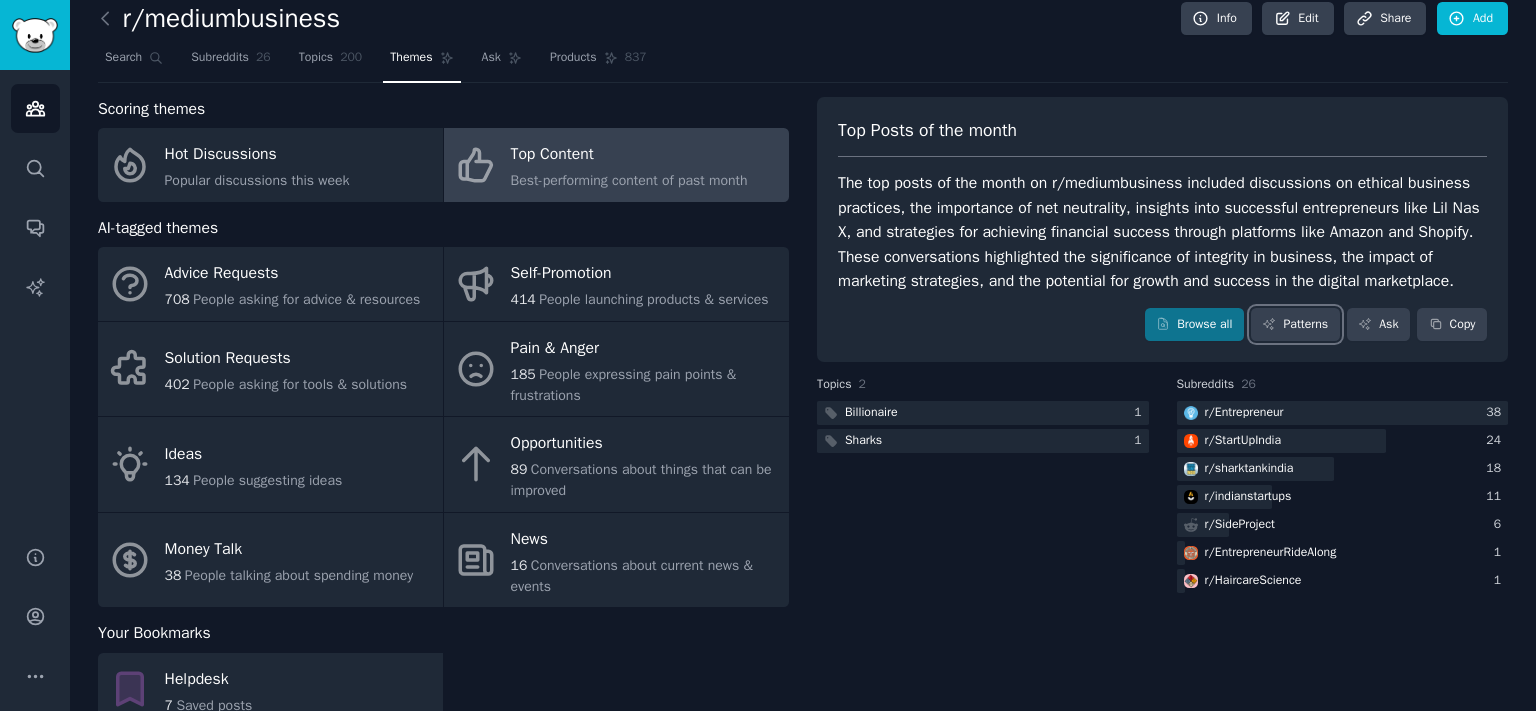 scroll, scrollTop: 0, scrollLeft: 0, axis: both 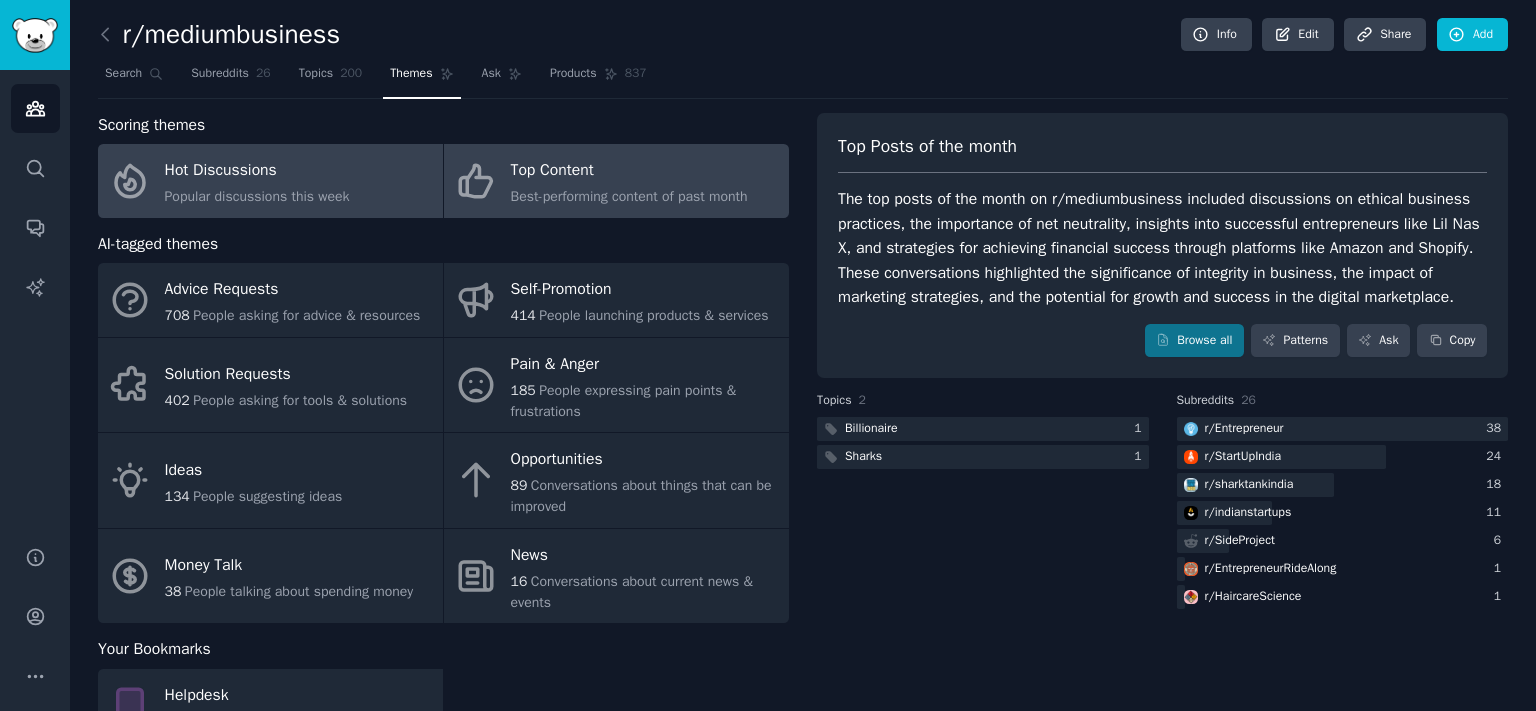 click on "Hot Discussions" at bounding box center [257, 171] 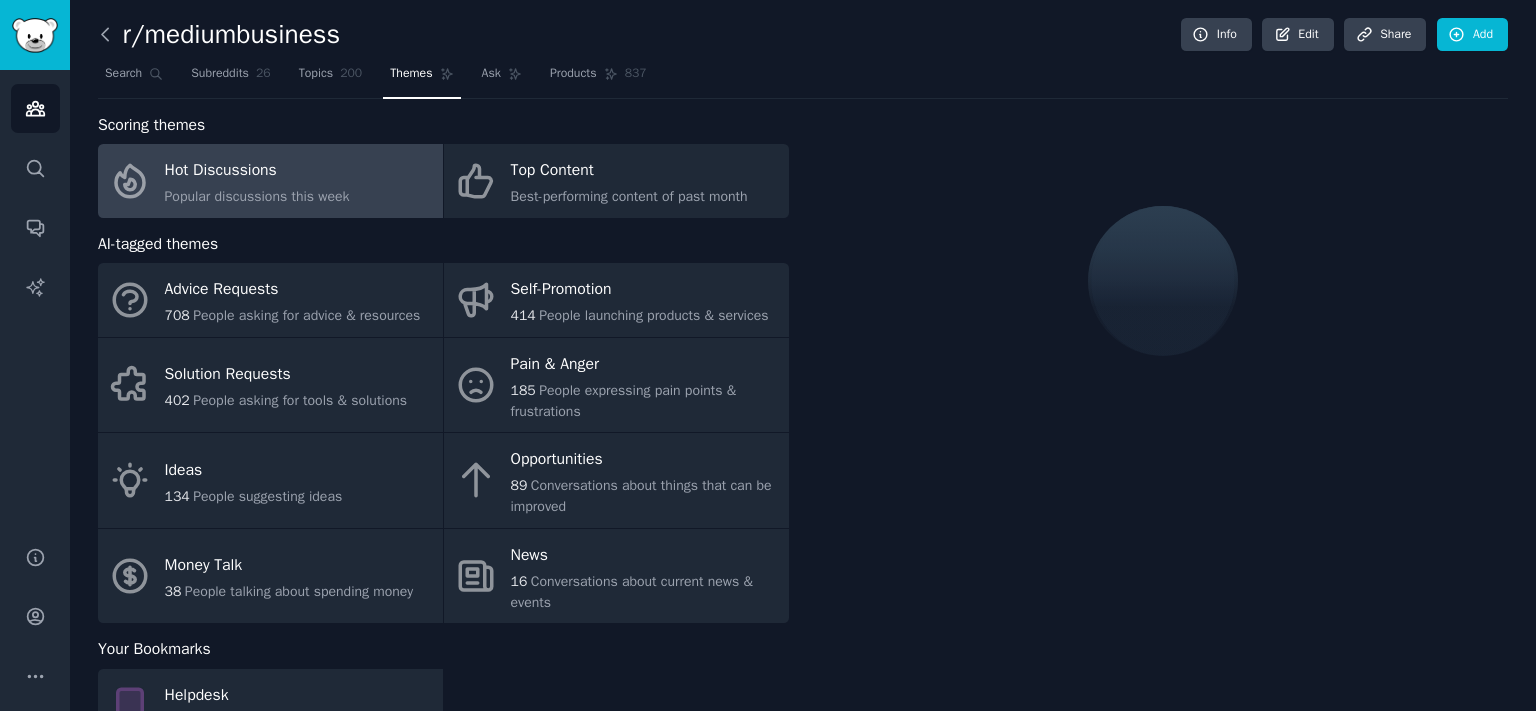 click 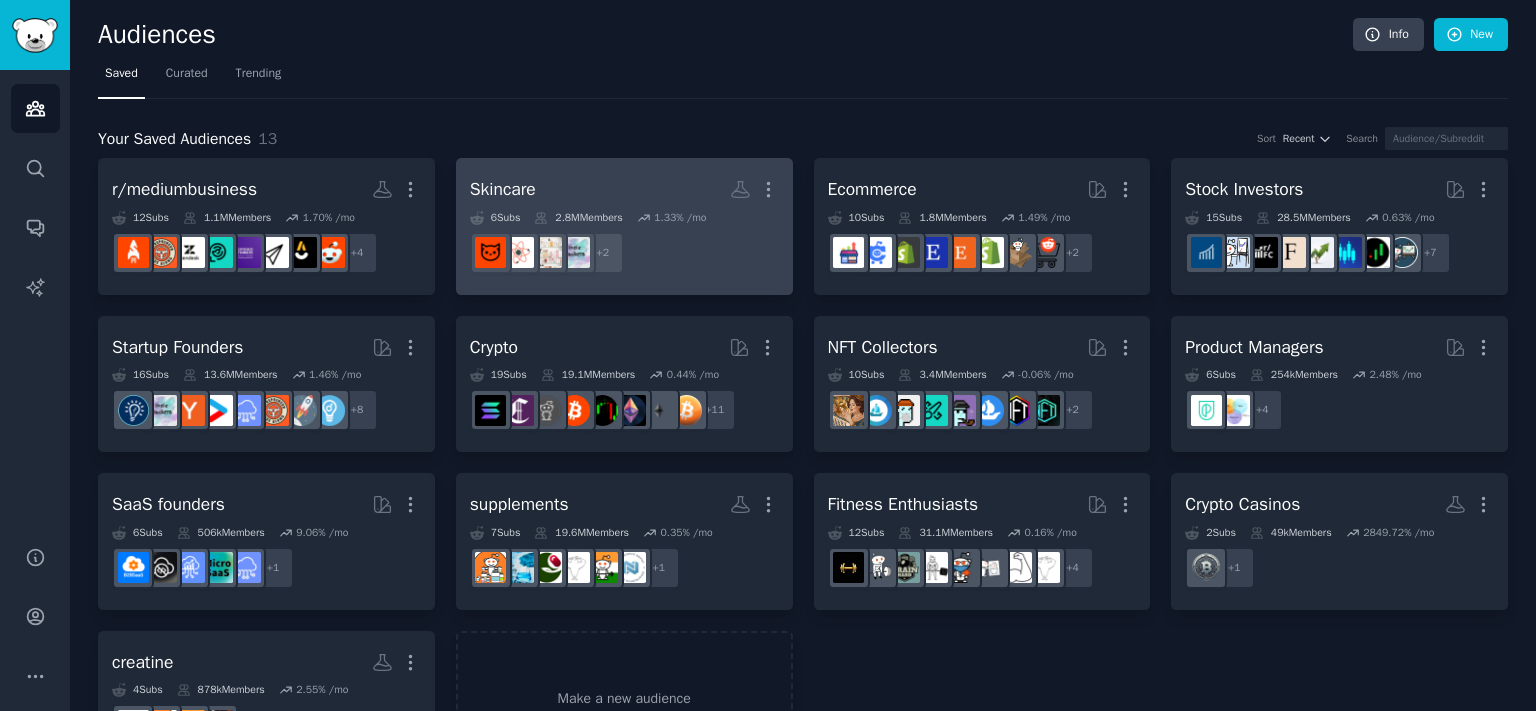 click on "Skincare Custom Audience More" at bounding box center (624, 189) 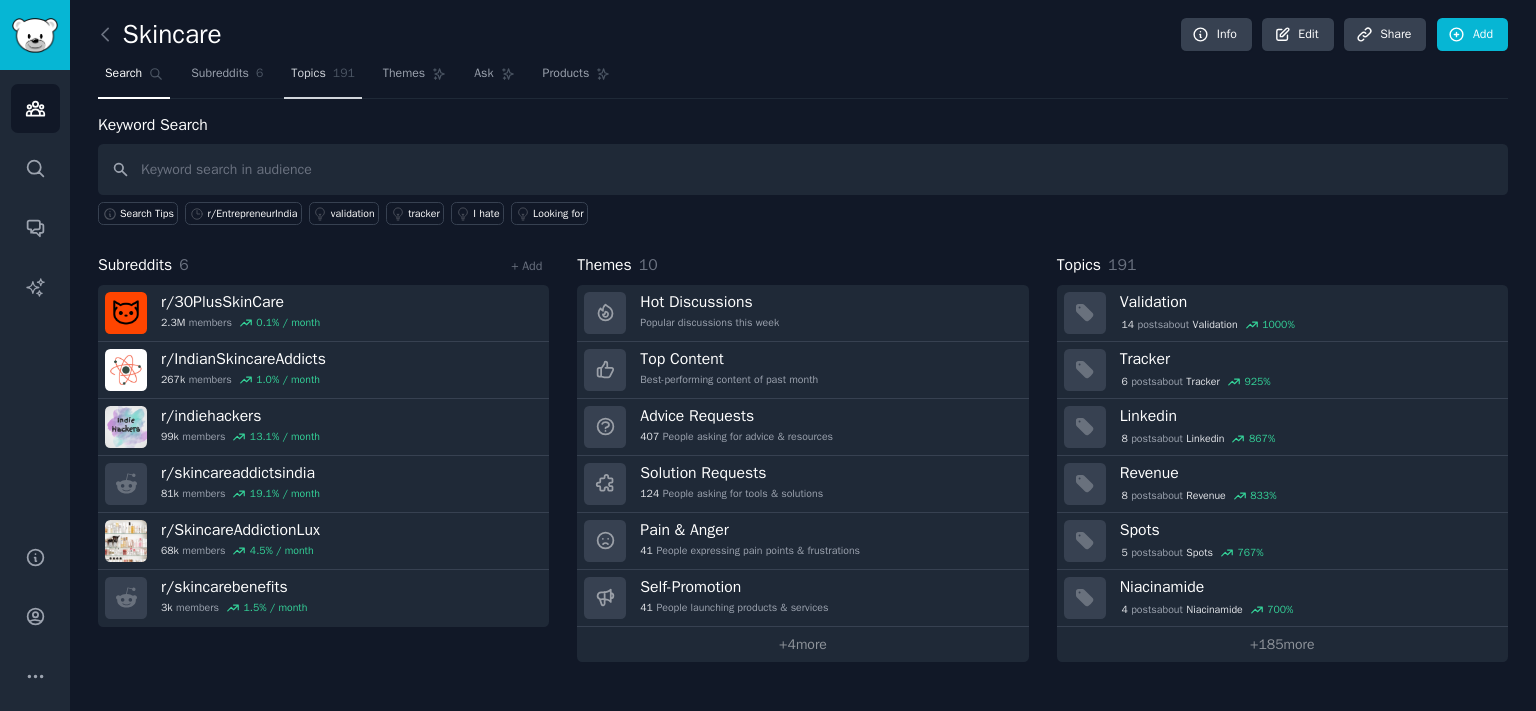 click on "Topics" at bounding box center (308, 74) 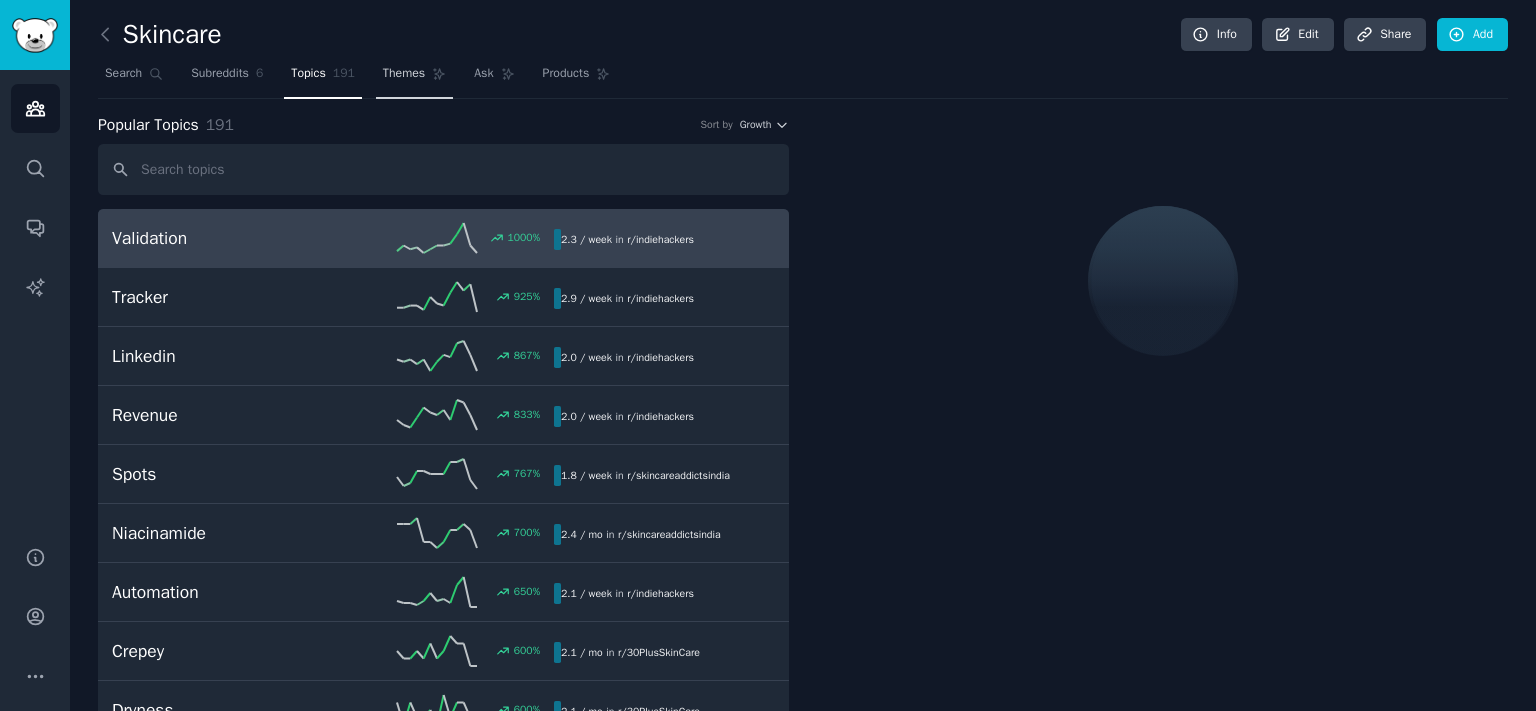 click on "Themes" at bounding box center (404, 74) 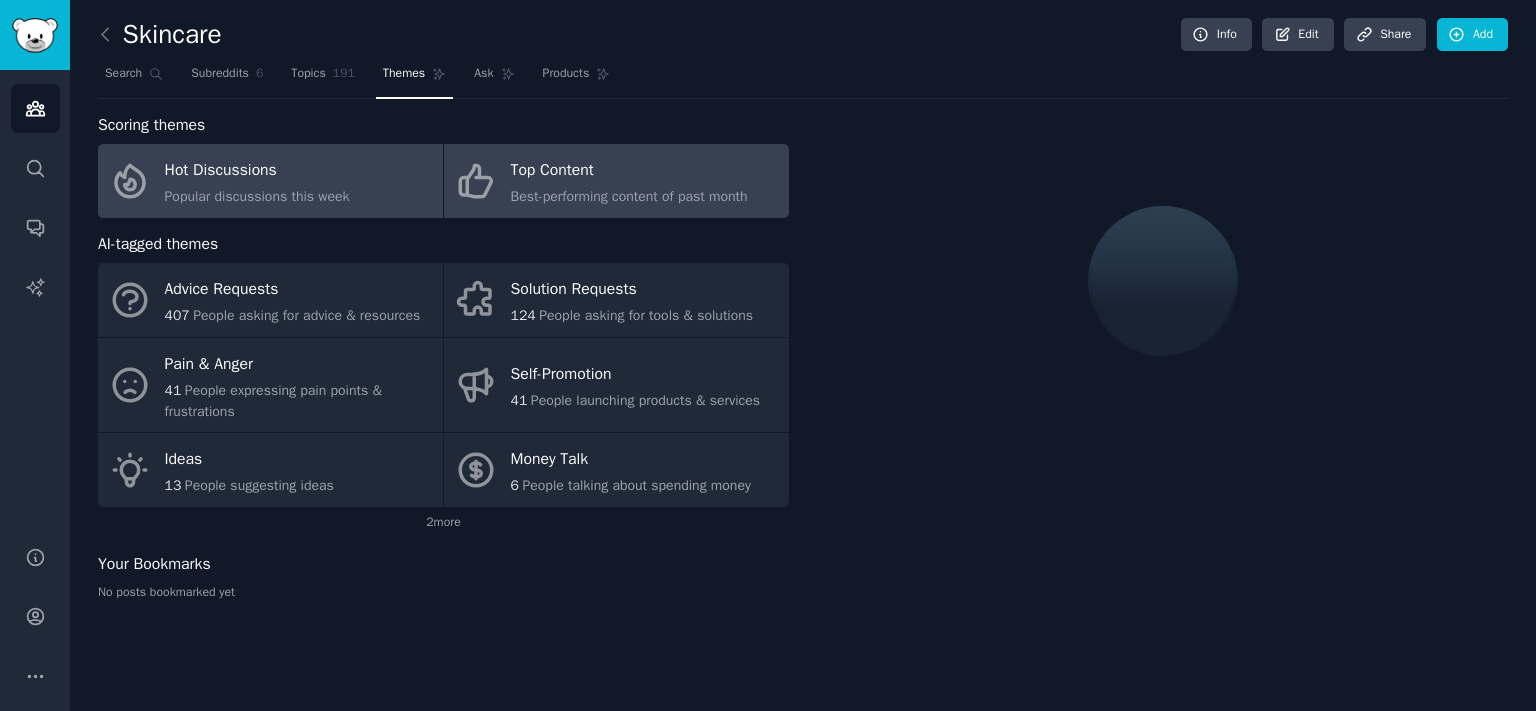 click on "Best-performing content of past month" 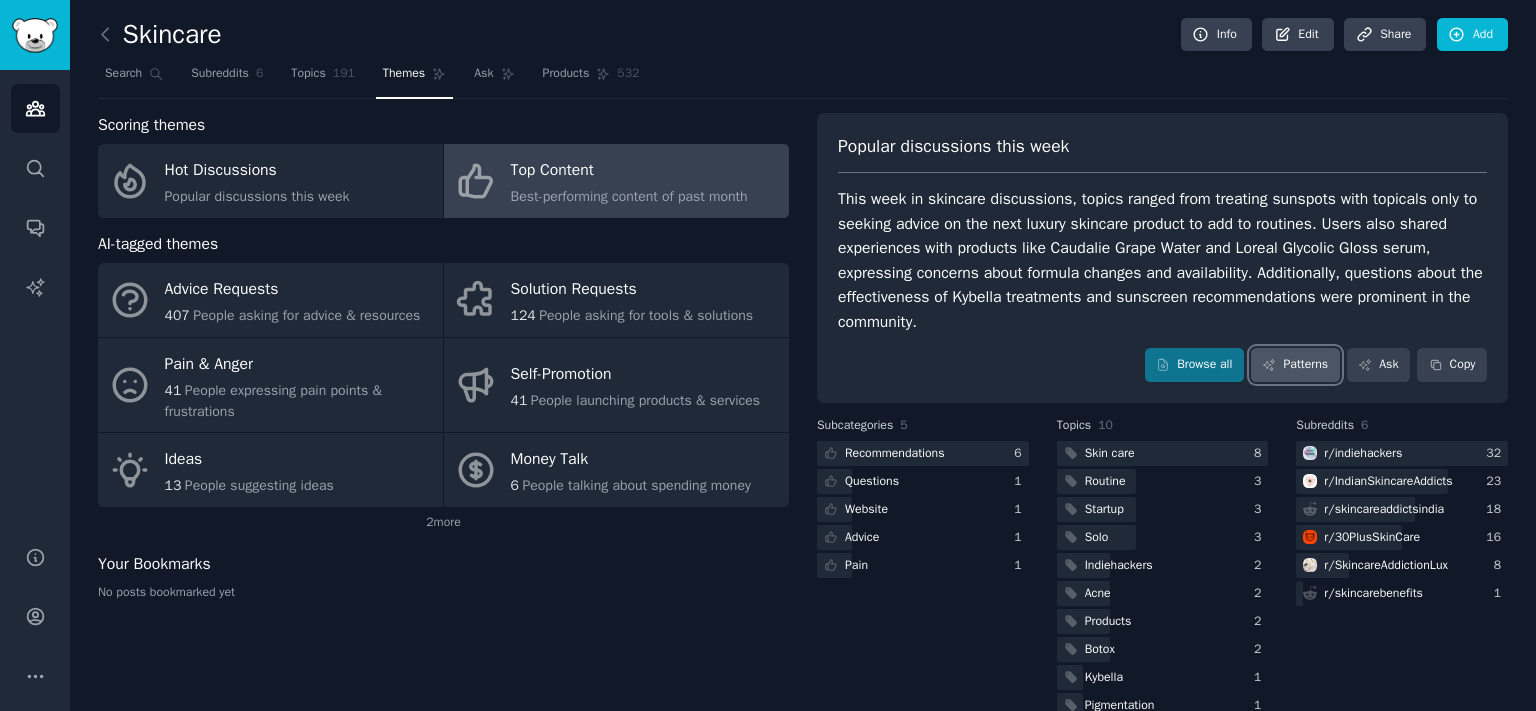click 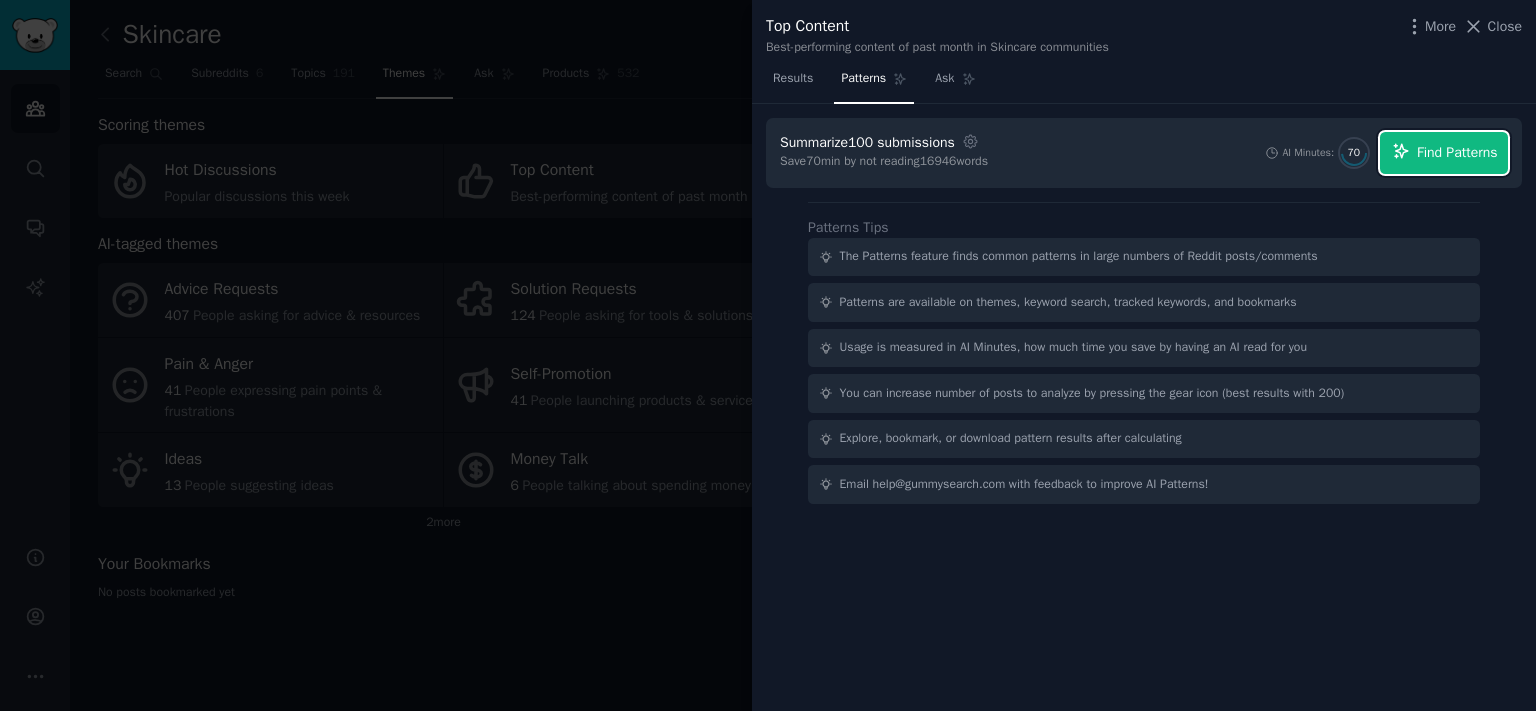 click on "Find Patterns" at bounding box center (1457, 152) 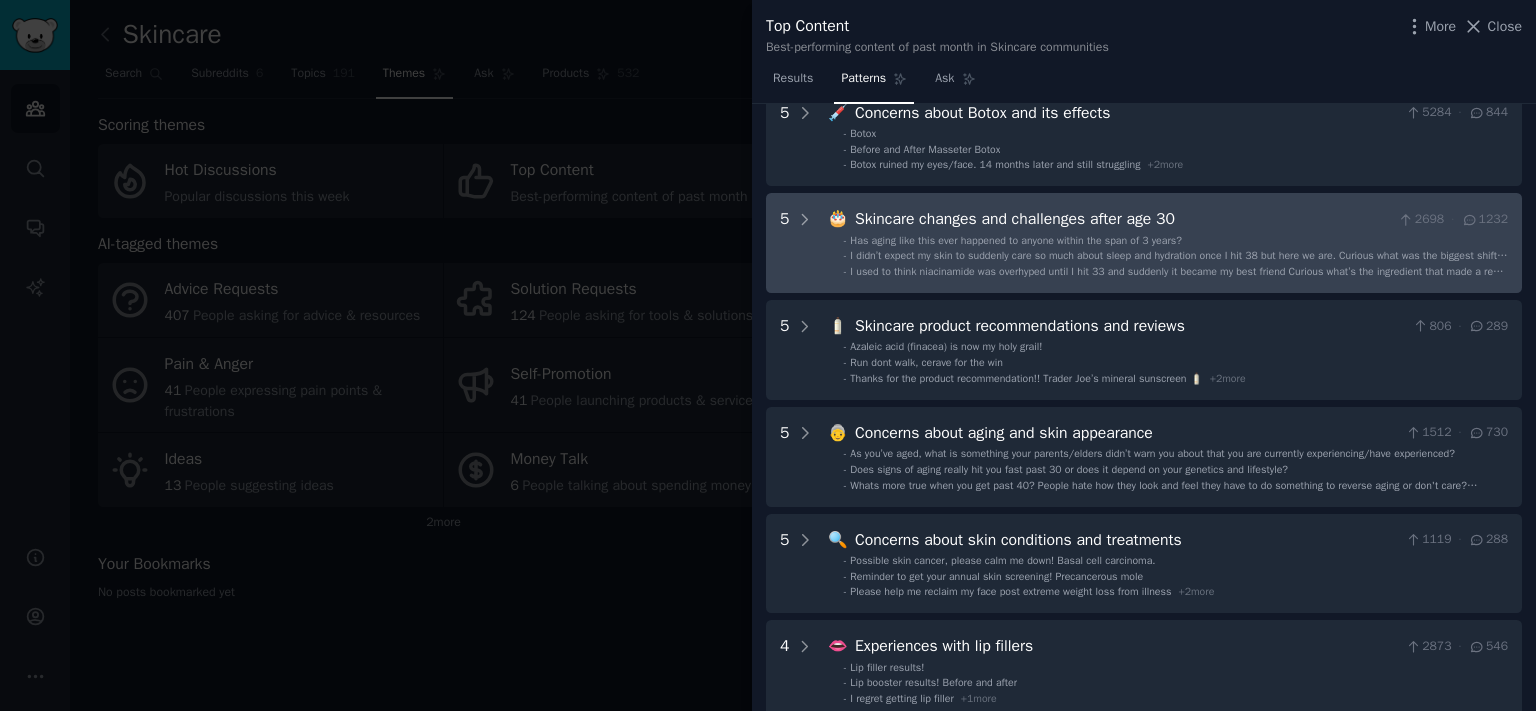 scroll, scrollTop: 110, scrollLeft: 0, axis: vertical 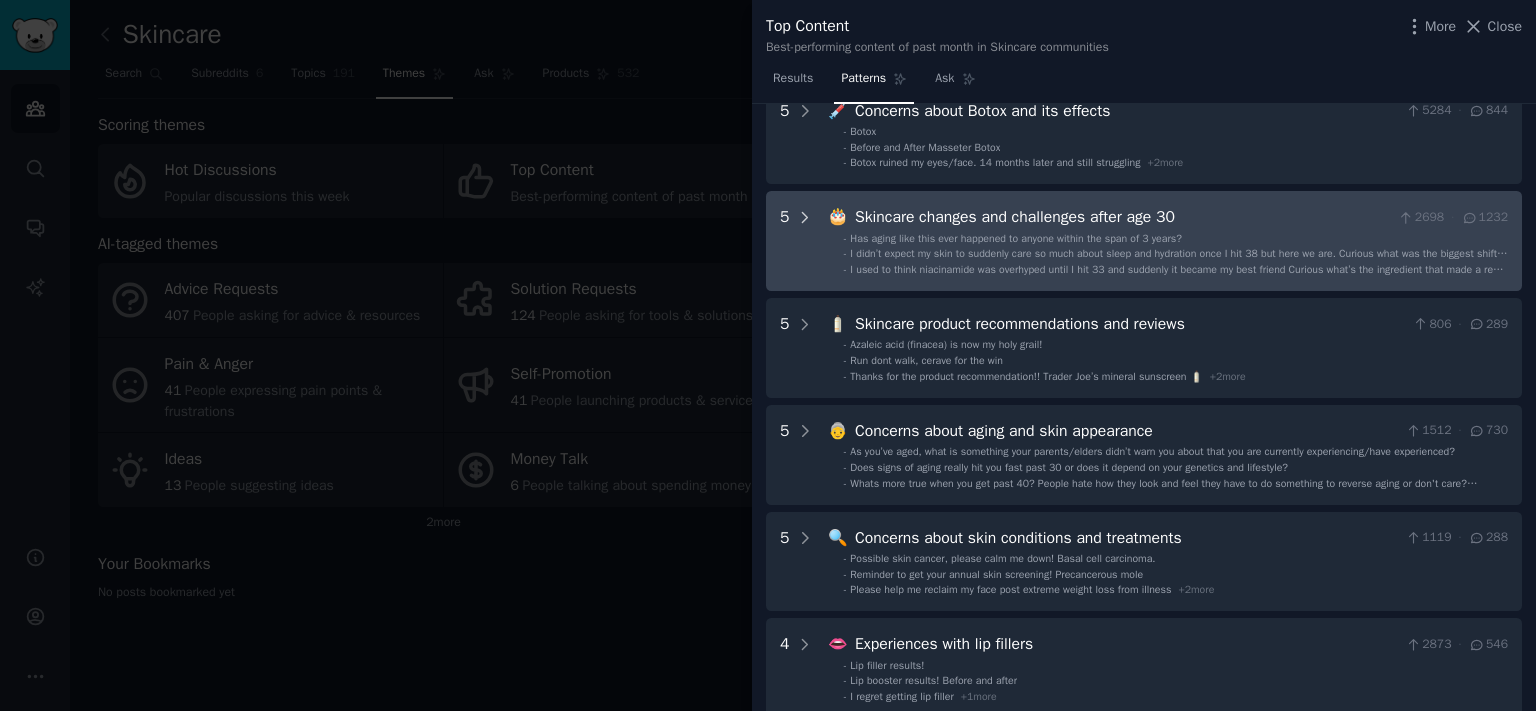 click 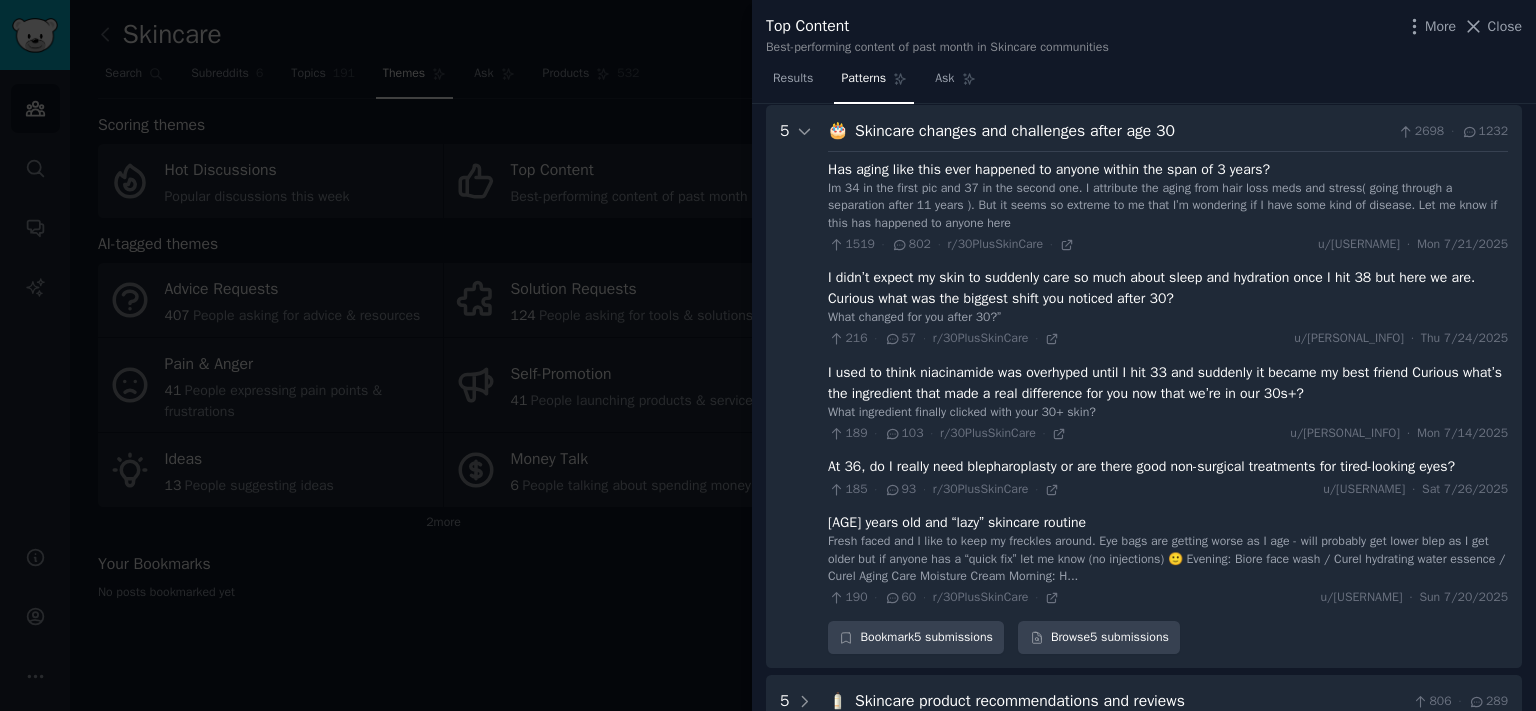 scroll, scrollTop: 197, scrollLeft: 0, axis: vertical 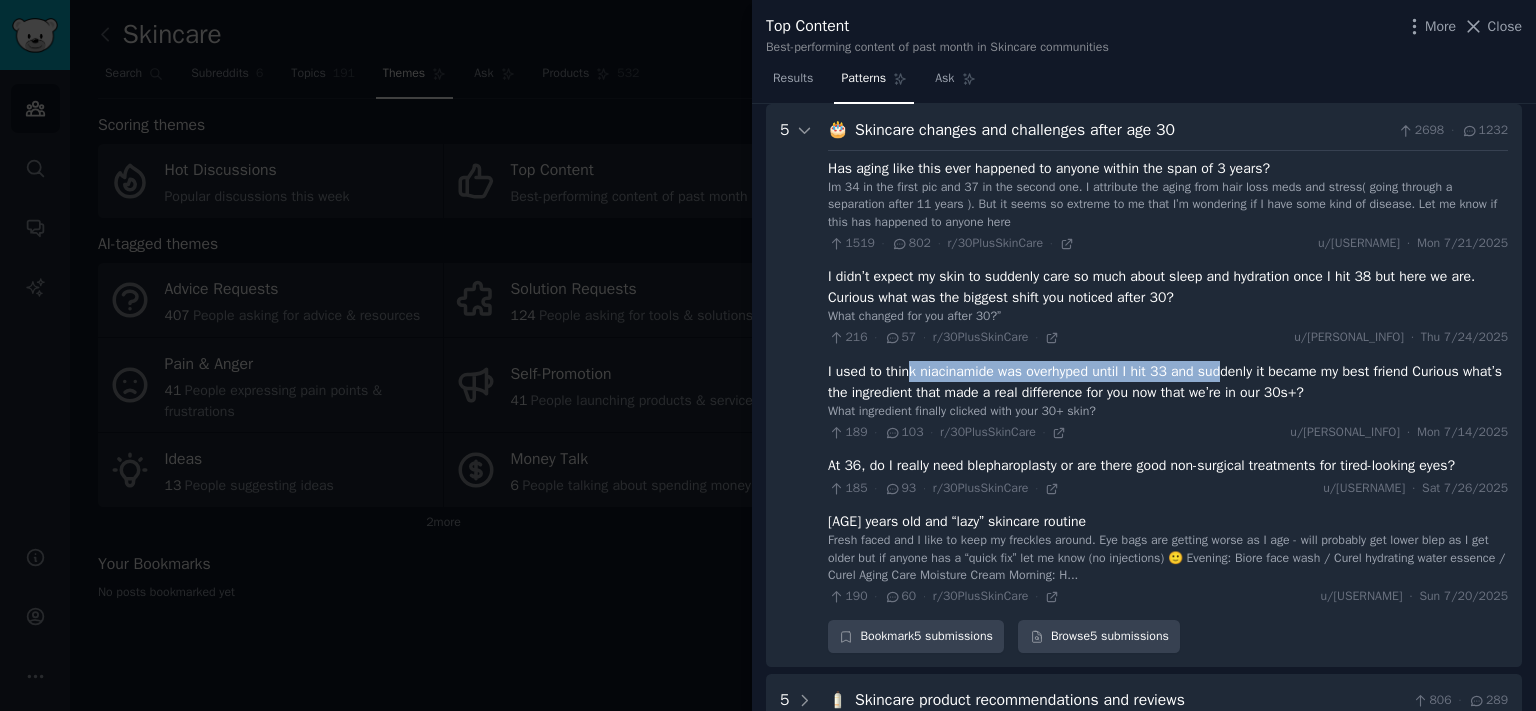 drag, startPoint x: 937, startPoint y: 373, endPoint x: 1317, endPoint y: 379, distance: 380.04736 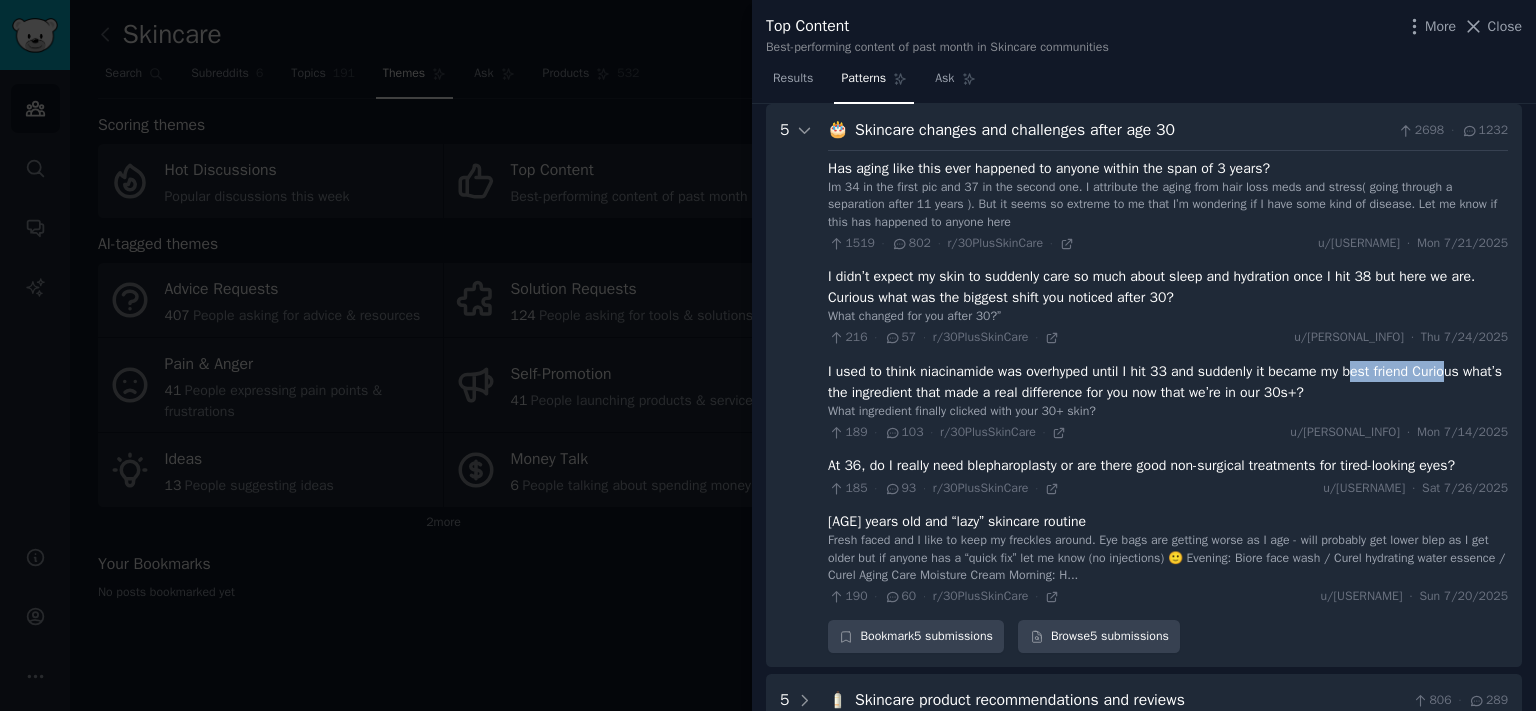 drag, startPoint x: 1370, startPoint y: 376, endPoint x: 1471, endPoint y: 376, distance: 101 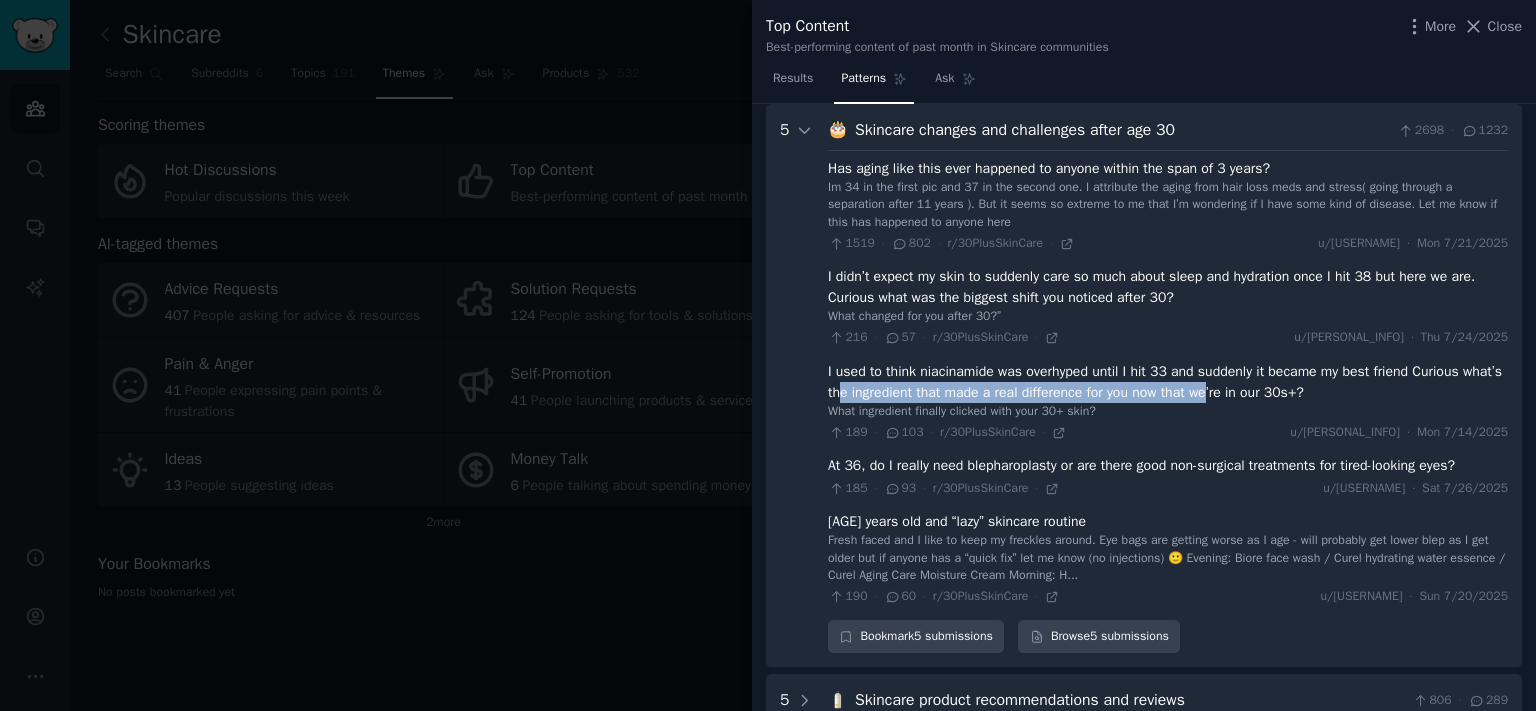 drag, startPoint x: 887, startPoint y: 390, endPoint x: 1304, endPoint y: 390, distance: 417 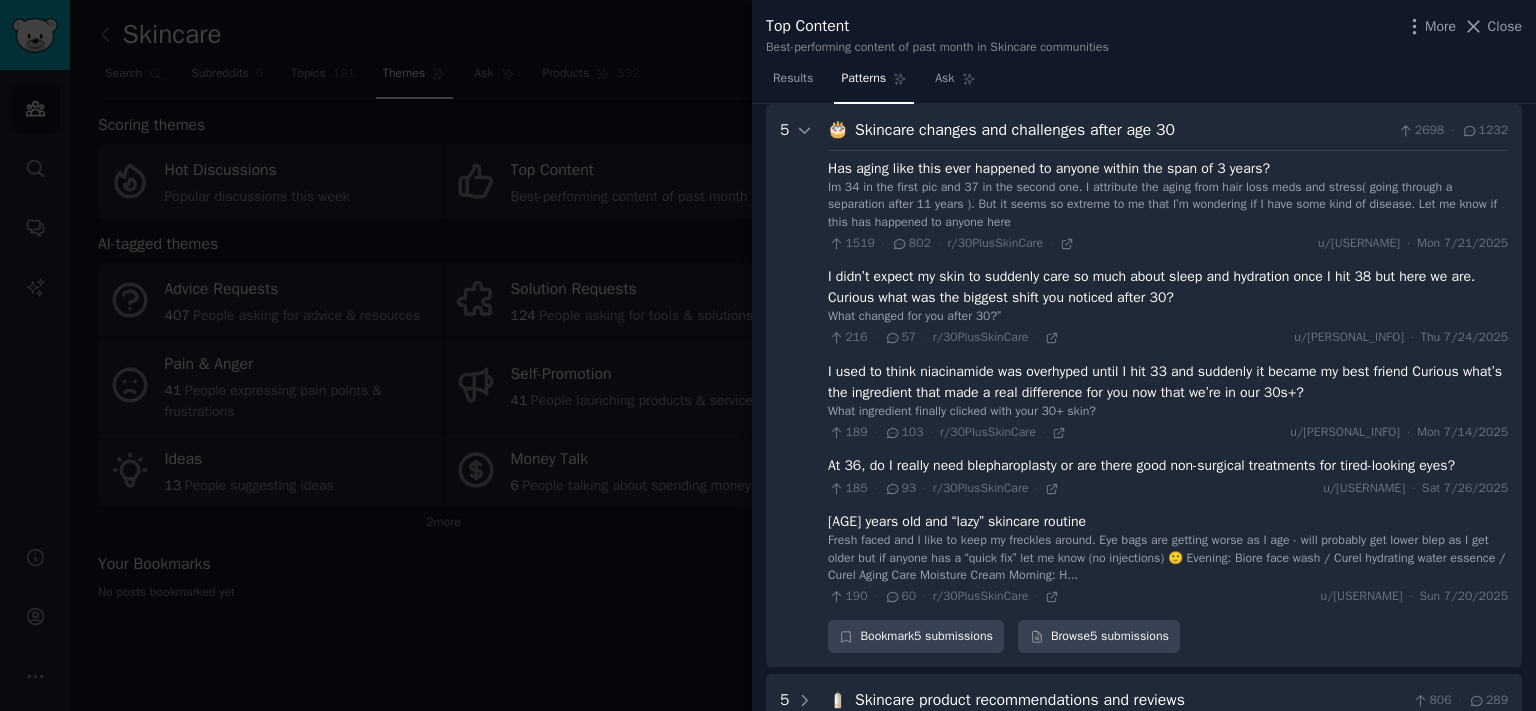click on "I used to think niacinamide was overhyped until I hit 33 and suddenly it became my best friend
Curious what’s the ingredient that made a real difference for you now that we’re in our 30s+?" at bounding box center (1168, 382) 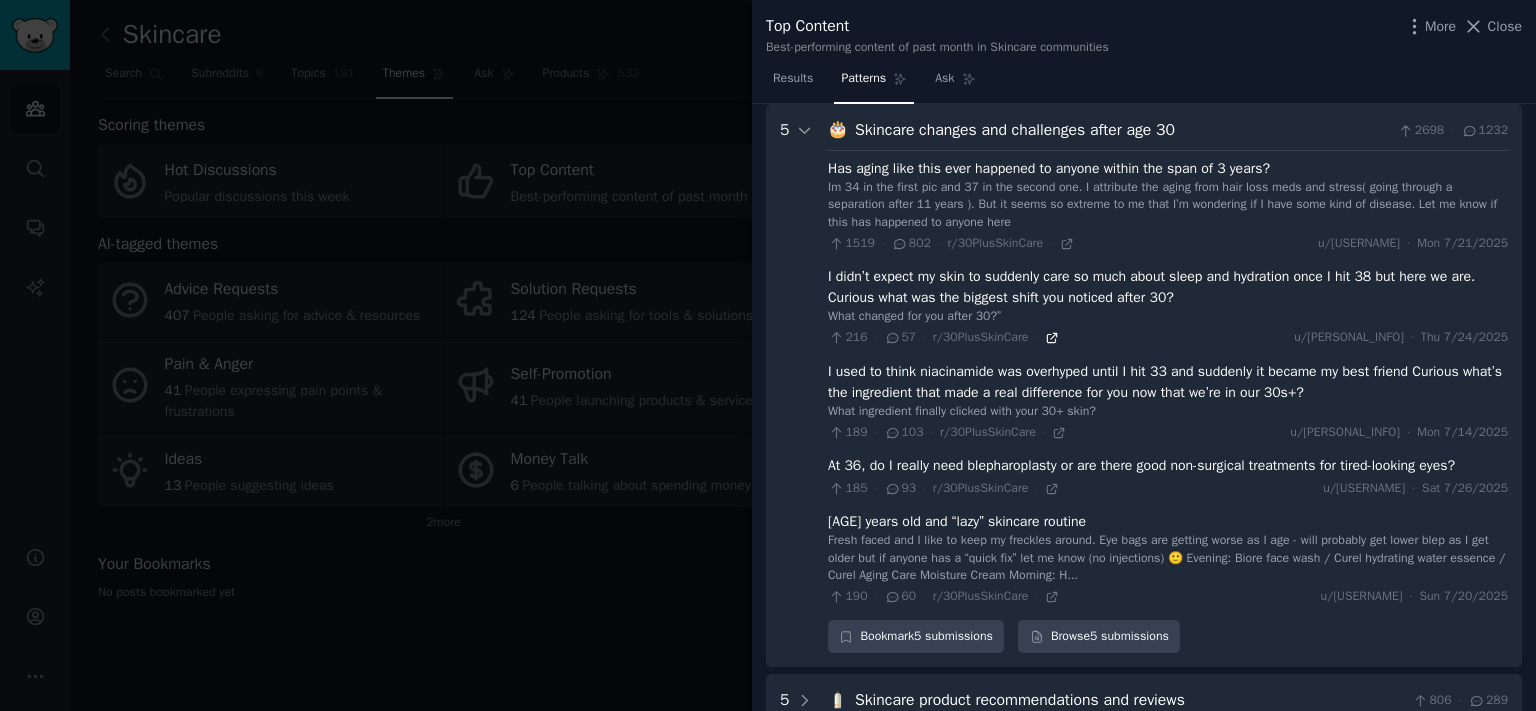 click 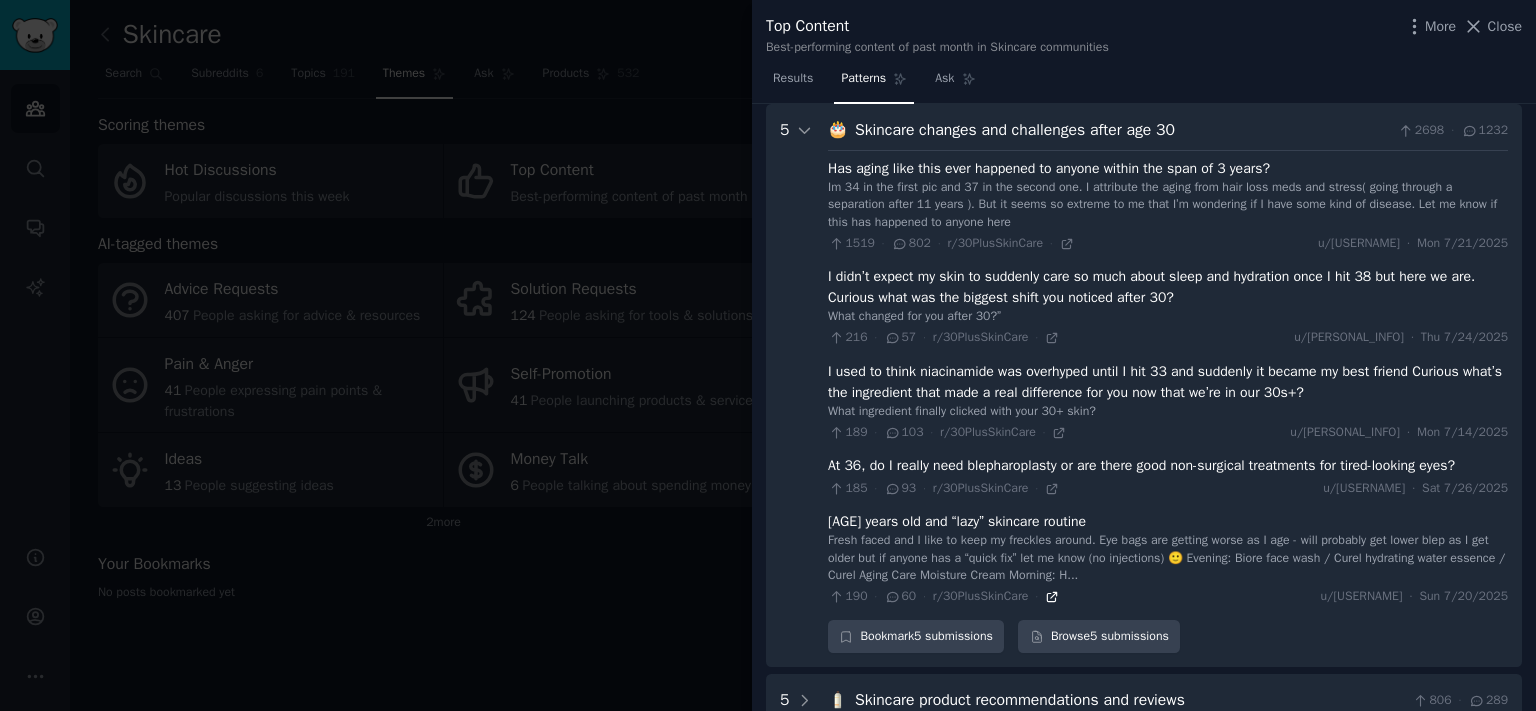 click 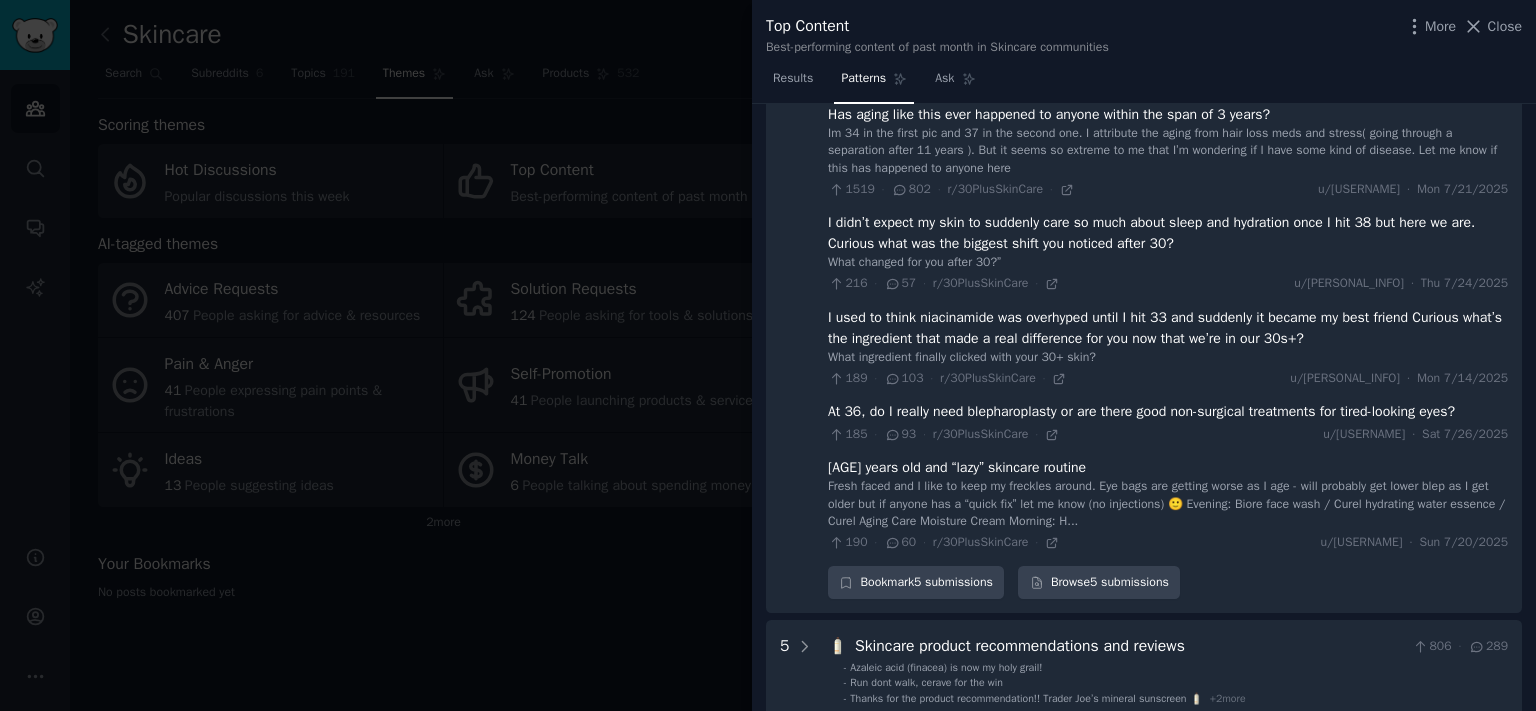scroll, scrollTop: 308, scrollLeft: 0, axis: vertical 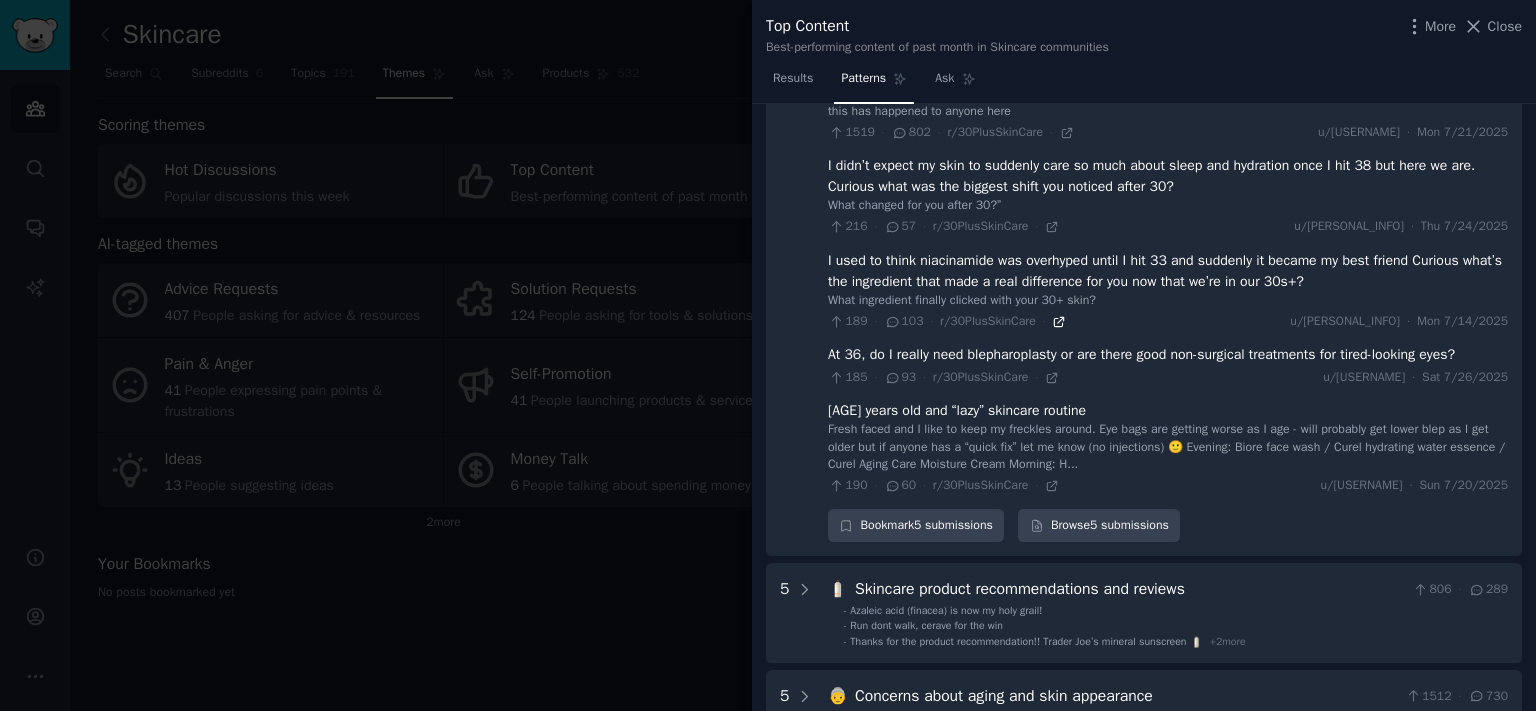 click 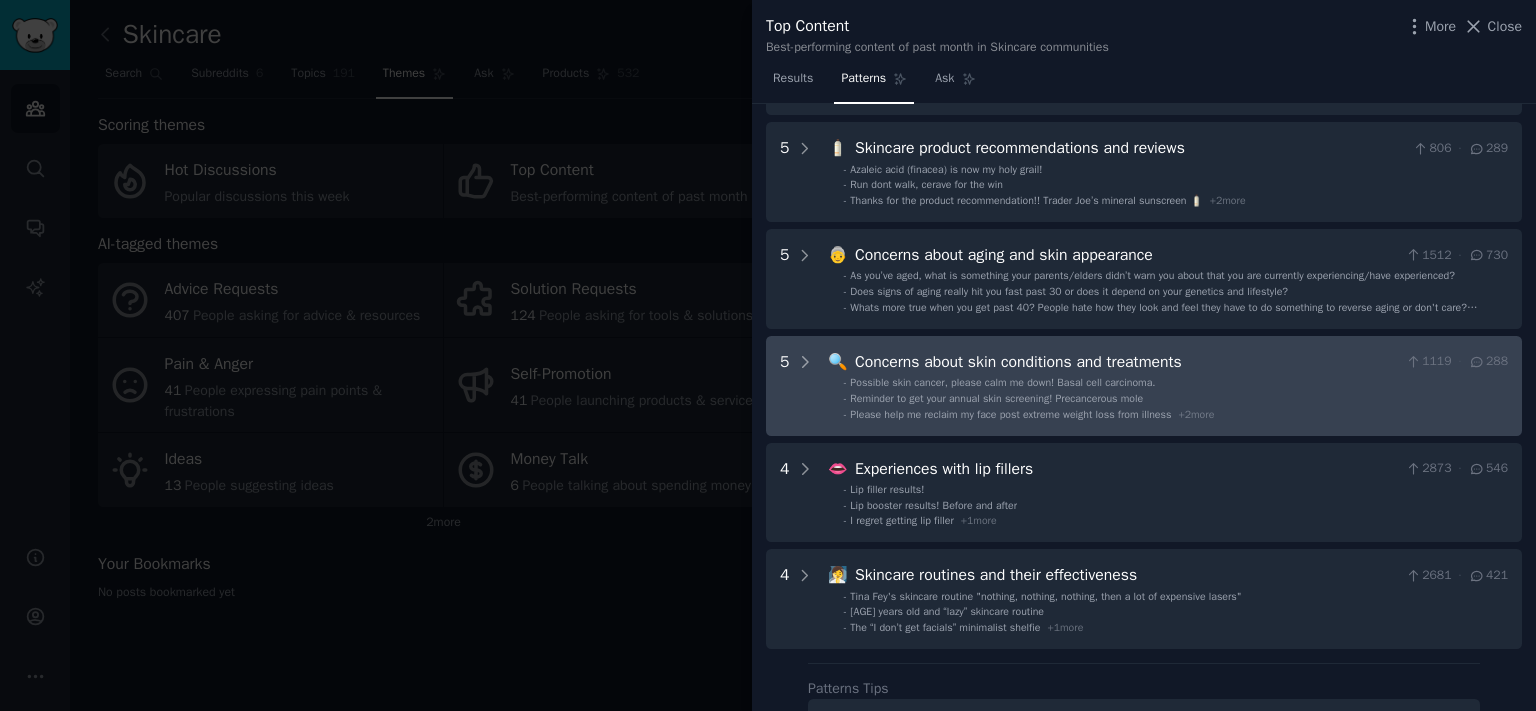 scroll, scrollTop: 1022, scrollLeft: 0, axis: vertical 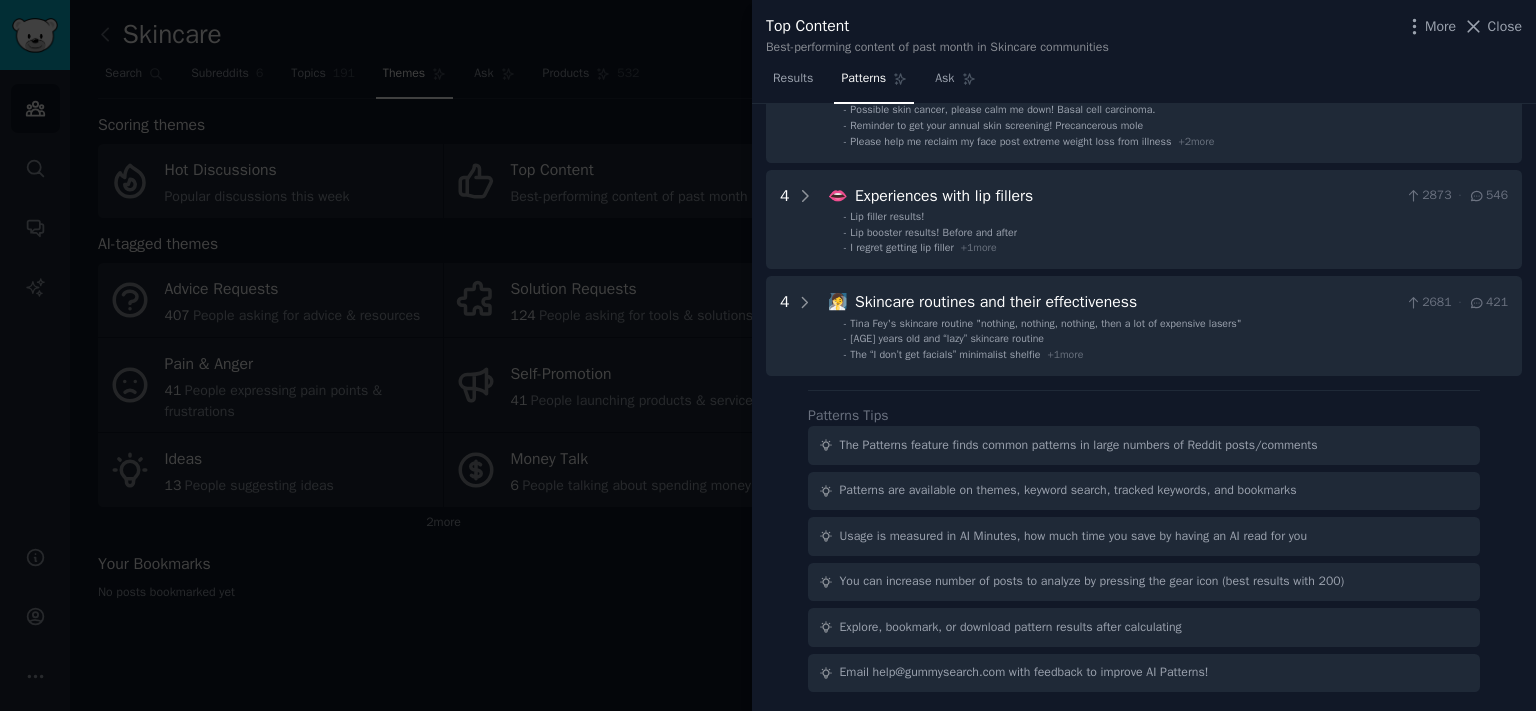 click on "Top Content Best-performing content of past month in Skincare communities More Close" at bounding box center [1144, 31] 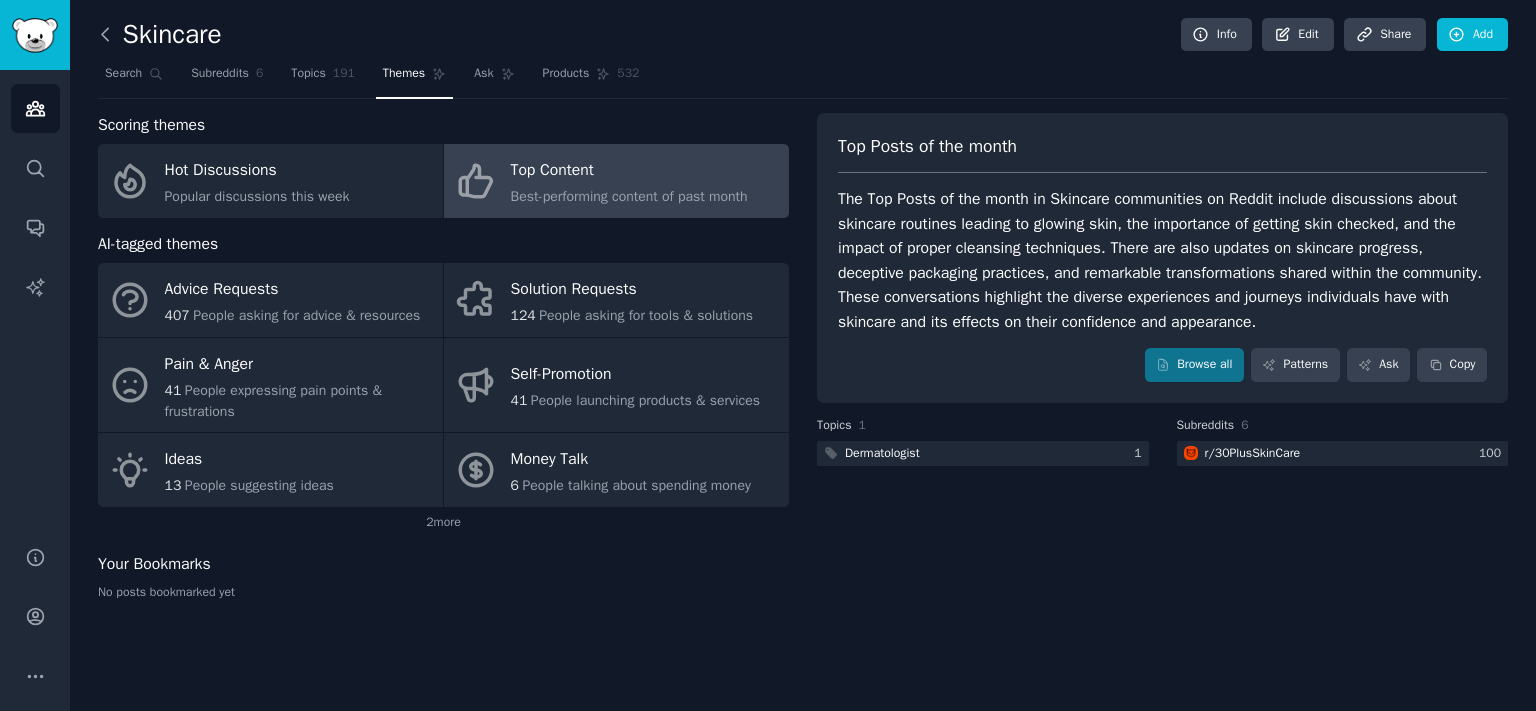 click 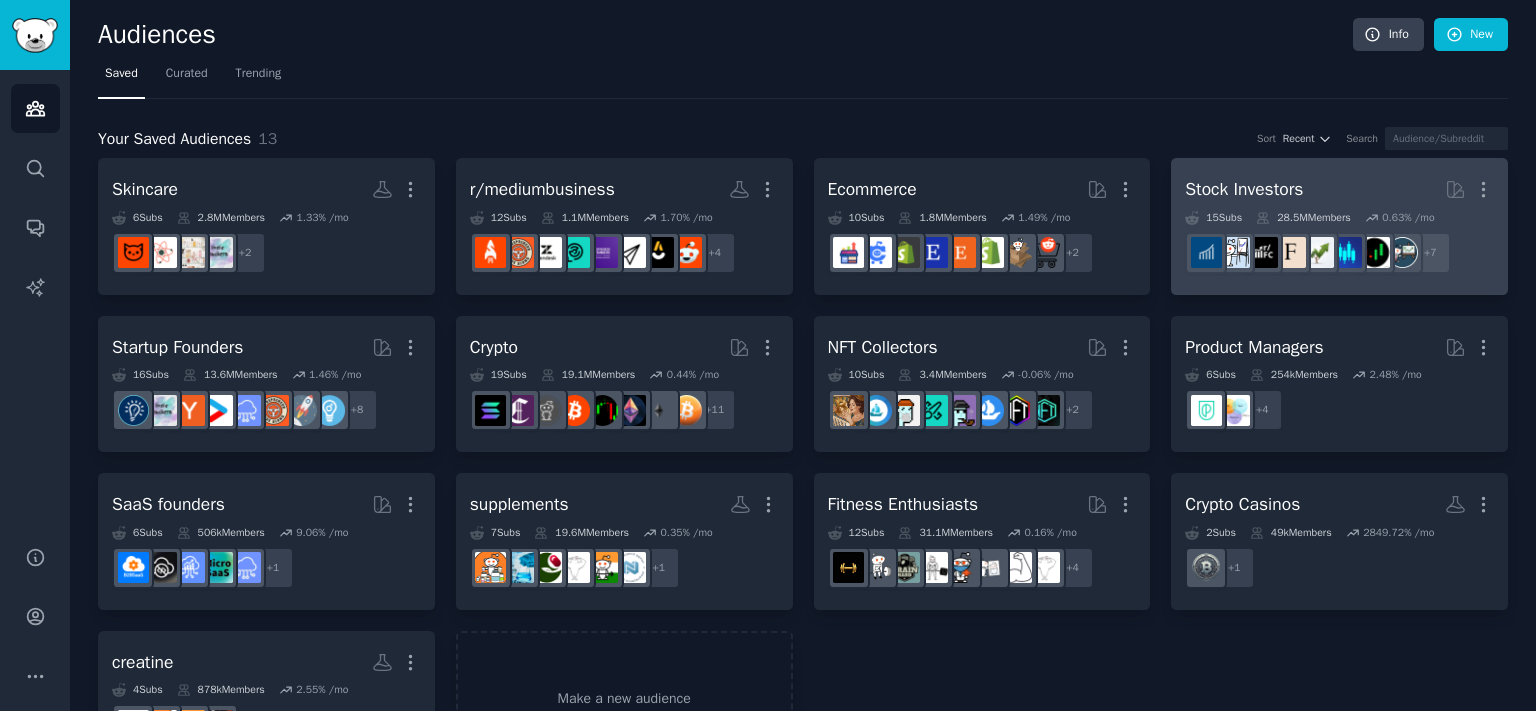click on "Stock Investors More" at bounding box center [1339, 189] 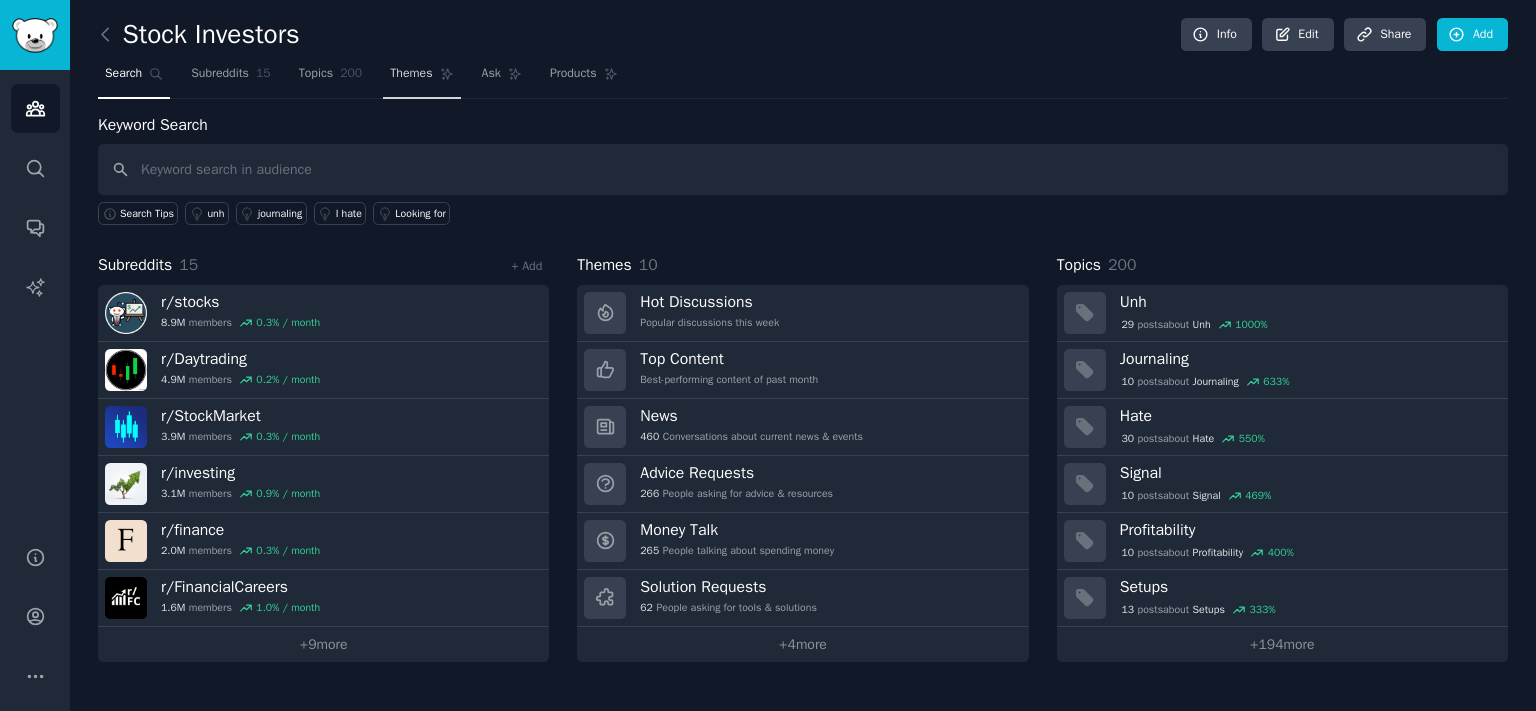 click on "Themes" at bounding box center [411, 74] 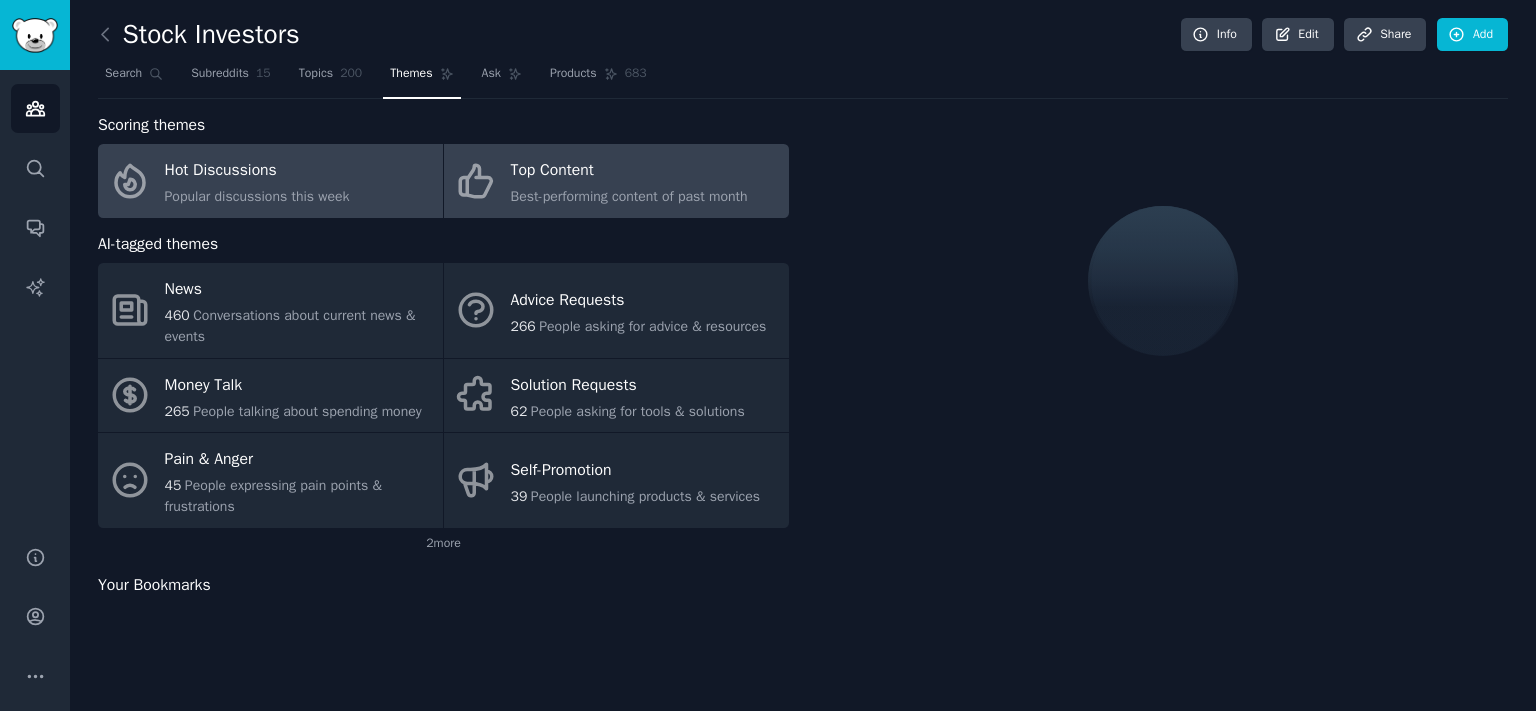 click on "Best-performing content of past month" 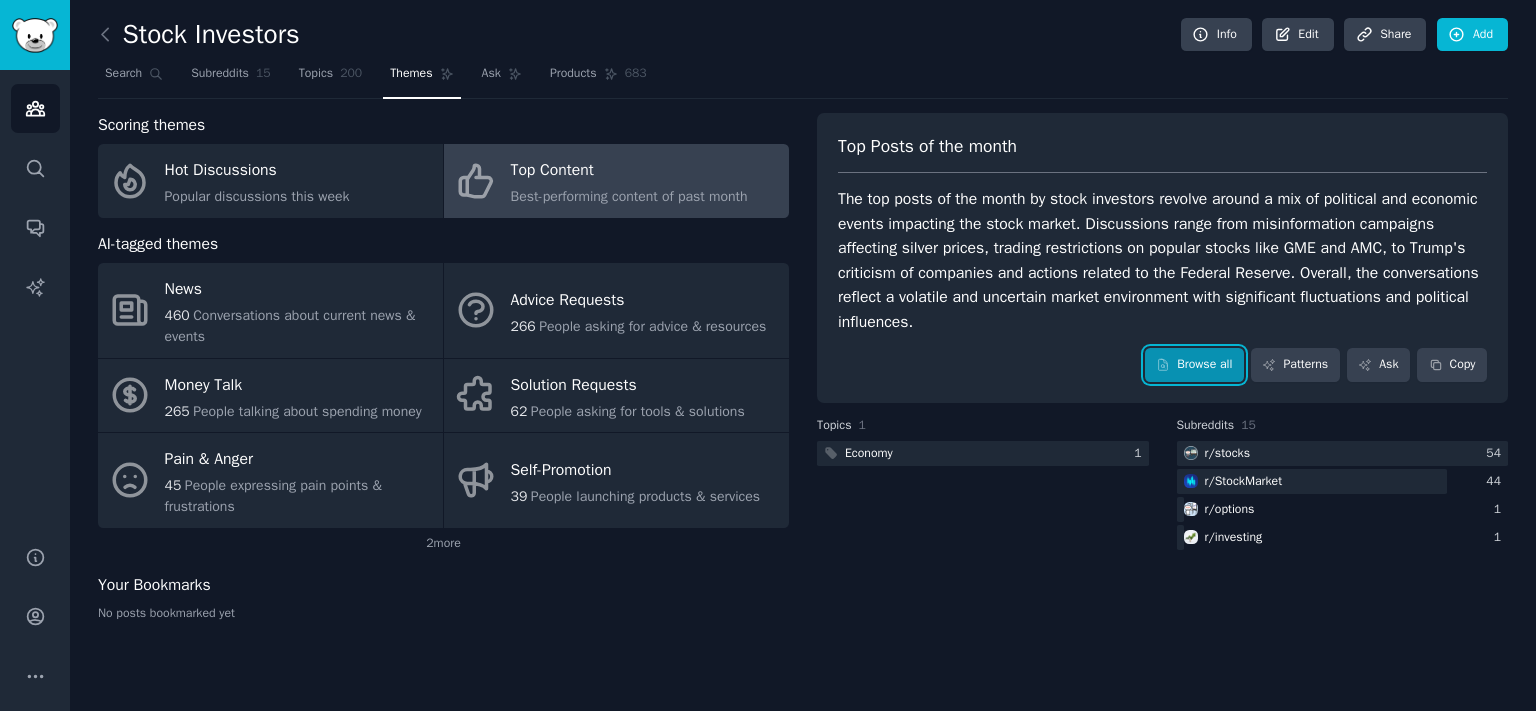 click on "Browse all" at bounding box center [1194, 365] 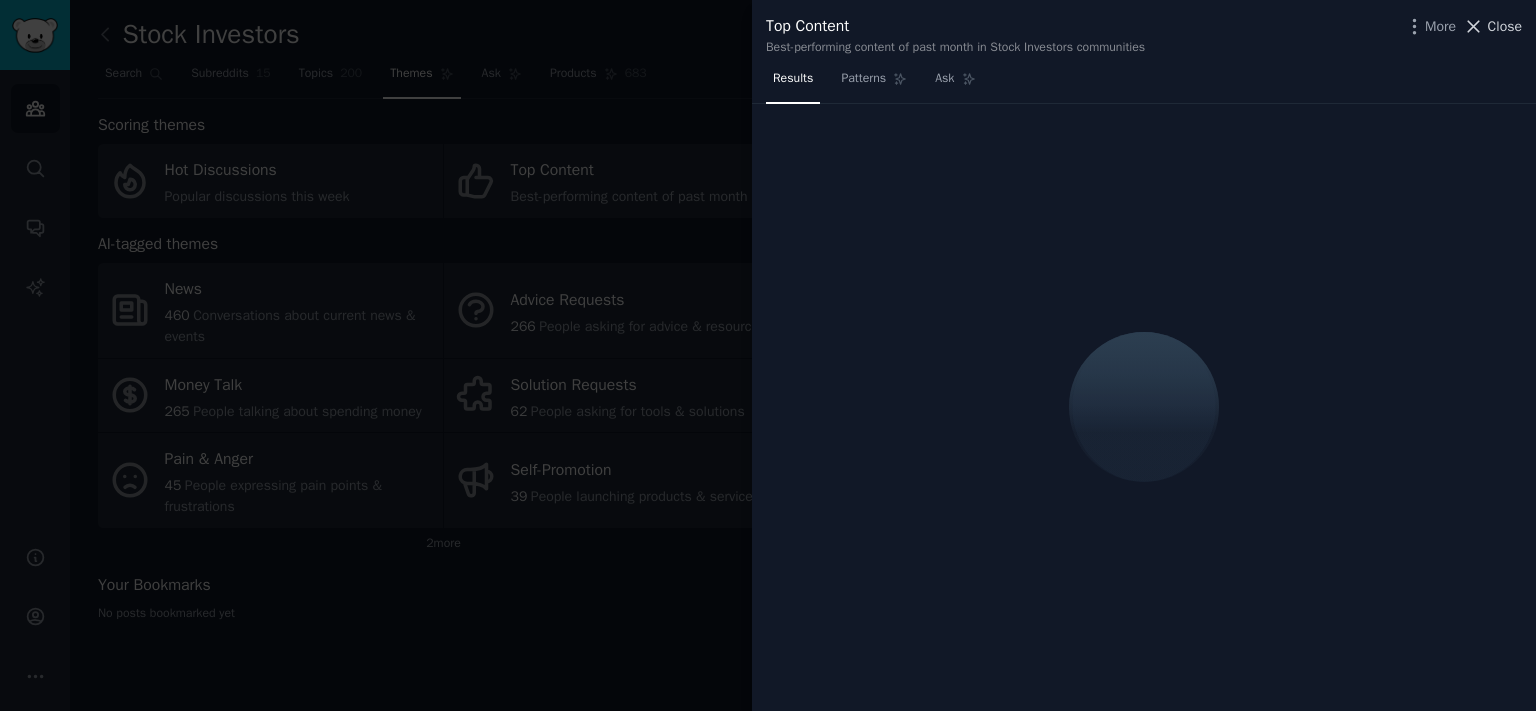 click on "Close" at bounding box center [1505, 26] 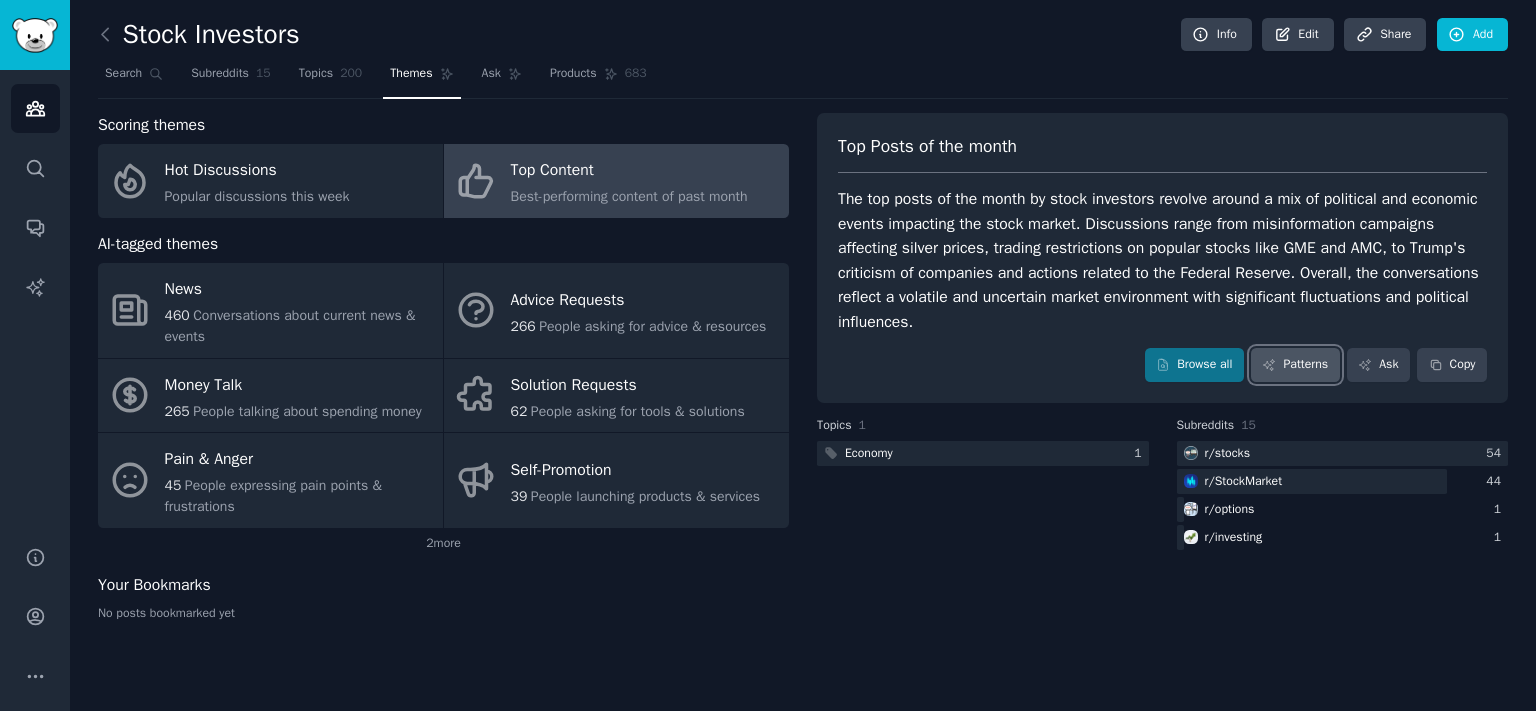 click on "Patterns" at bounding box center [1295, 365] 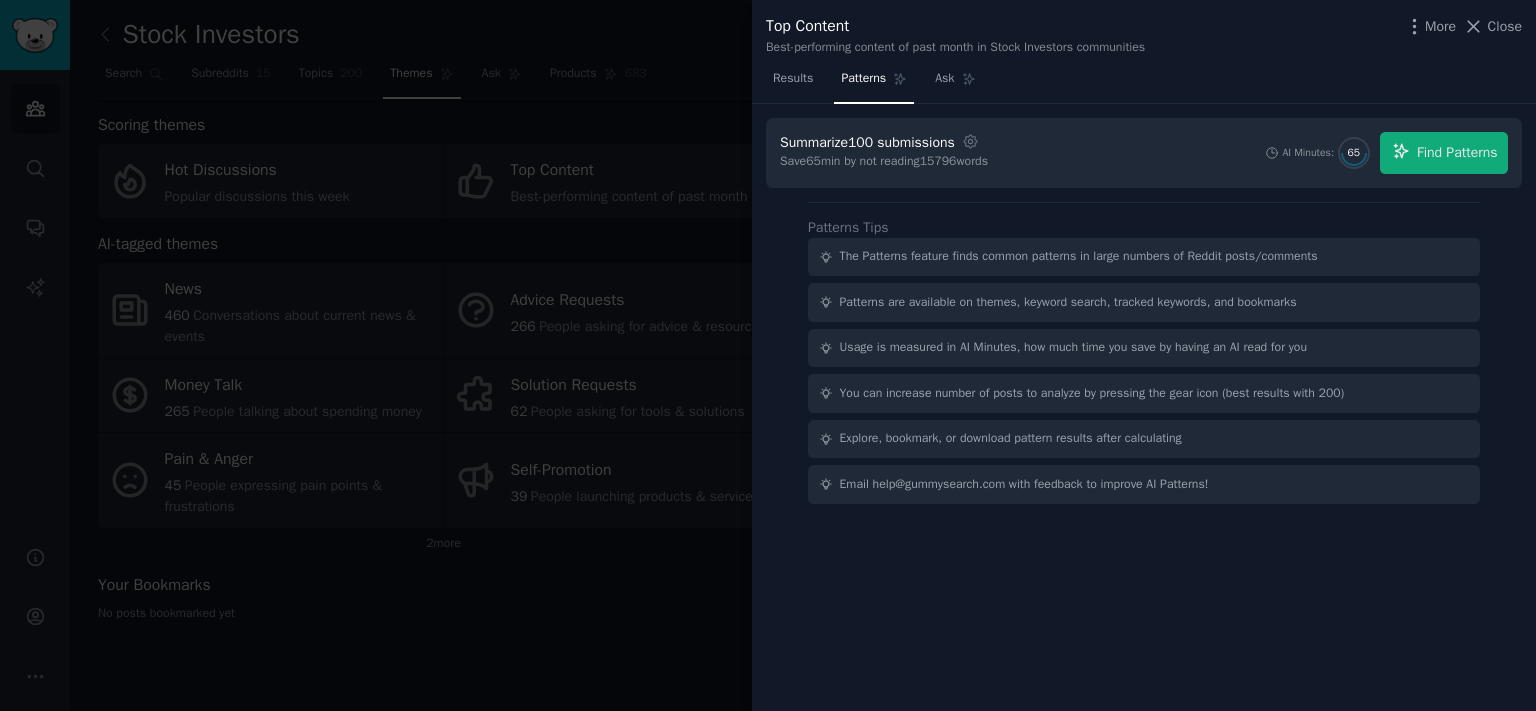 click on "Summarize  100   submissions Settings Save  65  min by not reading  15796  words AI Minutes:  65 Find Patterns" at bounding box center [1144, 153] 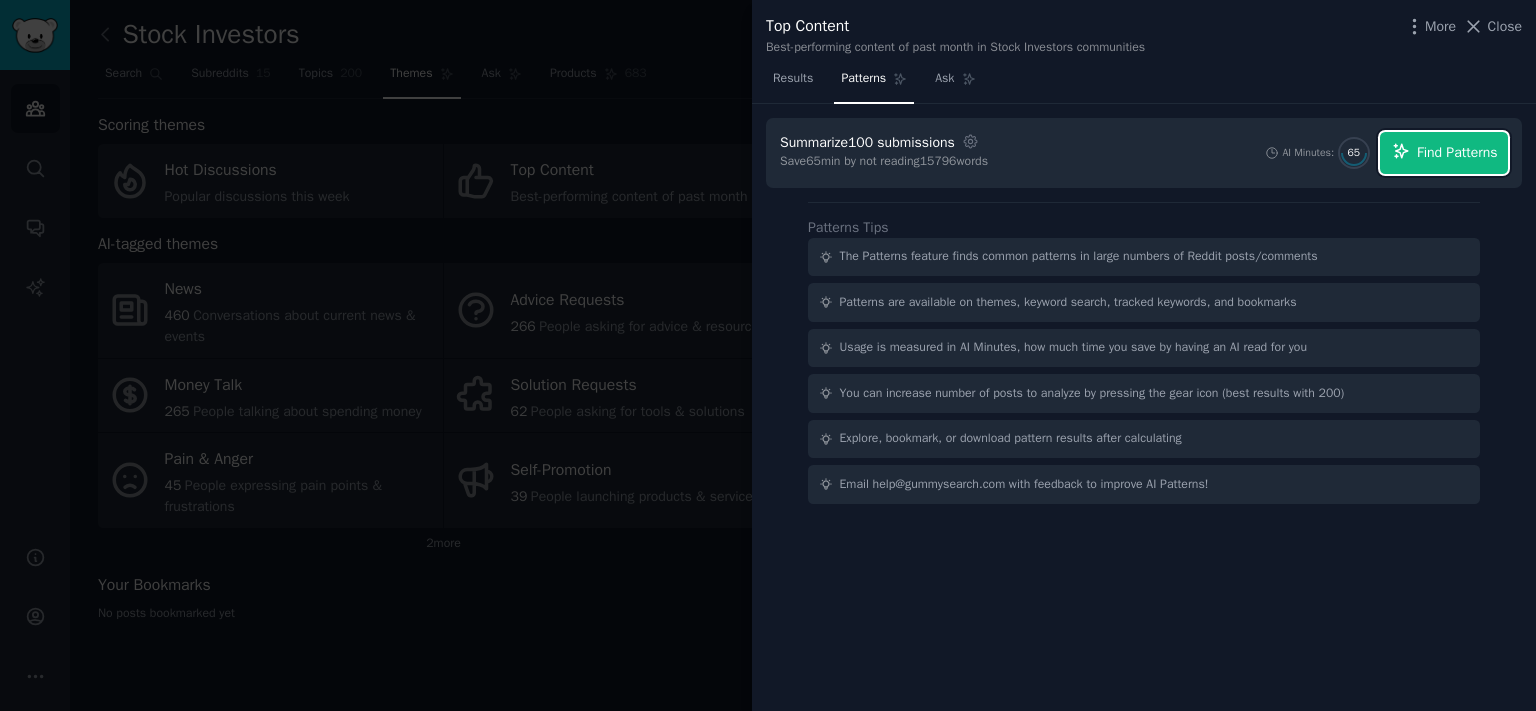 click on "Find Patterns" at bounding box center [1444, 153] 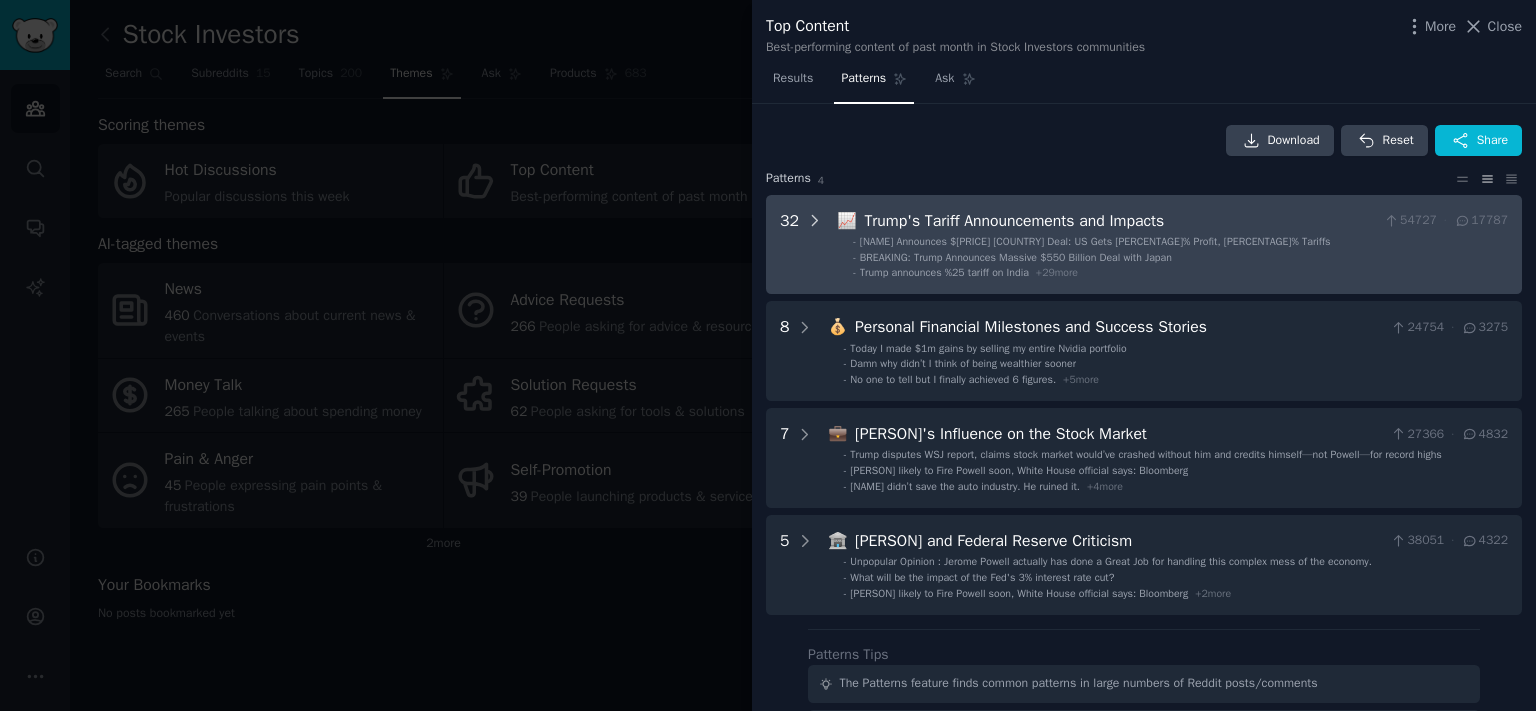 click 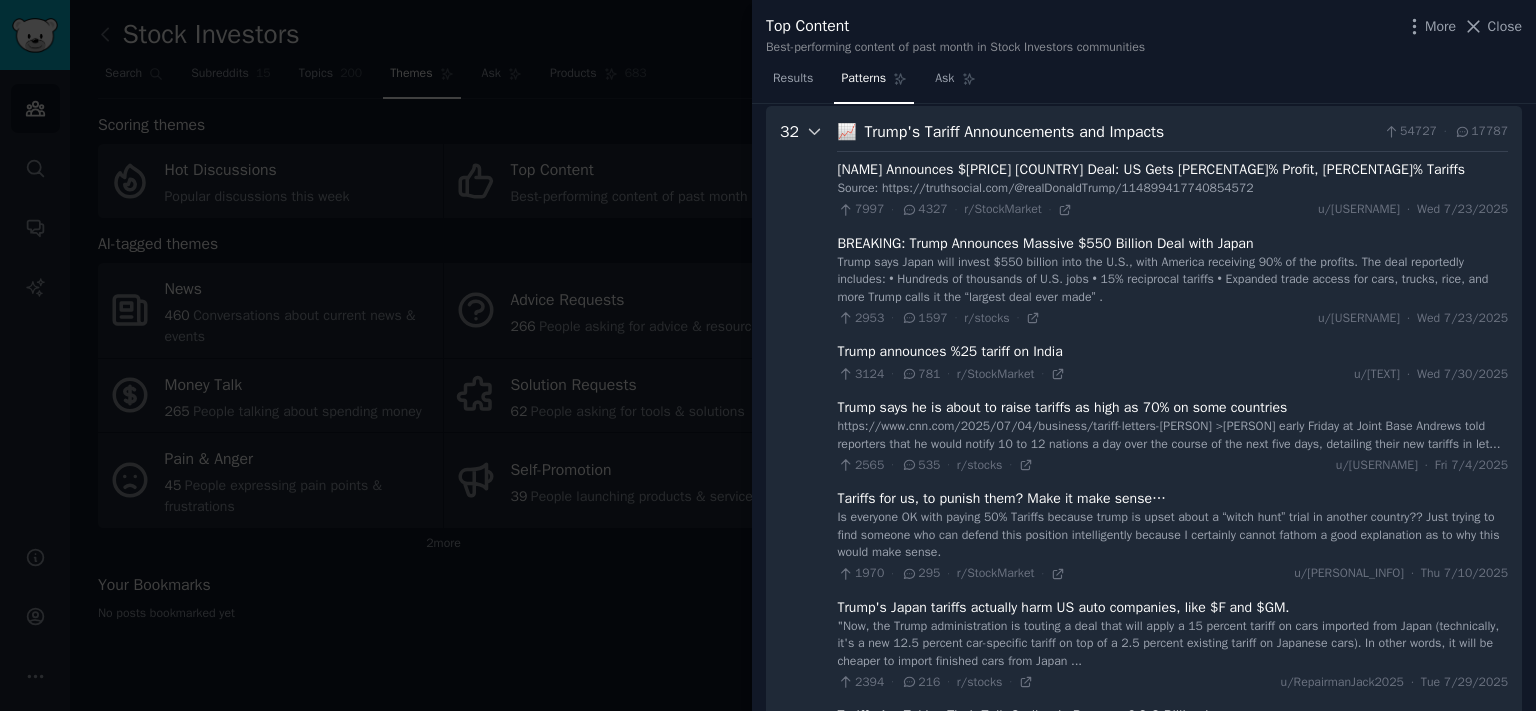 scroll, scrollTop: 91, scrollLeft: 0, axis: vertical 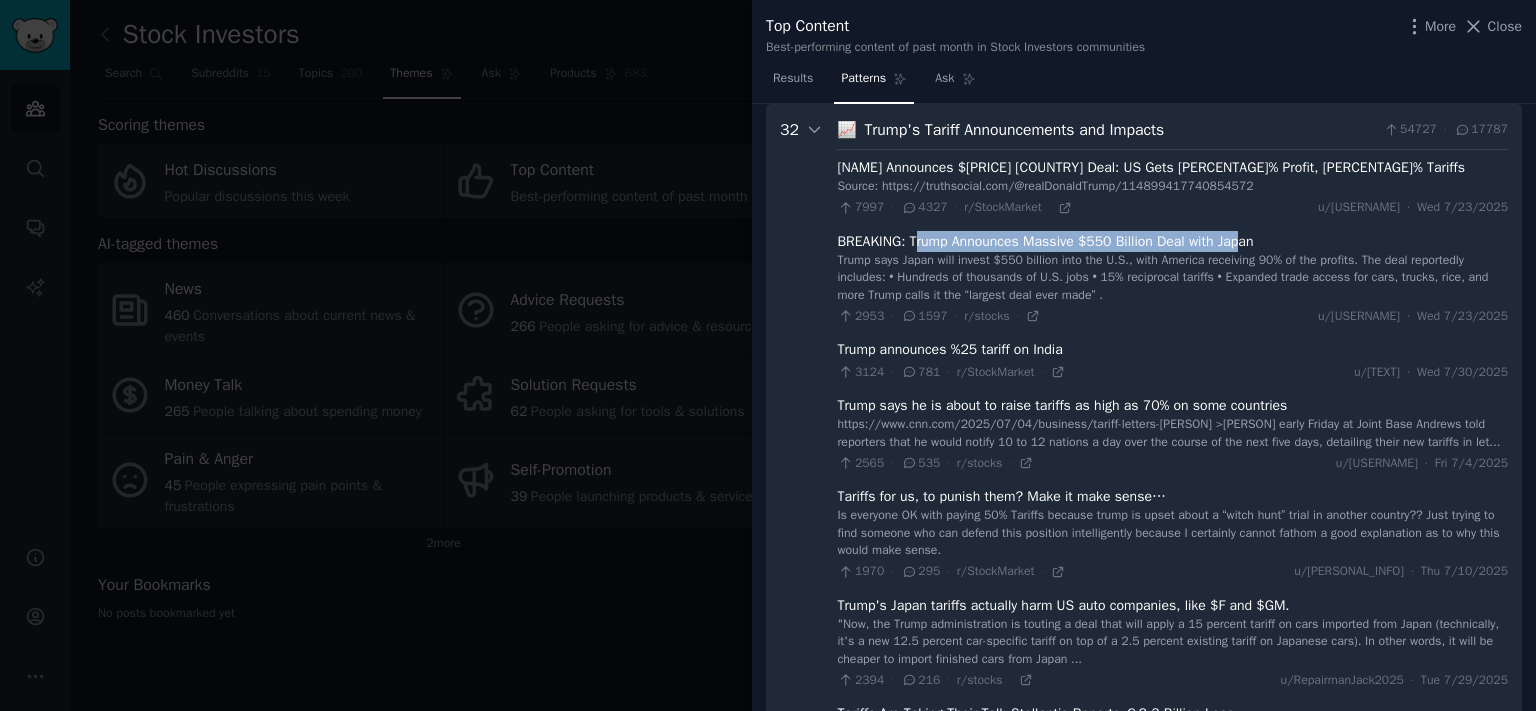 drag, startPoint x: 1003, startPoint y: 234, endPoint x: 1364, endPoint y: 234, distance: 361 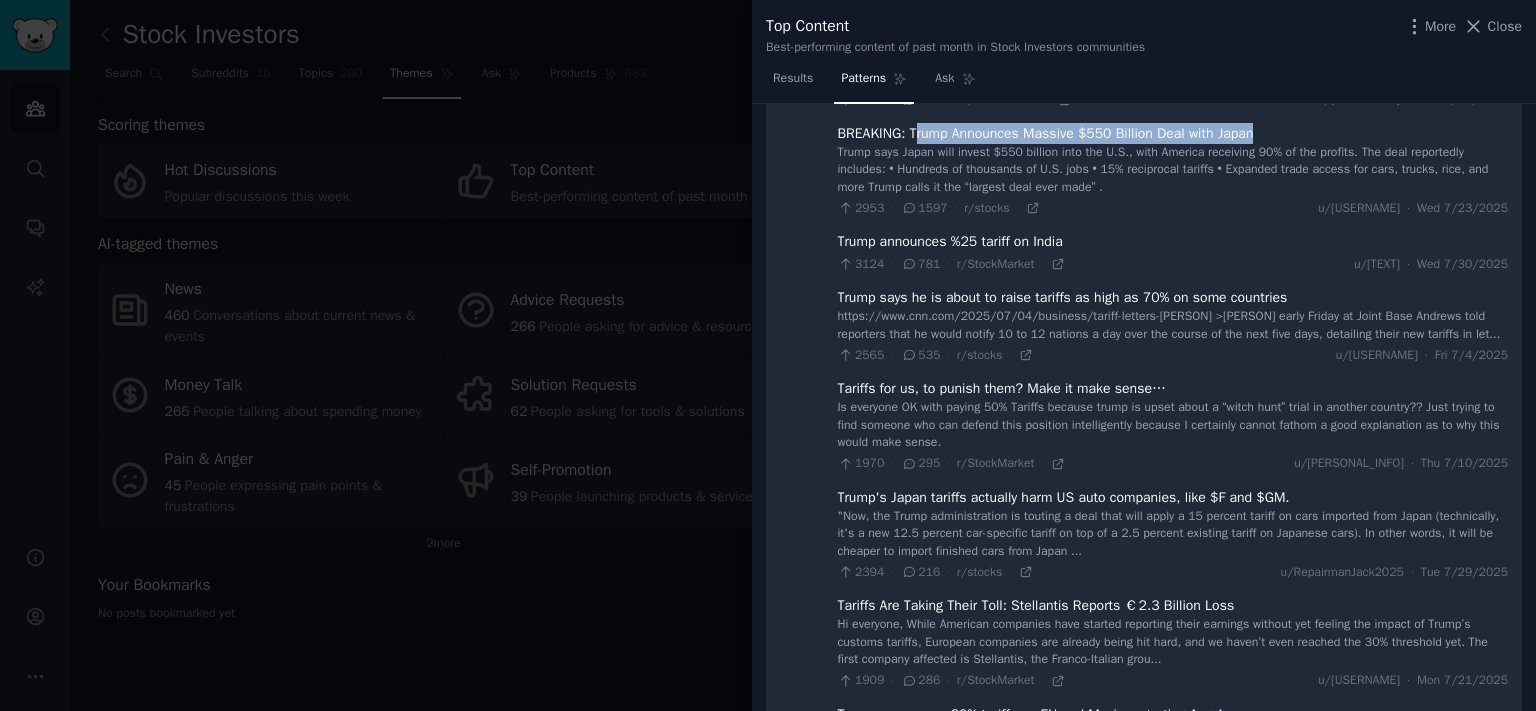 scroll, scrollTop: 201, scrollLeft: 0, axis: vertical 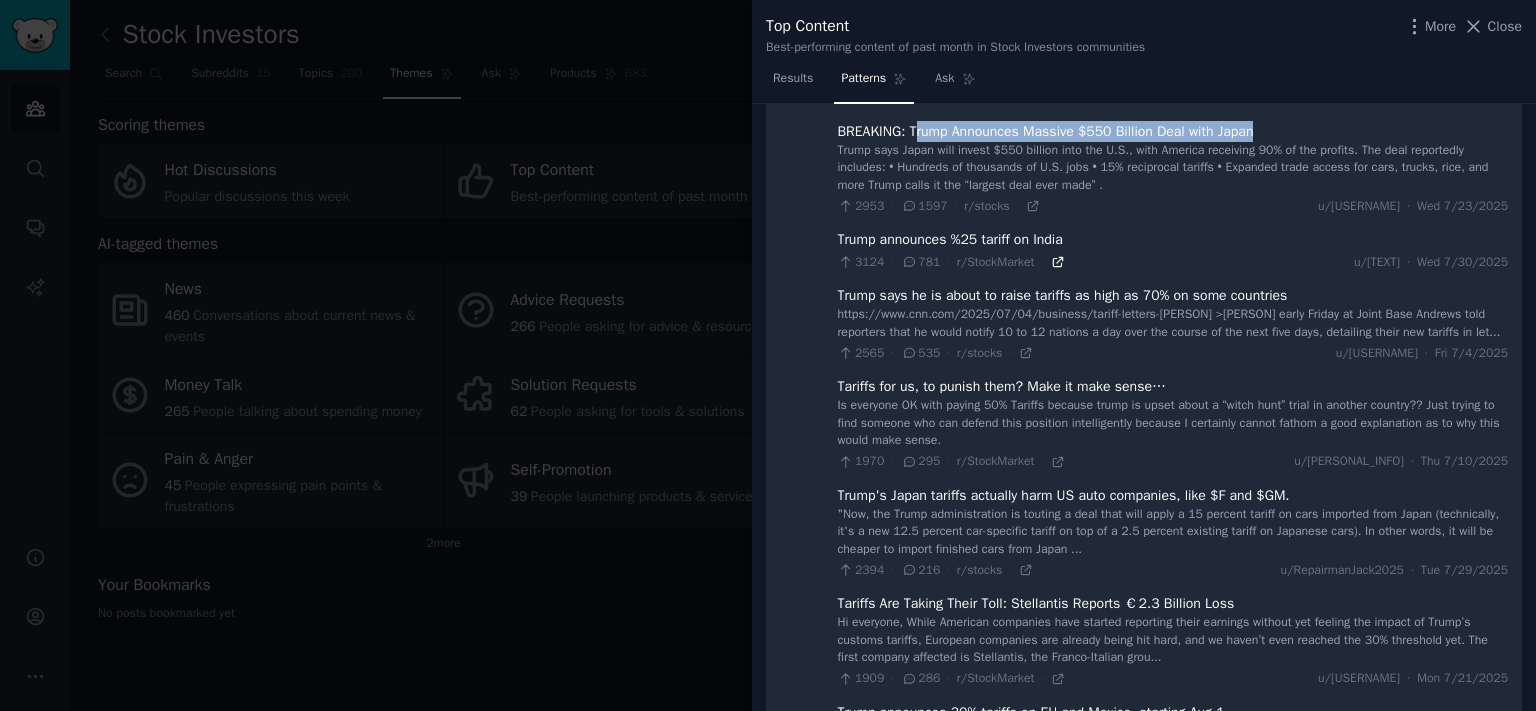 click 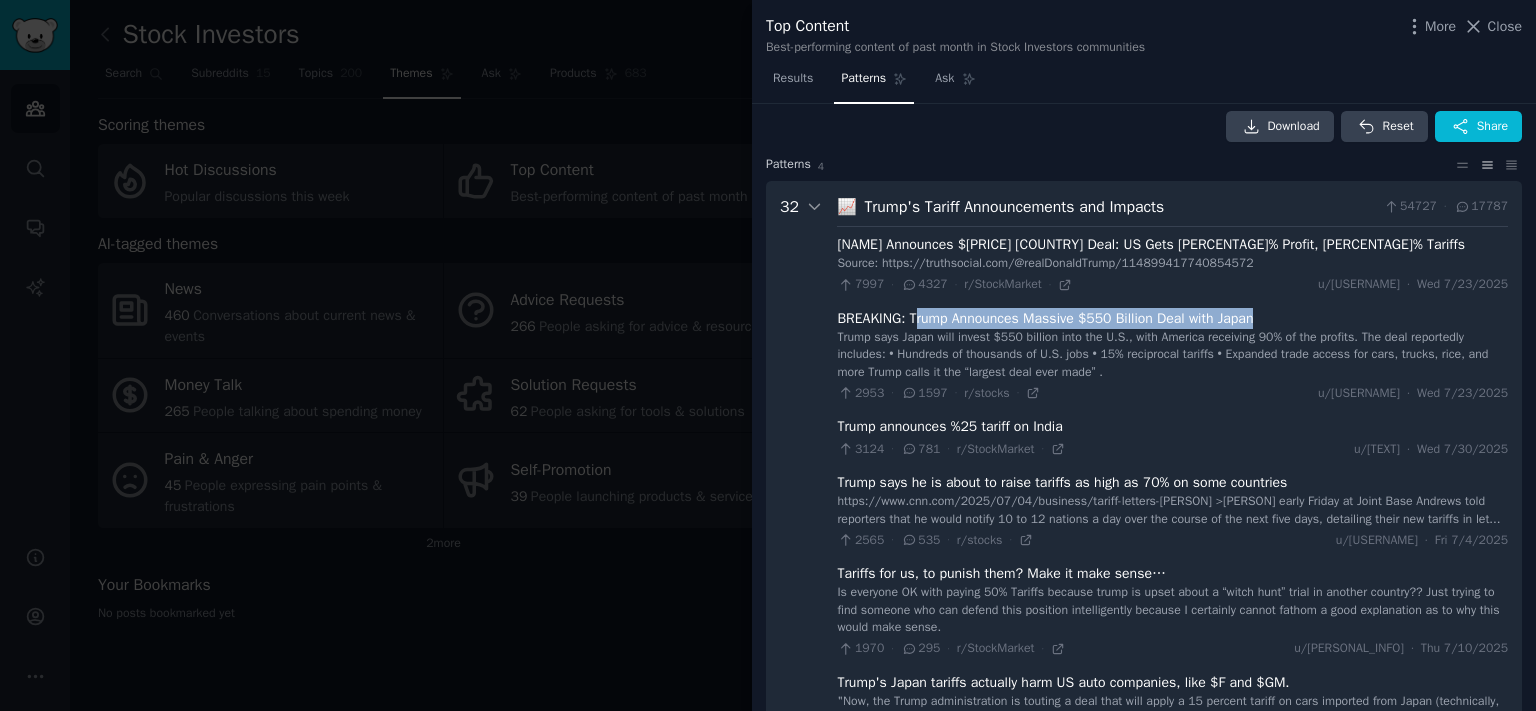 scroll, scrollTop: 0, scrollLeft: 0, axis: both 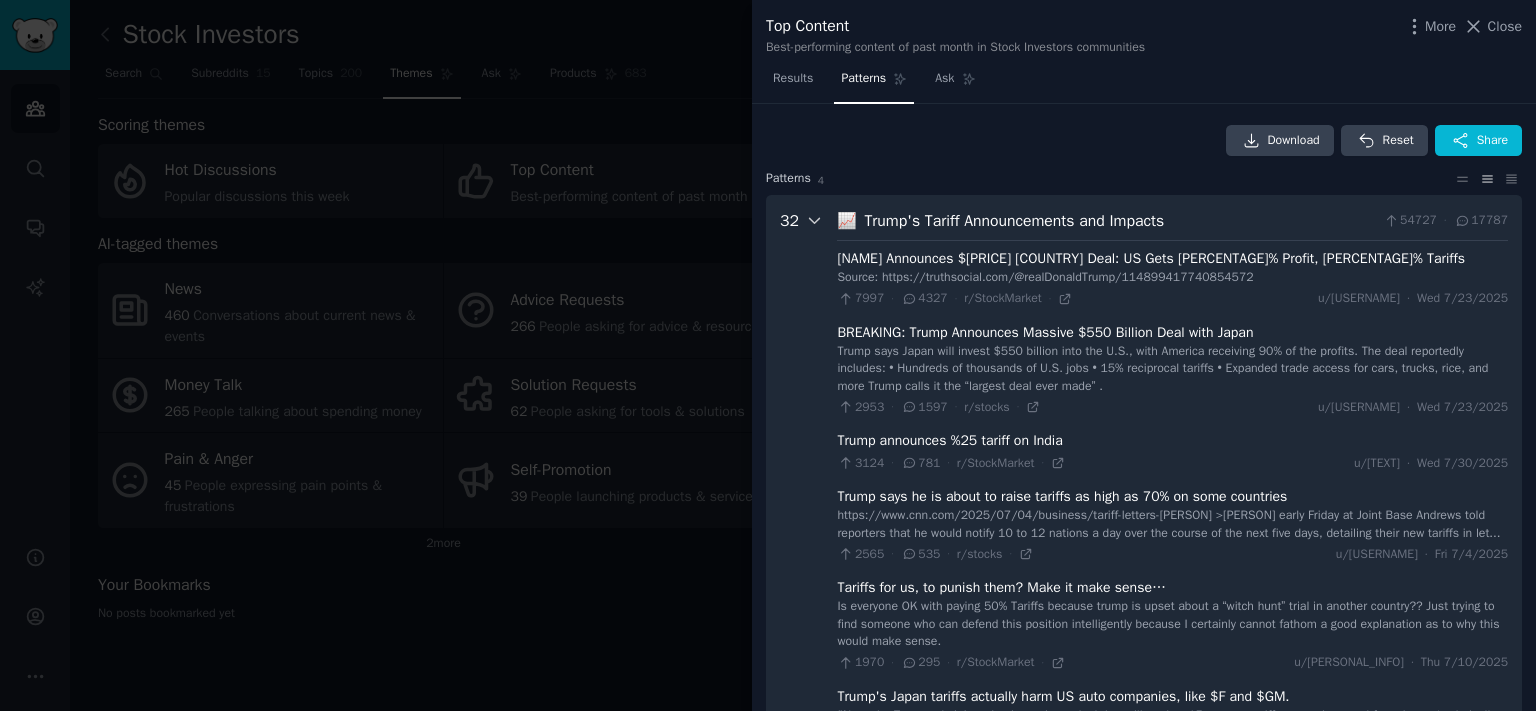 click 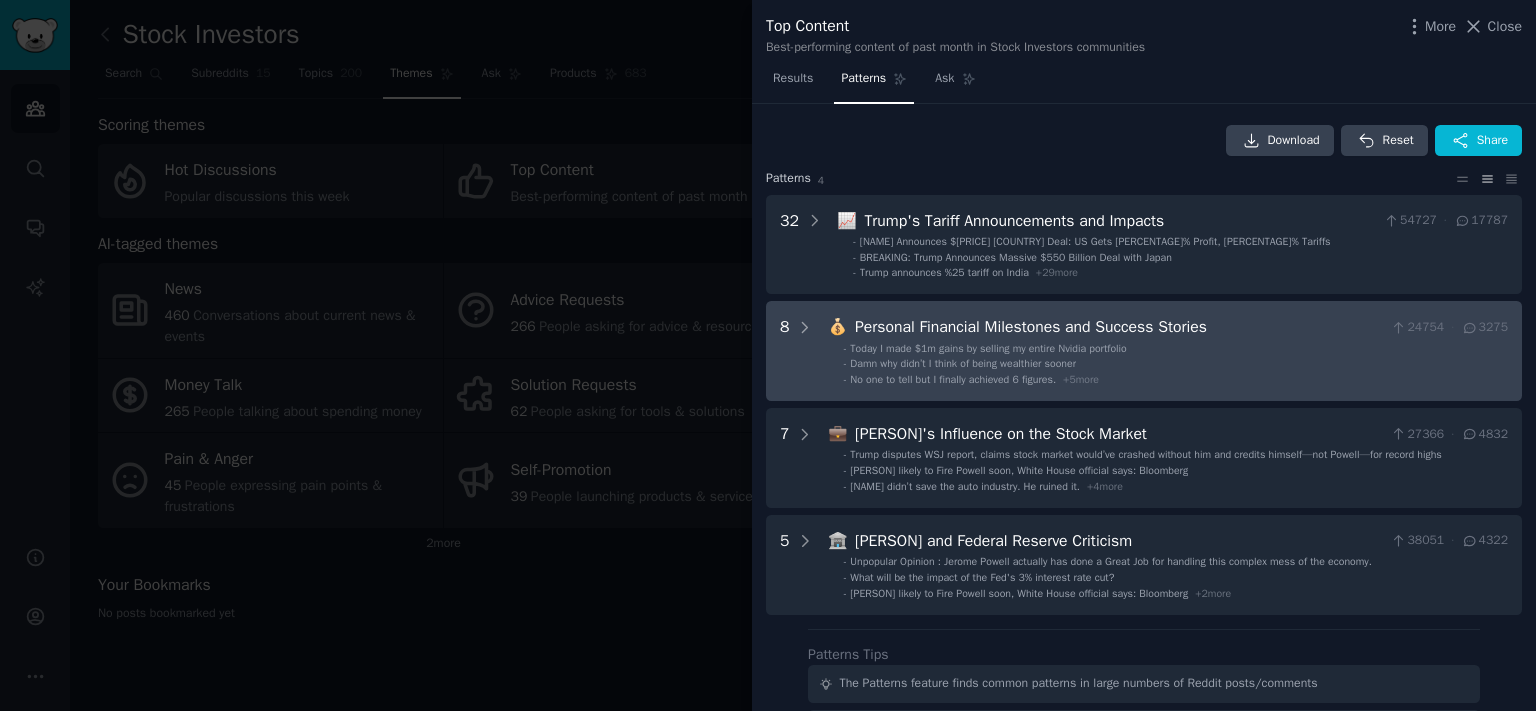 click on "8 💰 Personal Financial Milestones and Success Stories 24754 · 3275 - Today I made $1m gains by selling my entire Nvidia portfolio - Damn why didn’t I think of being wealthier sooner - No one to tell but I finally achieved 6 figures. +  5  more" at bounding box center [1144, 351] 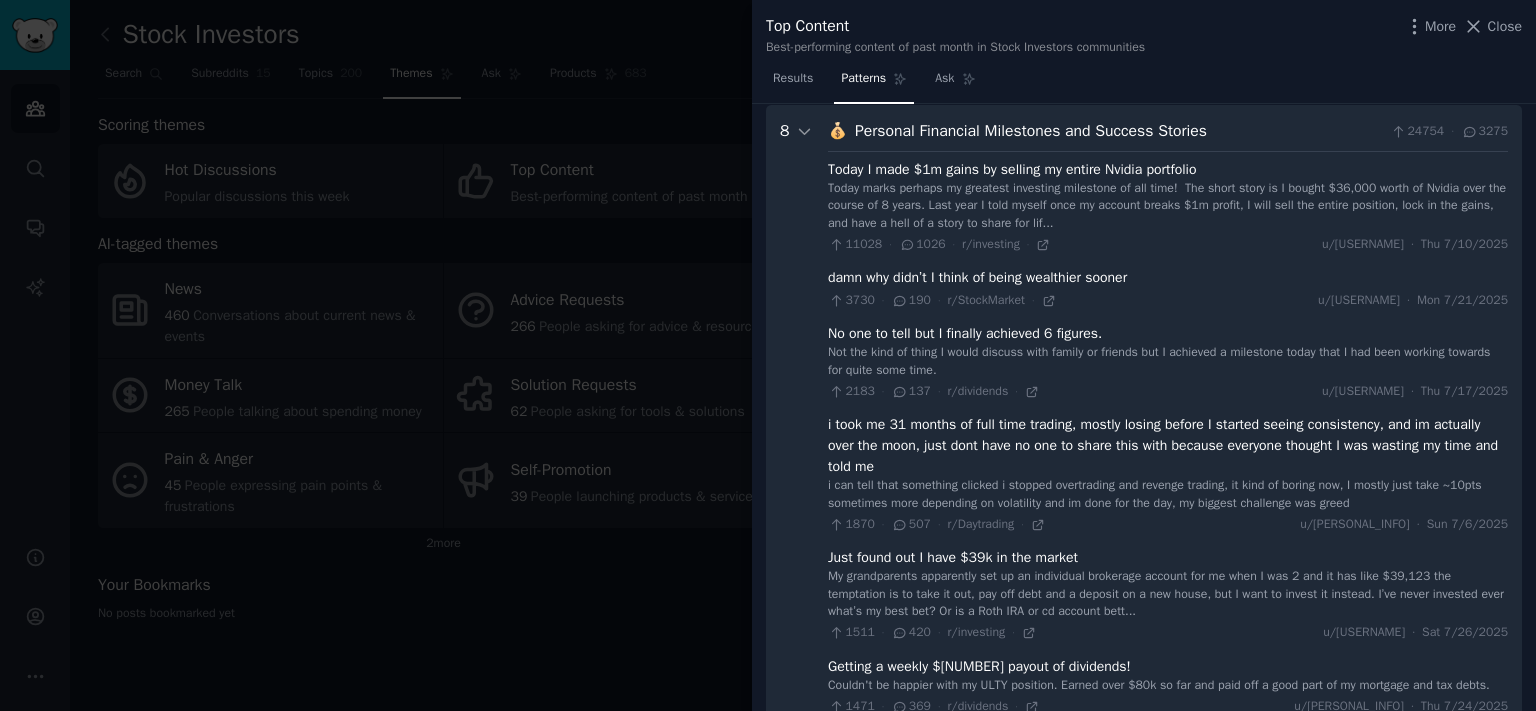 scroll, scrollTop: 197, scrollLeft: 0, axis: vertical 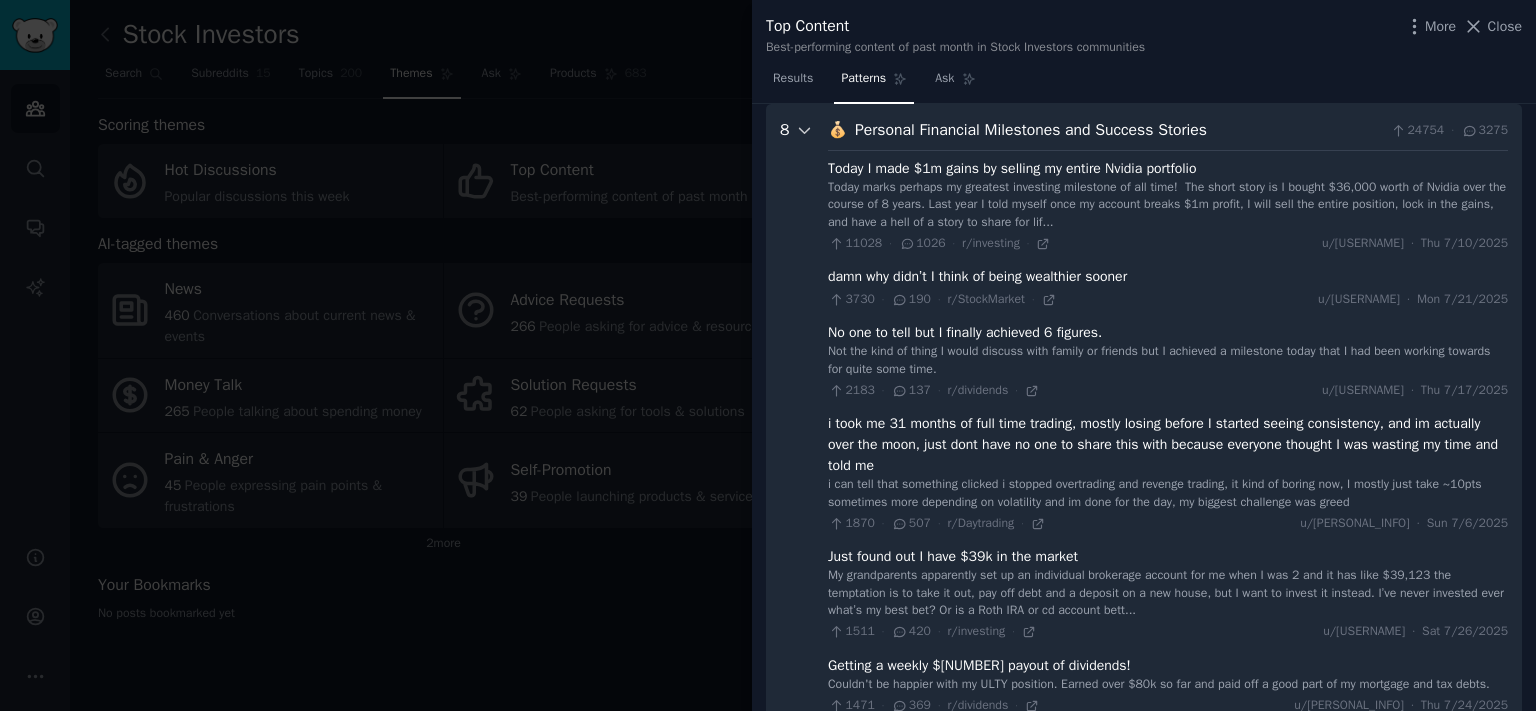 click 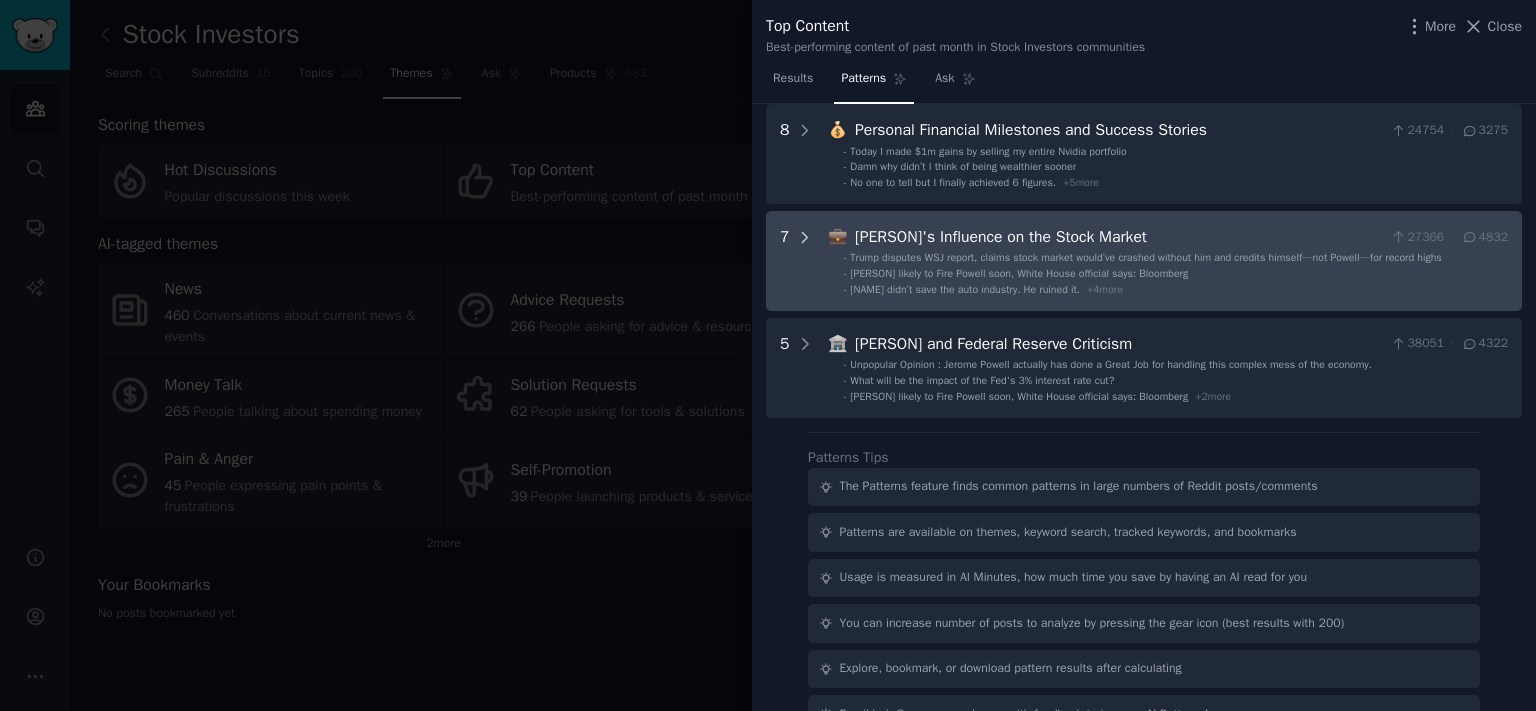 click 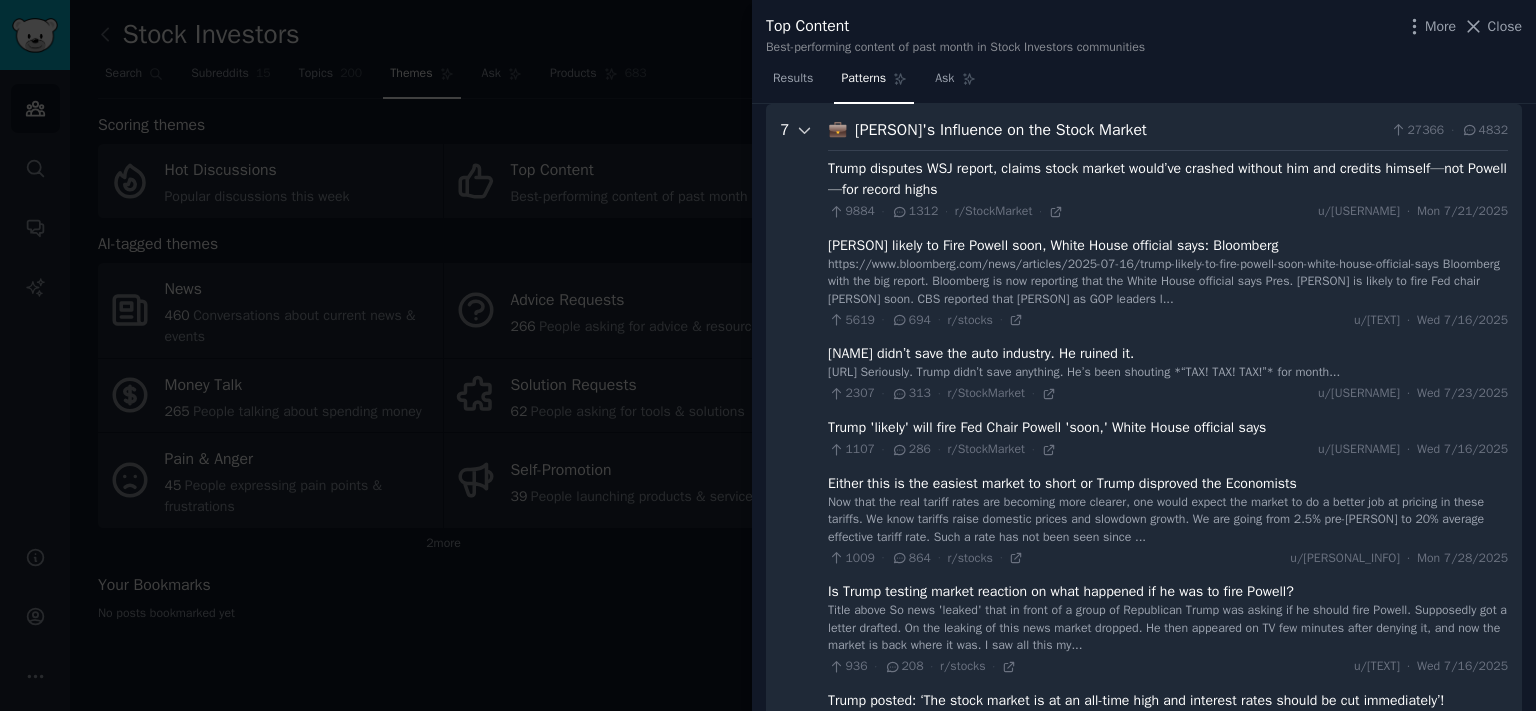 scroll, scrollTop: 304, scrollLeft: 0, axis: vertical 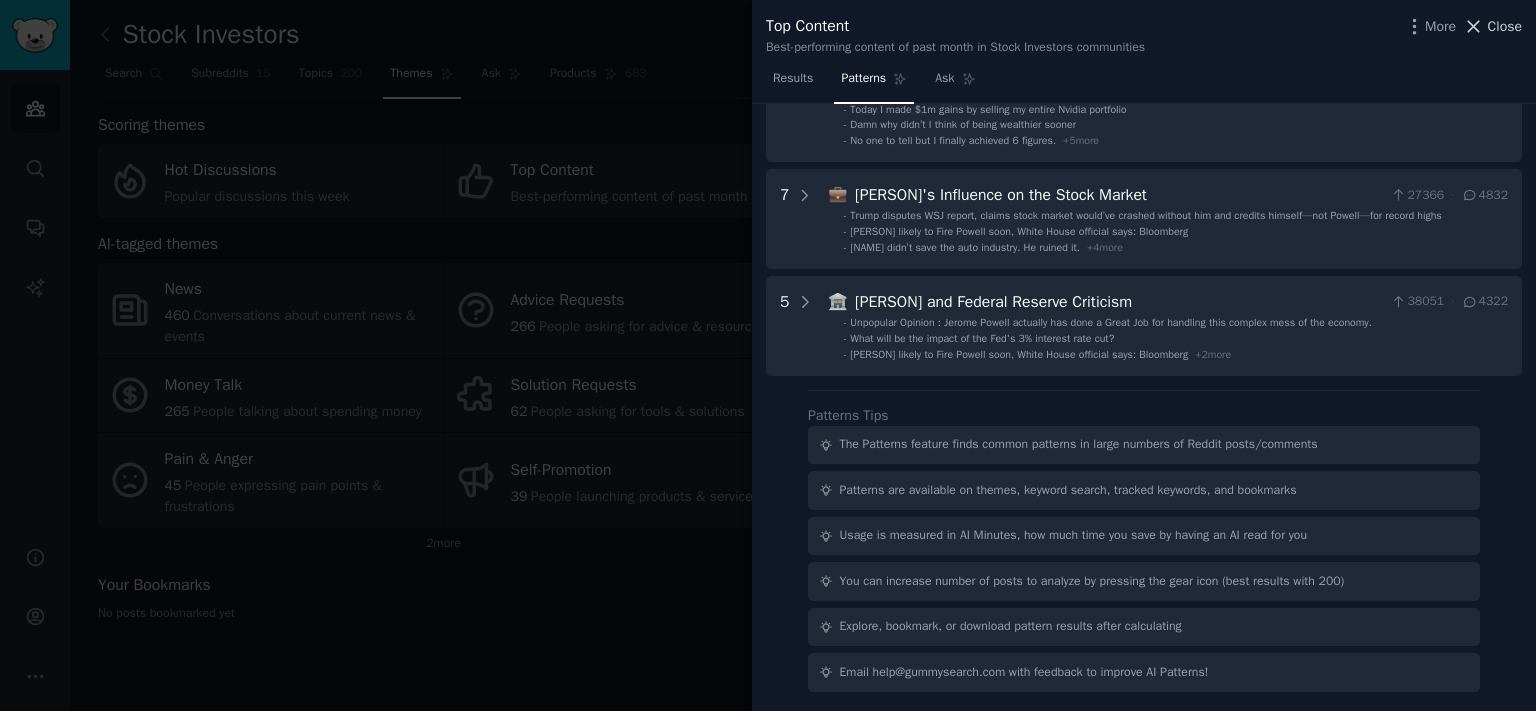 click on "Close" at bounding box center (1505, 26) 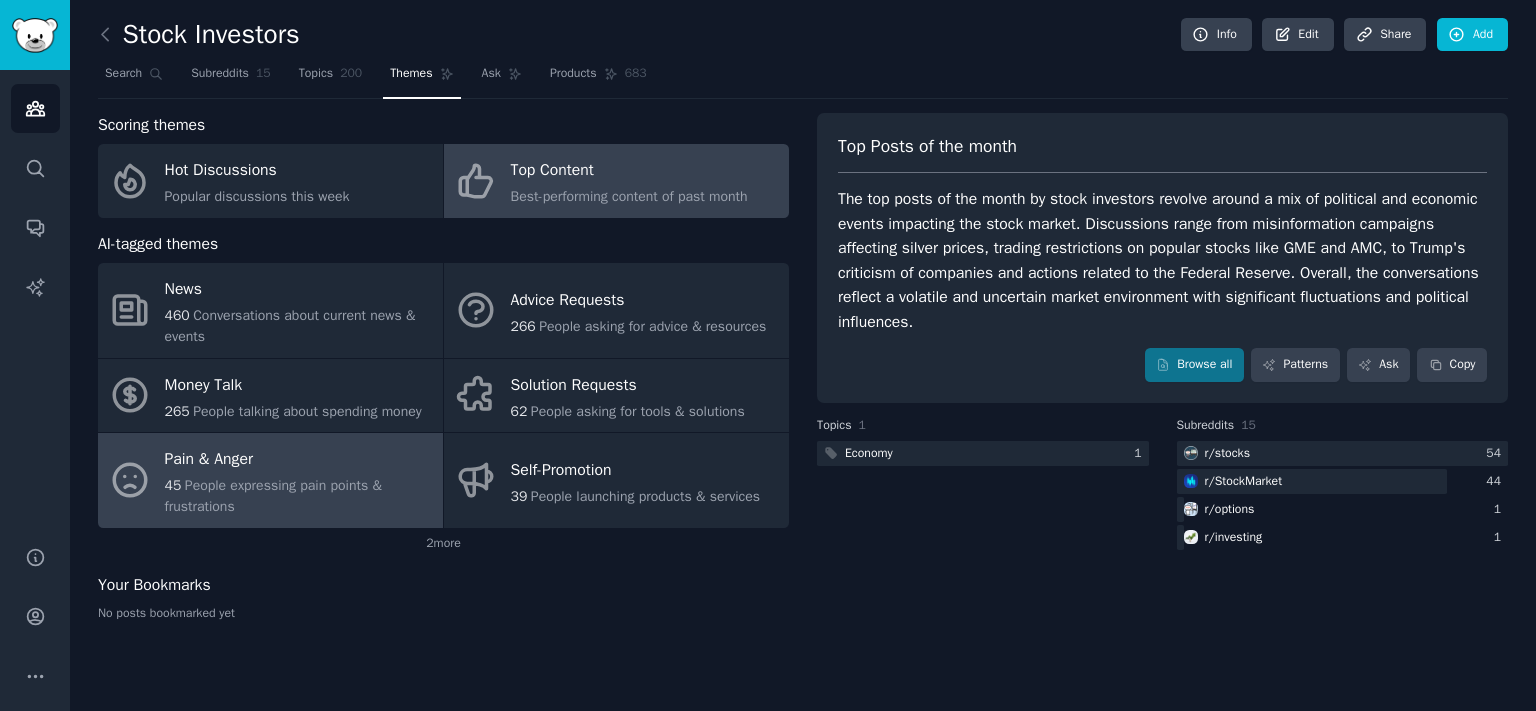 click on "Pain & Anger" at bounding box center (299, 460) 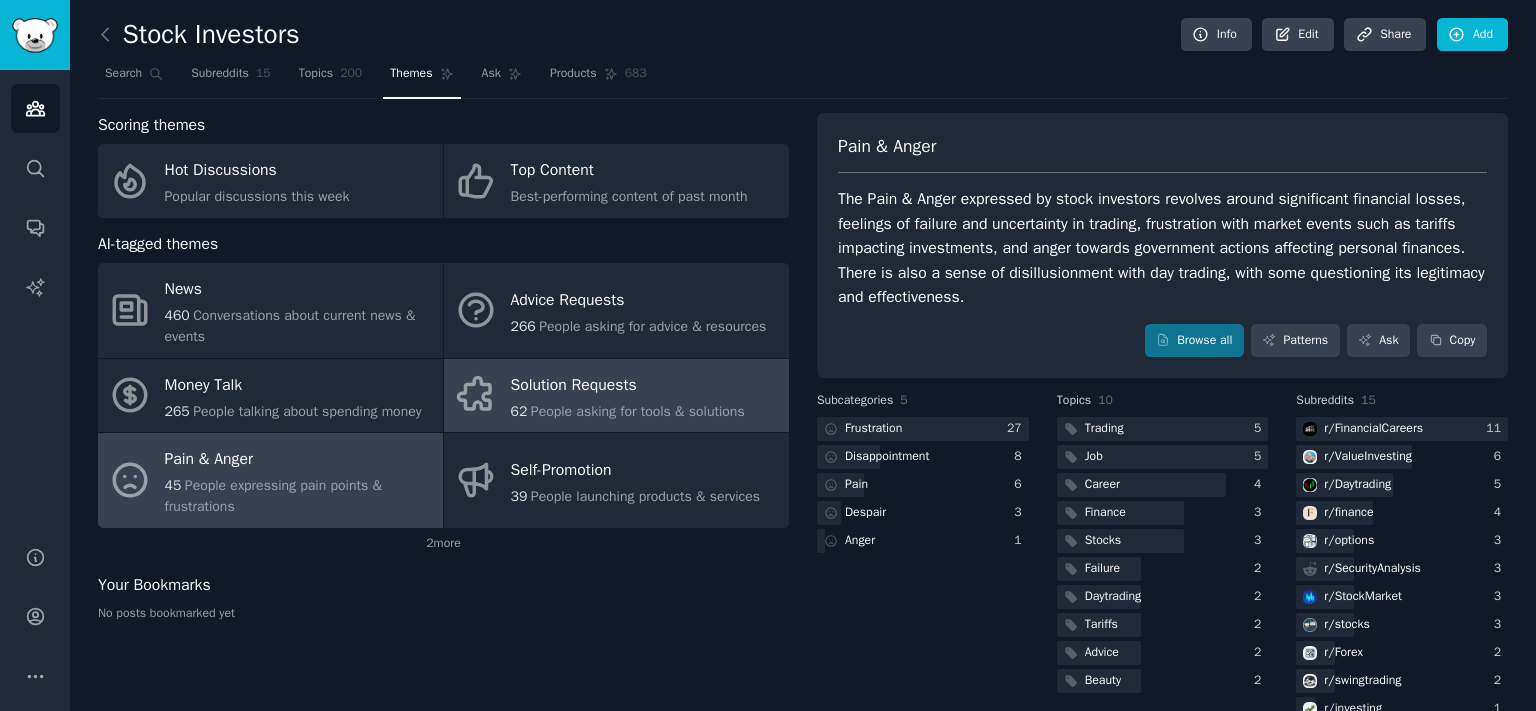 click on "People asking for tools & solutions" at bounding box center [638, 411] 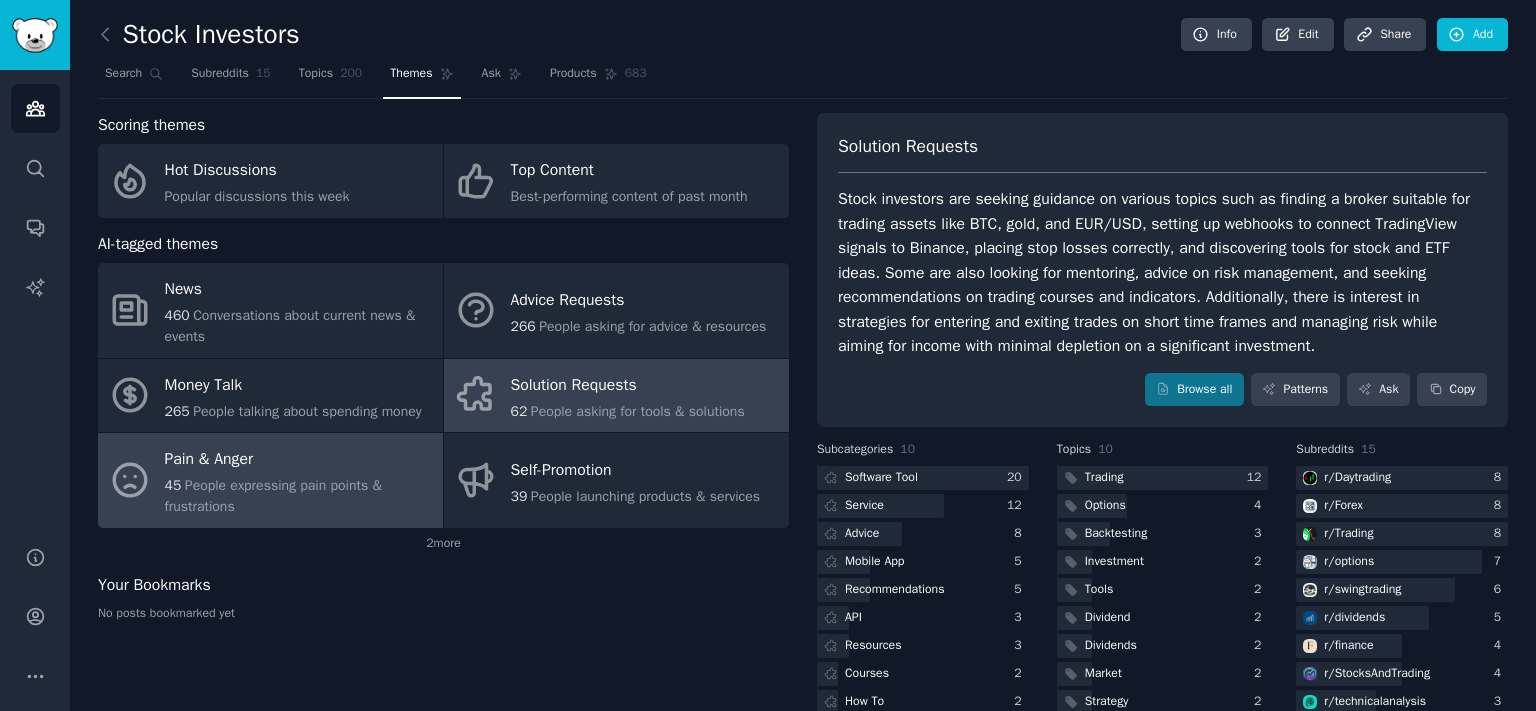 click on "45 People expressing pain points & frustrations" at bounding box center [299, 496] 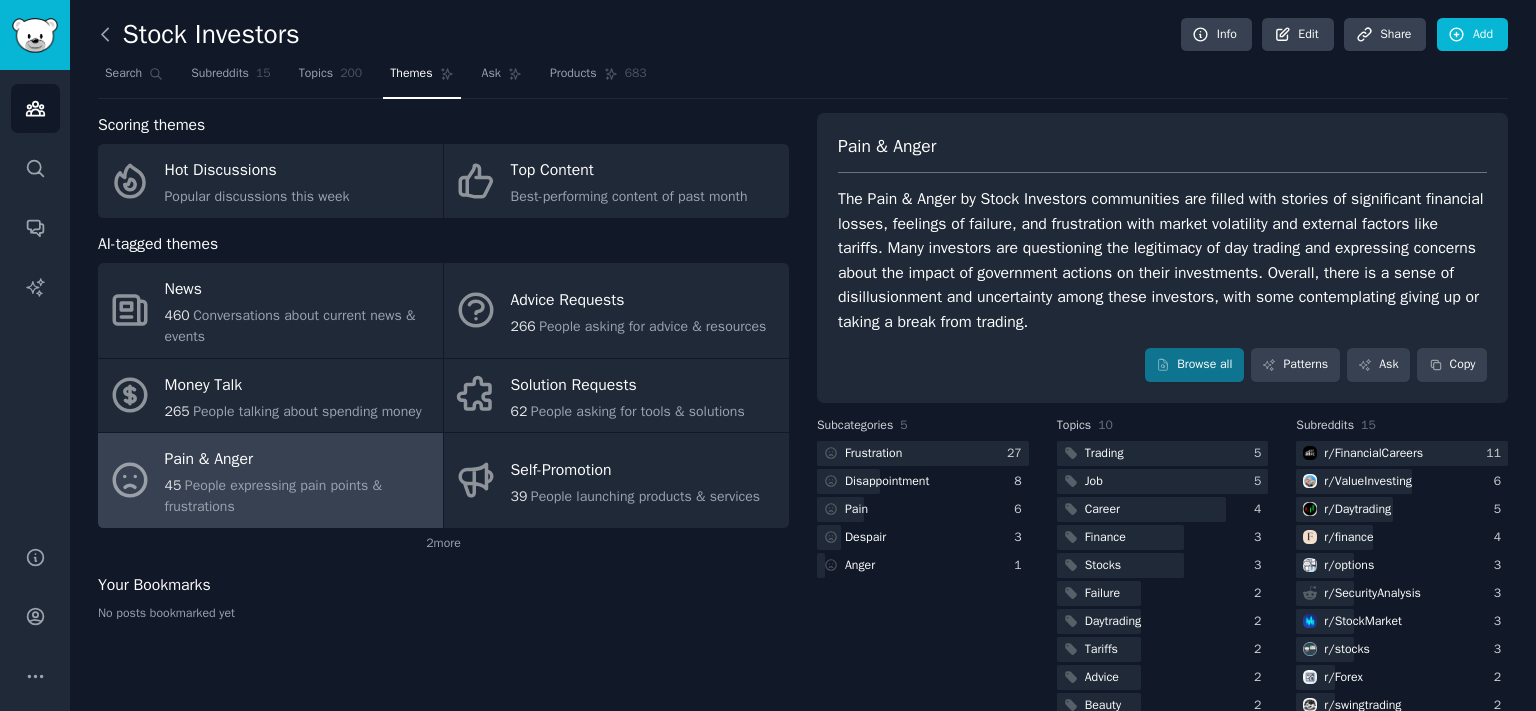click 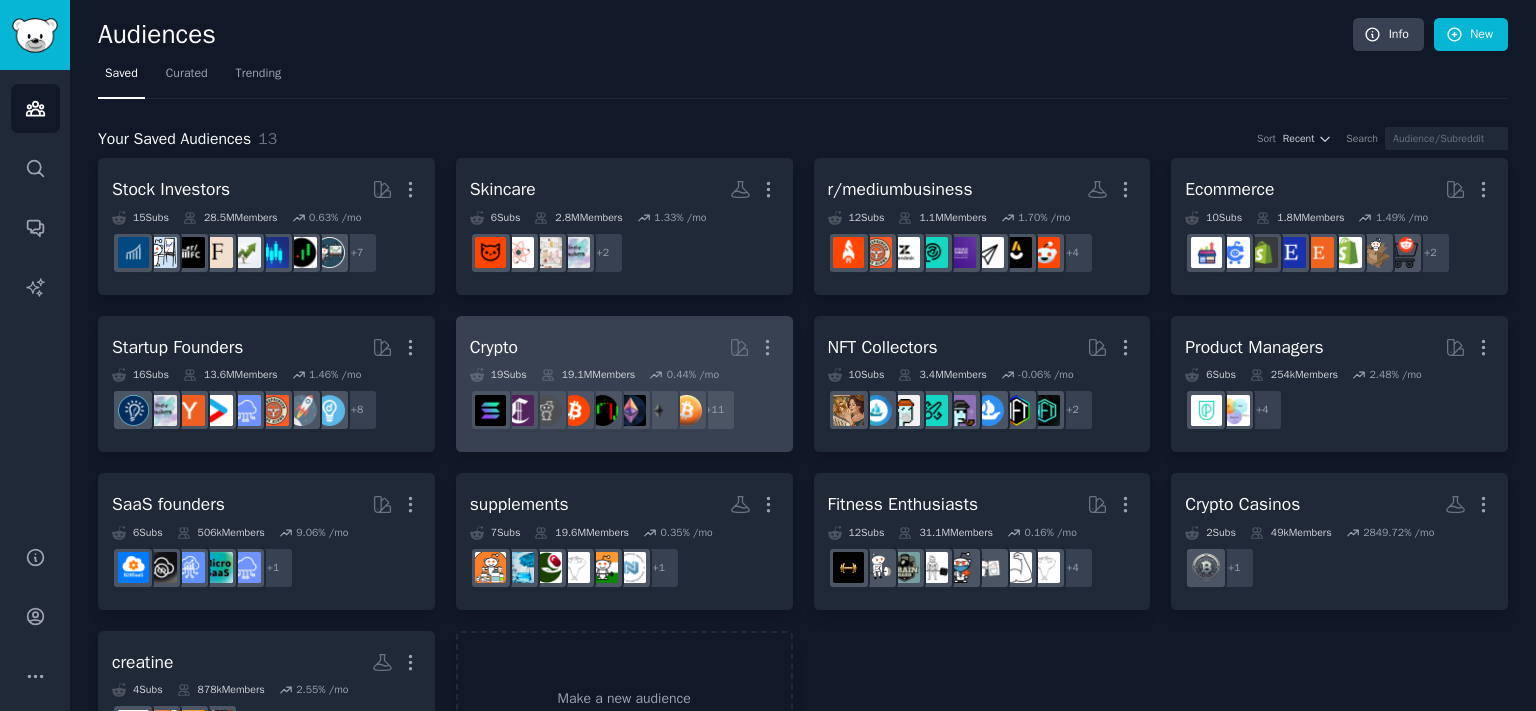 click on "Crypto More" at bounding box center [624, 347] 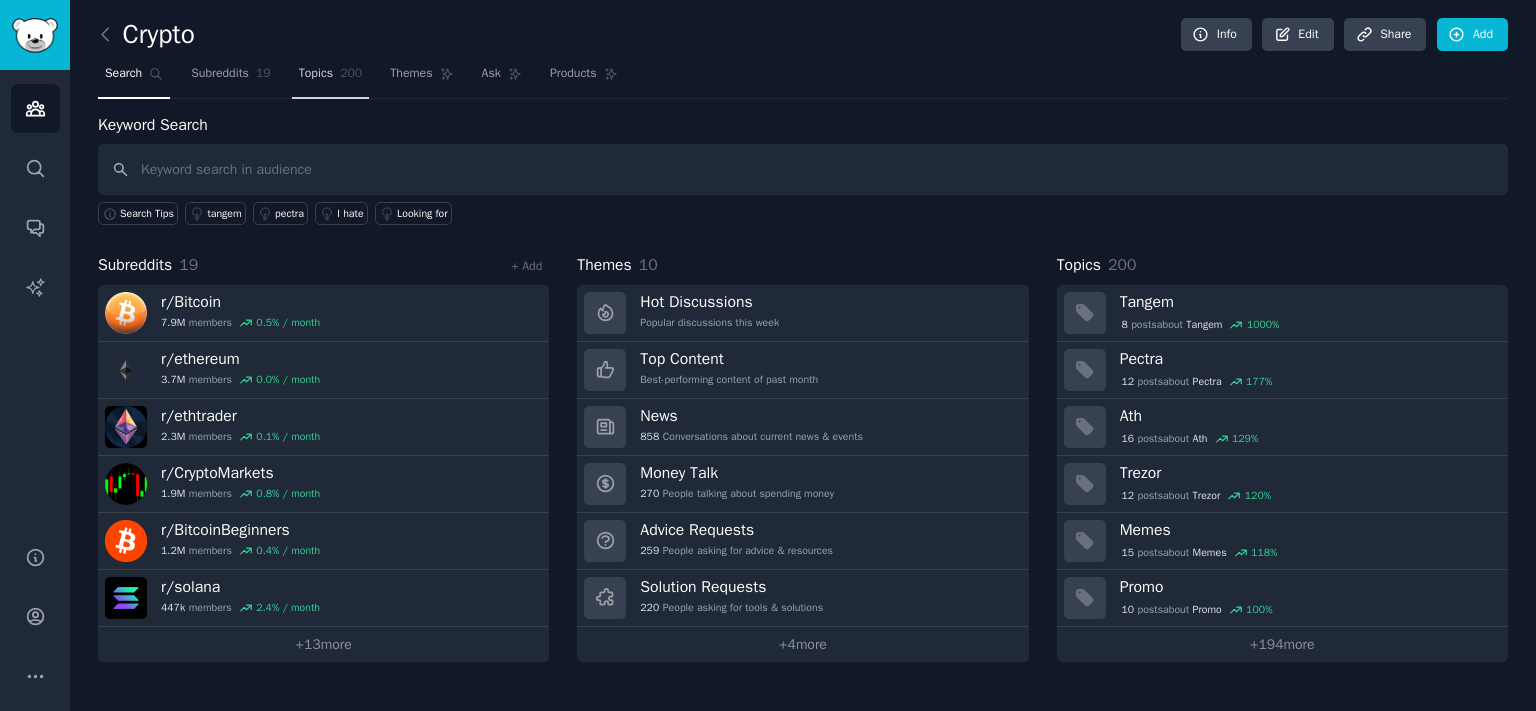 click on "200" 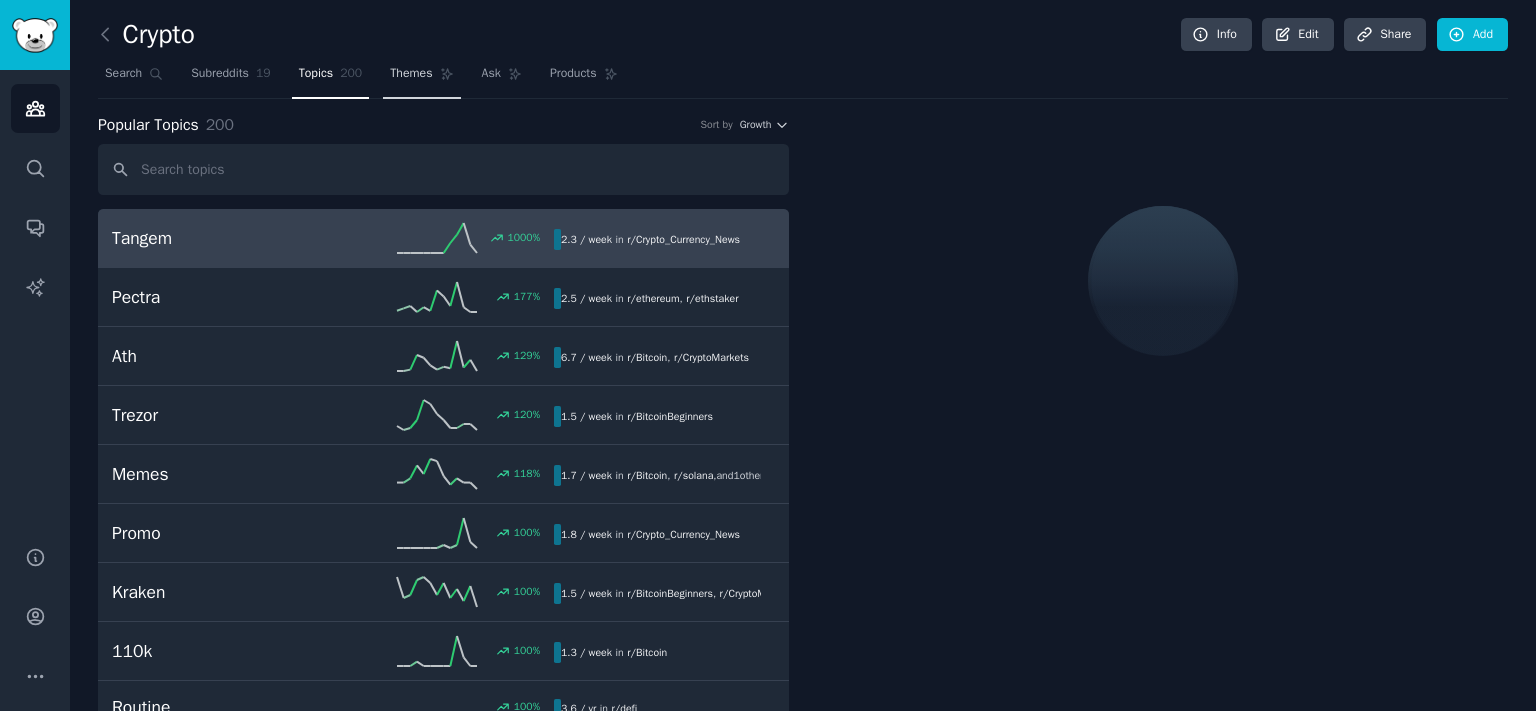 click on "Themes" at bounding box center [411, 74] 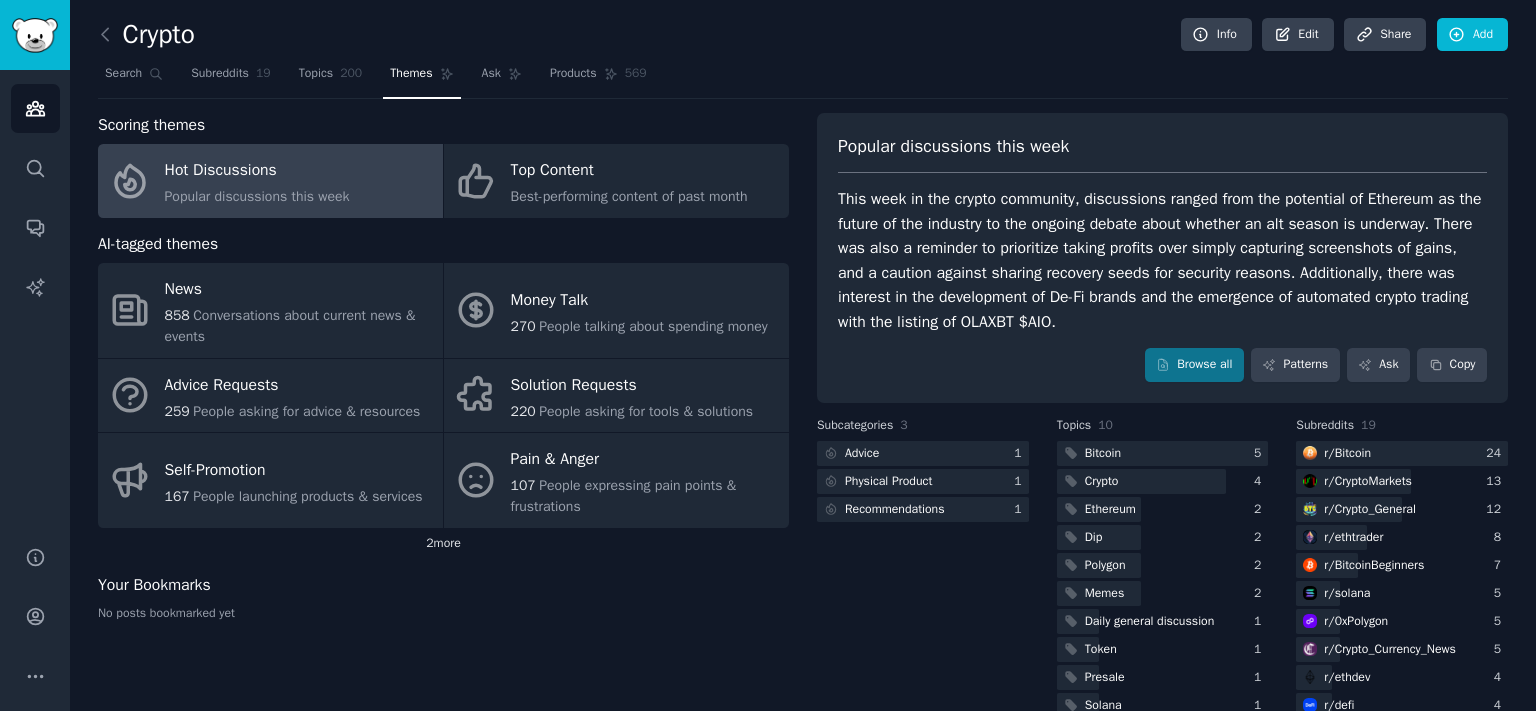 click on "2  more" 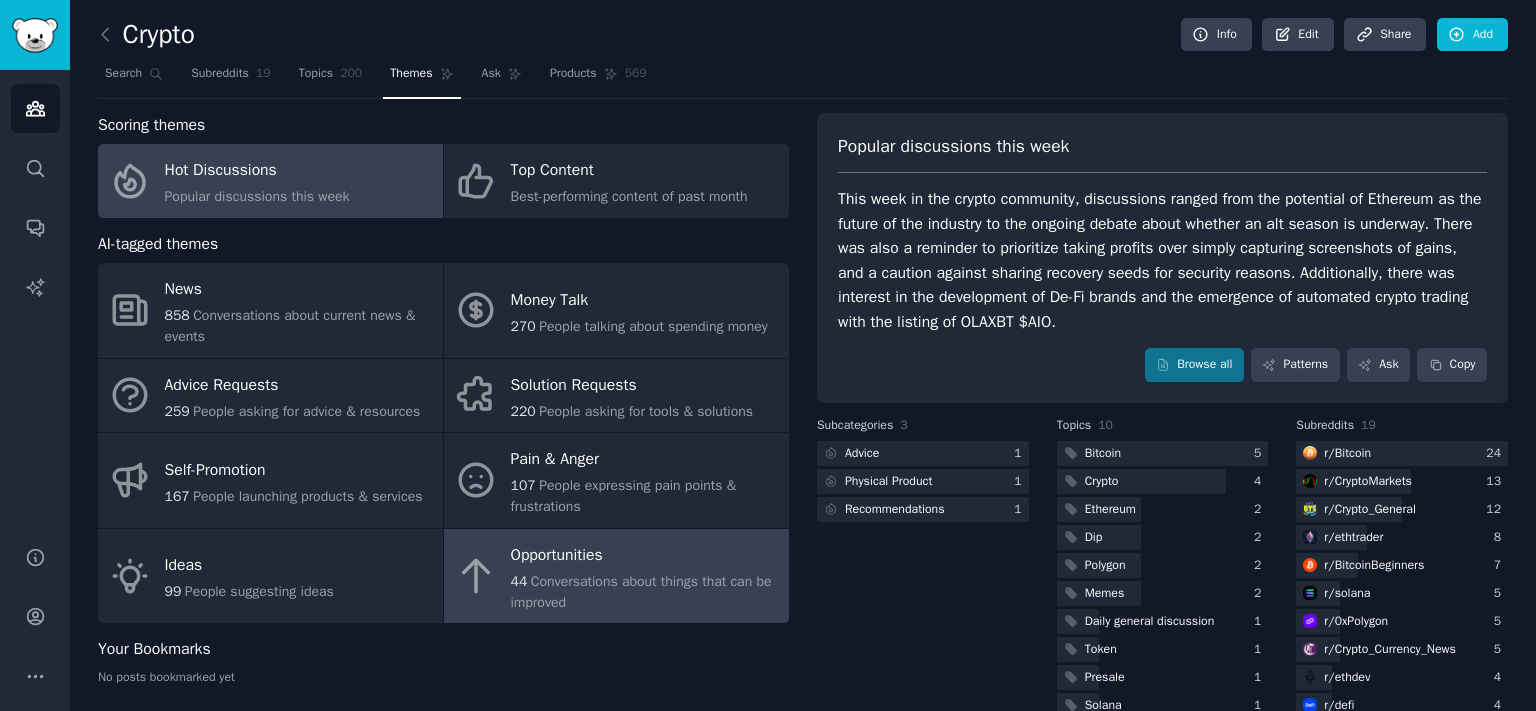 drag, startPoint x: 666, startPoint y: 591, endPoint x: 682, endPoint y: 591, distance: 16 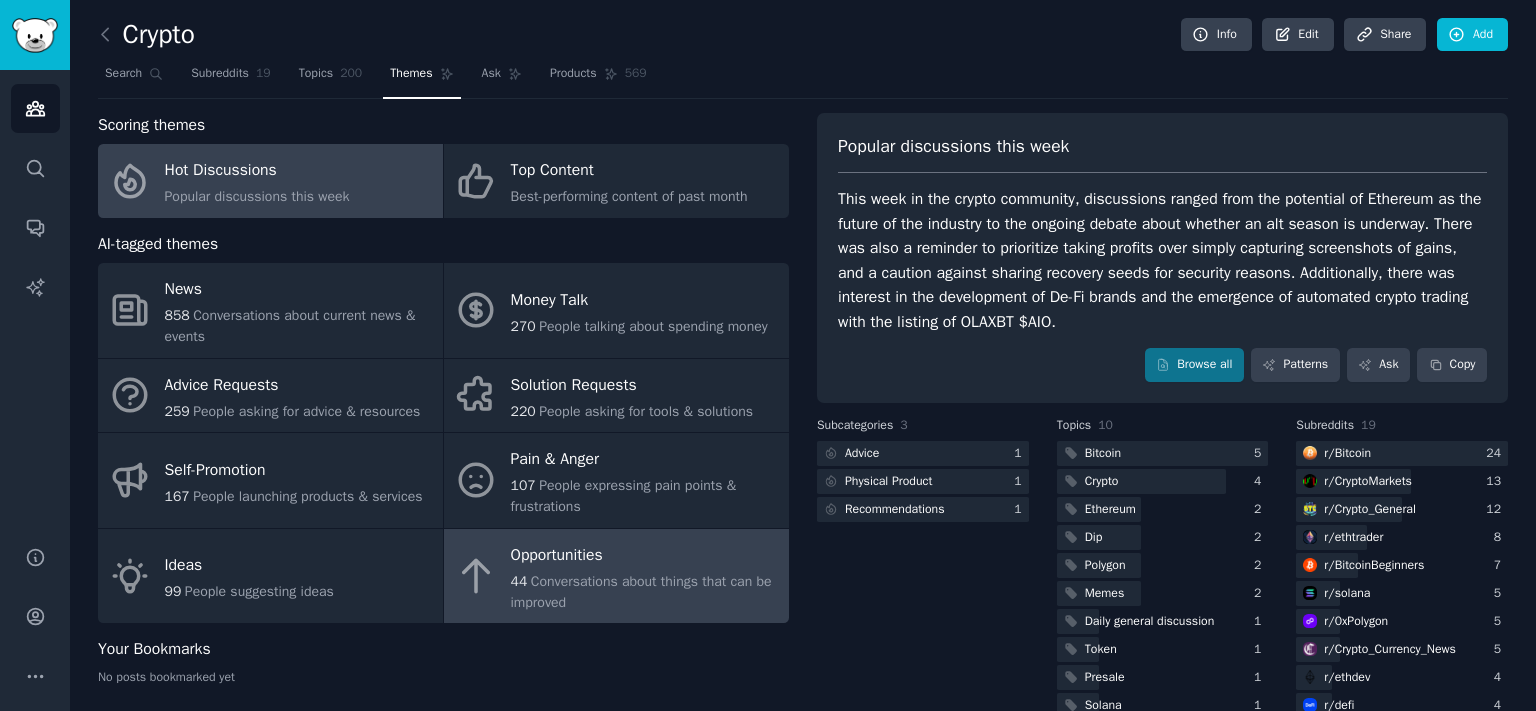 click on "44 Conversations about things that can be improved" at bounding box center [645, 592] 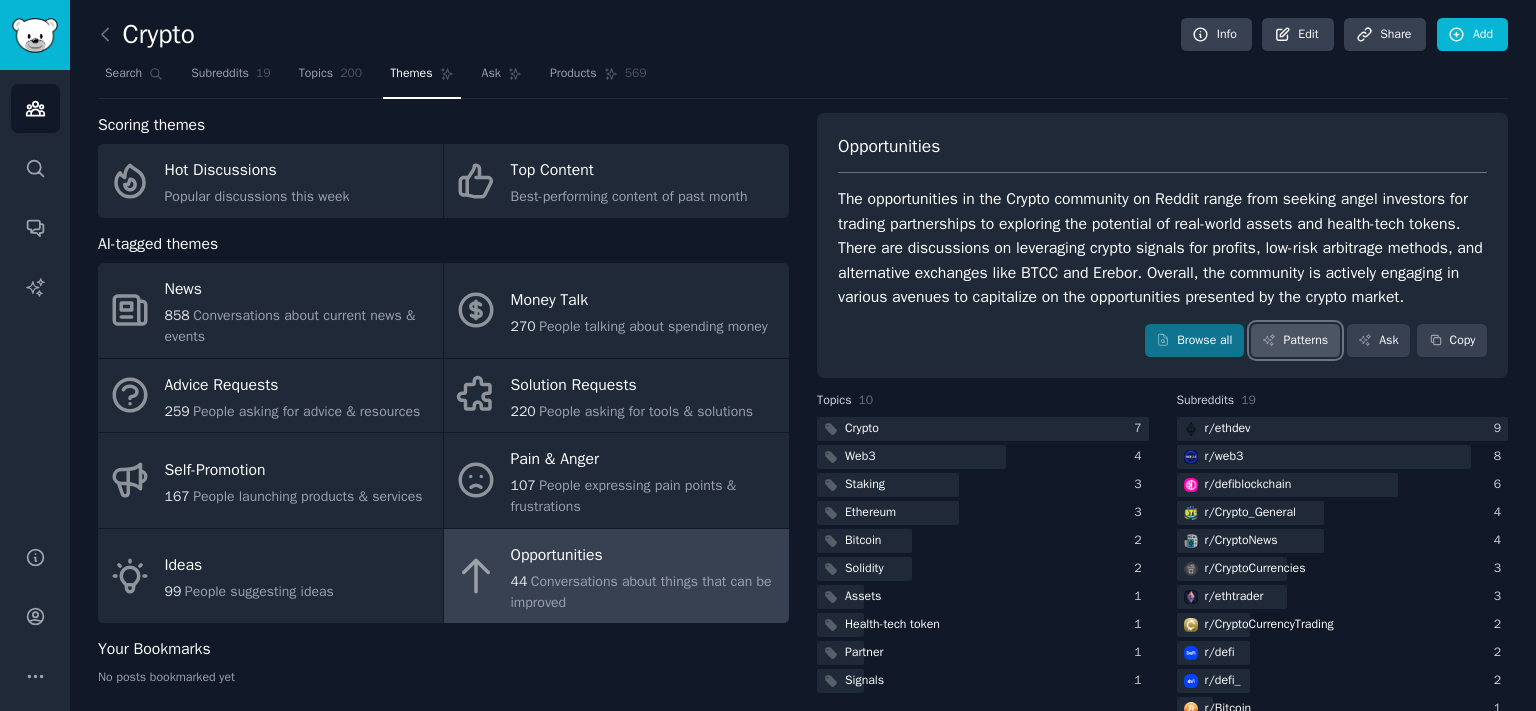 click on "Patterns" at bounding box center [1295, 341] 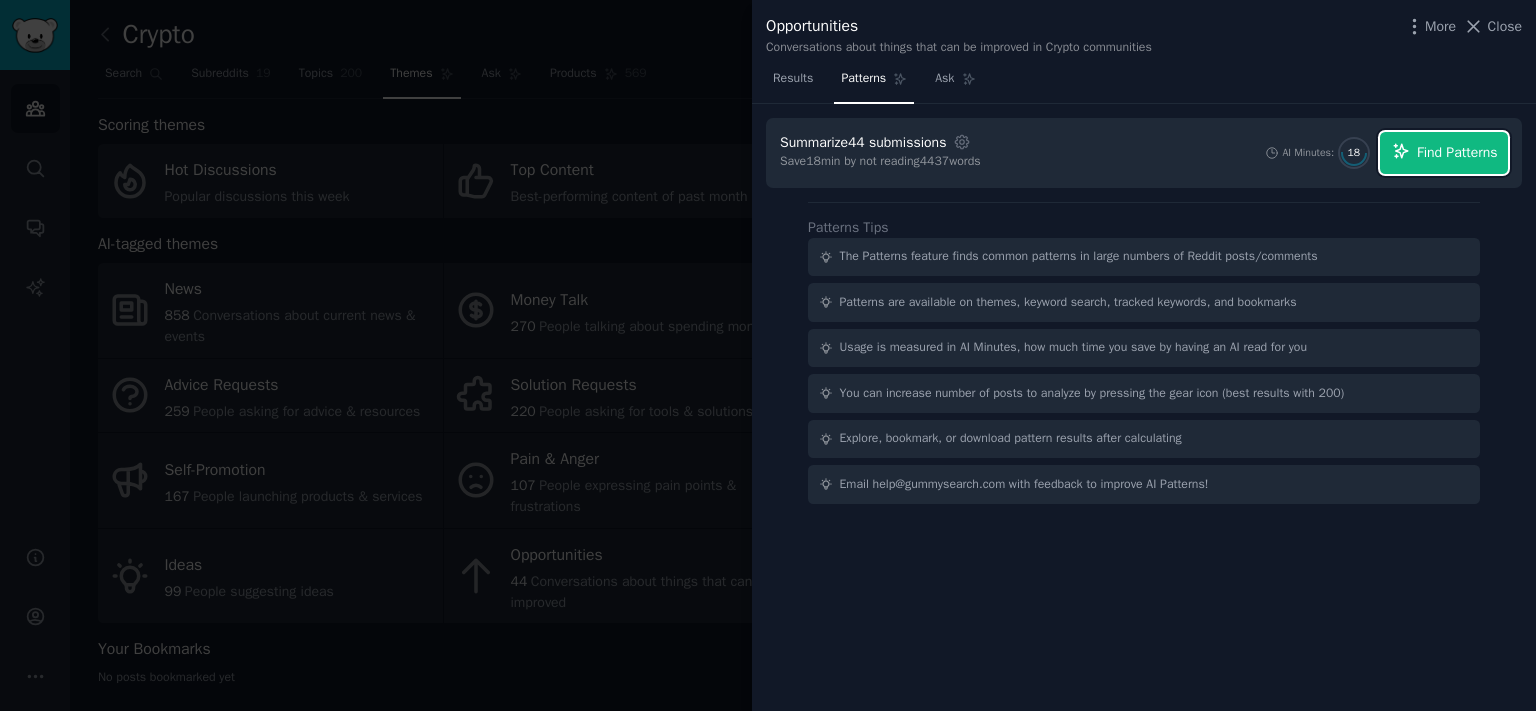 click on "Find Patterns" at bounding box center [1444, 153] 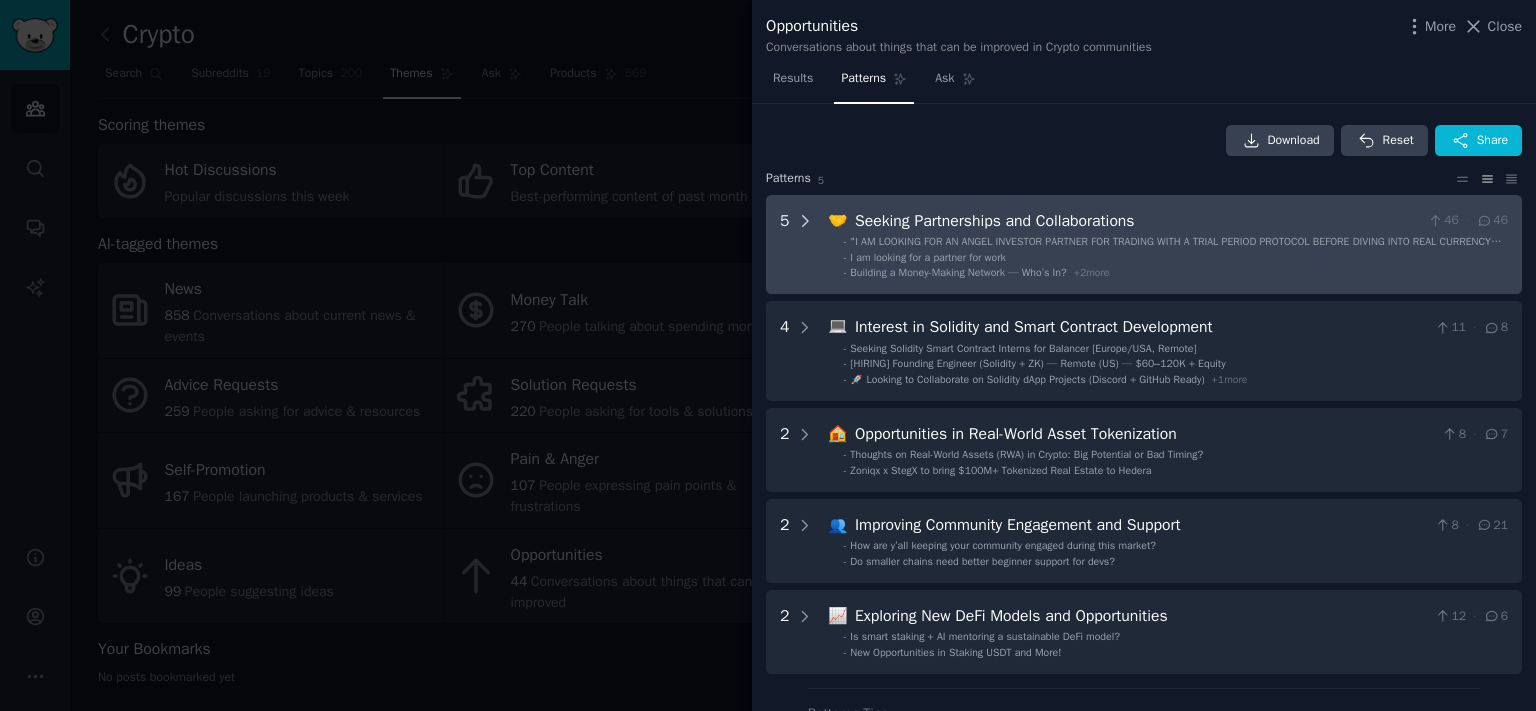 click 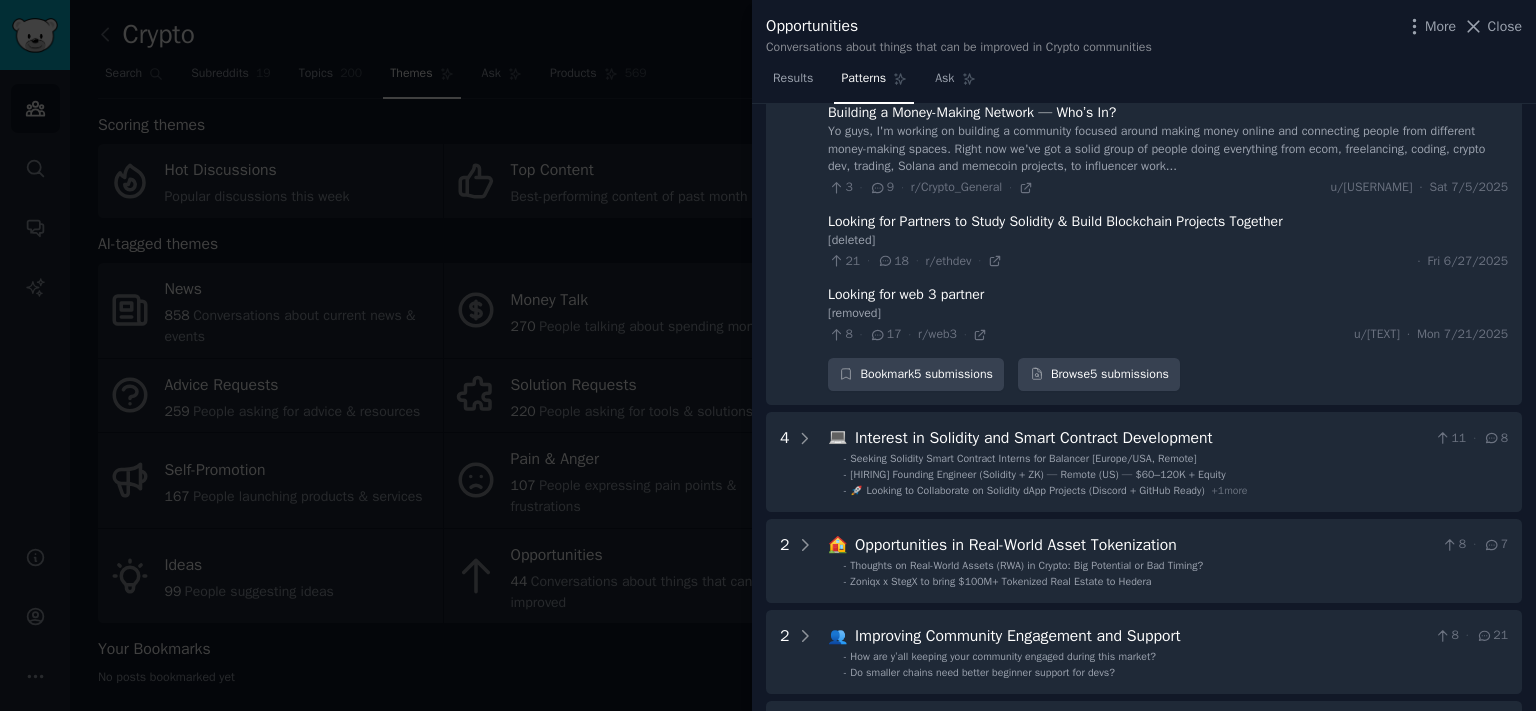 scroll, scrollTop: 422, scrollLeft: 0, axis: vertical 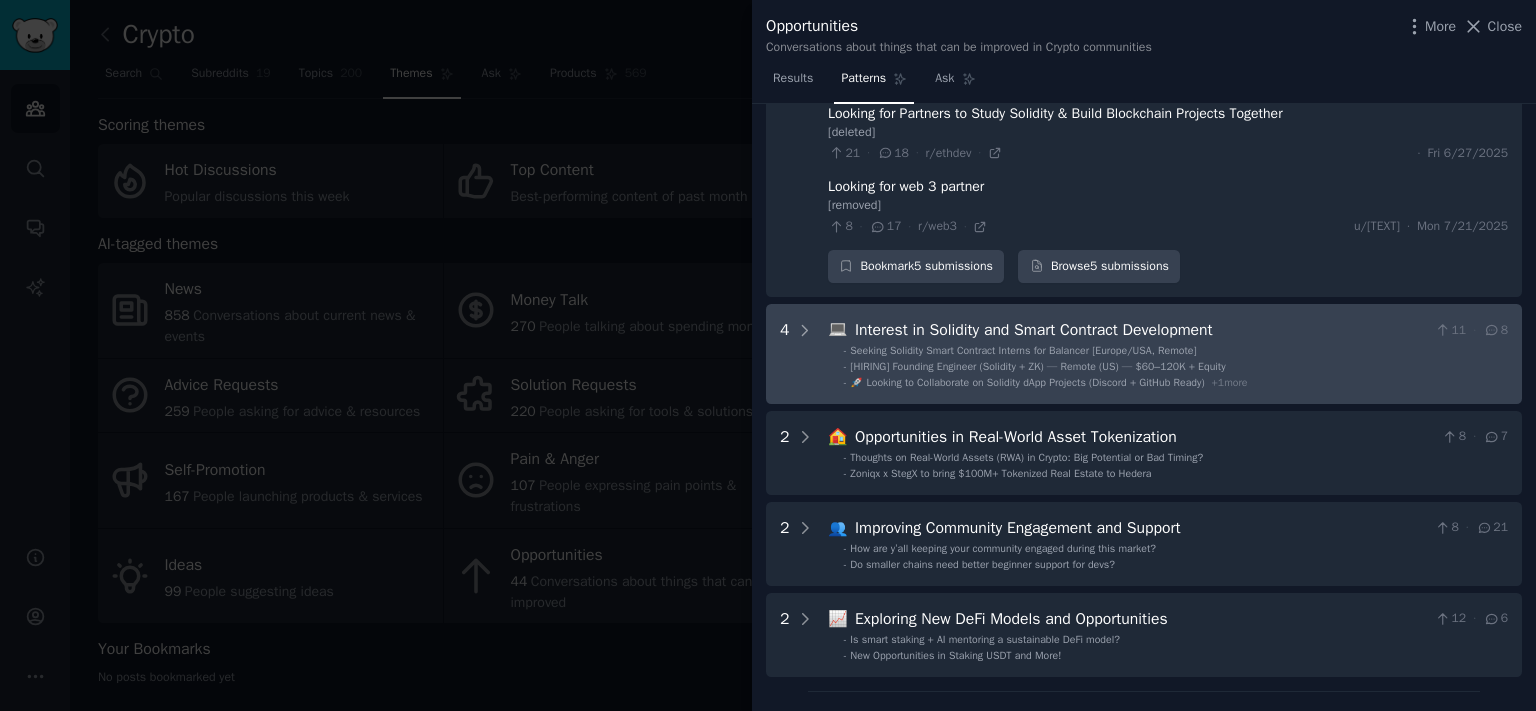 click on "4 💻 Interest in Solidity and Smart Contract Development 11 · 8 - Seeking Solidity Smart Contract Interns for Balancer [Europe/USA, Remote] - [HIRING] Founding Engineer (Solidity + ZK) — Remote (US) — $60–120K + Equity - 🚀 Looking to Collaborate on Solidity dApp Projects (Discord + GitHub Ready) +  1  more" at bounding box center (1144, 354) 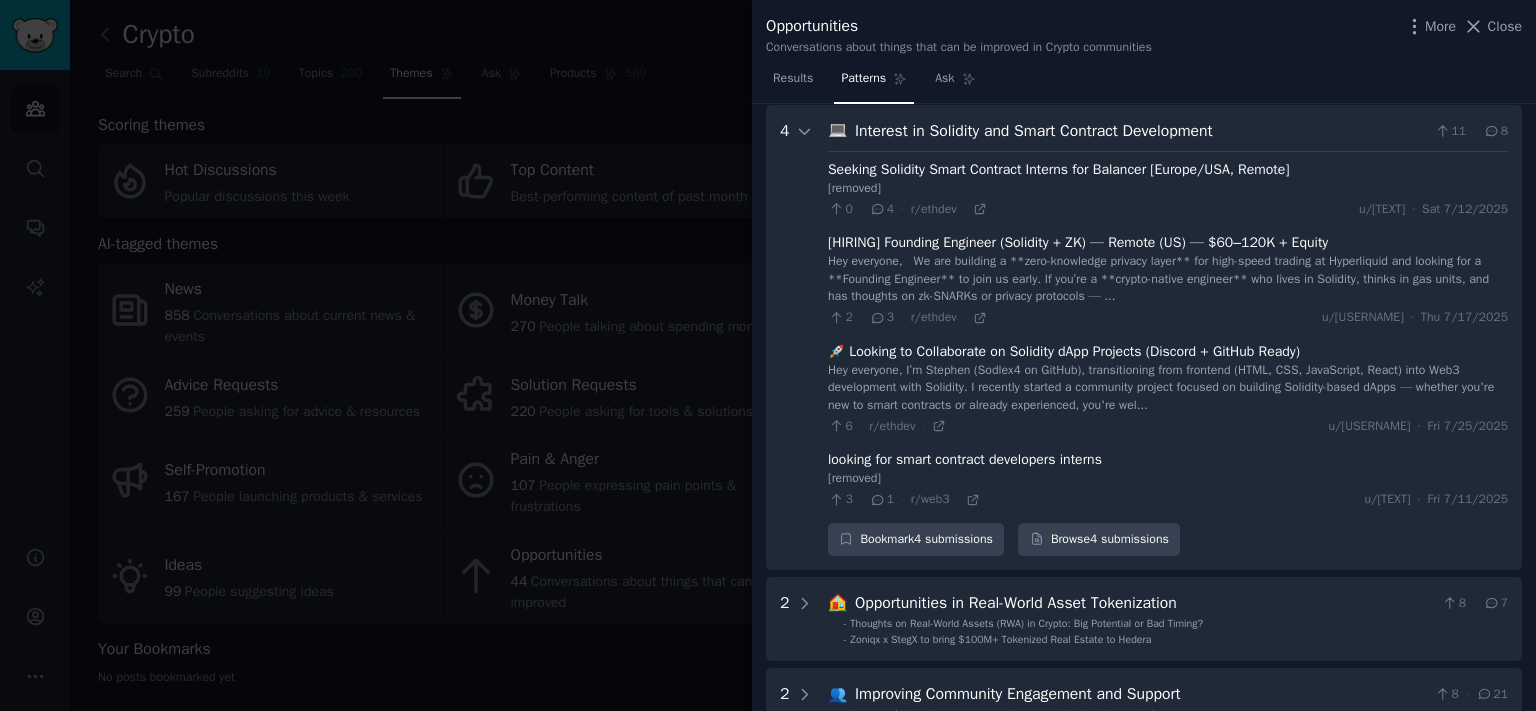 scroll, scrollTop: 842, scrollLeft: 0, axis: vertical 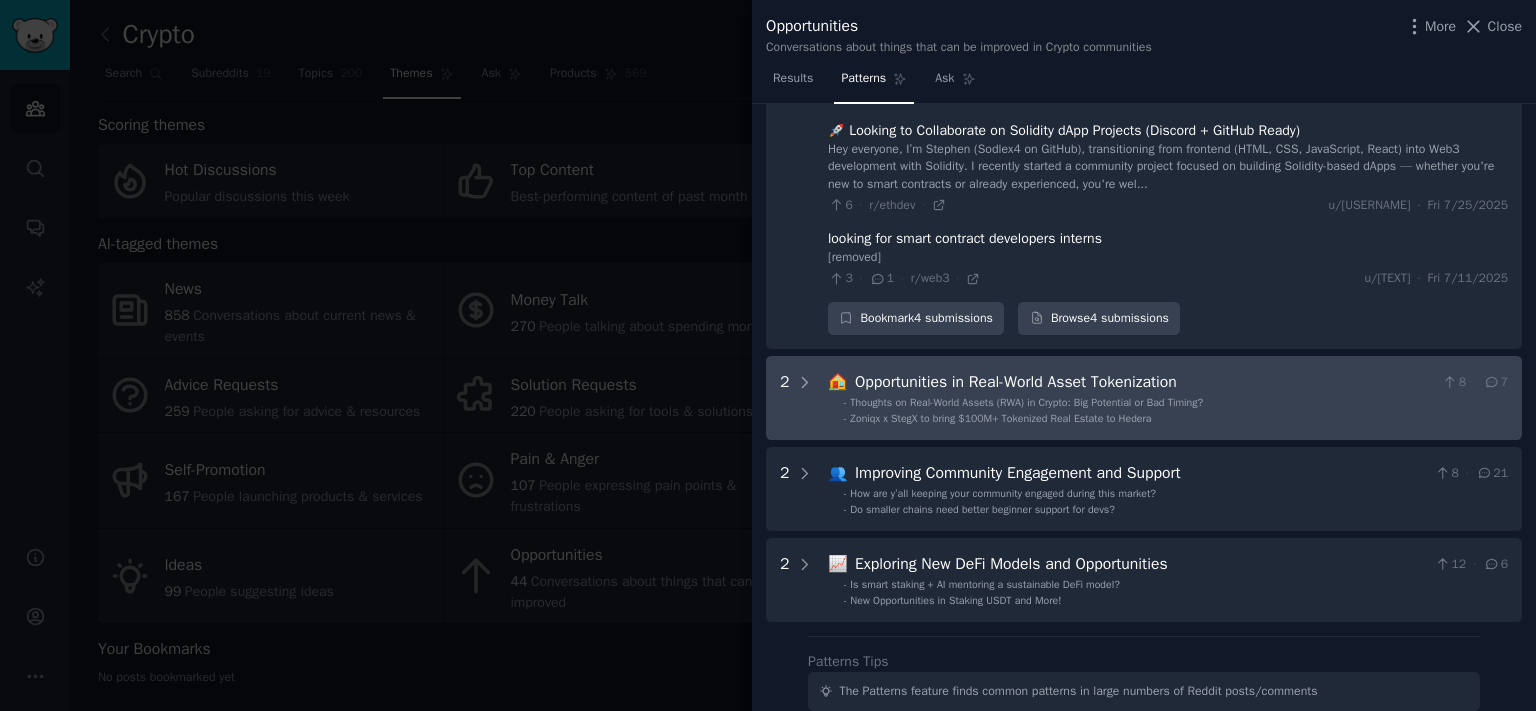 click on "2 🏠 Opportunities in Real-World Asset Tokenization 8 · 7 - Thoughts on Real-World Assets (RWA) in Crypto: Big Potential or Bad Timing? - Zoniqx x StegX to bring $100M+ Tokenized Real Estate to Hedera" at bounding box center (1144, 398) 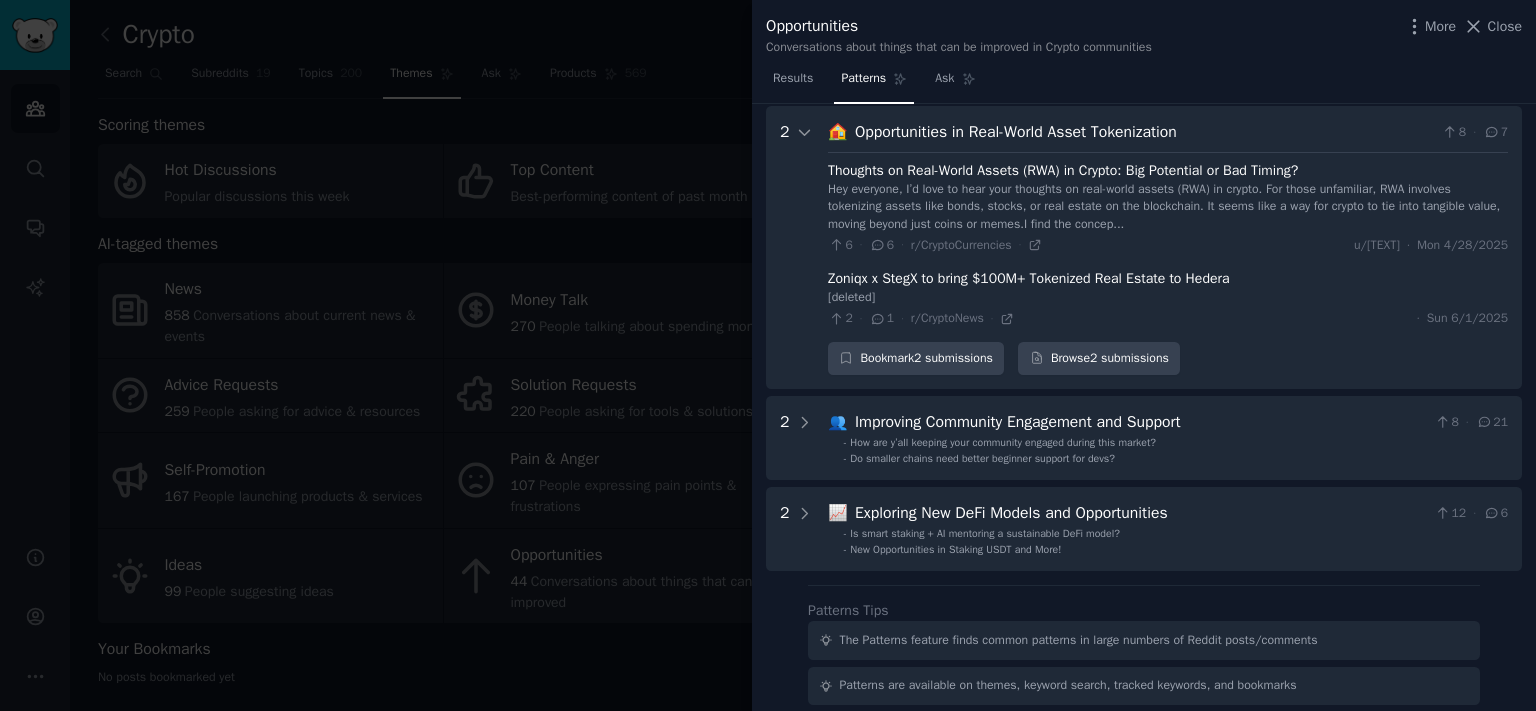 scroll, scrollTop: 1093, scrollLeft: 0, axis: vertical 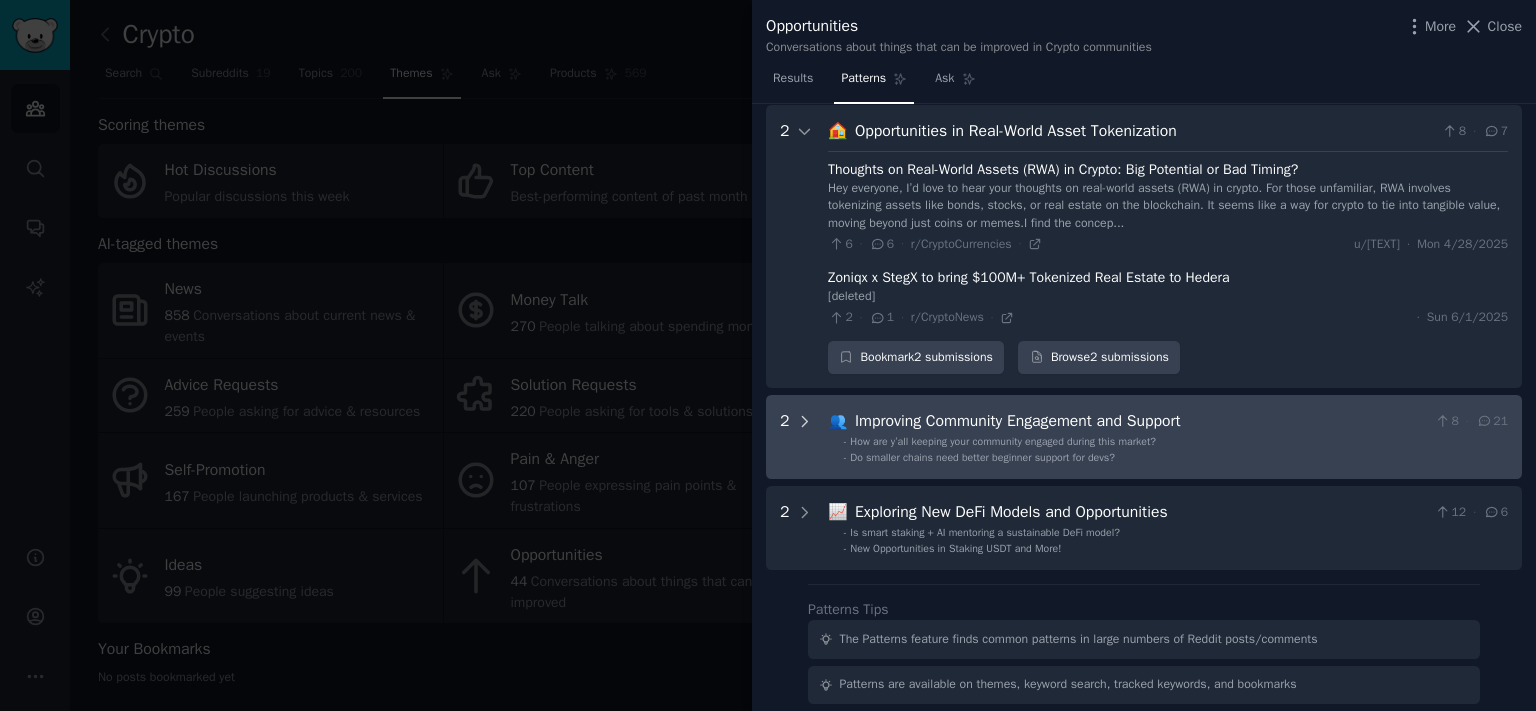 click 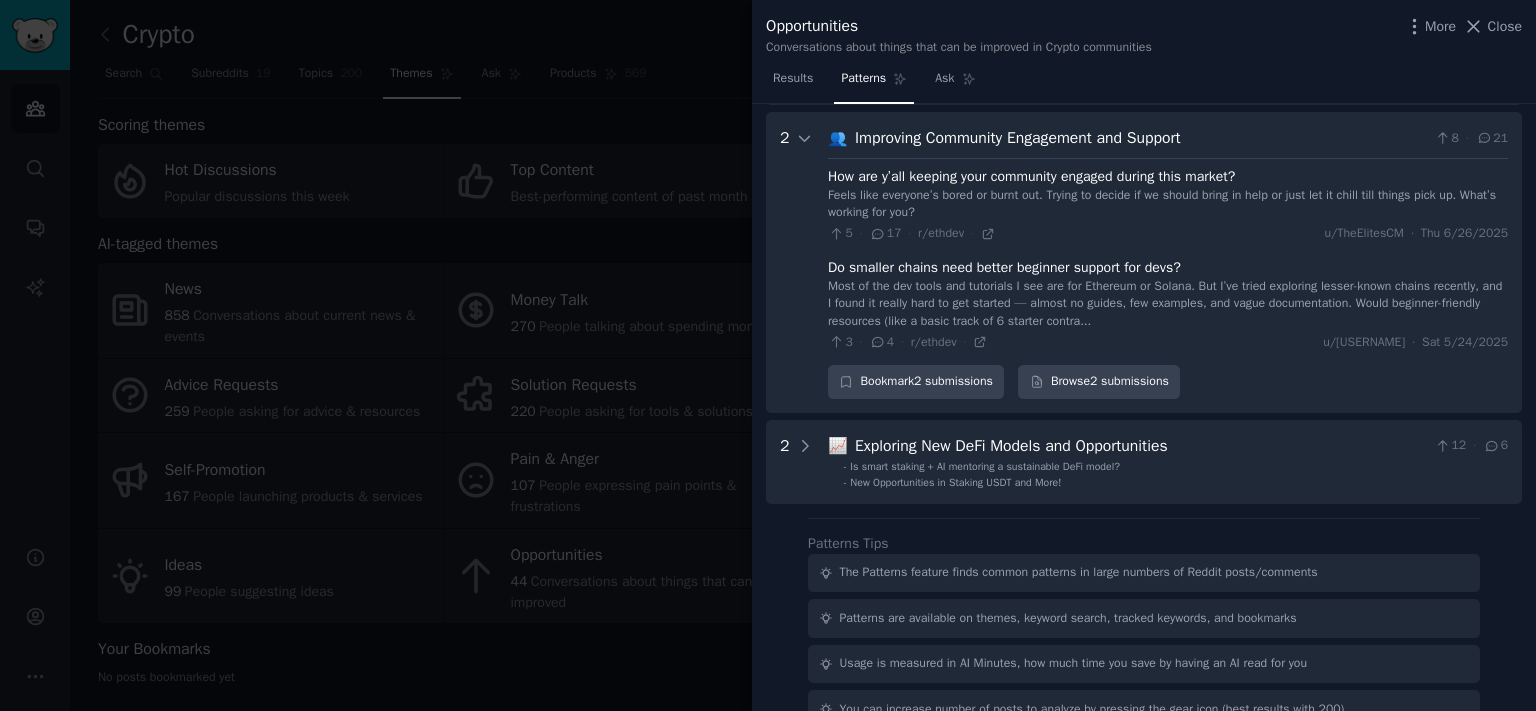 scroll, scrollTop: 1382, scrollLeft: 0, axis: vertical 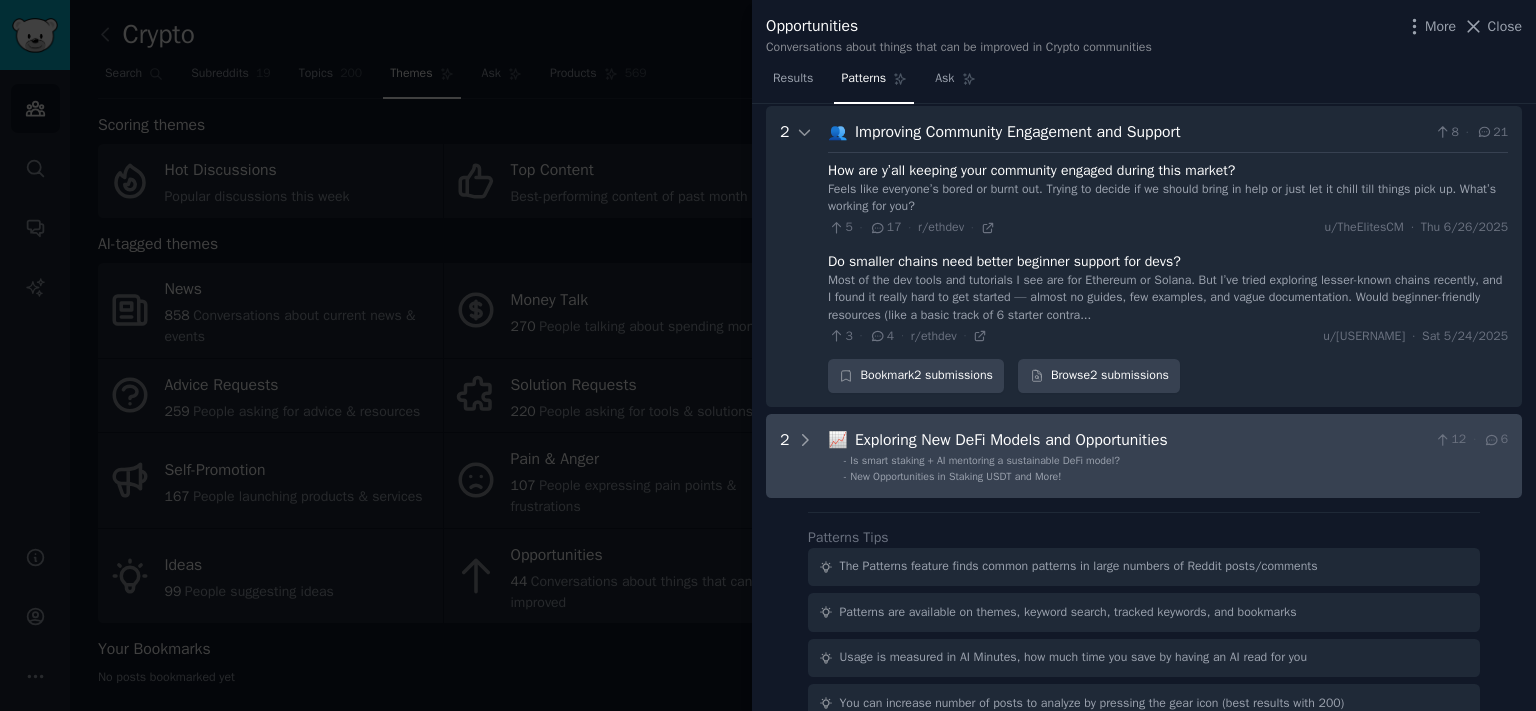 click on "2 📈 Exploring New DeFi Models and Opportunities 12 · 6 - Is smart staking + AI mentoring a sustainable DeFi model? - New Opportunities in Staking USDT and More!" at bounding box center [1144, 456] 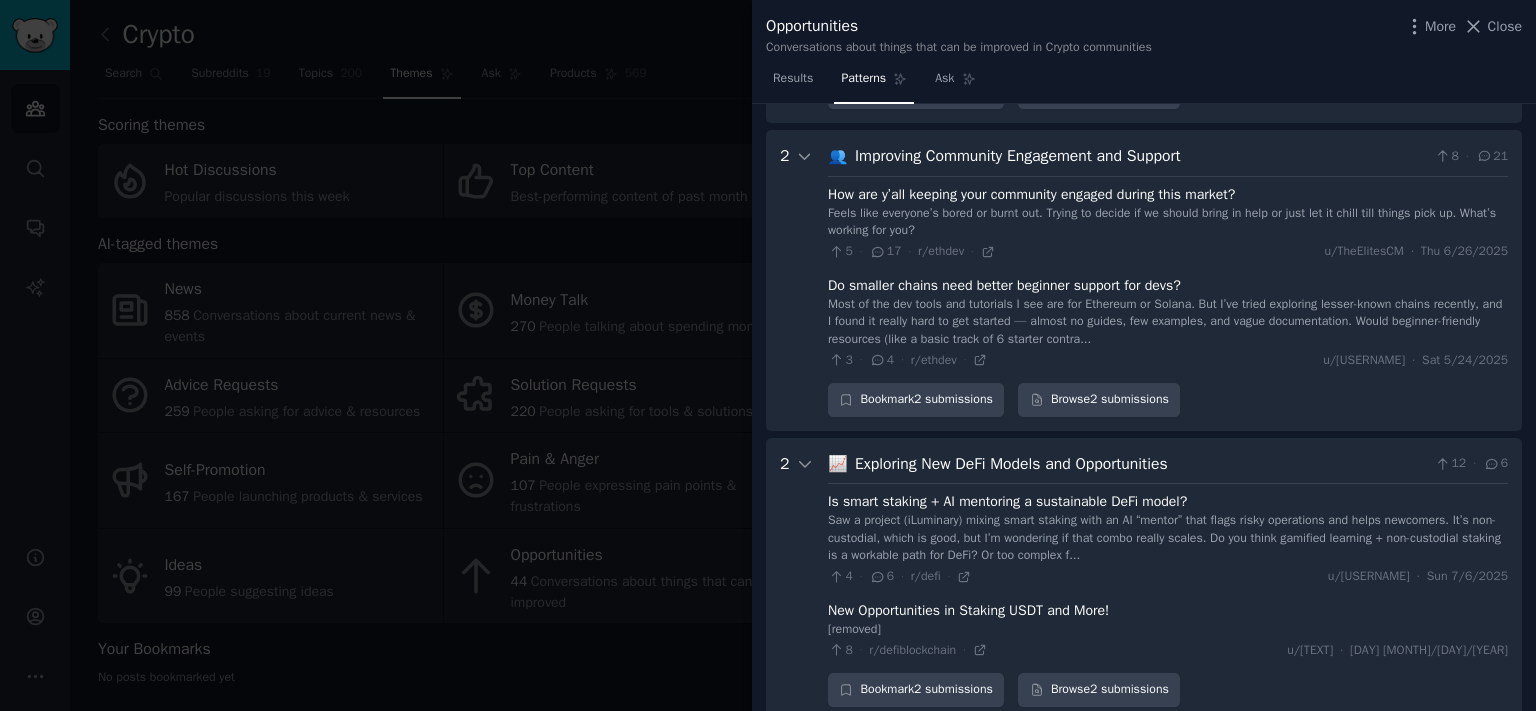 scroll, scrollTop: 1027, scrollLeft: 0, axis: vertical 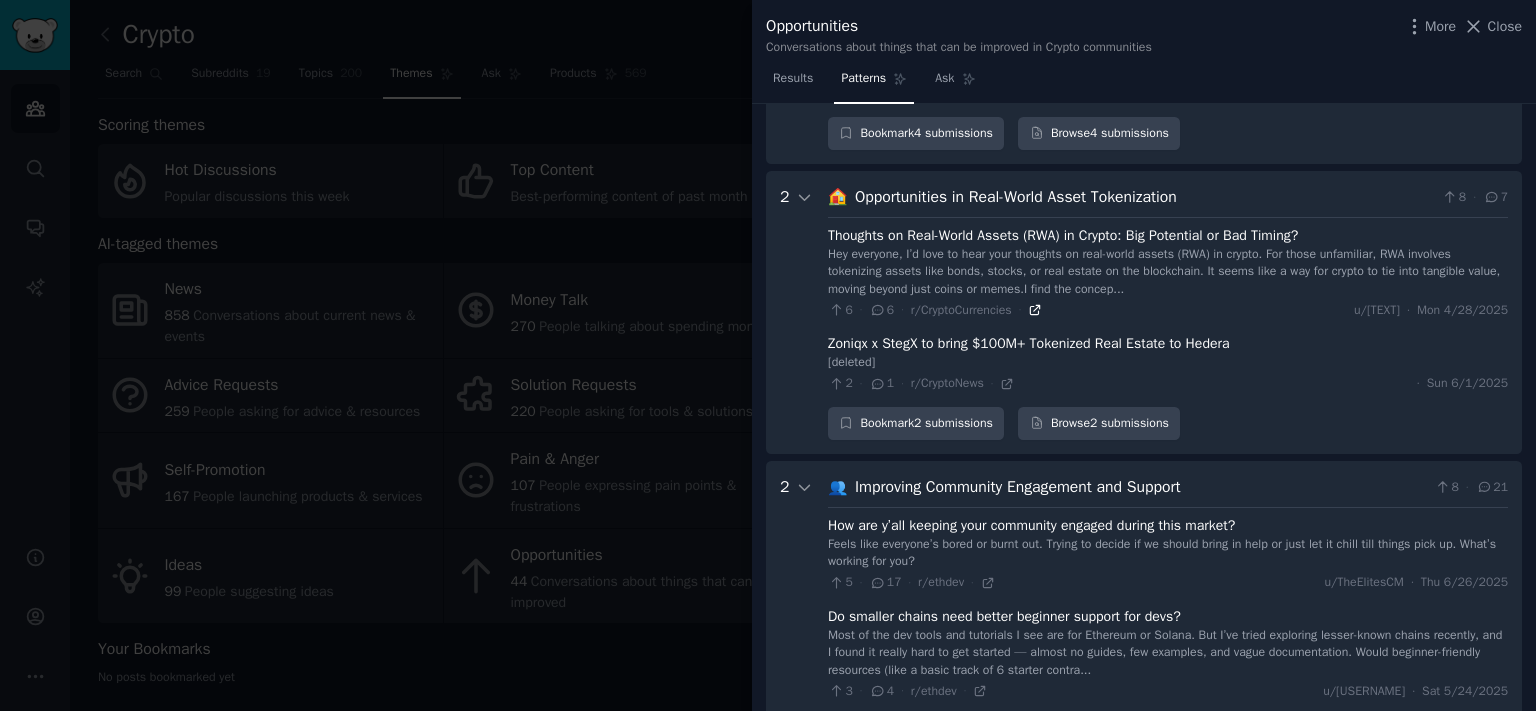 click 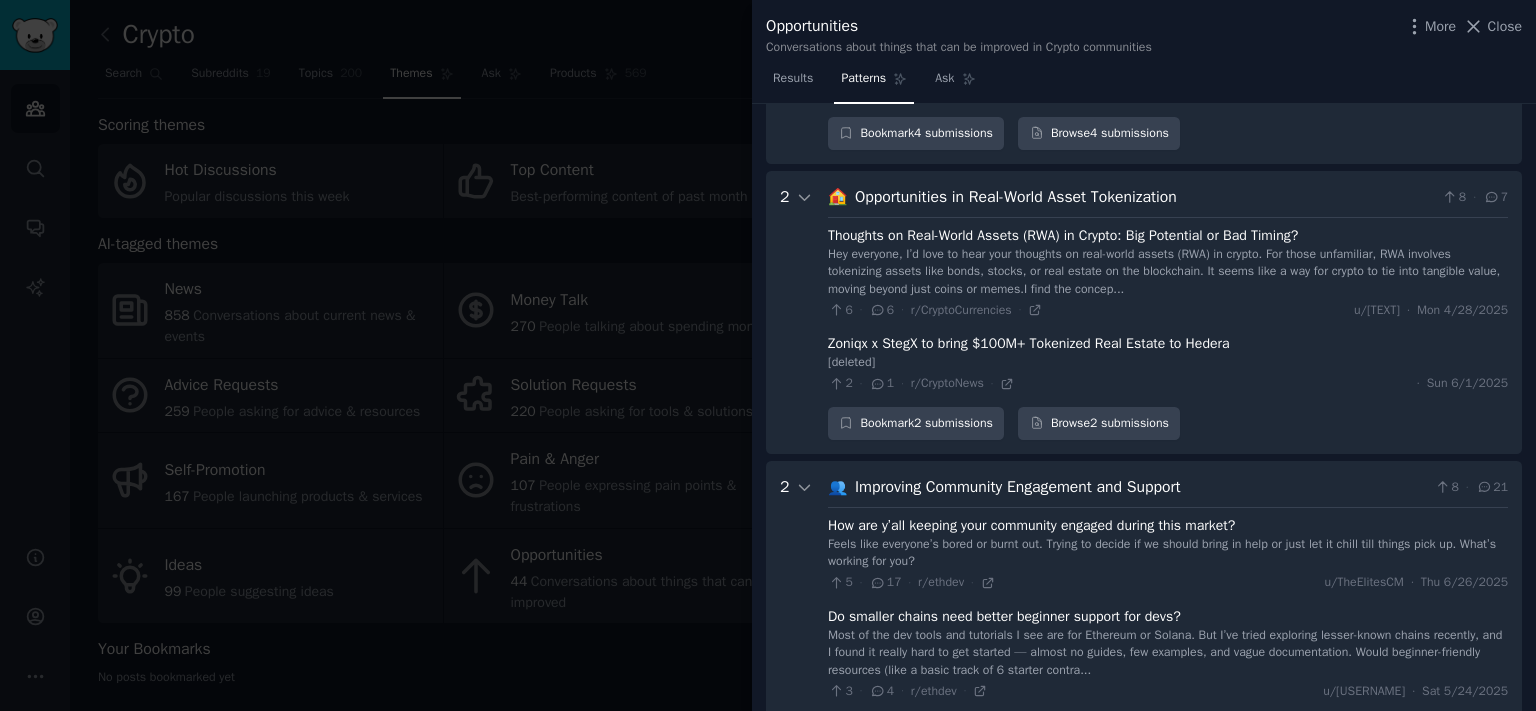 click on "Close" at bounding box center (1505, 26) 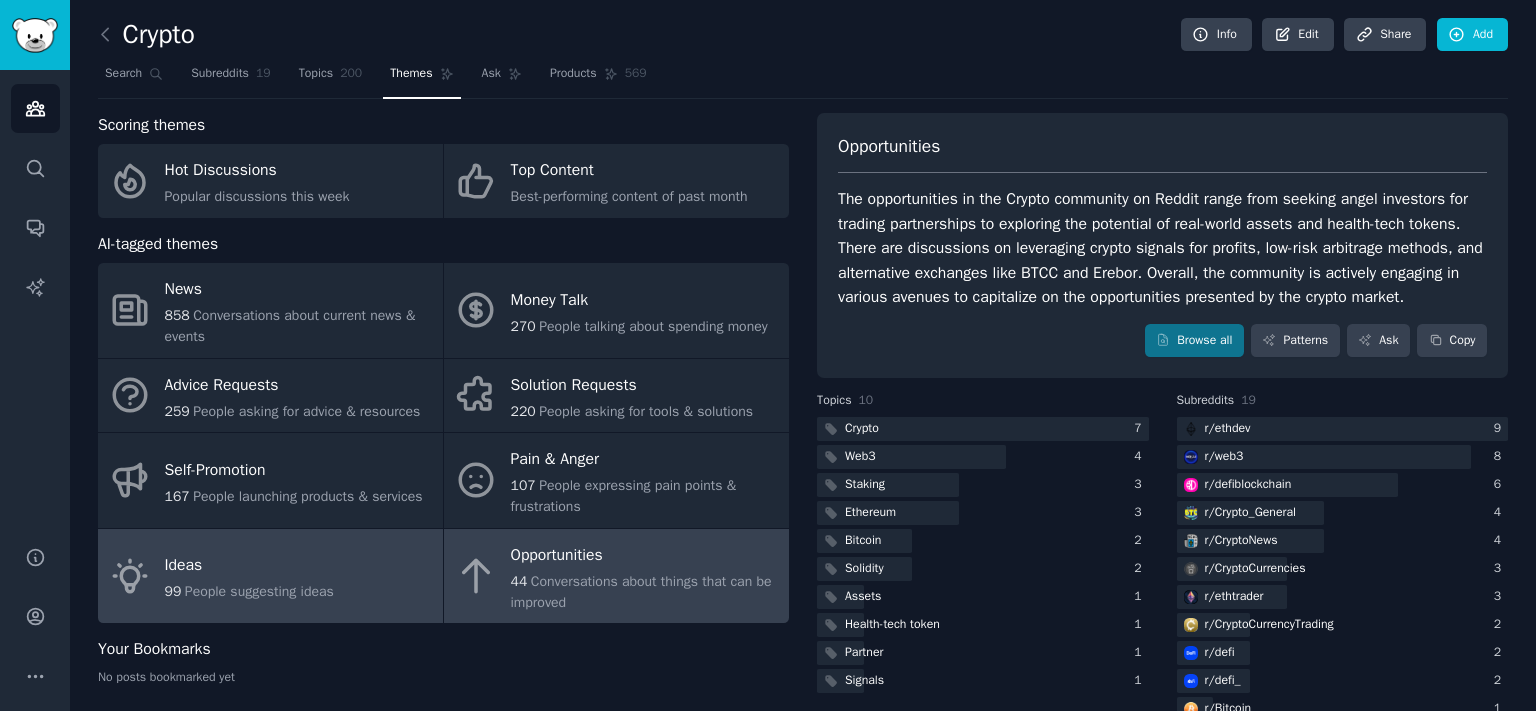 drag, startPoint x: 318, startPoint y: 574, endPoint x: 383, endPoint y: 554, distance: 68.007355 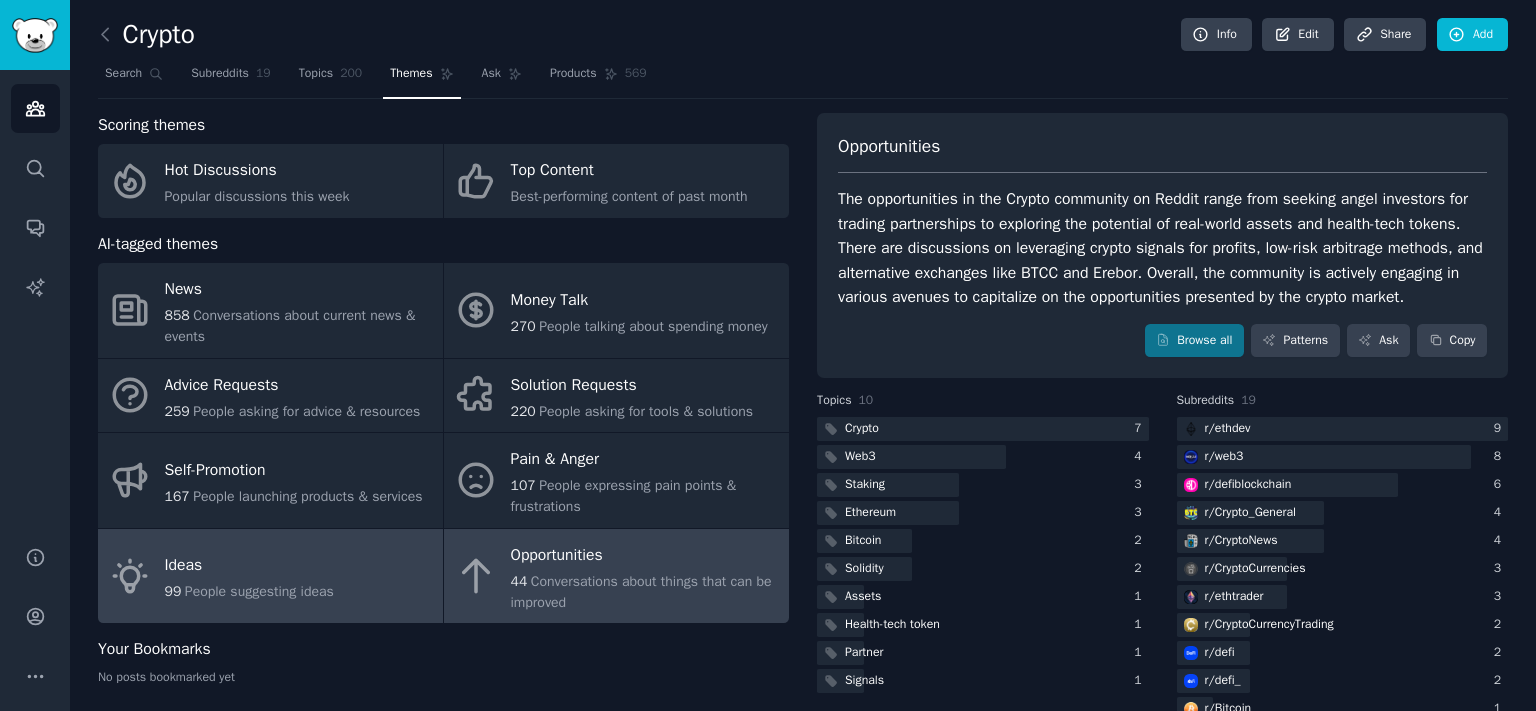 click on "Ideas" at bounding box center [249, 566] 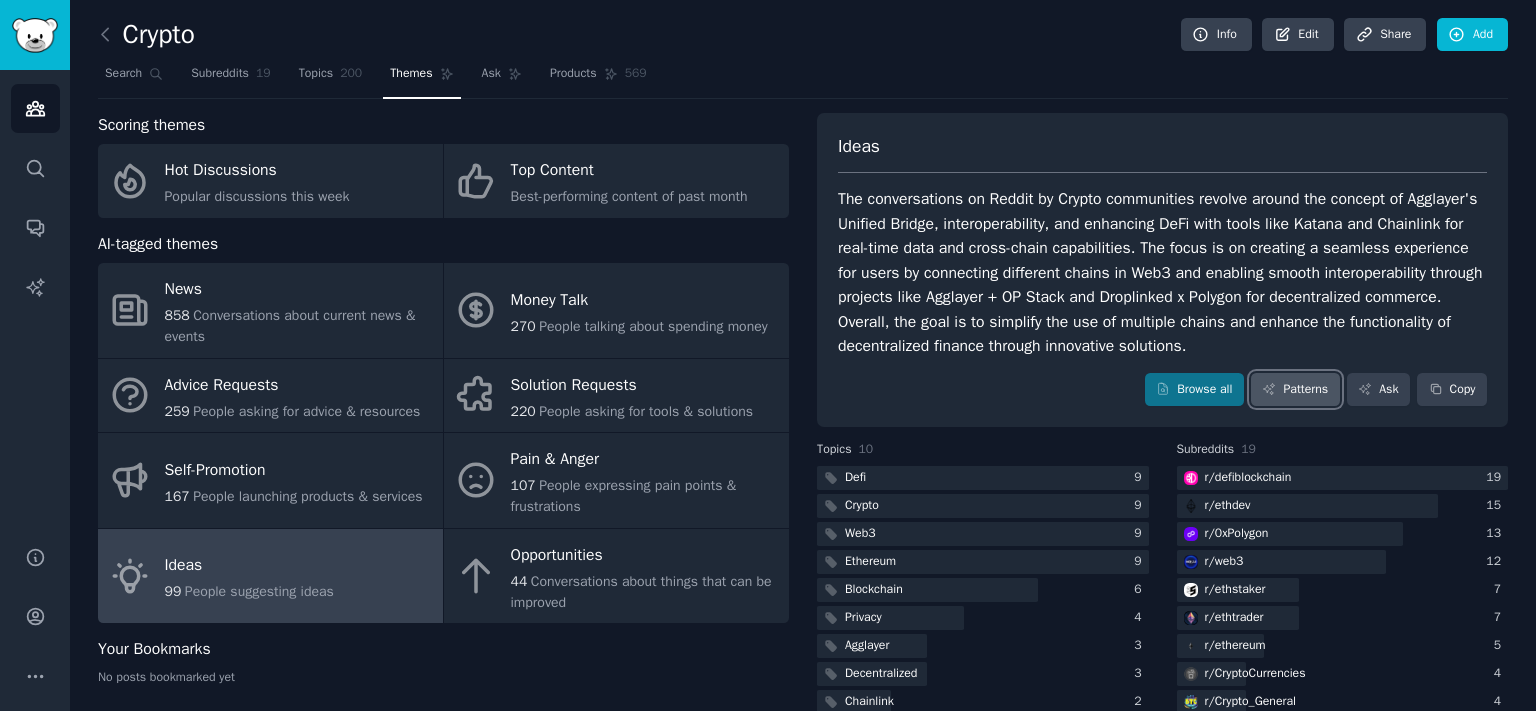 click on "Patterns" at bounding box center [1295, 390] 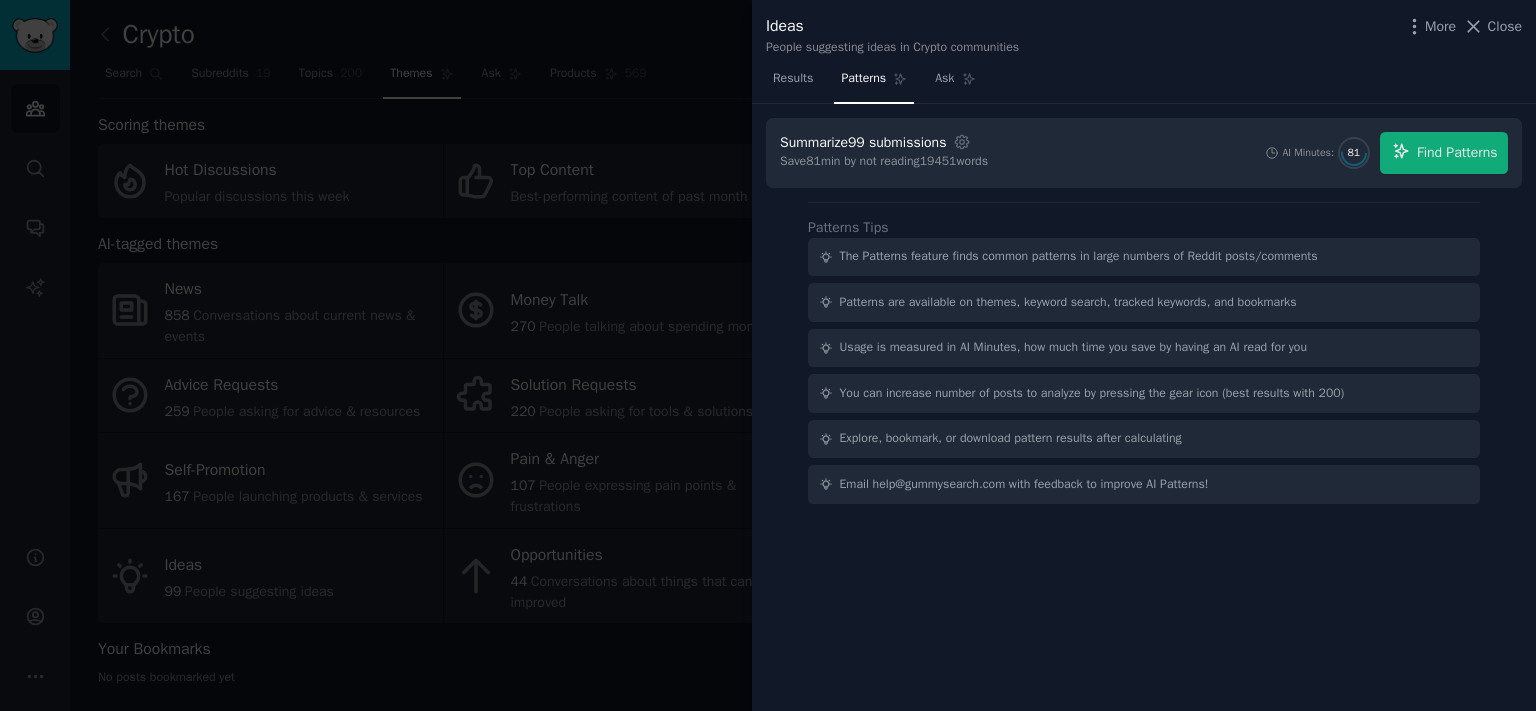 click on "Summarize  99   submissions Settings Save  81  min by not reading  19451  words AI Minutes:  81 Find Patterns" at bounding box center (1144, 153) 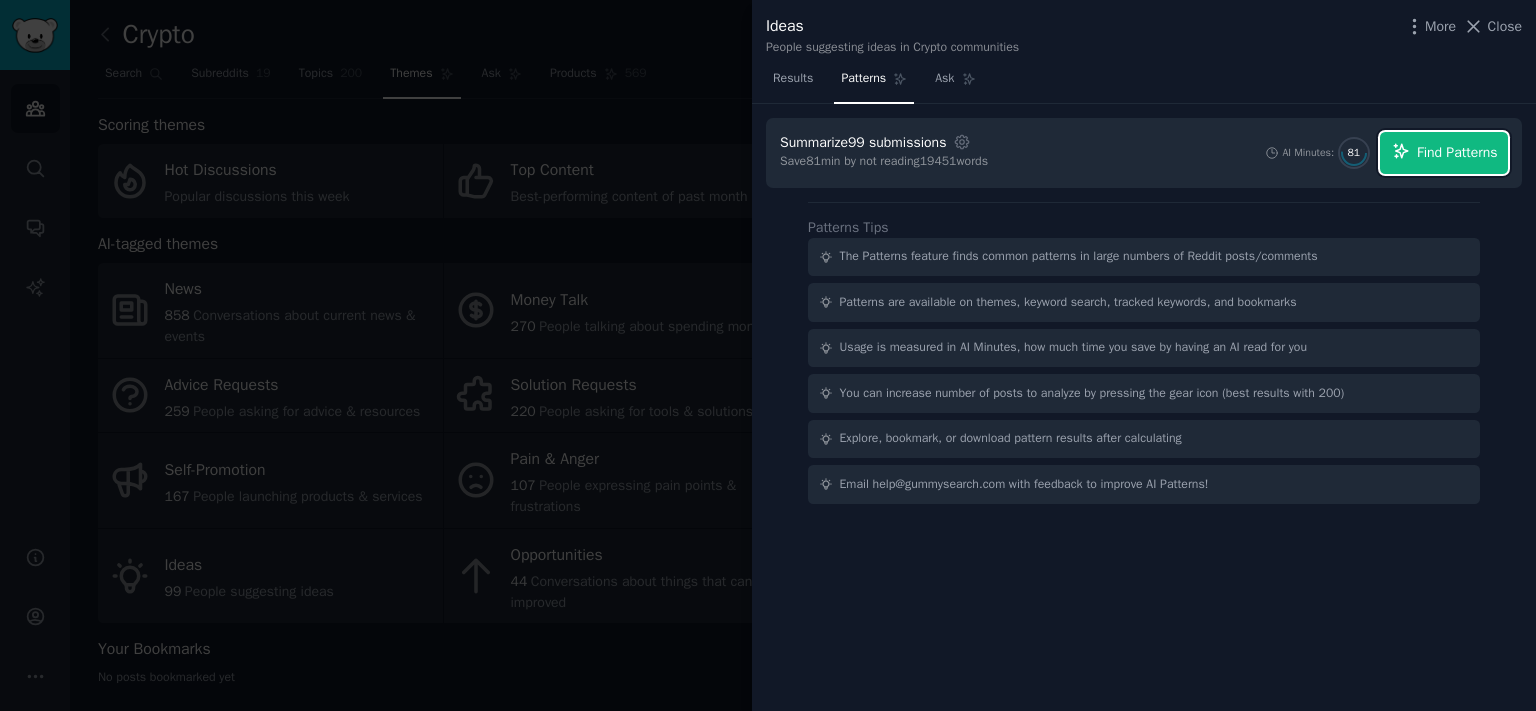 click on "Find Patterns" at bounding box center [1457, 152] 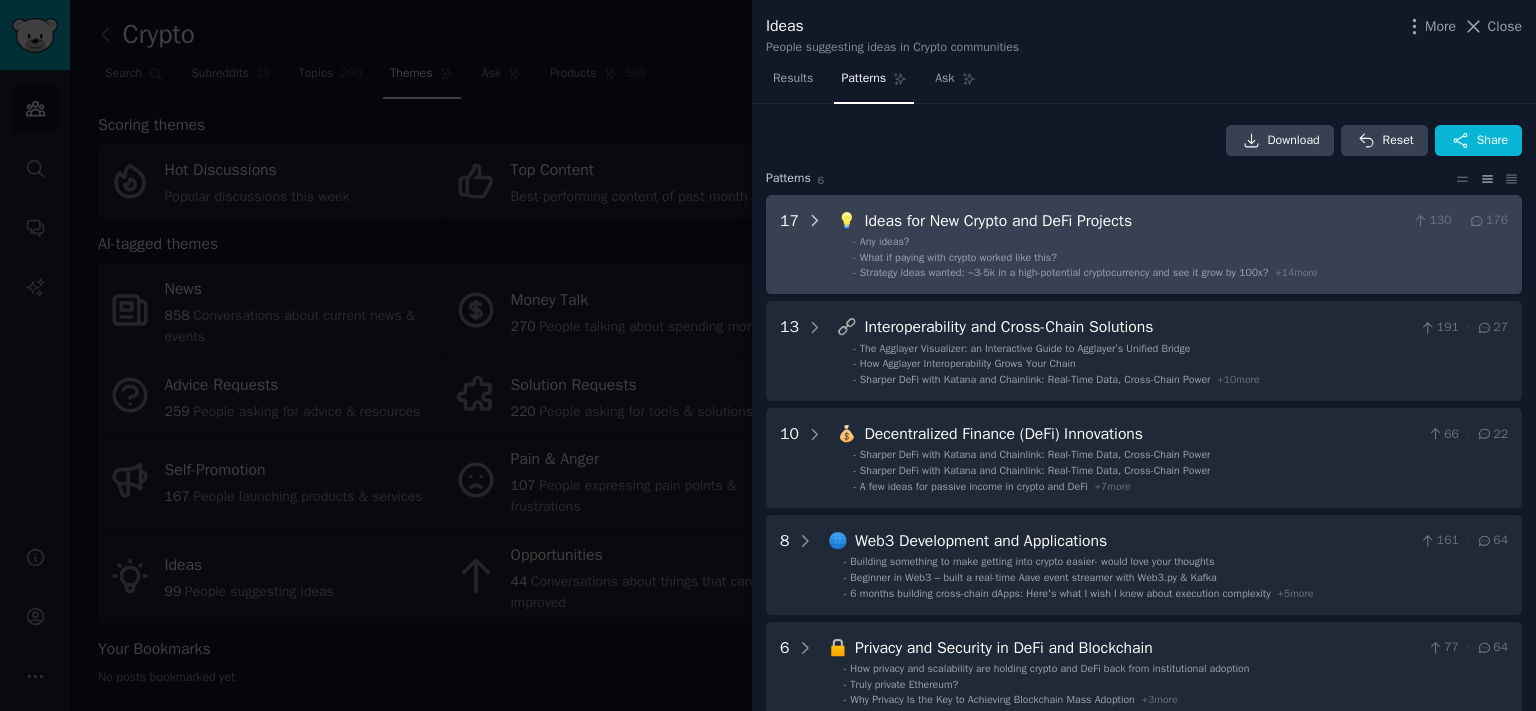 click 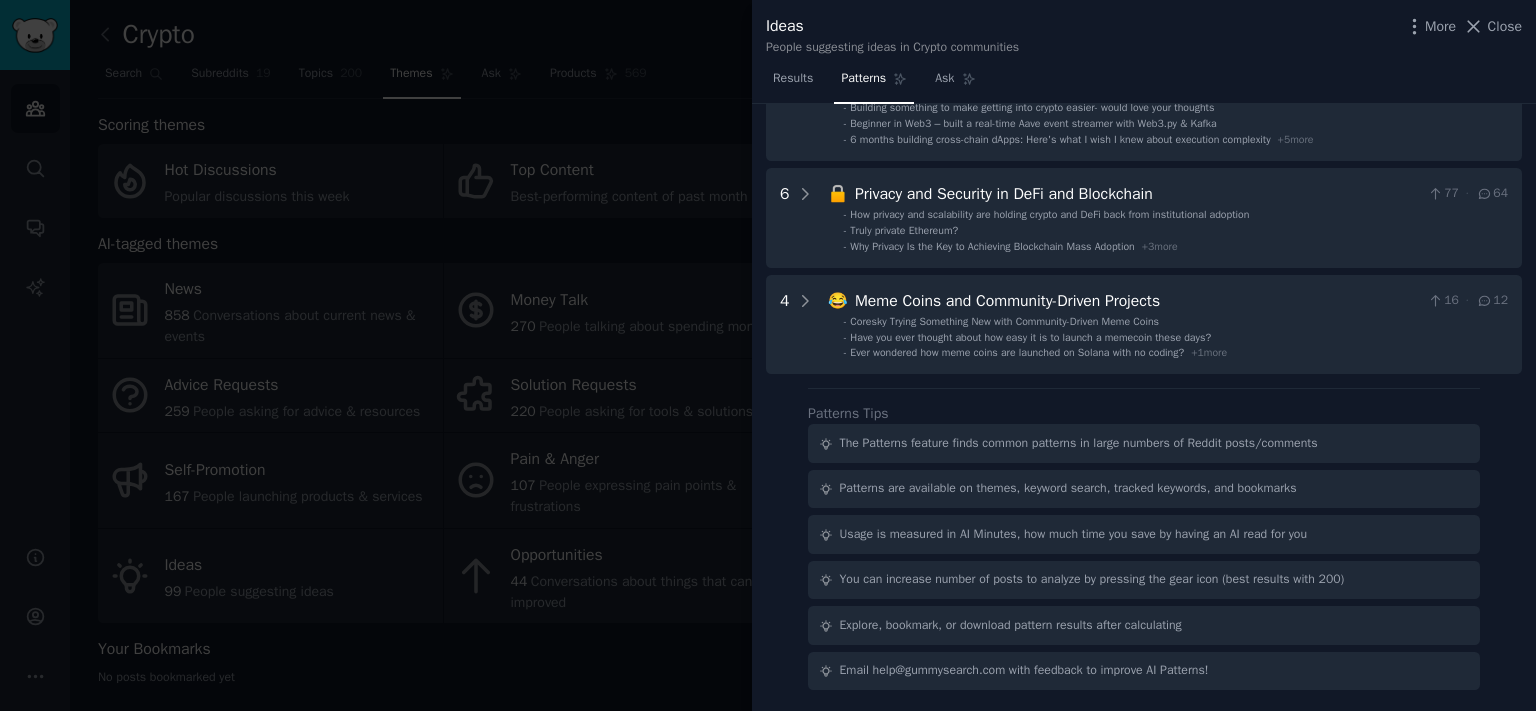 scroll, scrollTop: 2032, scrollLeft: 0, axis: vertical 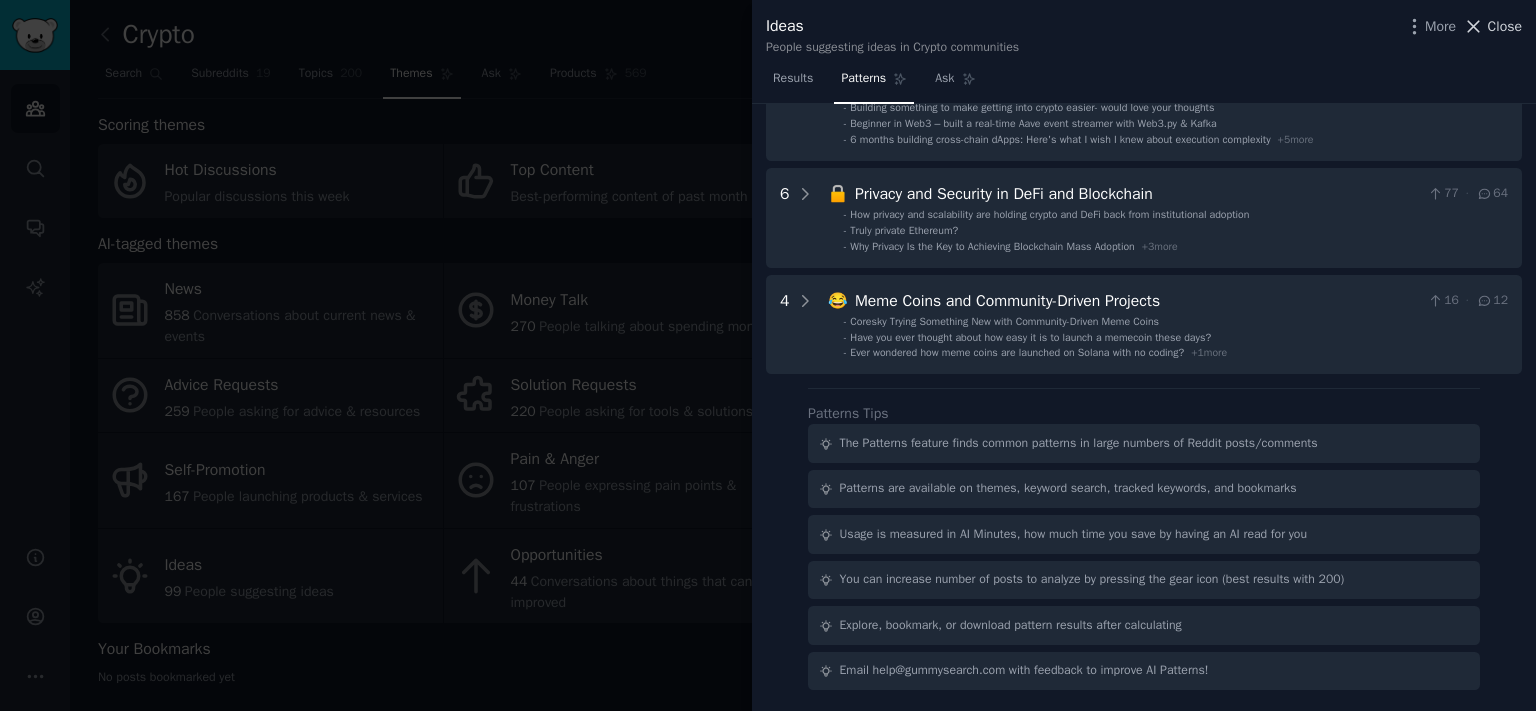 click on "Close" at bounding box center [1505, 26] 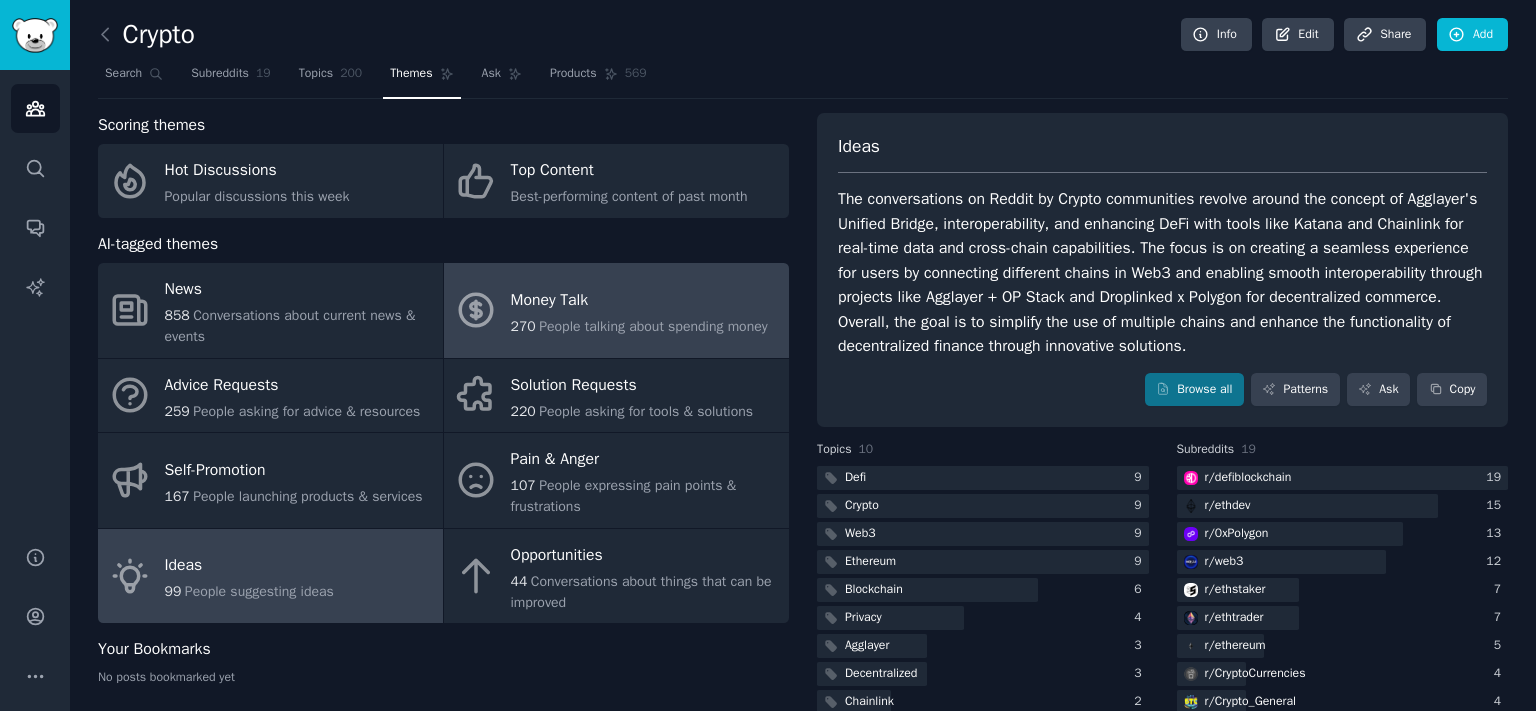 click on "Money Talk 270 People talking about spending money" at bounding box center (616, 310) 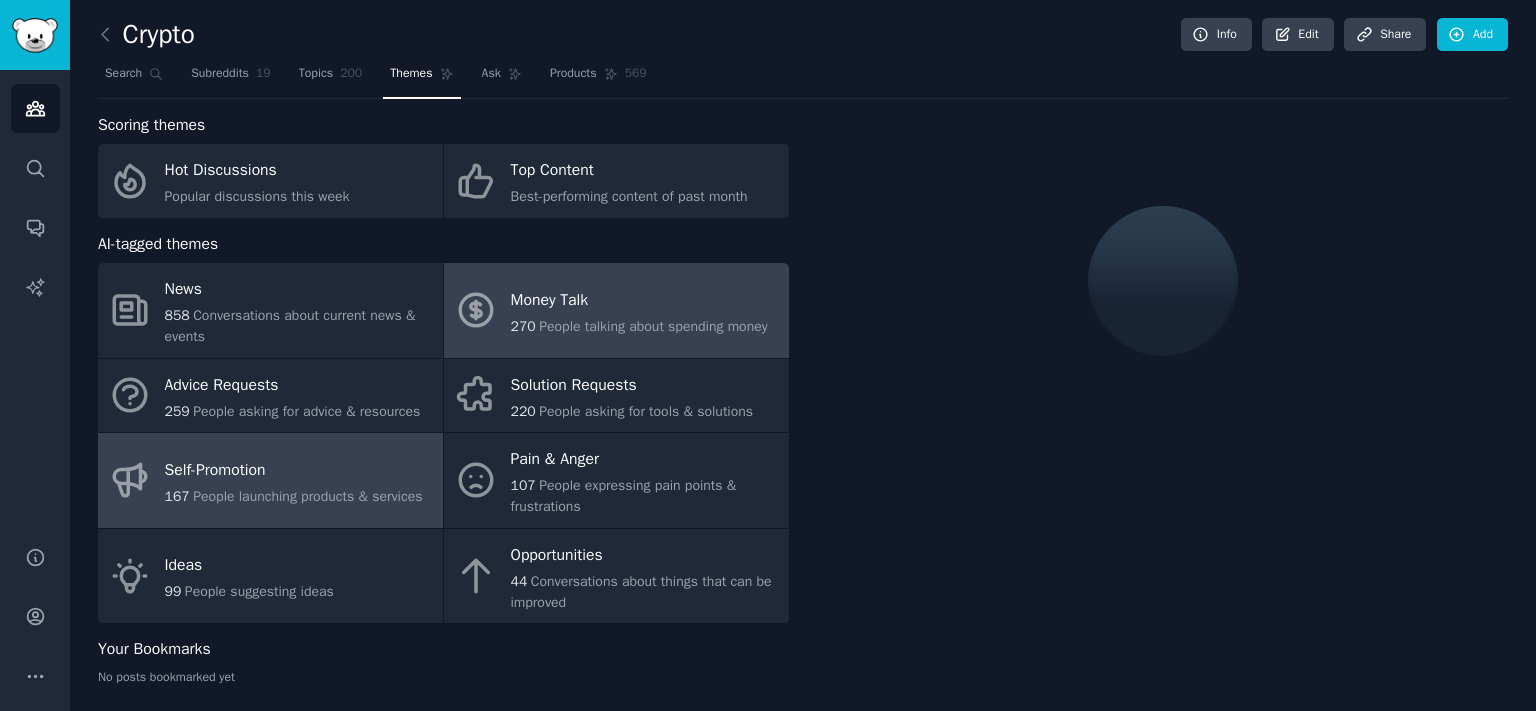 click on "People launching products & services" at bounding box center [307, 496] 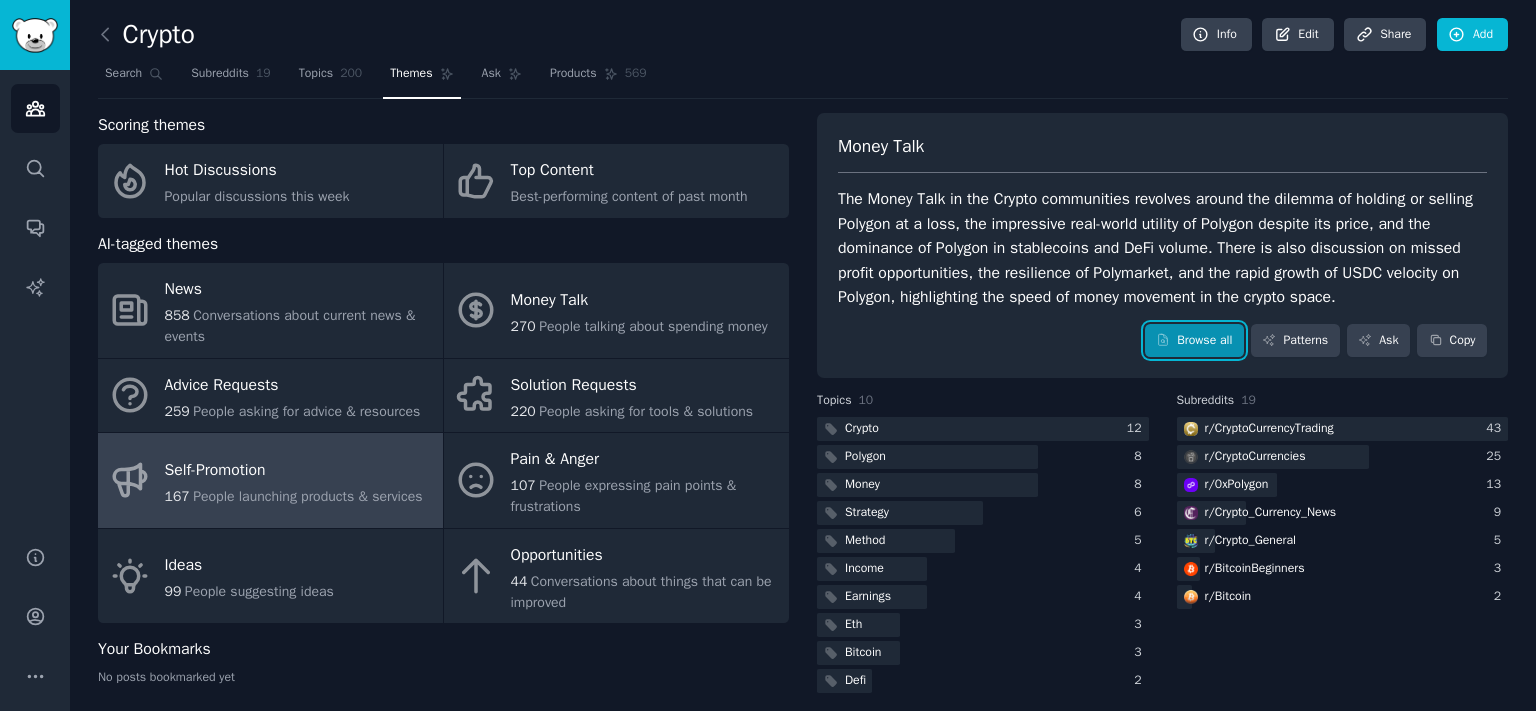 click on "Browse all" at bounding box center [1194, 341] 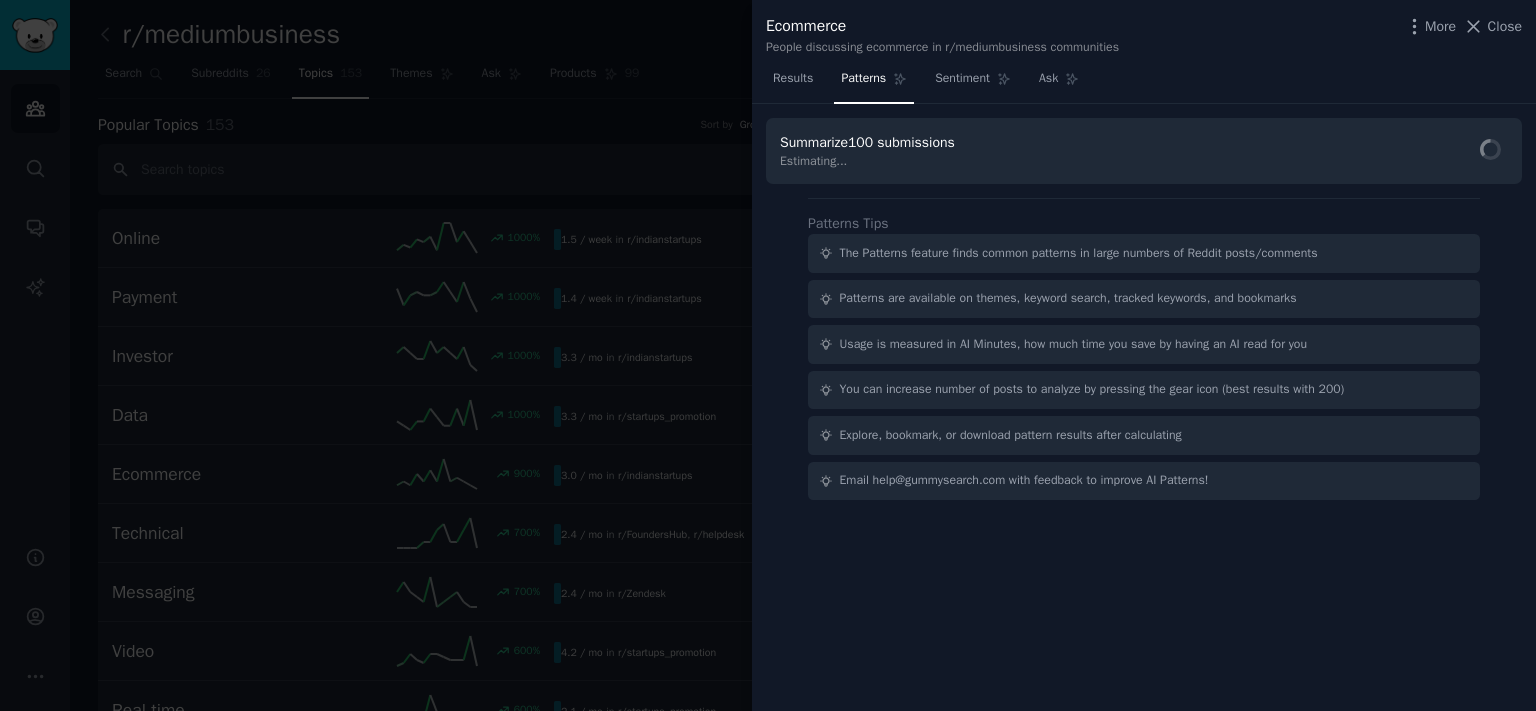 scroll, scrollTop: 0, scrollLeft: 0, axis: both 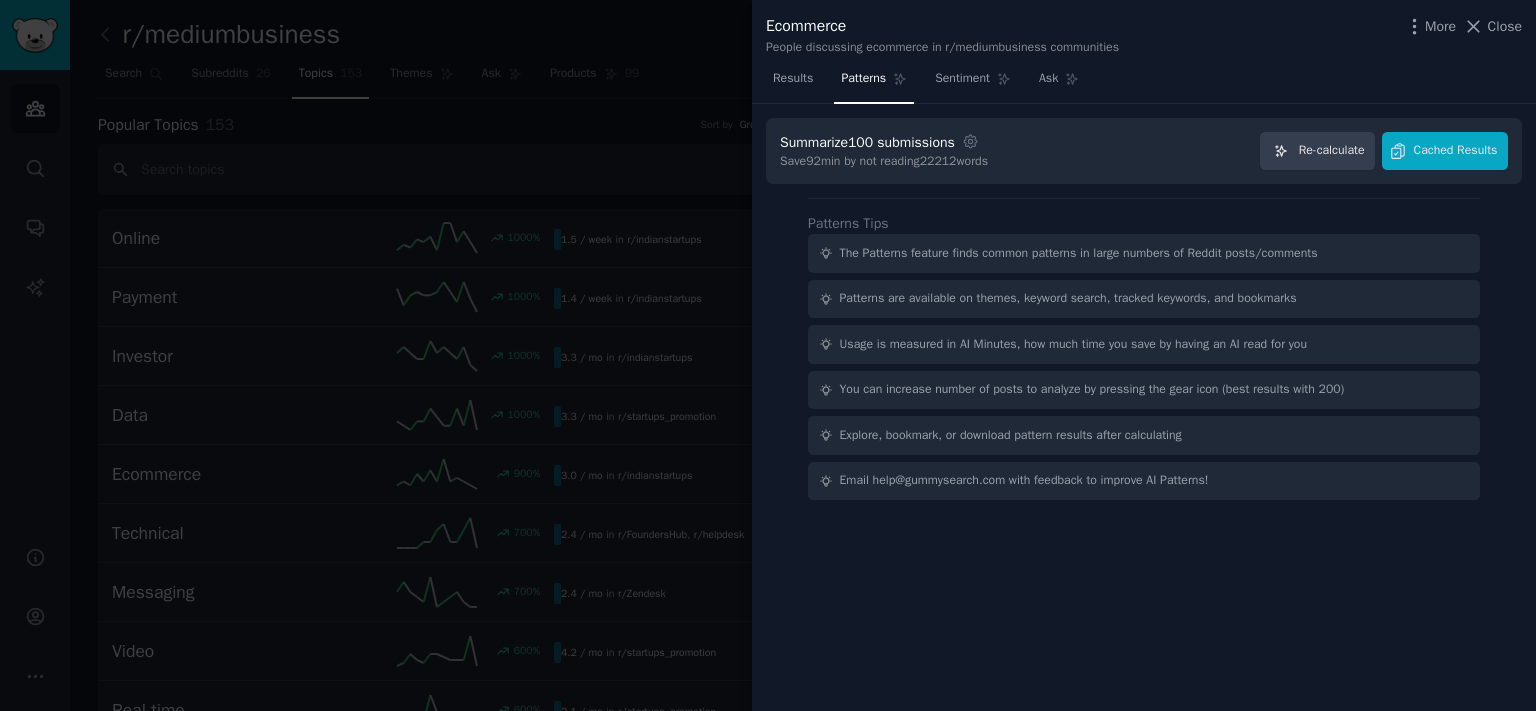click on "Ecommerce People discussing ecommerce in r/mediumbusiness communities More Close" at bounding box center (1144, 35) 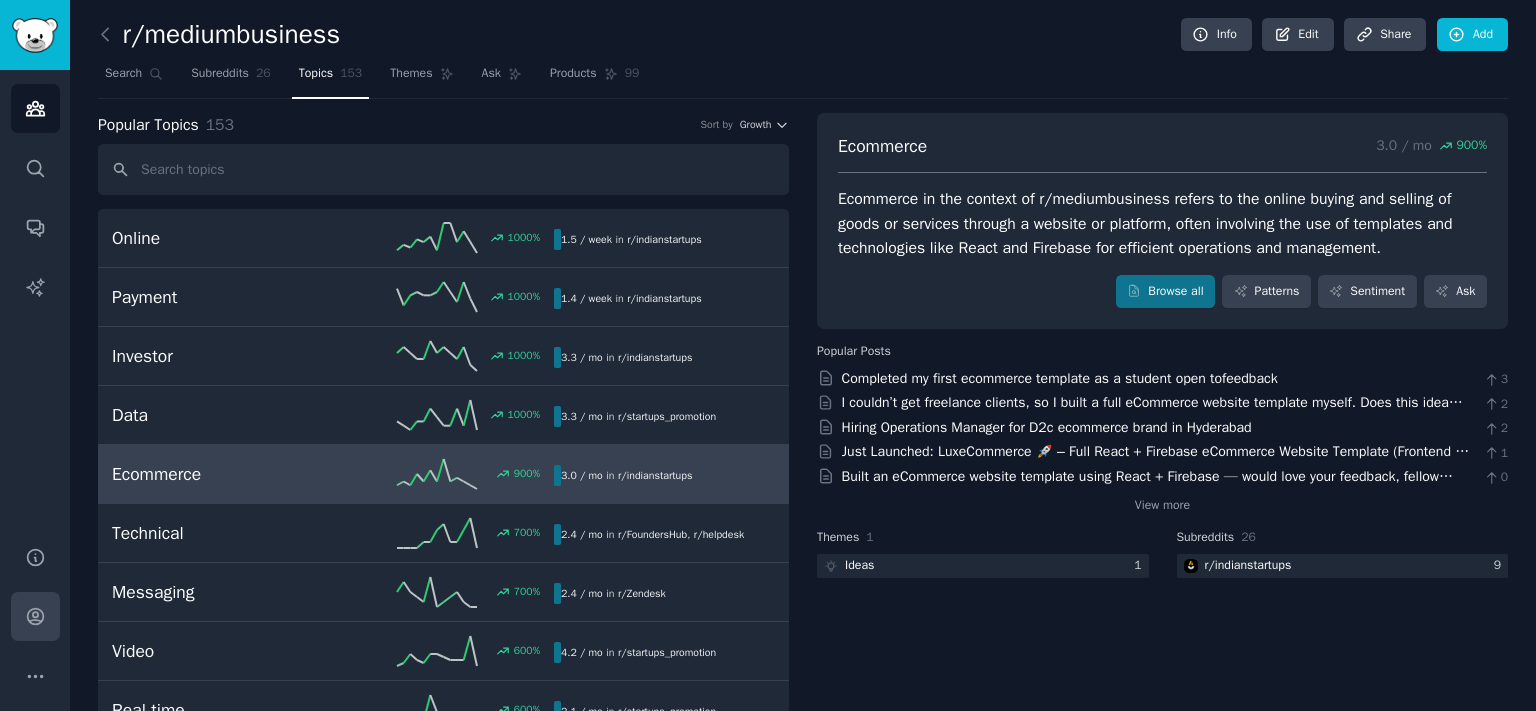 click on "Account" at bounding box center (35, 616) 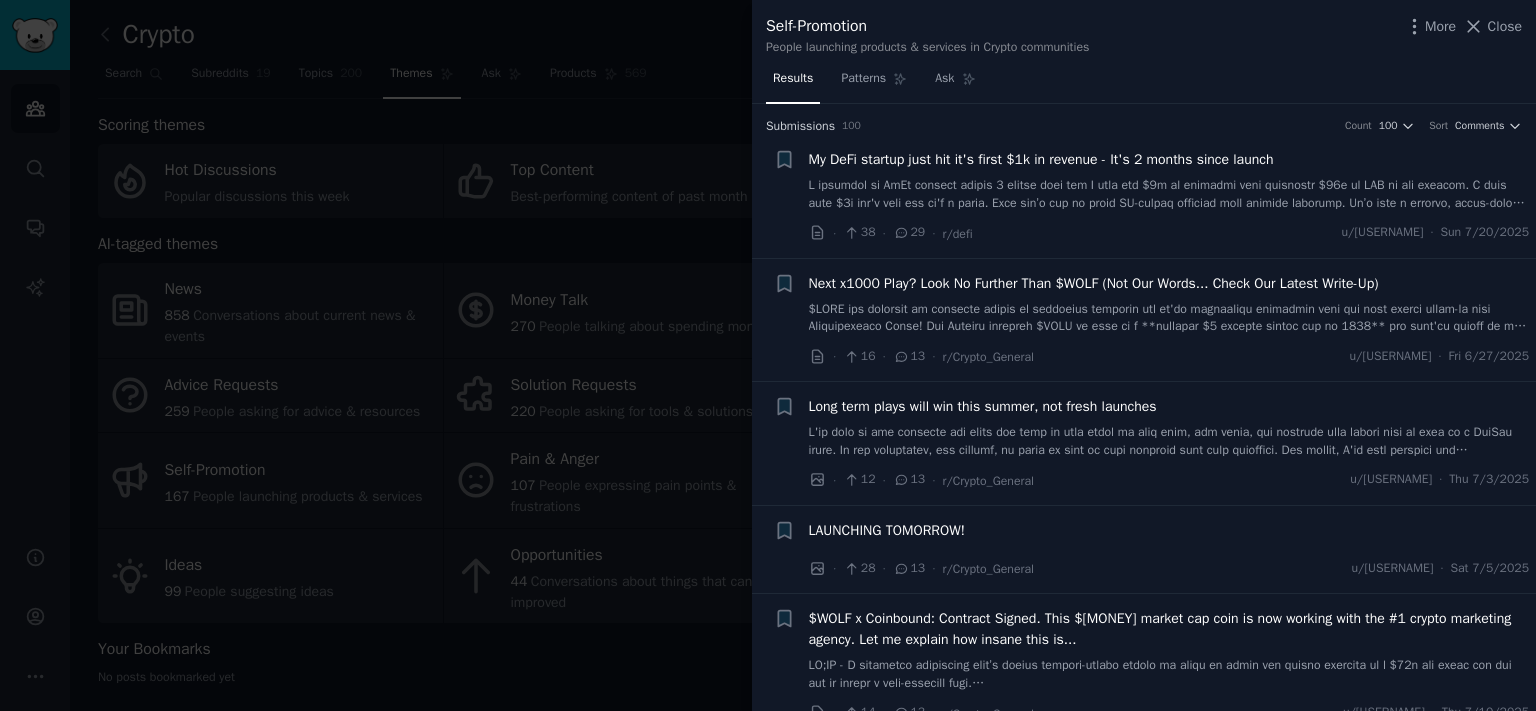 scroll, scrollTop: 0, scrollLeft: 0, axis: both 